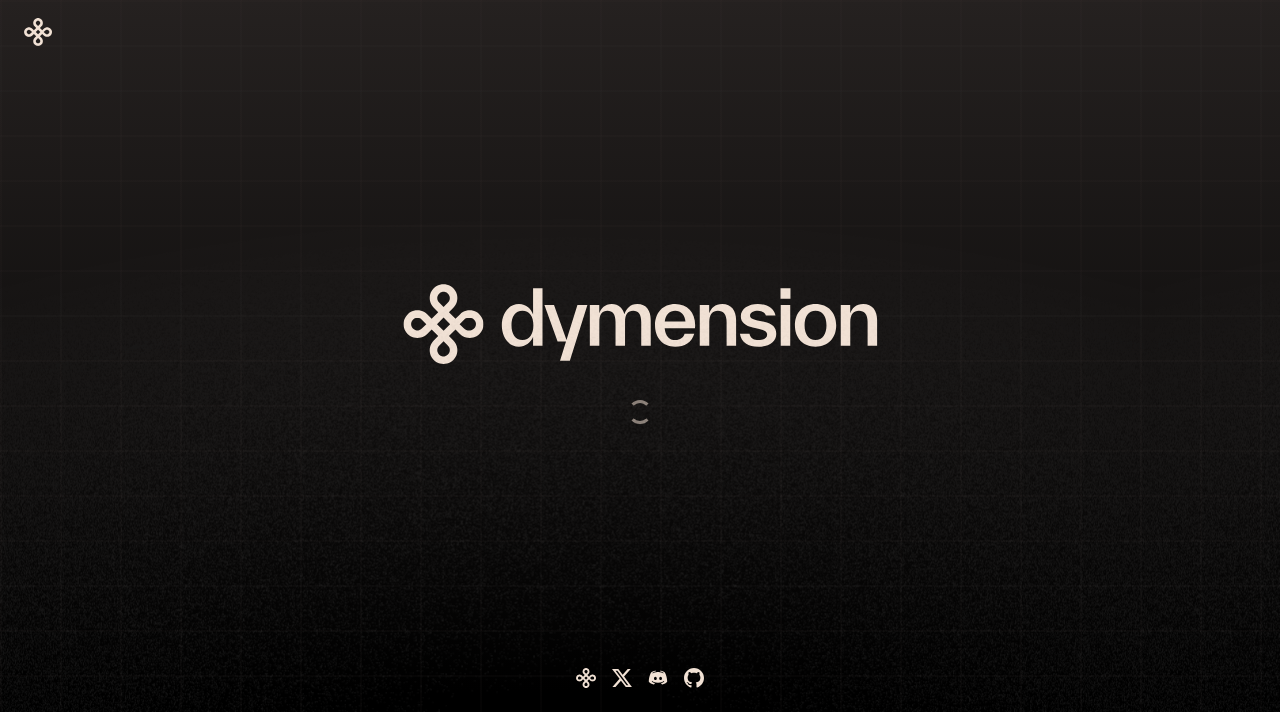 scroll, scrollTop: 0, scrollLeft: 0, axis: both 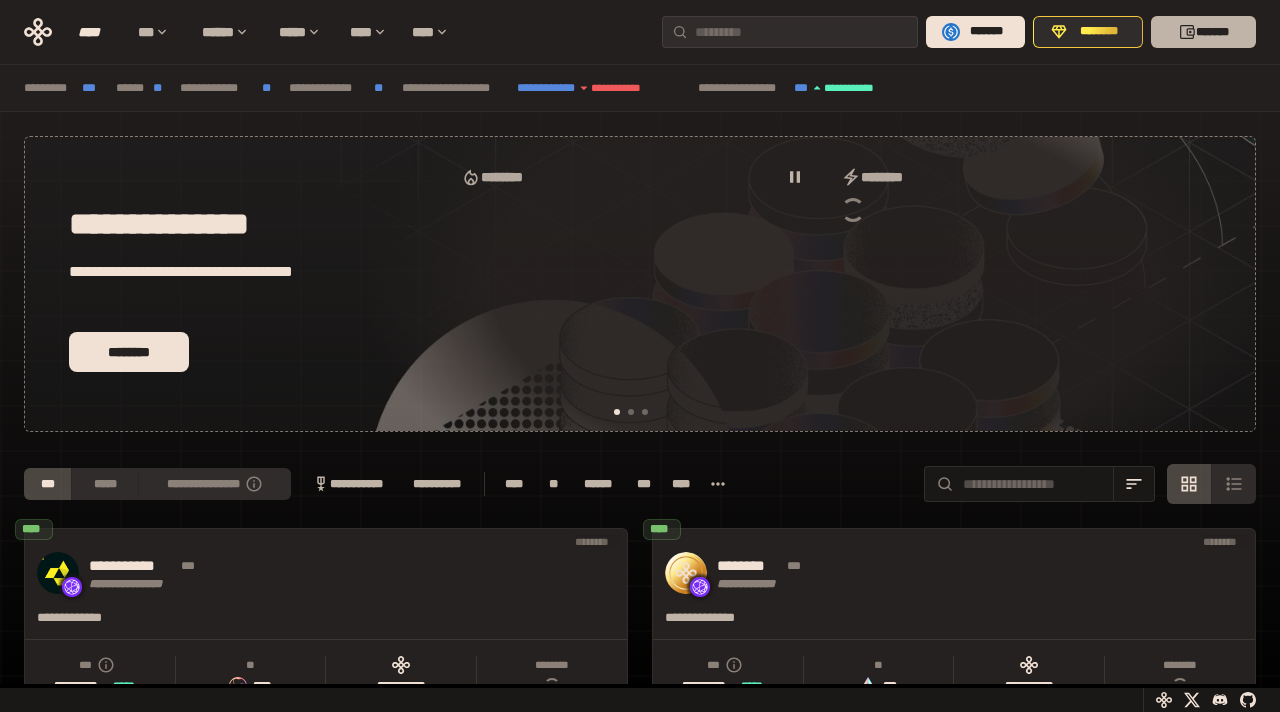 click on "*******" at bounding box center (1203, 32) 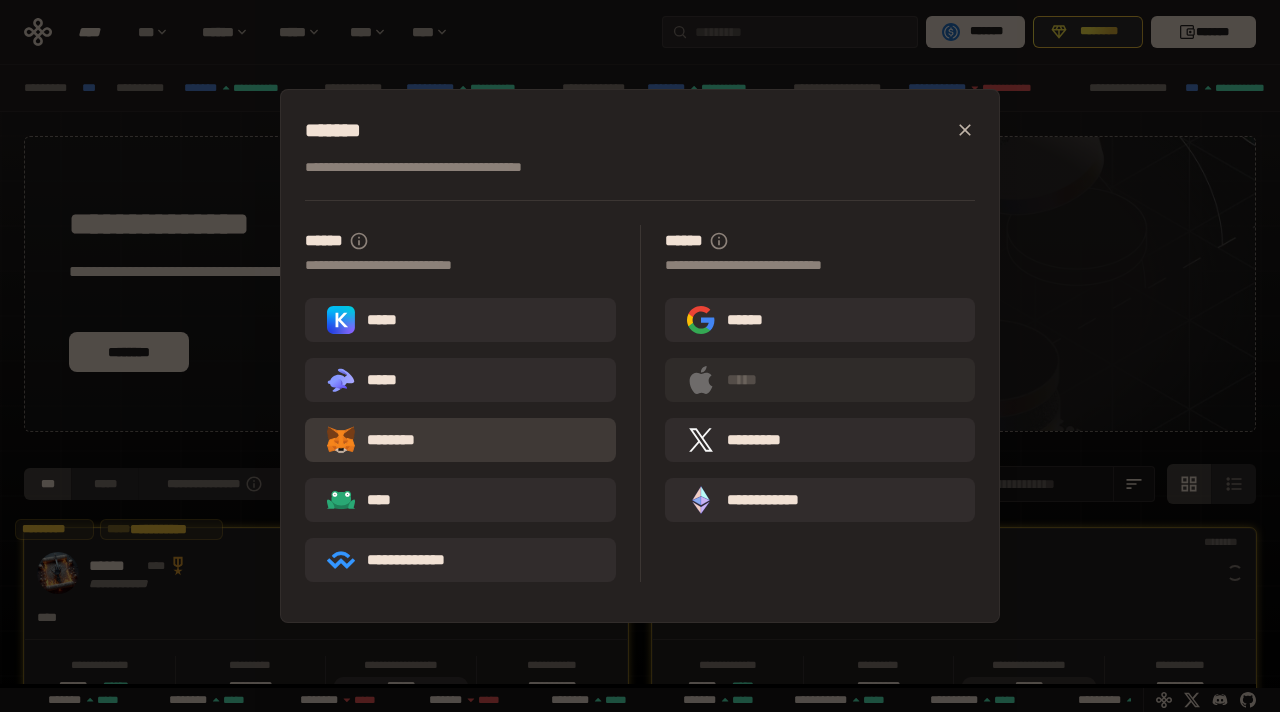 click on "********" at bounding box center [460, 440] 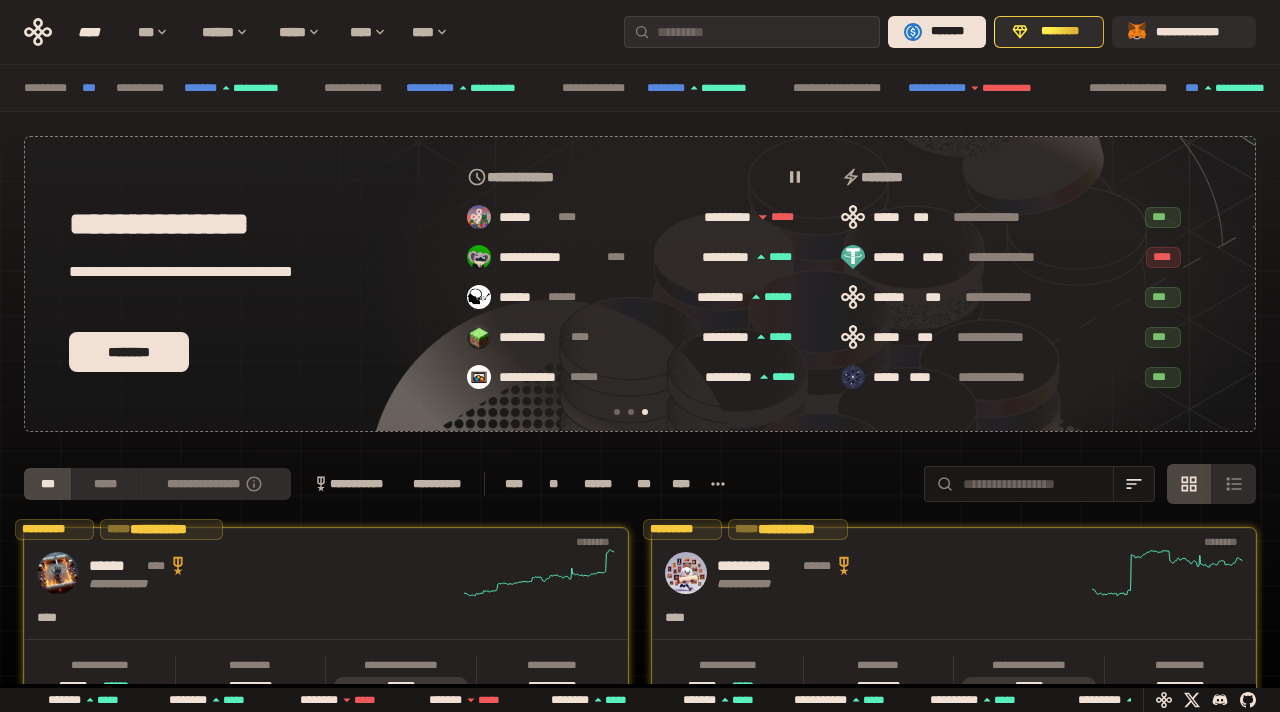 scroll, scrollTop: 0, scrollLeft: 776, axis: horizontal 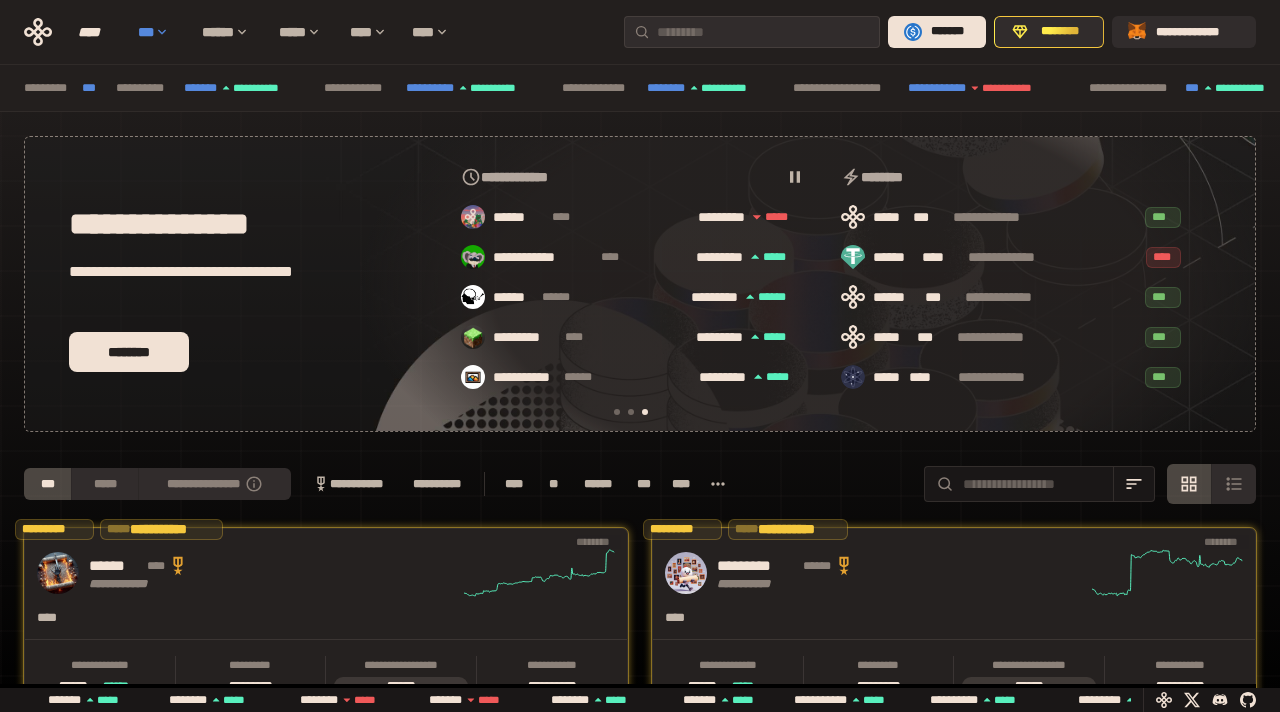 click on "***" at bounding box center [160, 32] 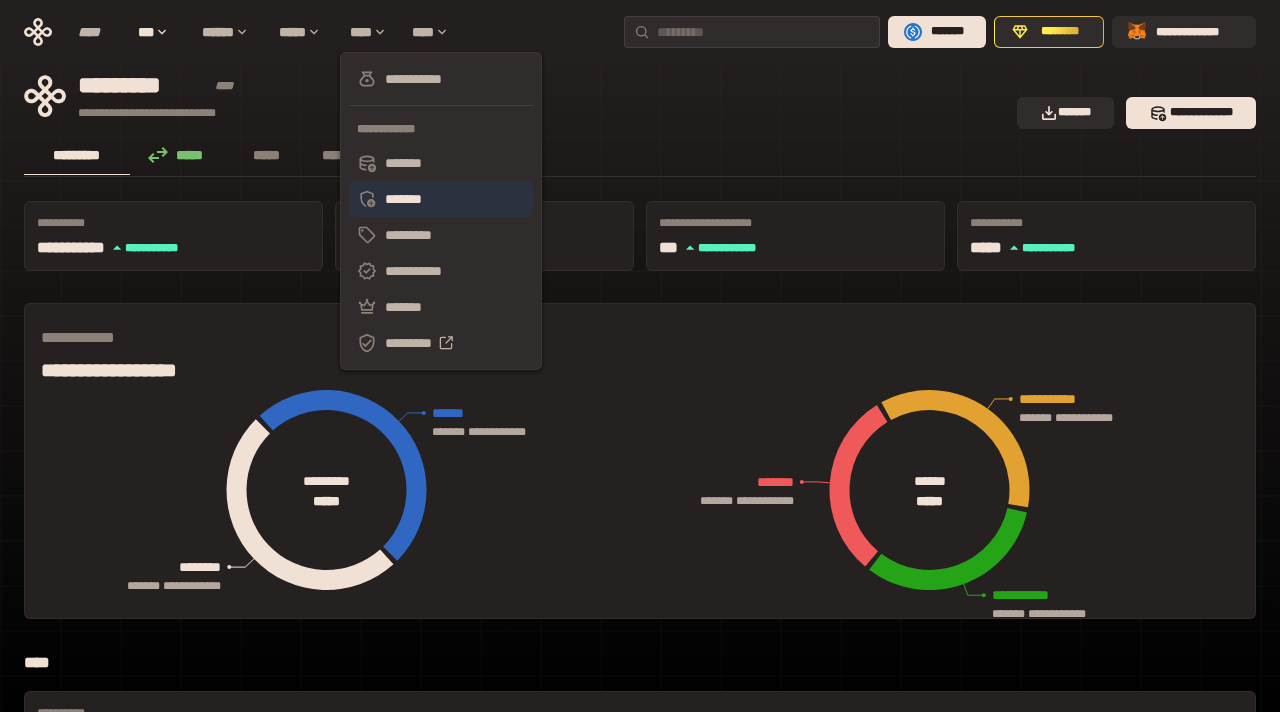 click on "*******" at bounding box center (441, 199) 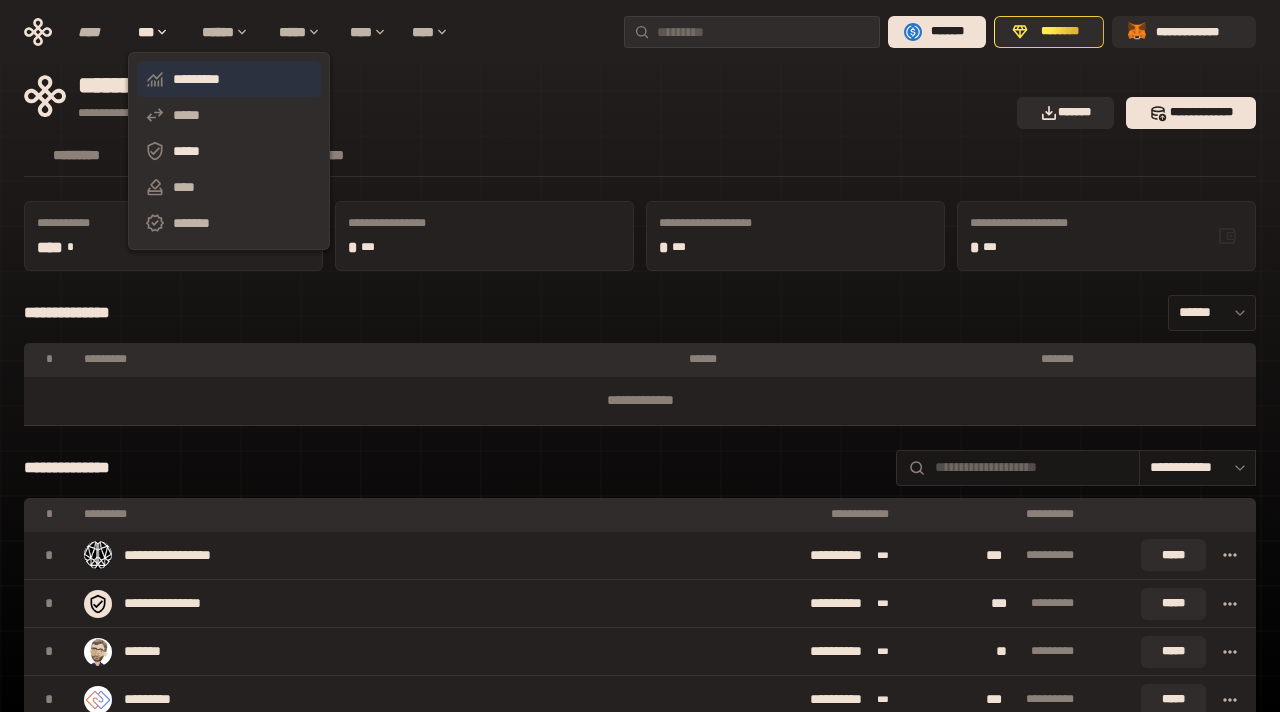 click on "*********" at bounding box center (229, 79) 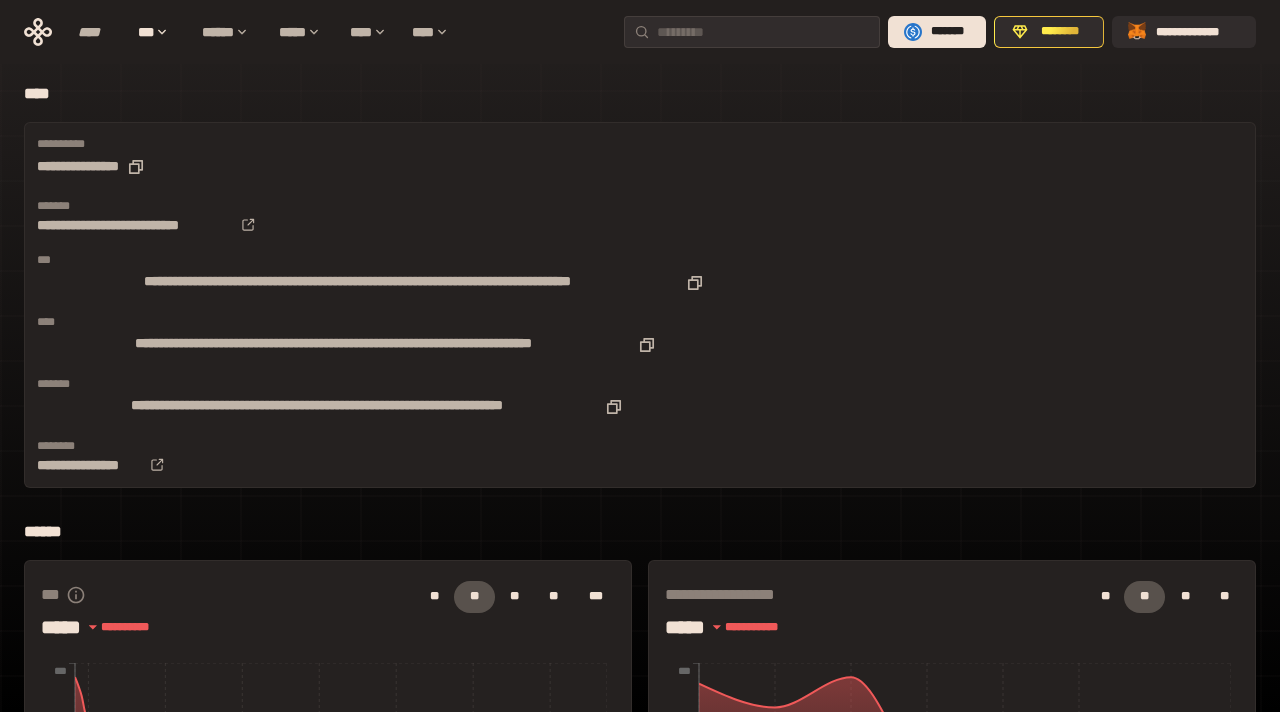 scroll, scrollTop: 0, scrollLeft: 0, axis: both 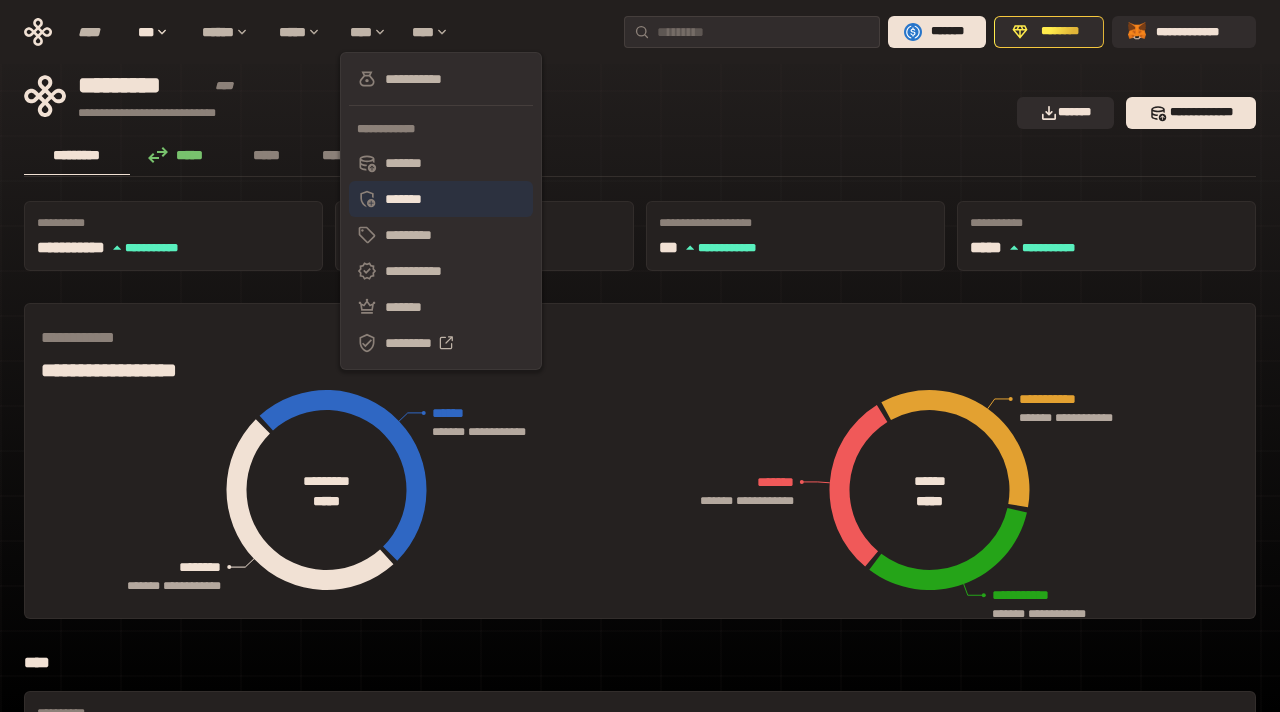 click on "*******" at bounding box center (441, 199) 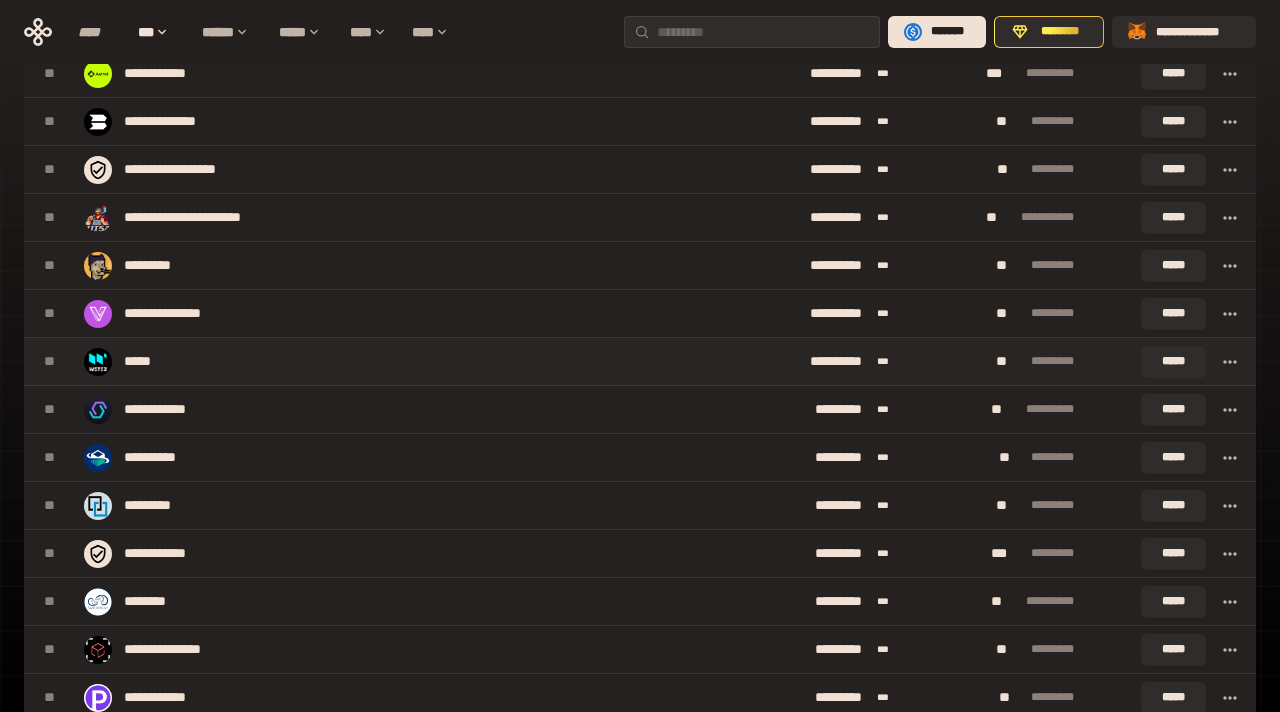 scroll, scrollTop: 1058, scrollLeft: 0, axis: vertical 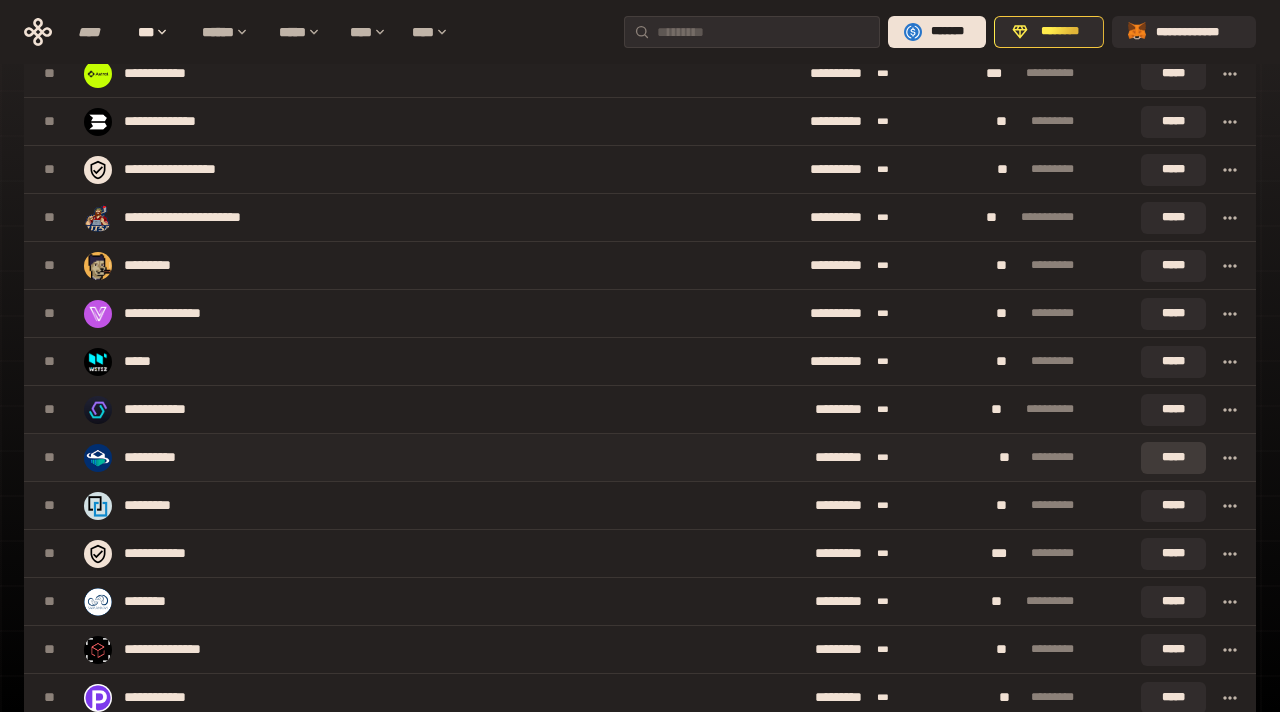 click on "*****" at bounding box center [1173, 458] 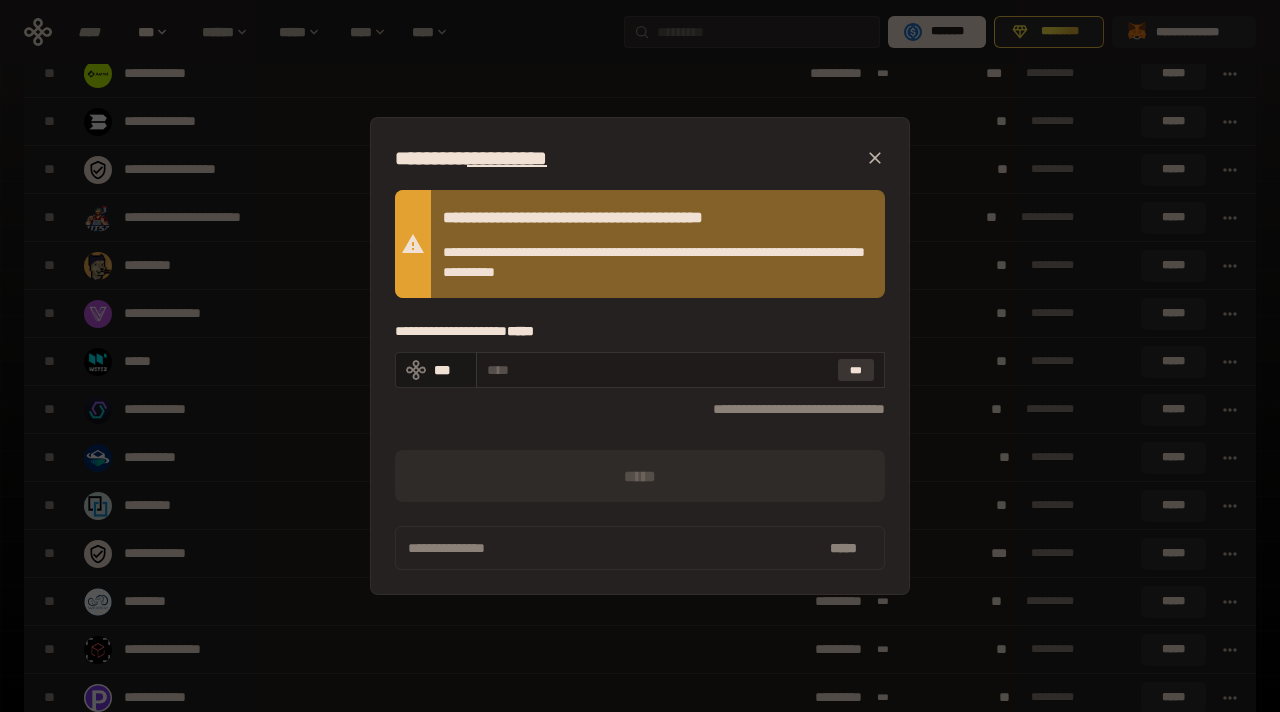 click on "***" at bounding box center [856, 370] 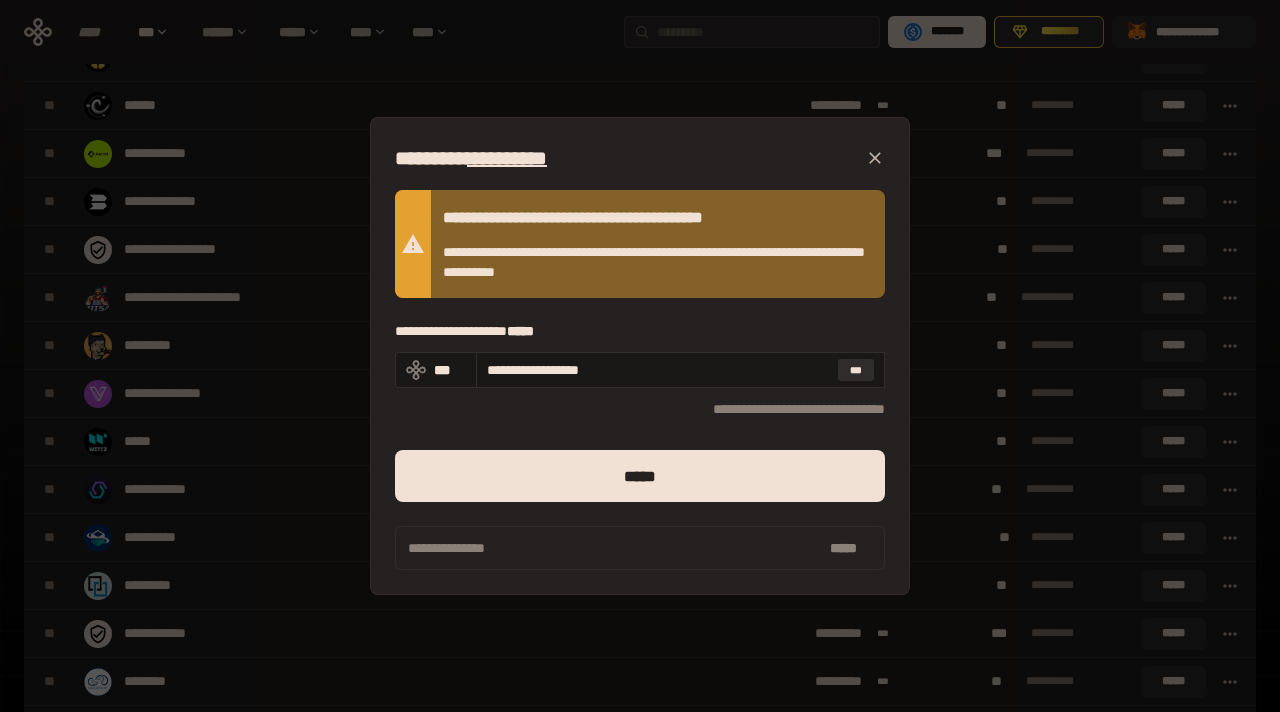 scroll, scrollTop: 818, scrollLeft: 0, axis: vertical 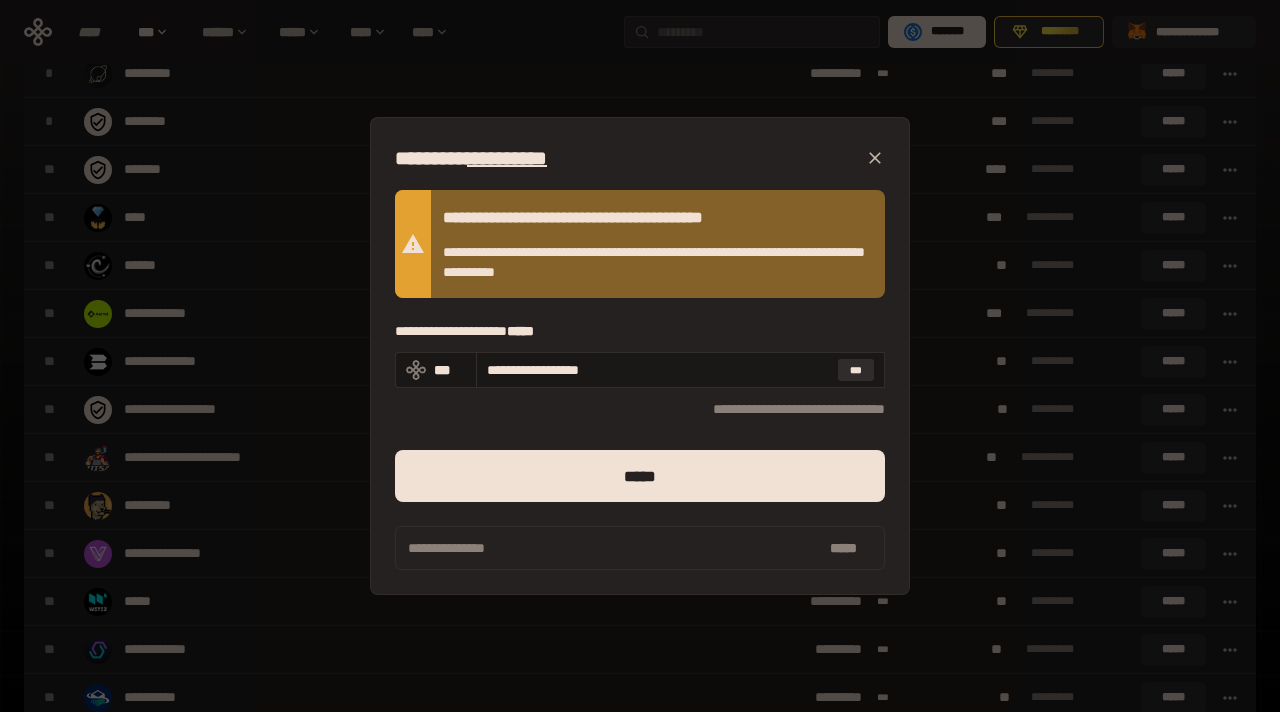 click 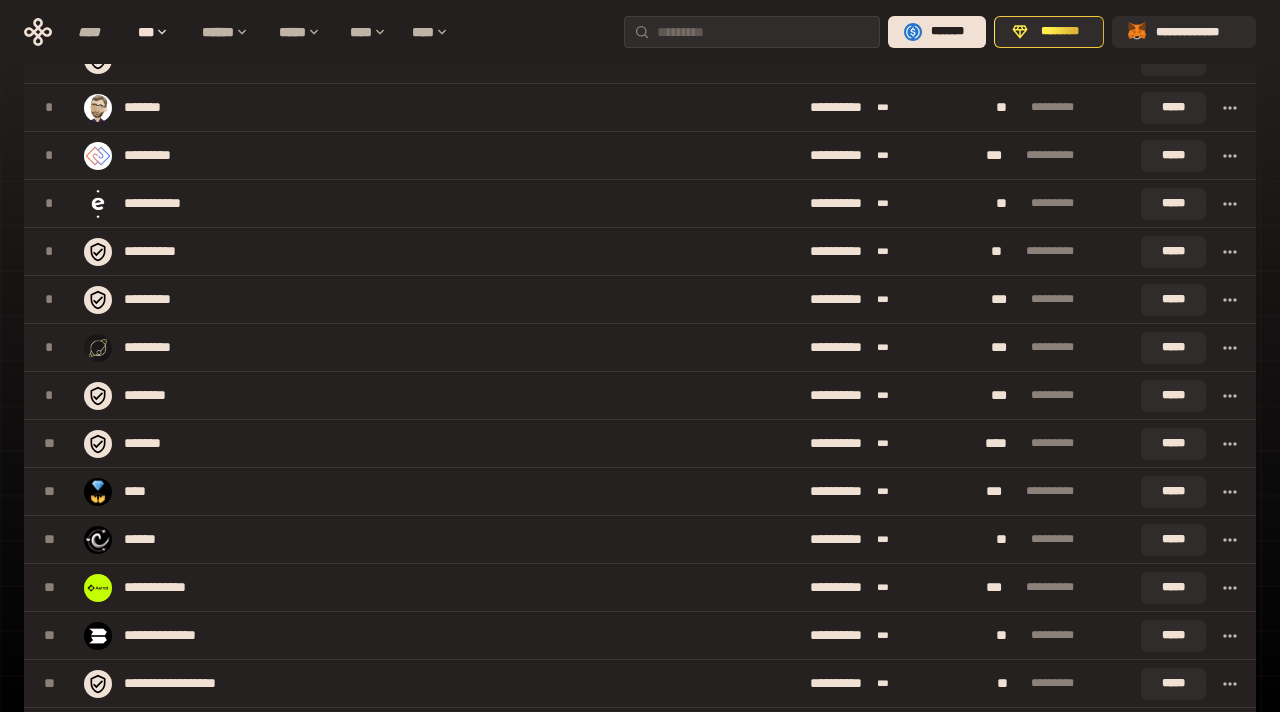 scroll, scrollTop: 0, scrollLeft: 0, axis: both 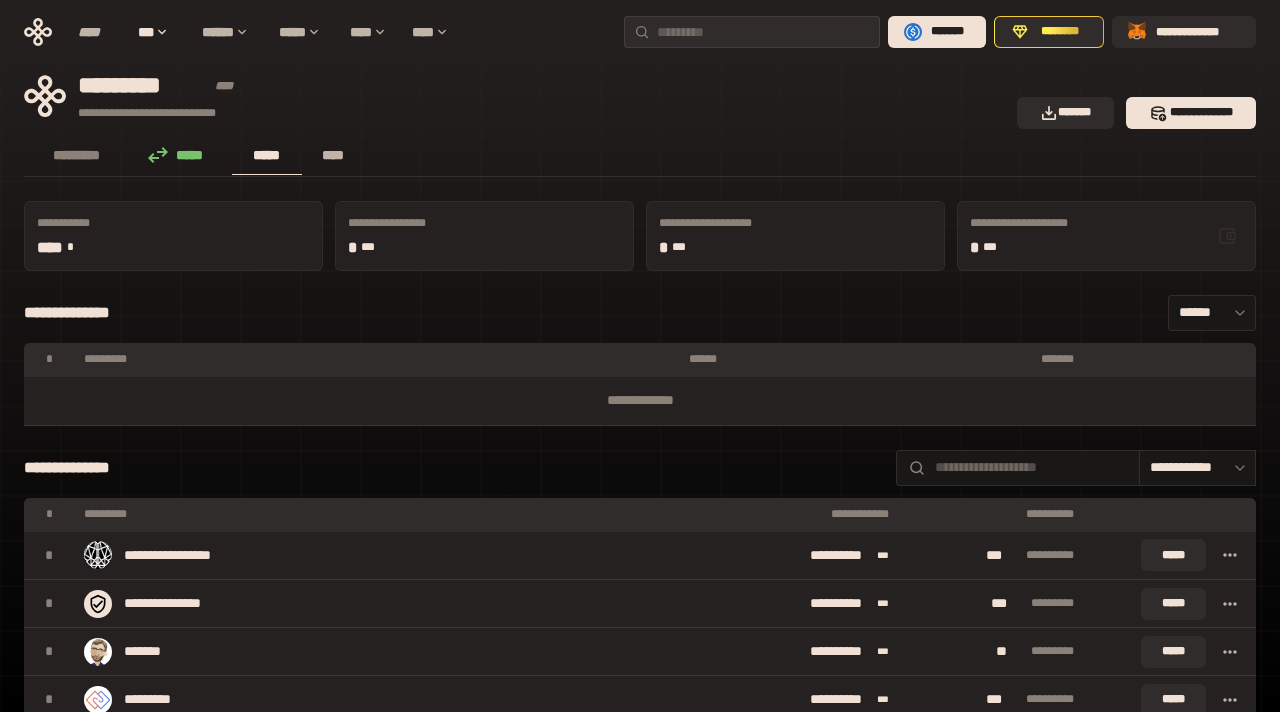 click on "****" at bounding box center [333, 155] 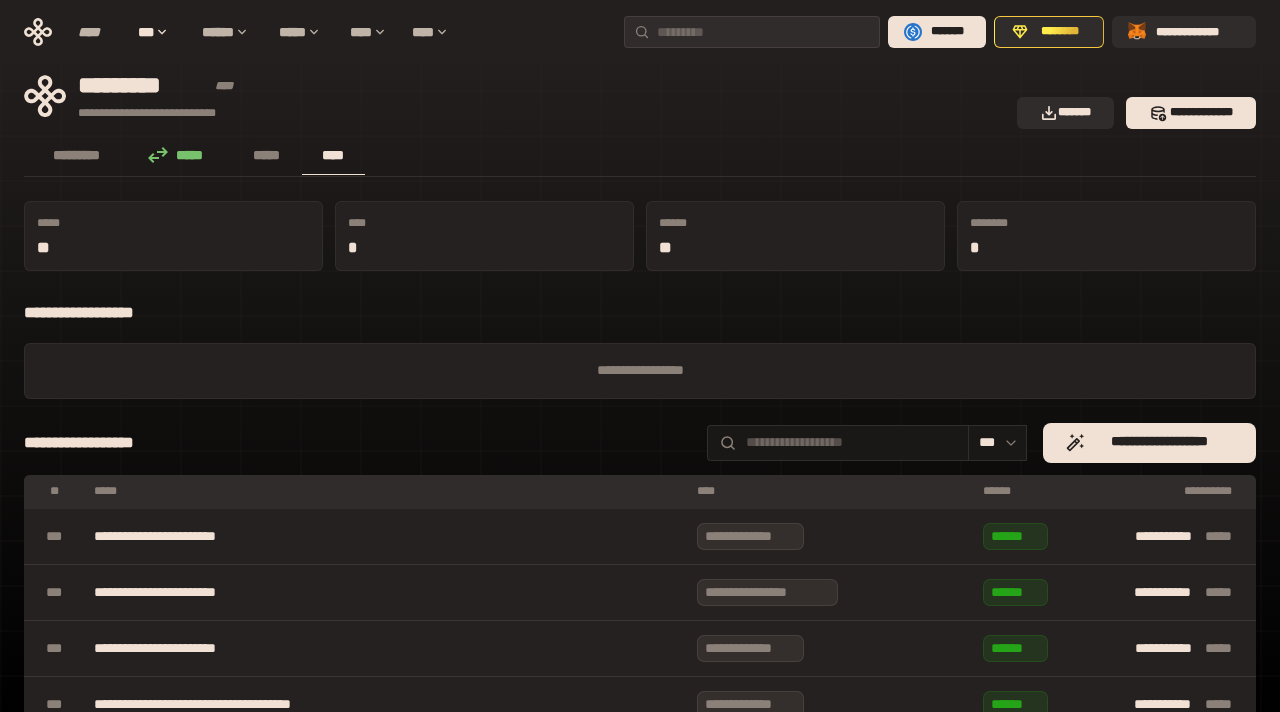 click on "*****" at bounding box center [181, 155] 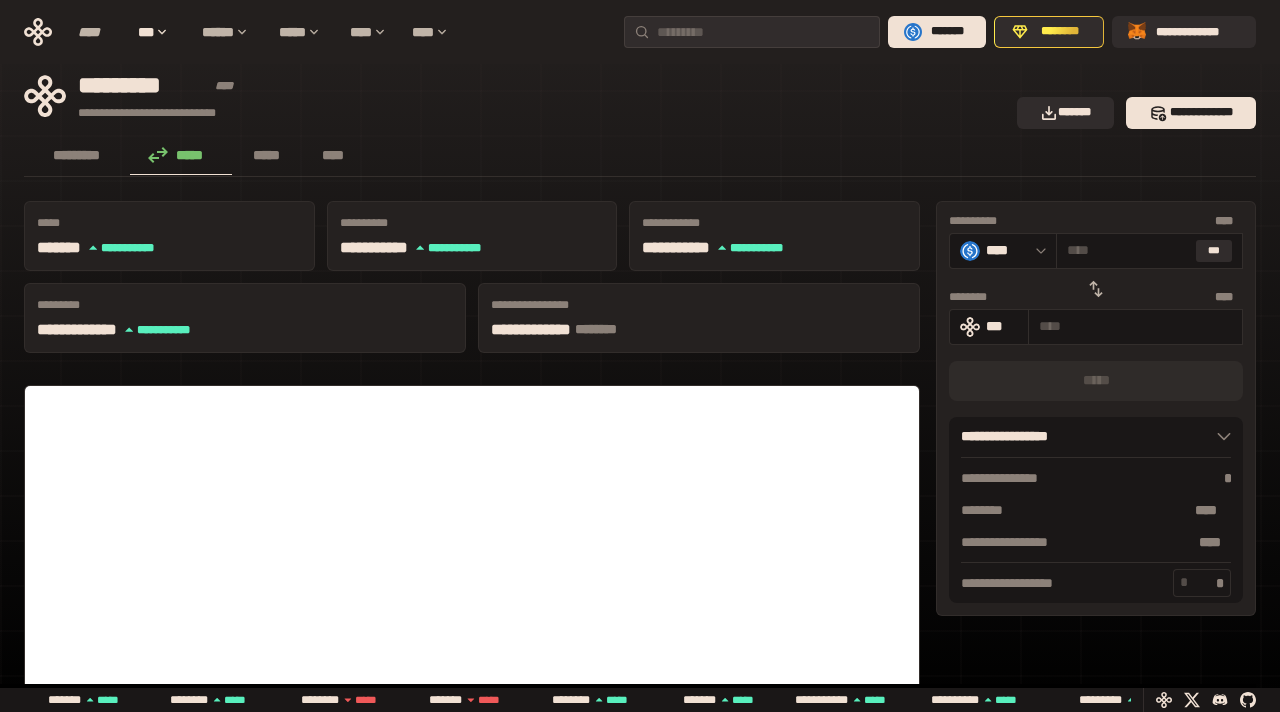 click 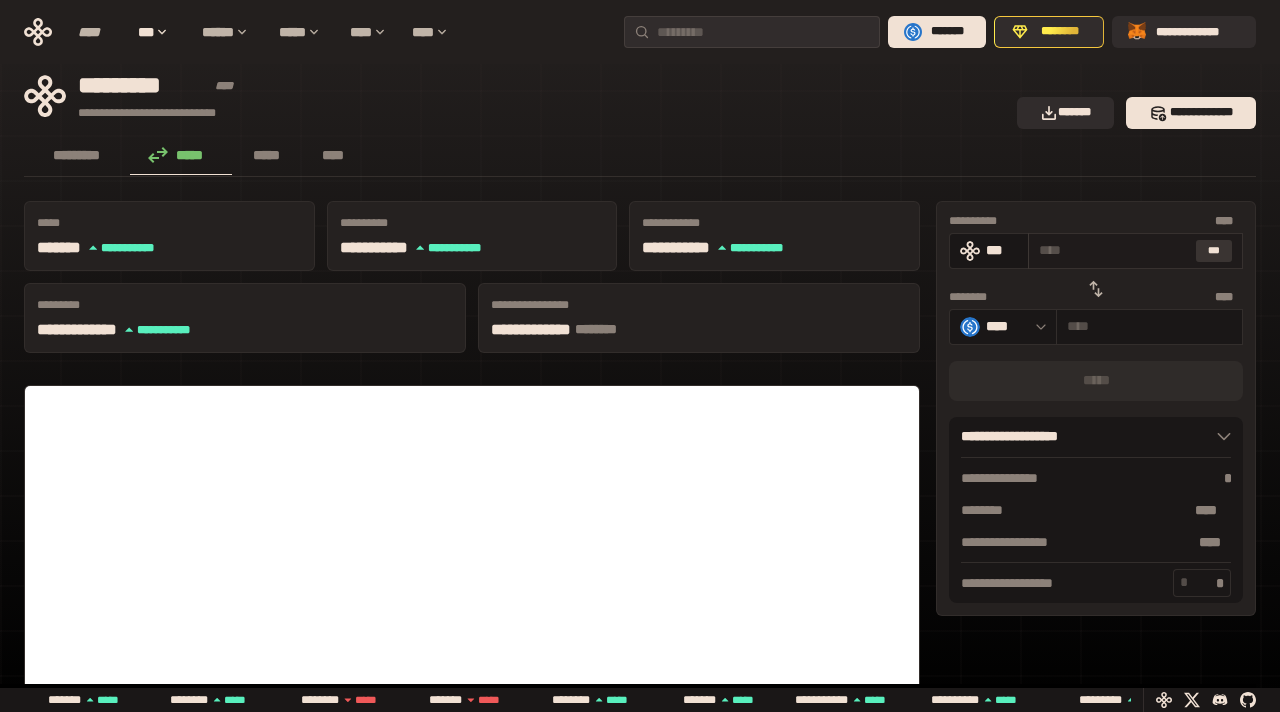 click on "***" at bounding box center [1214, 251] 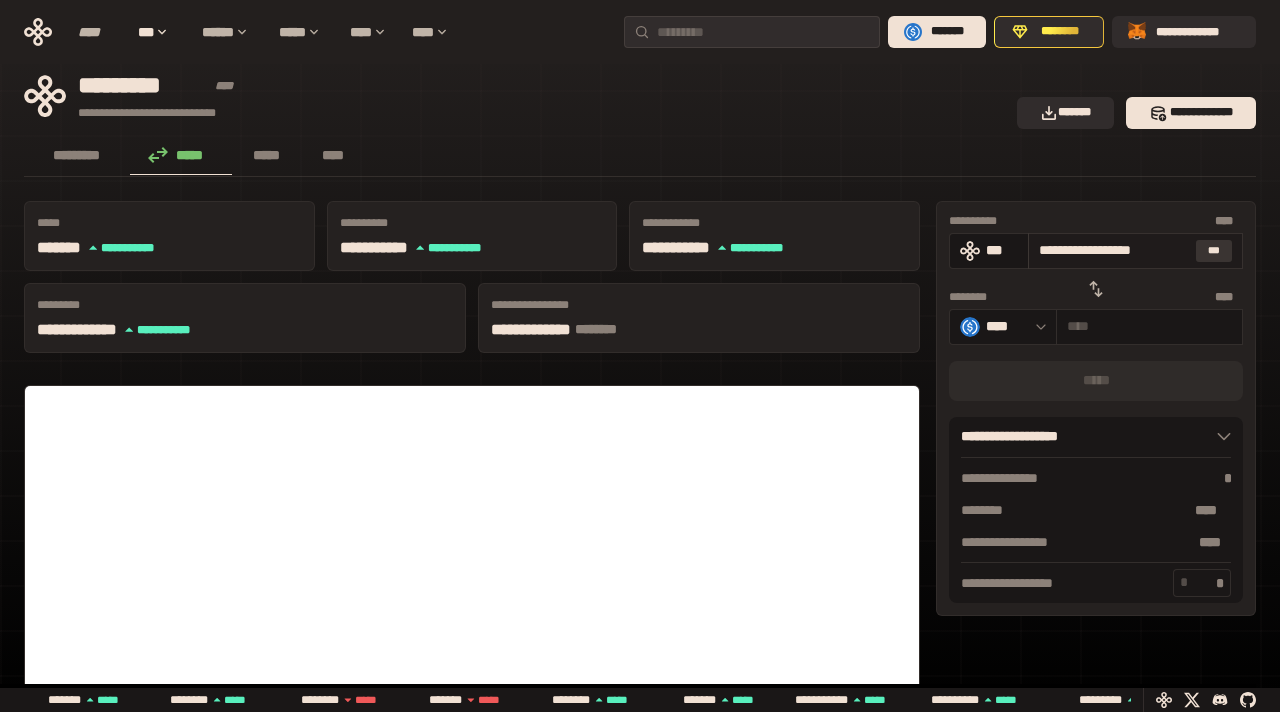 type on "**********" 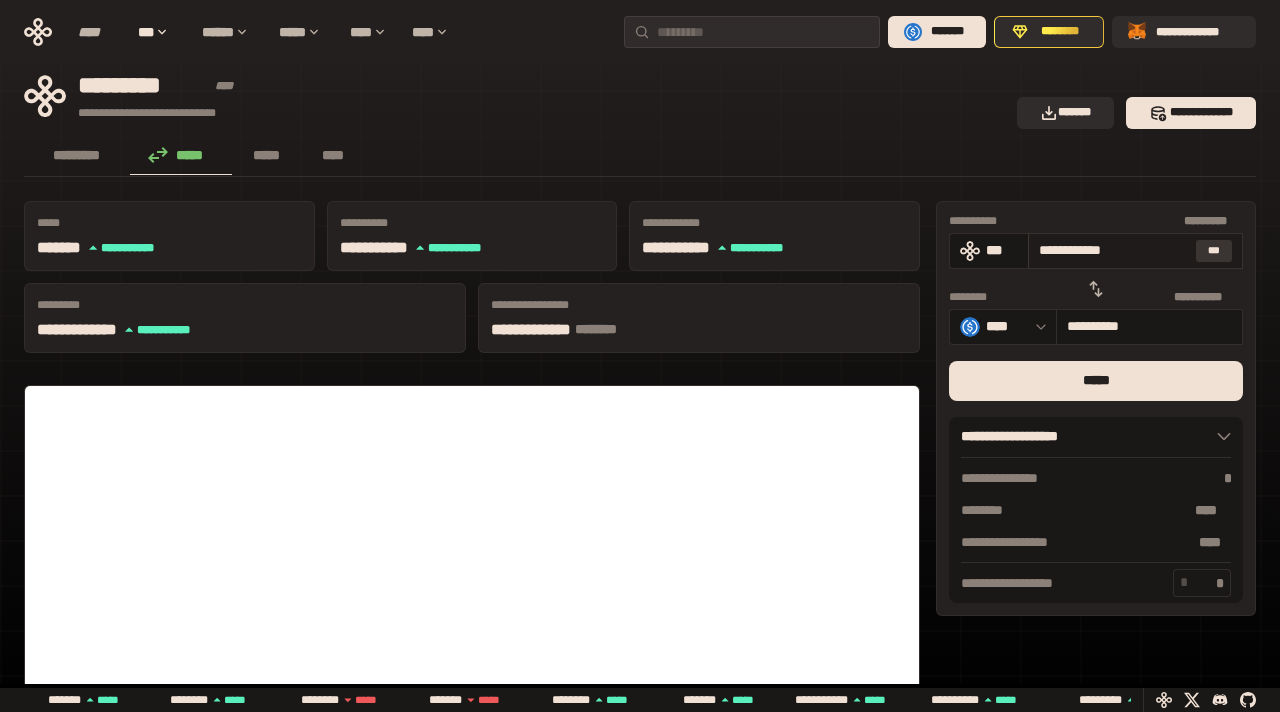 type on "**********" 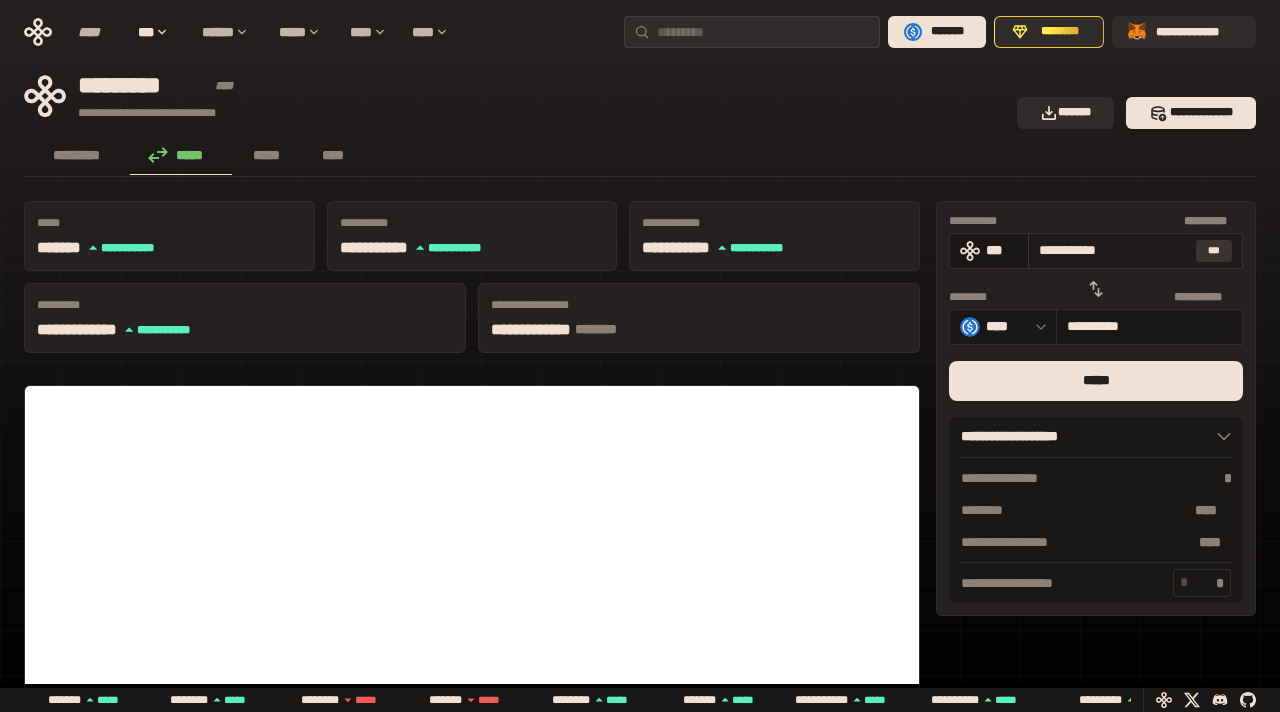 type on "**********" 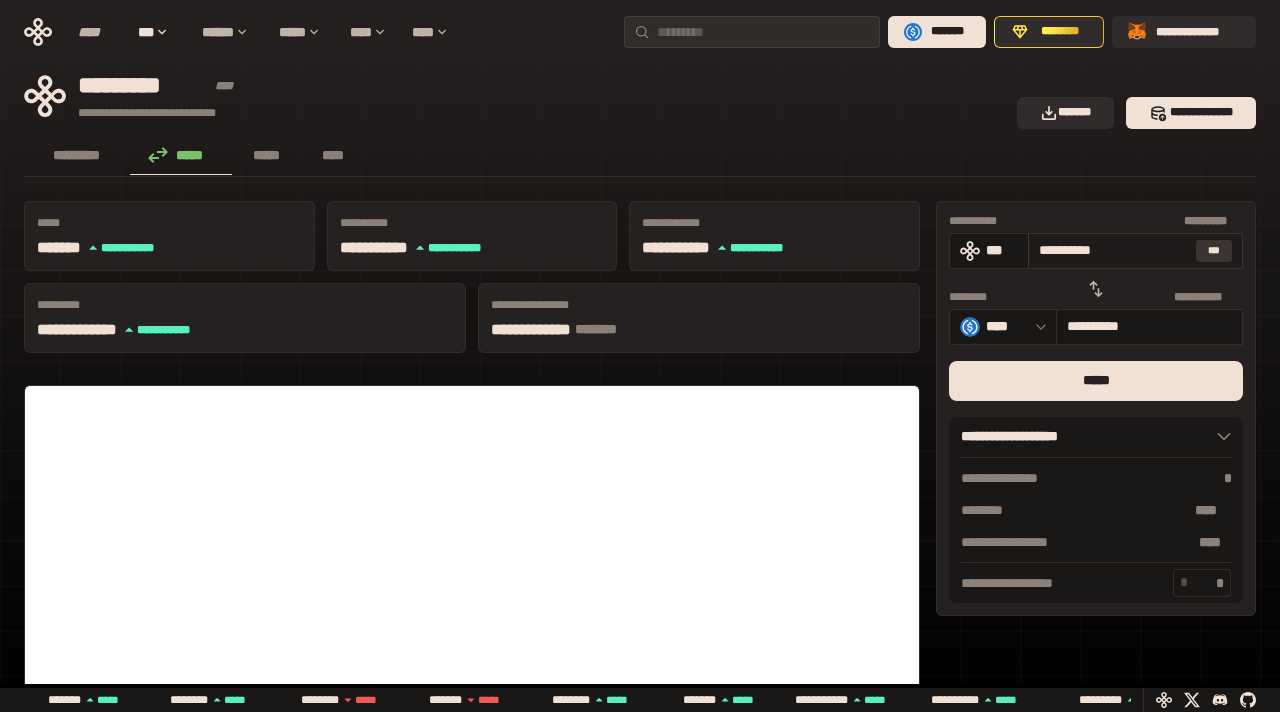 type on "*********" 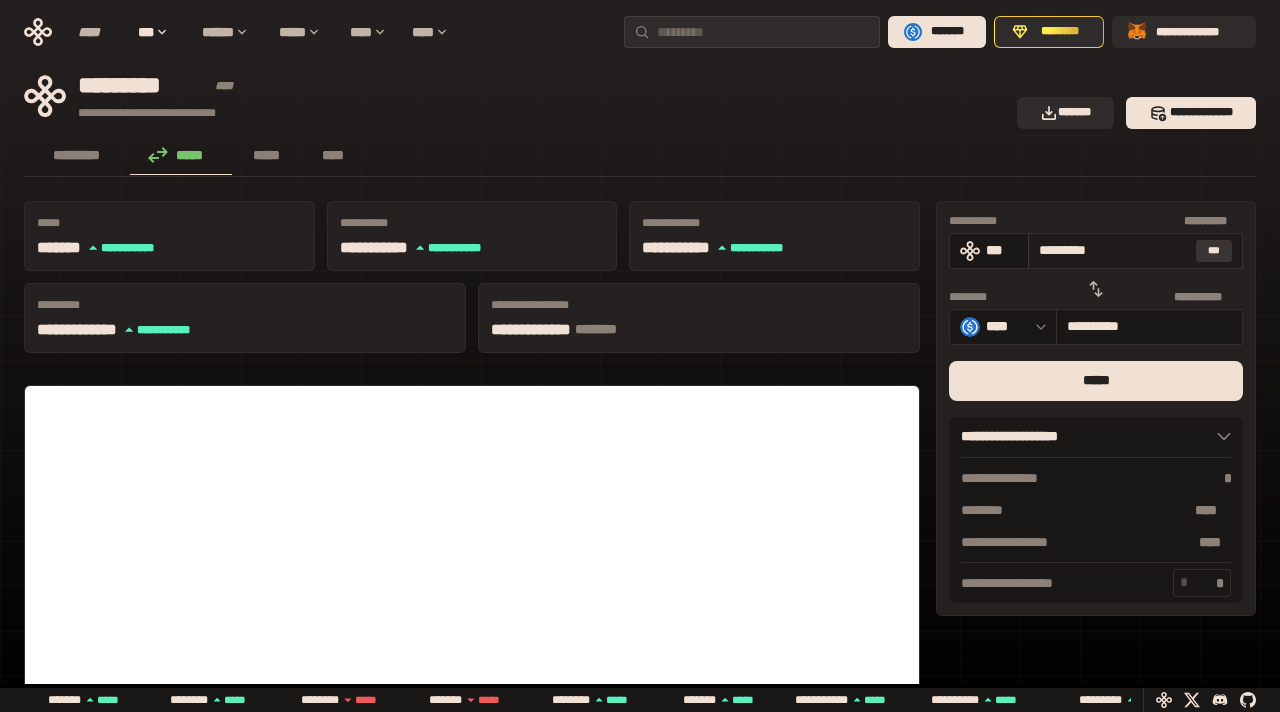 type on "*********" 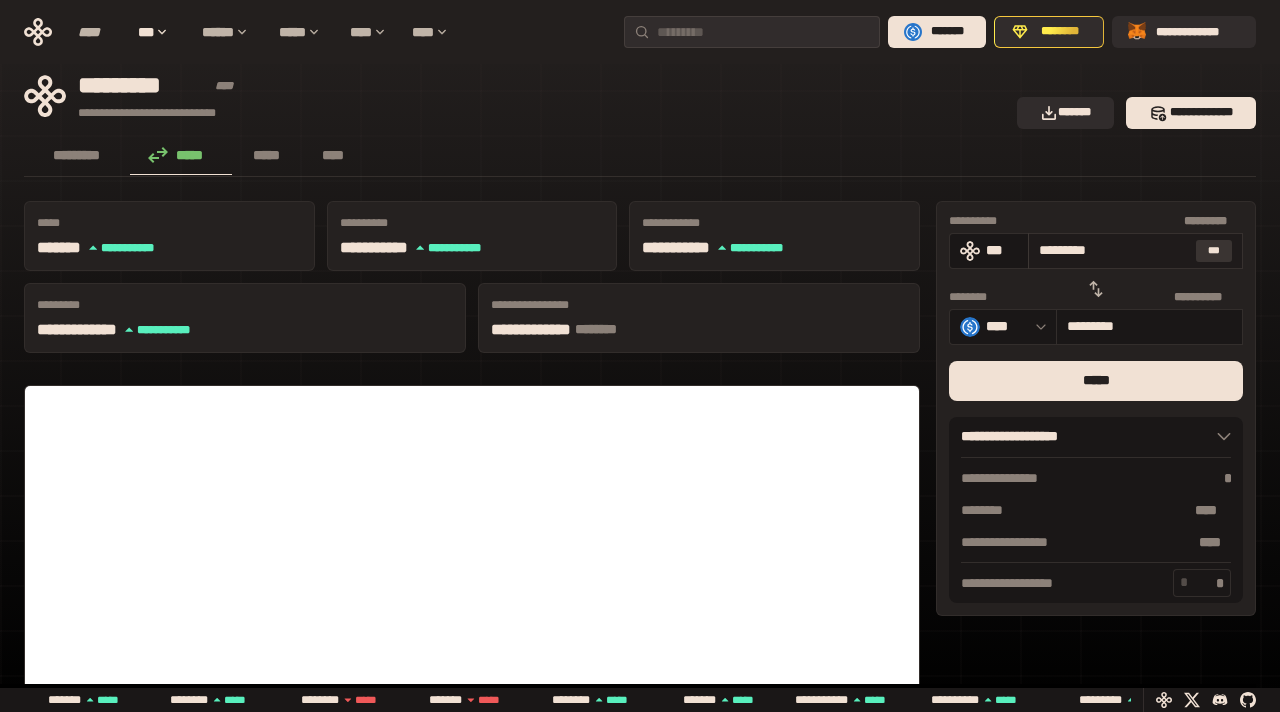 type on "********" 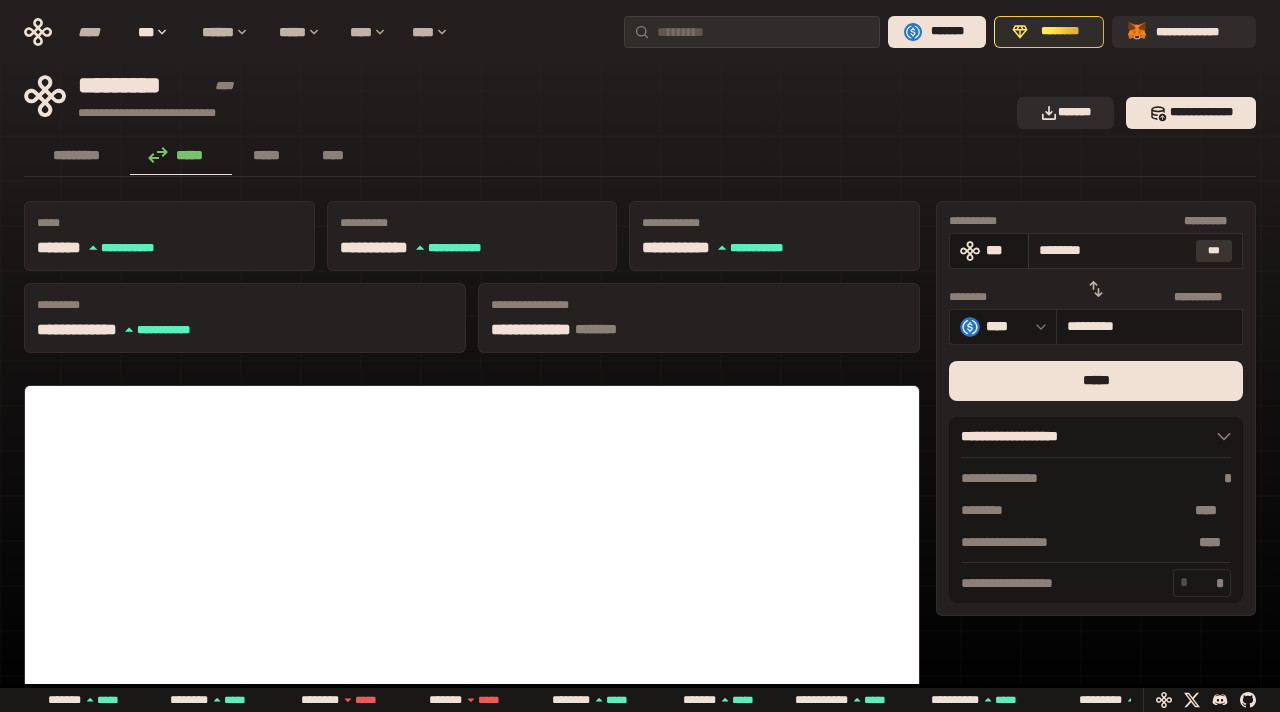 type on "**********" 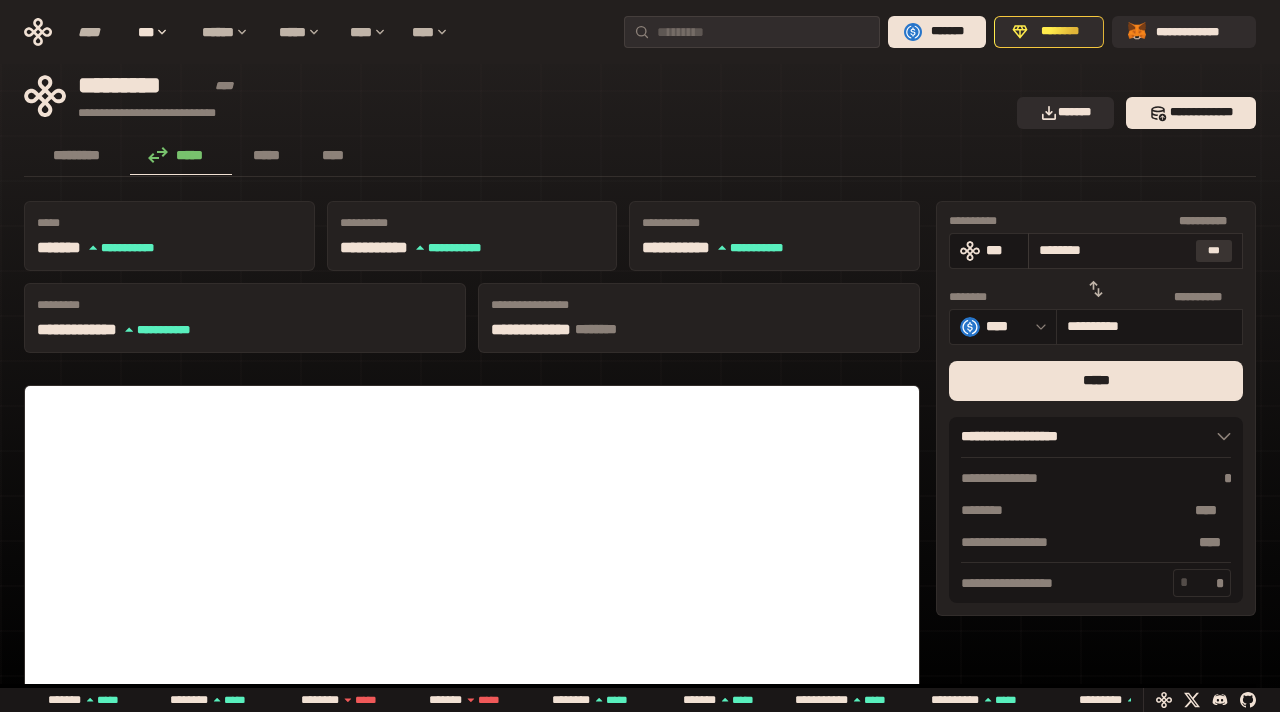 type on "*******" 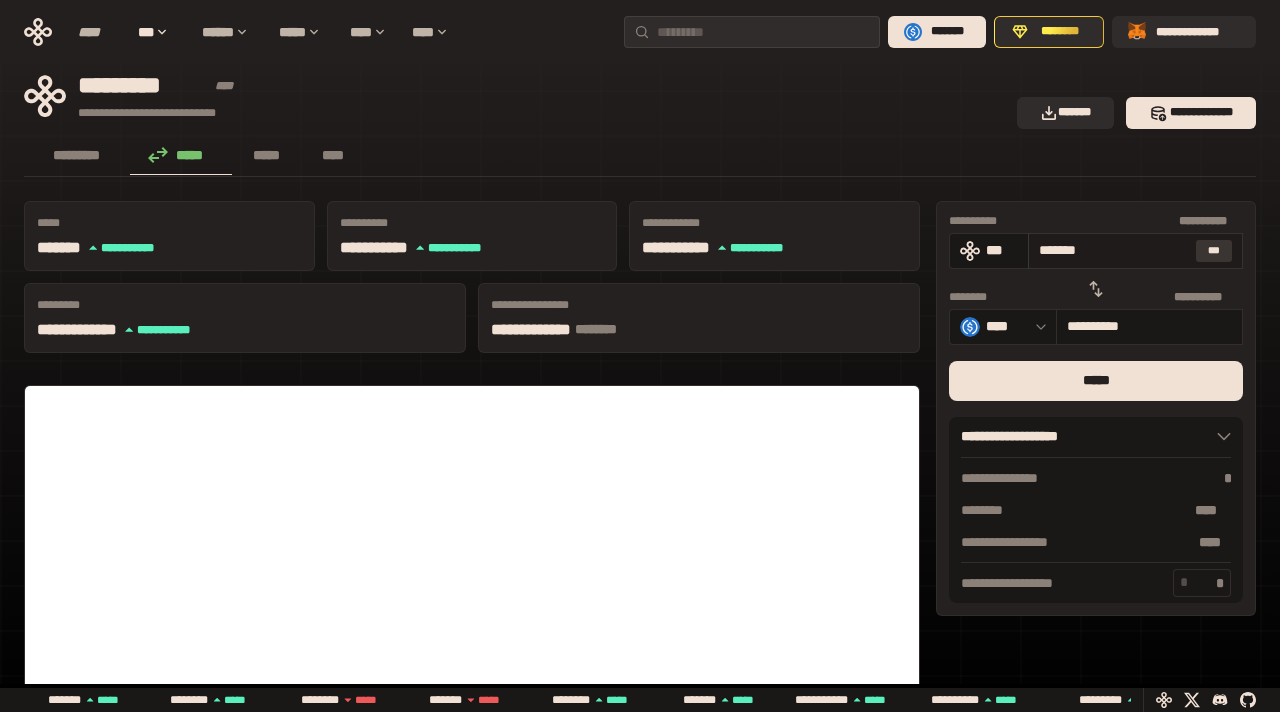 type on "*********" 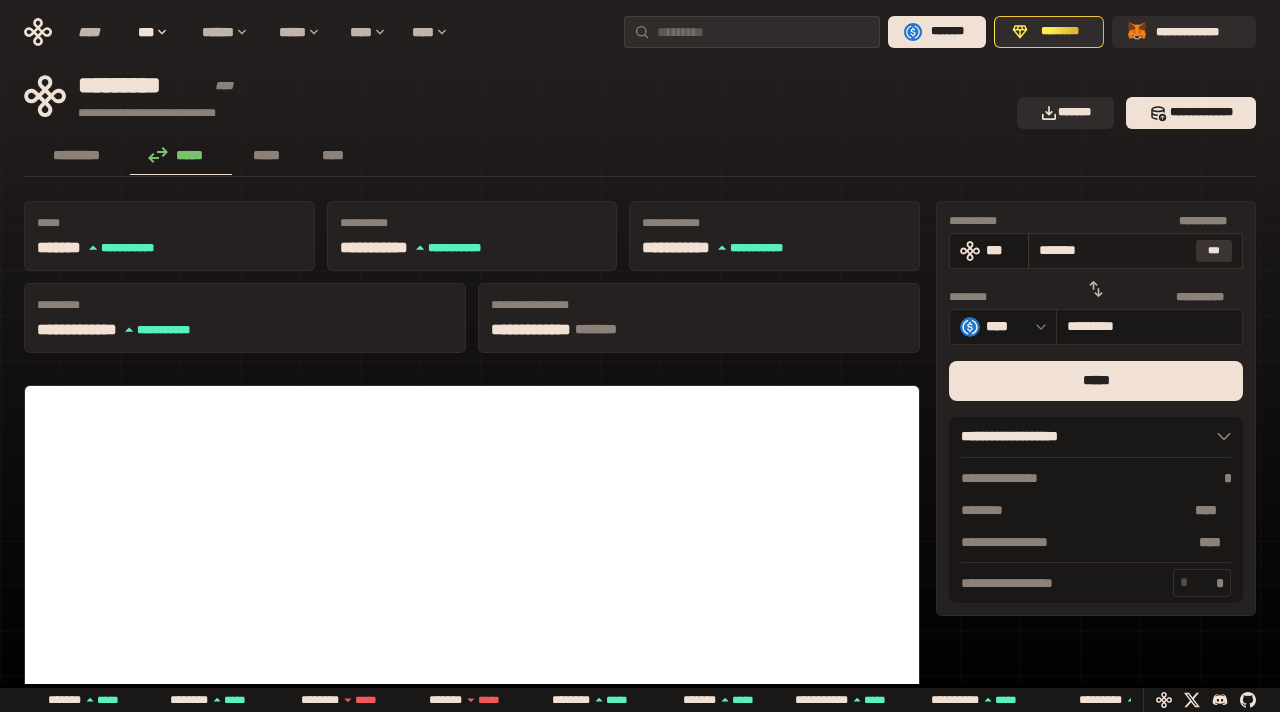 type on "******" 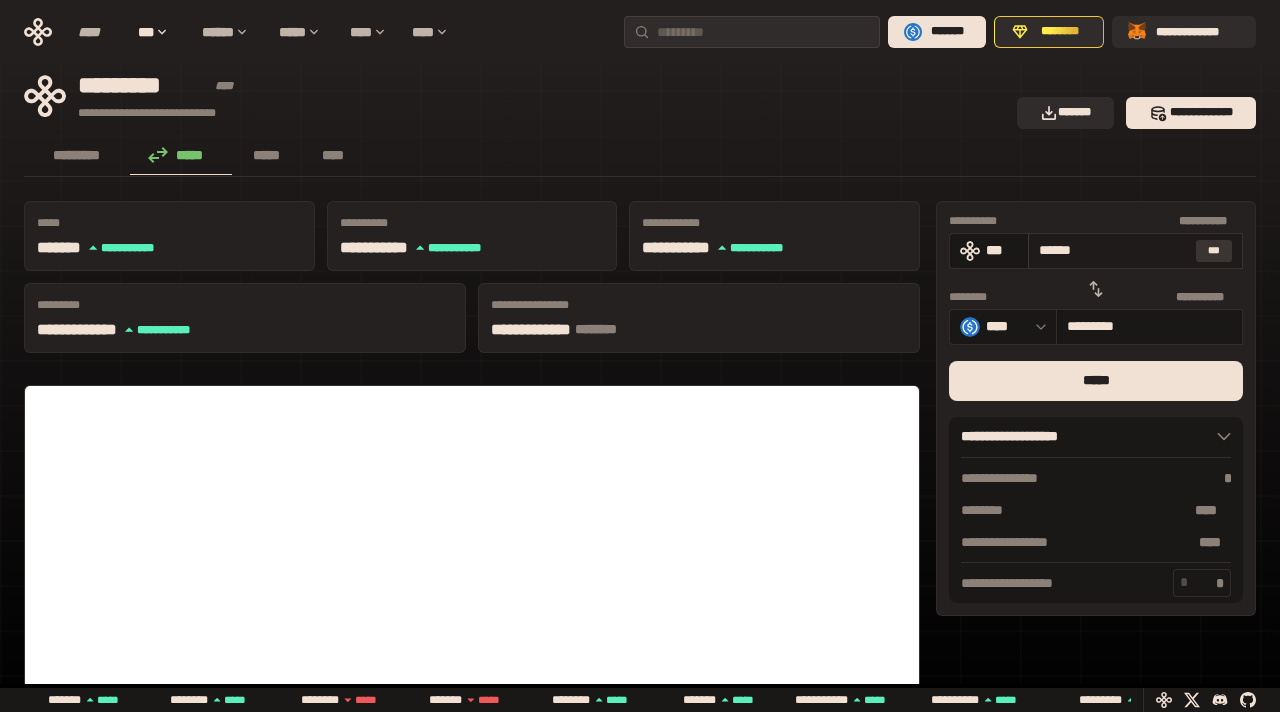 type on "**********" 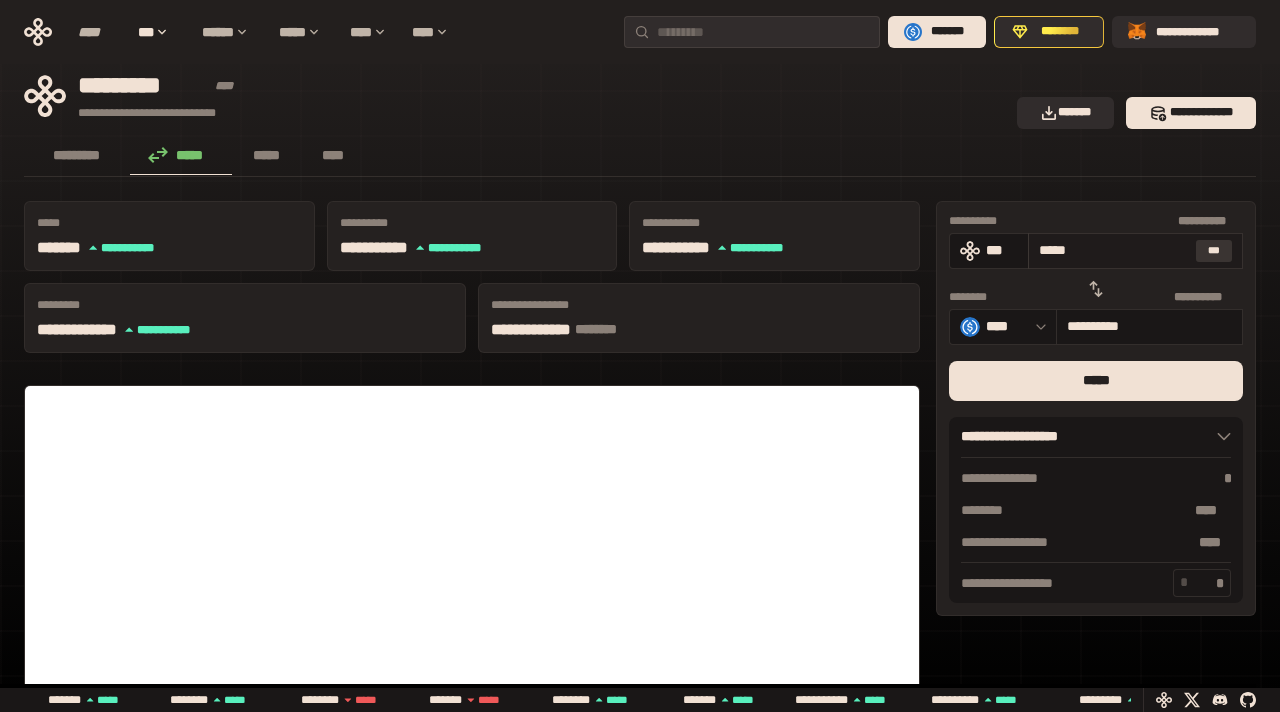 type on "****" 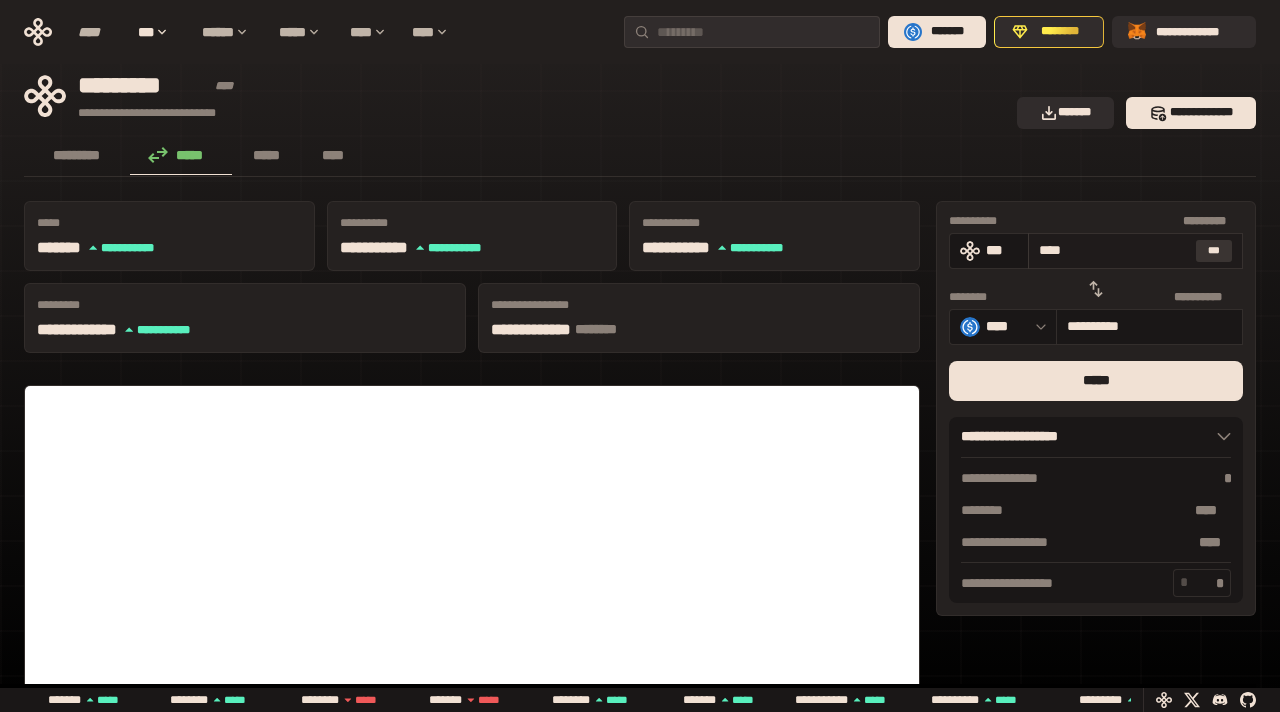 type on "***" 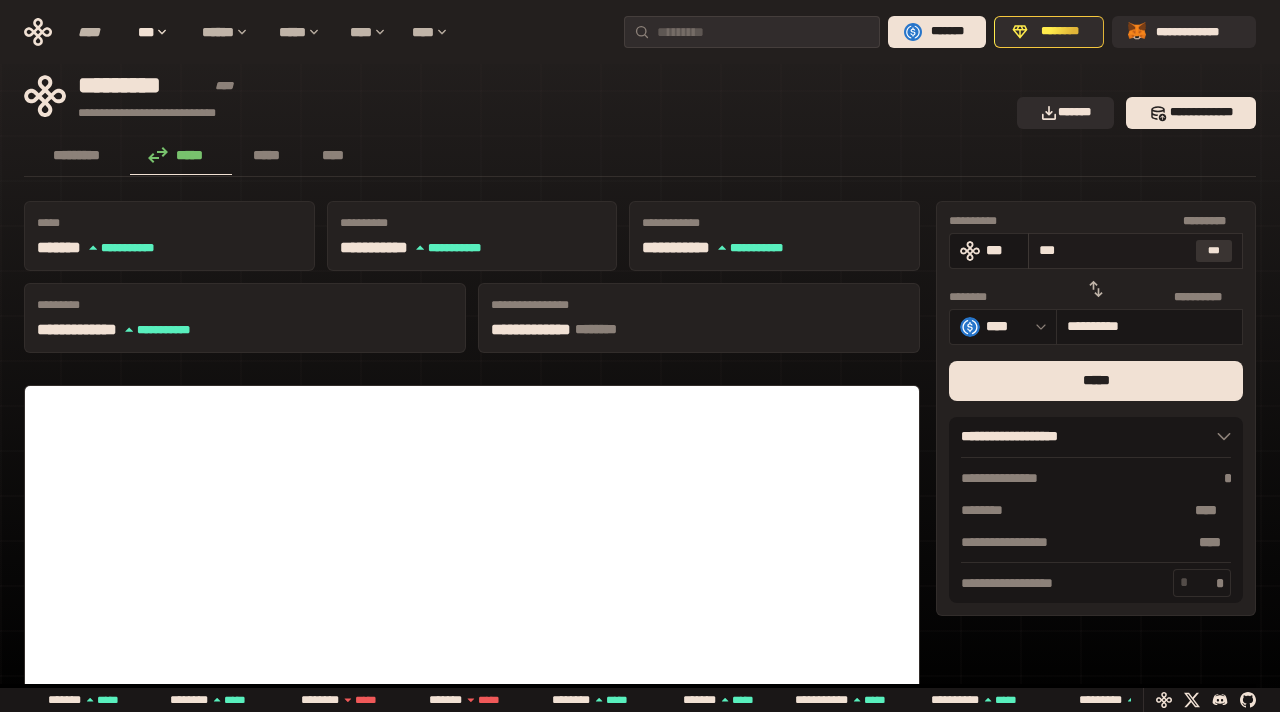 type on "*********" 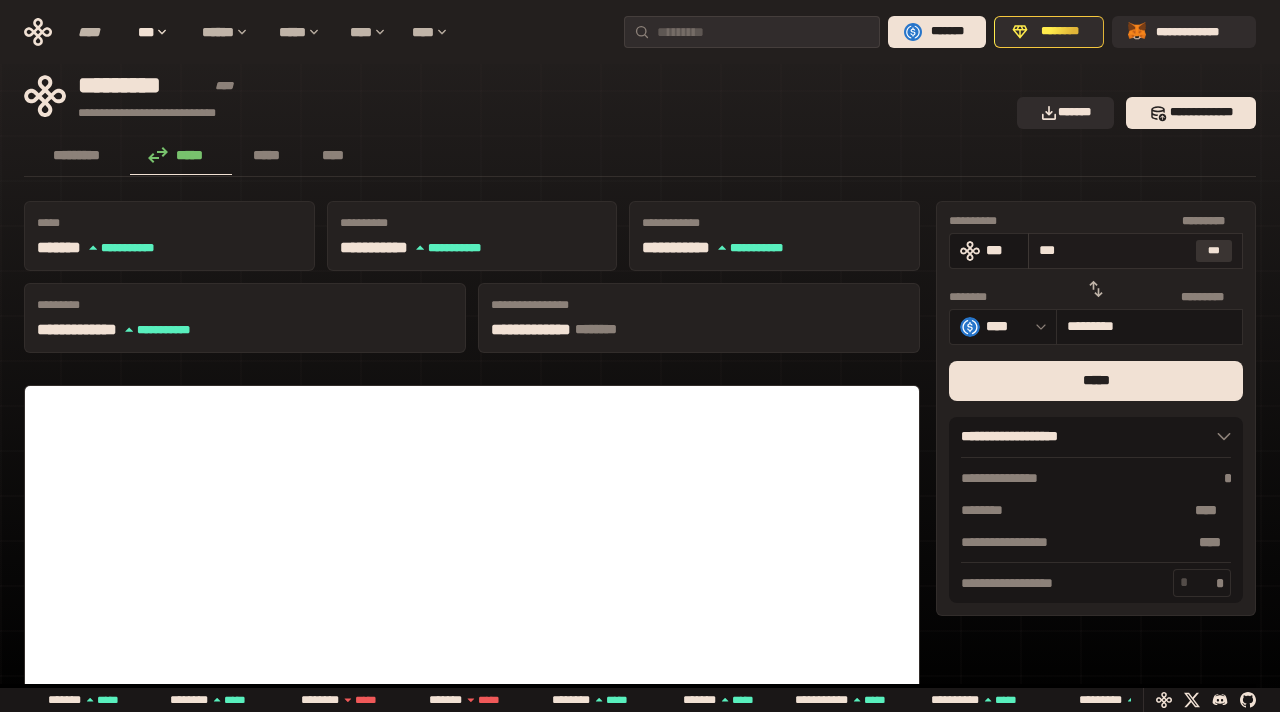 type on "****" 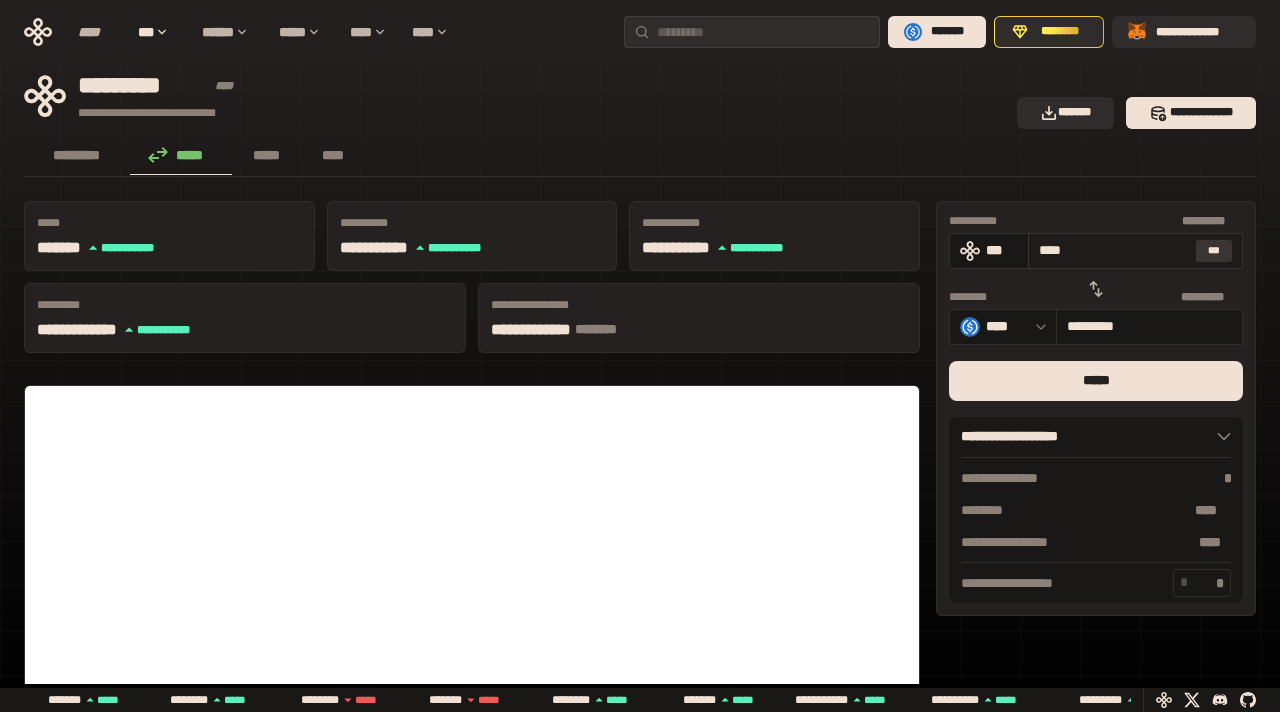 type on "**********" 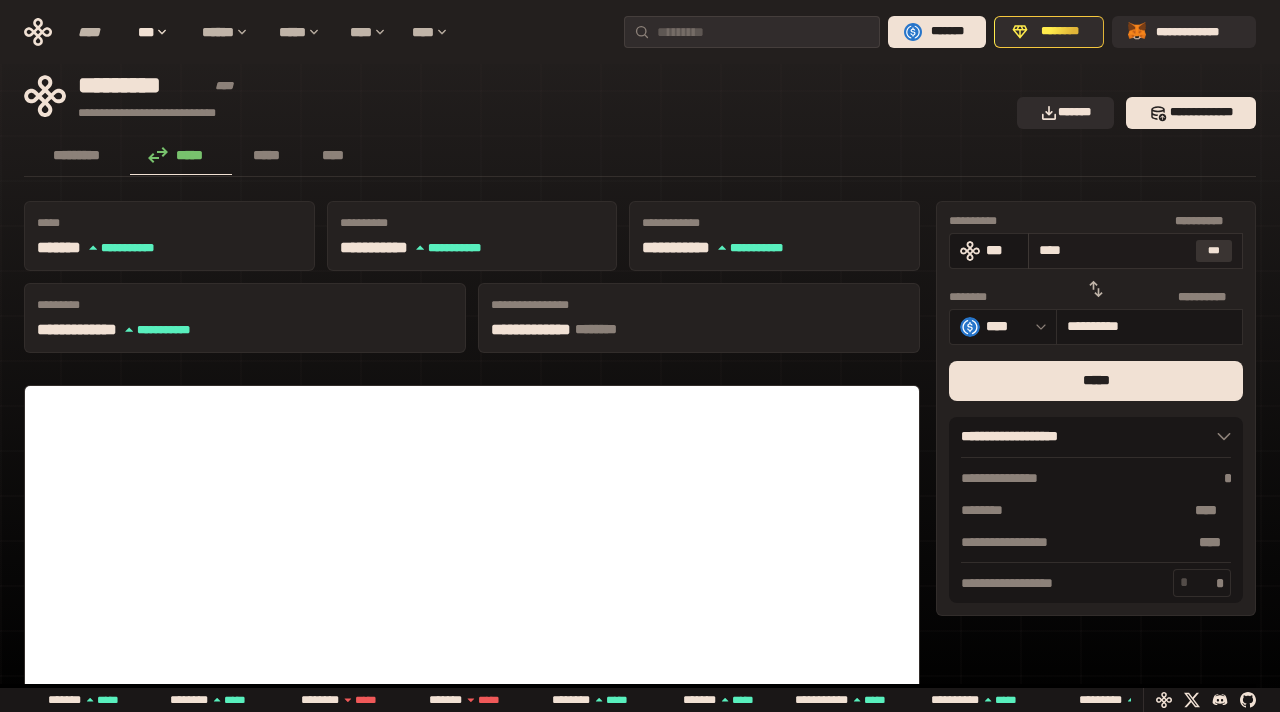 type on "***" 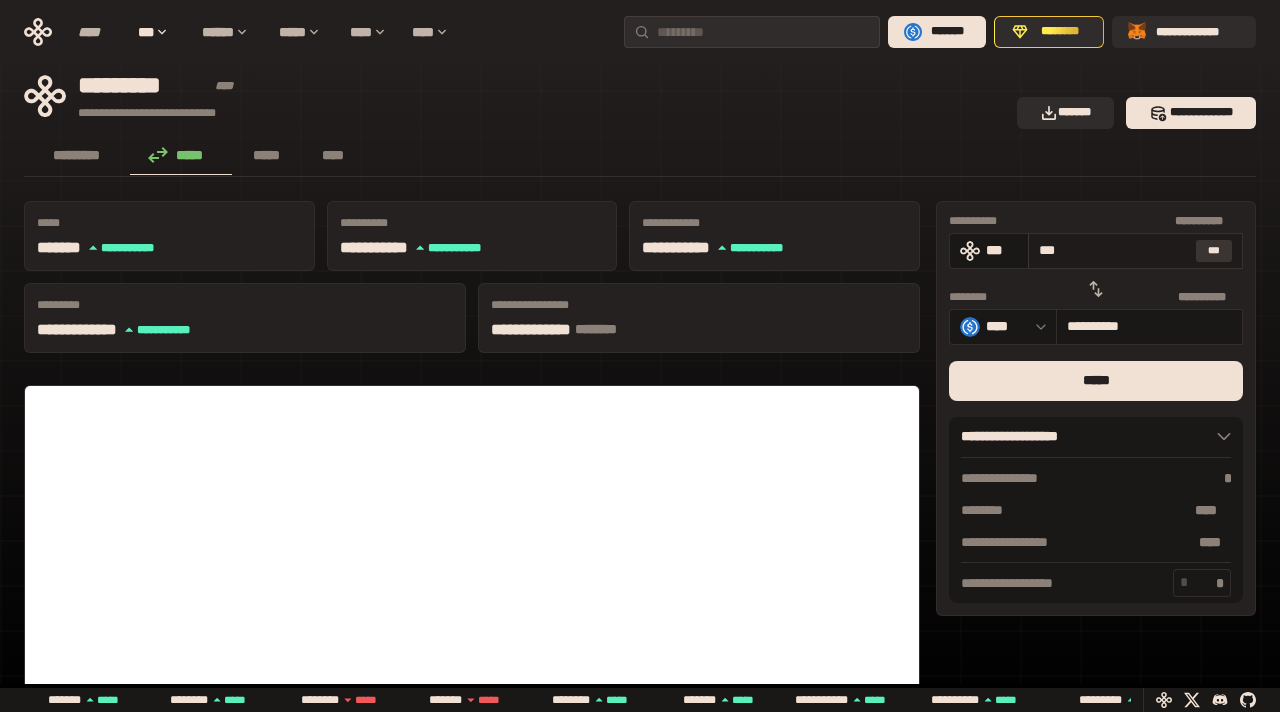 type on "*********" 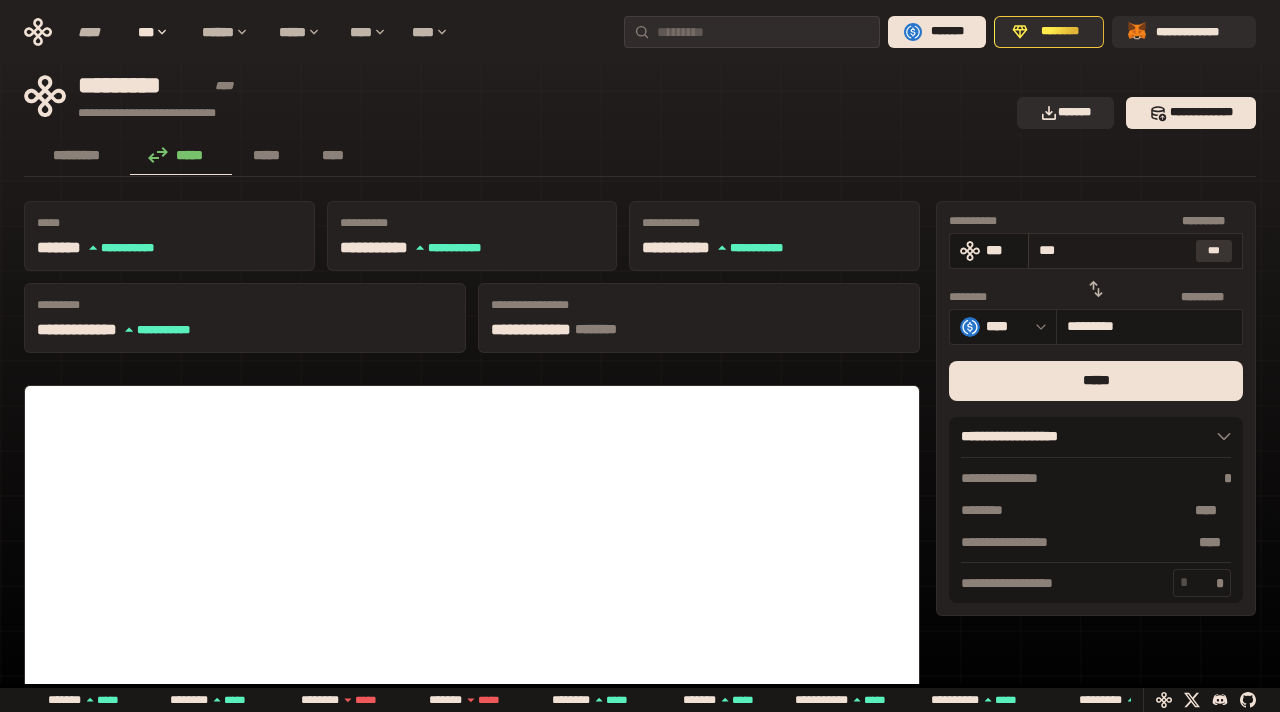 type on "****" 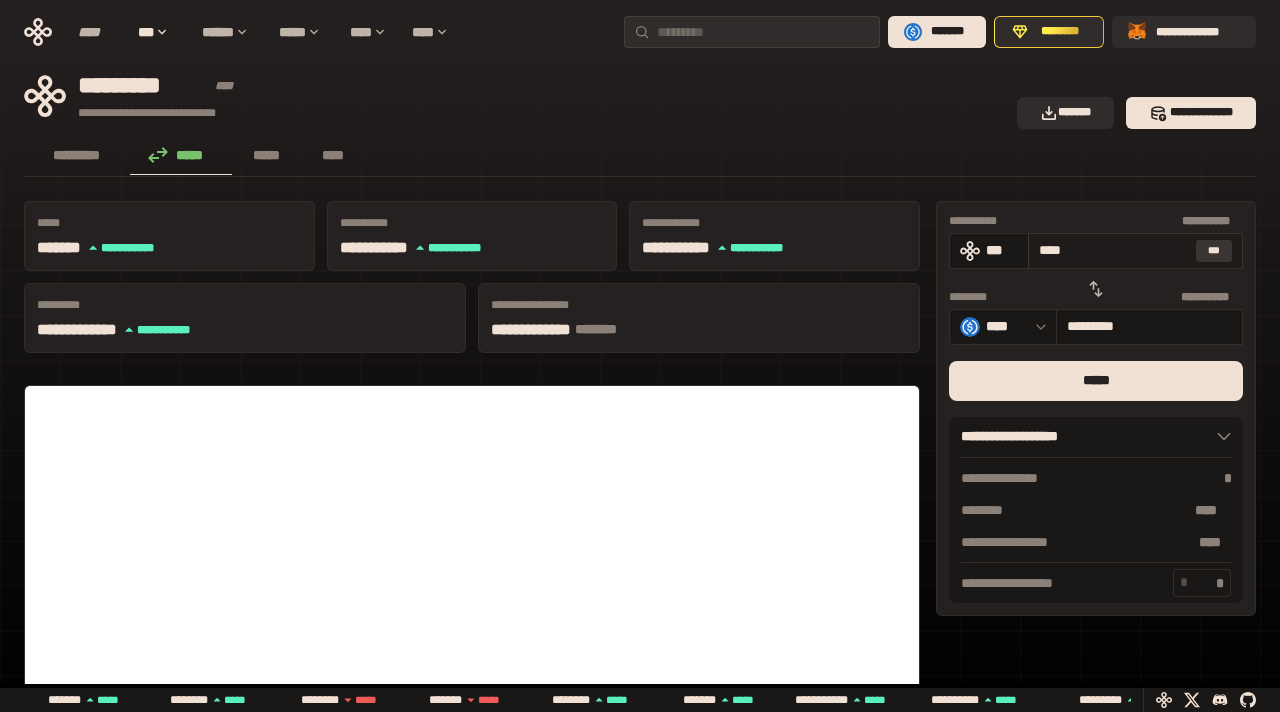 type on "**********" 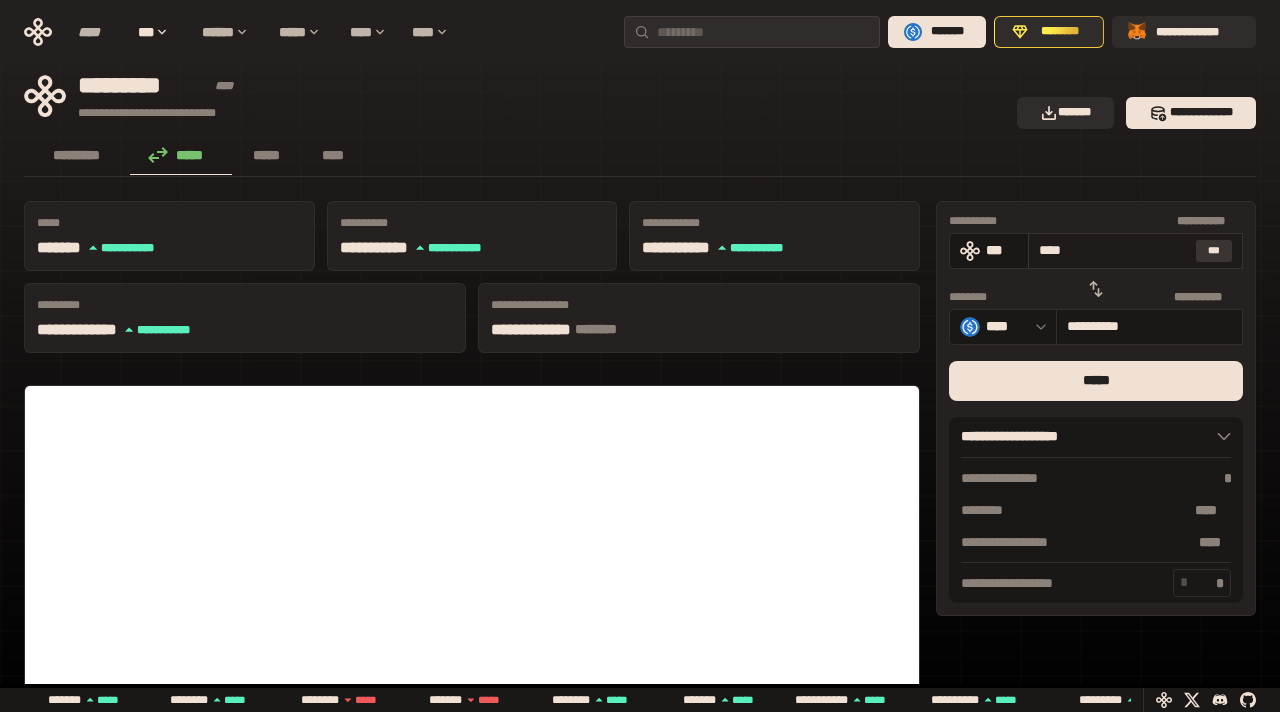 type on "***" 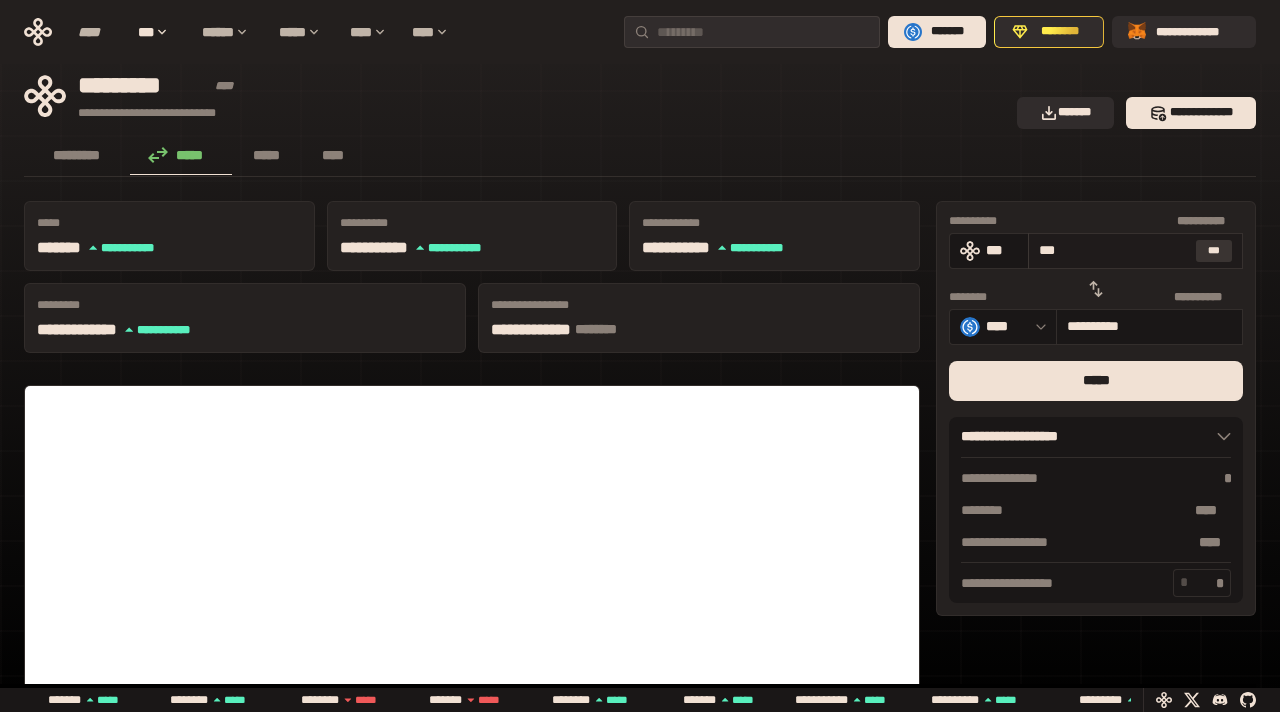 type on "*********" 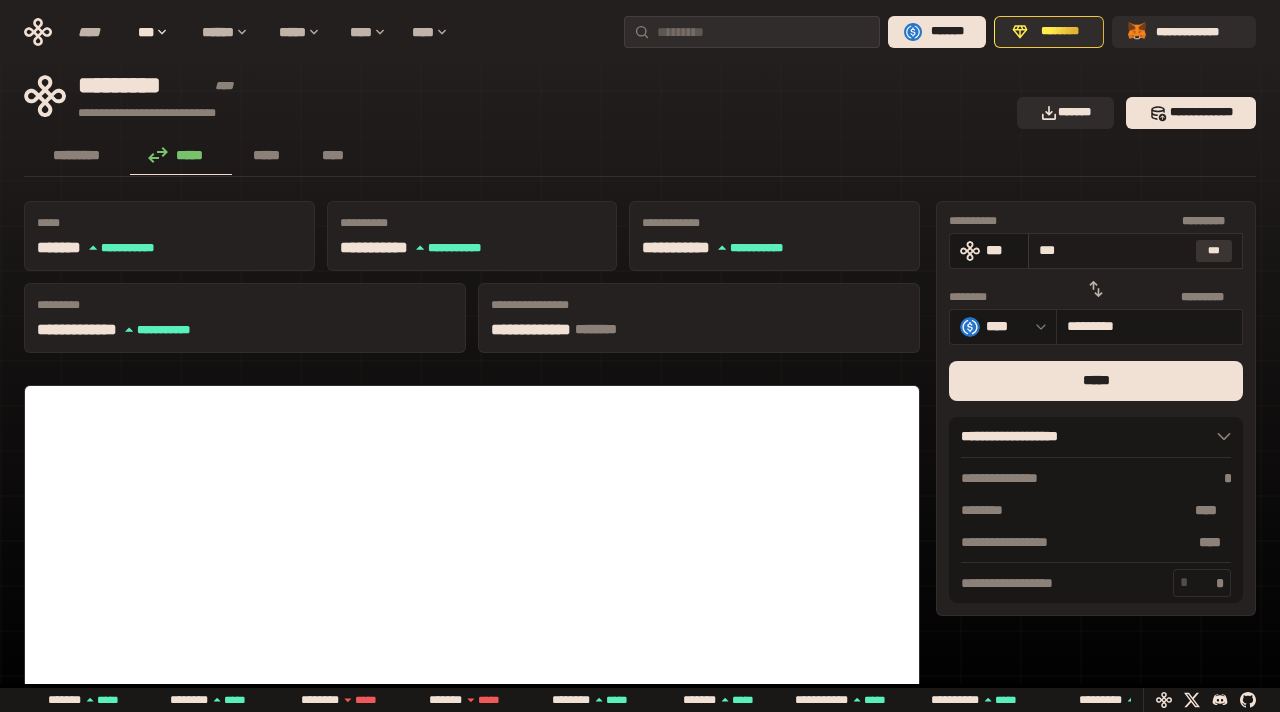 type on "**" 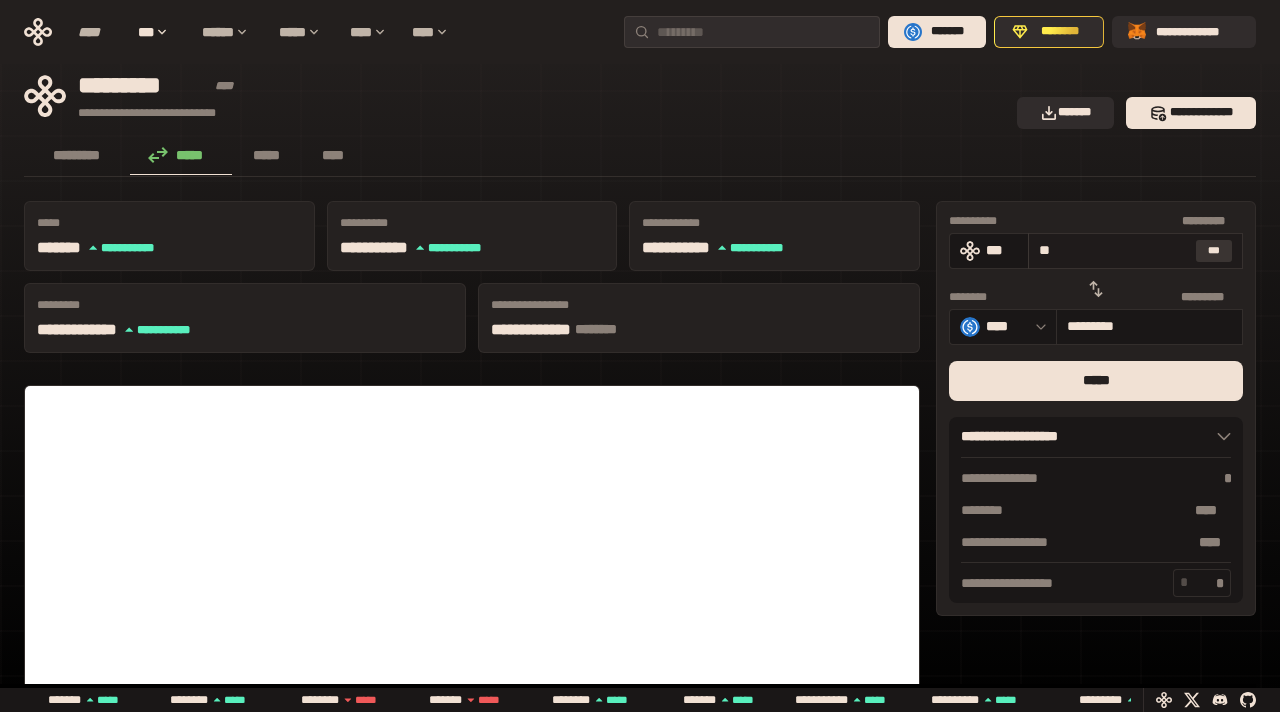 type on "********" 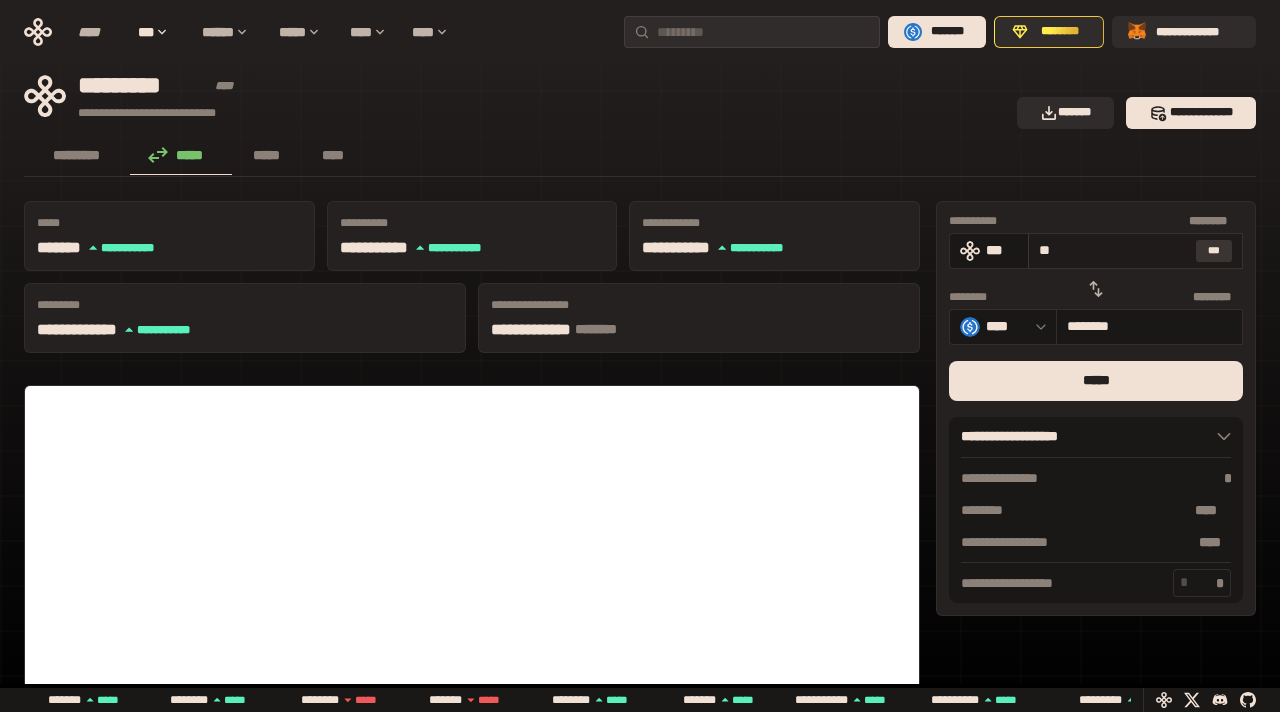type on "***" 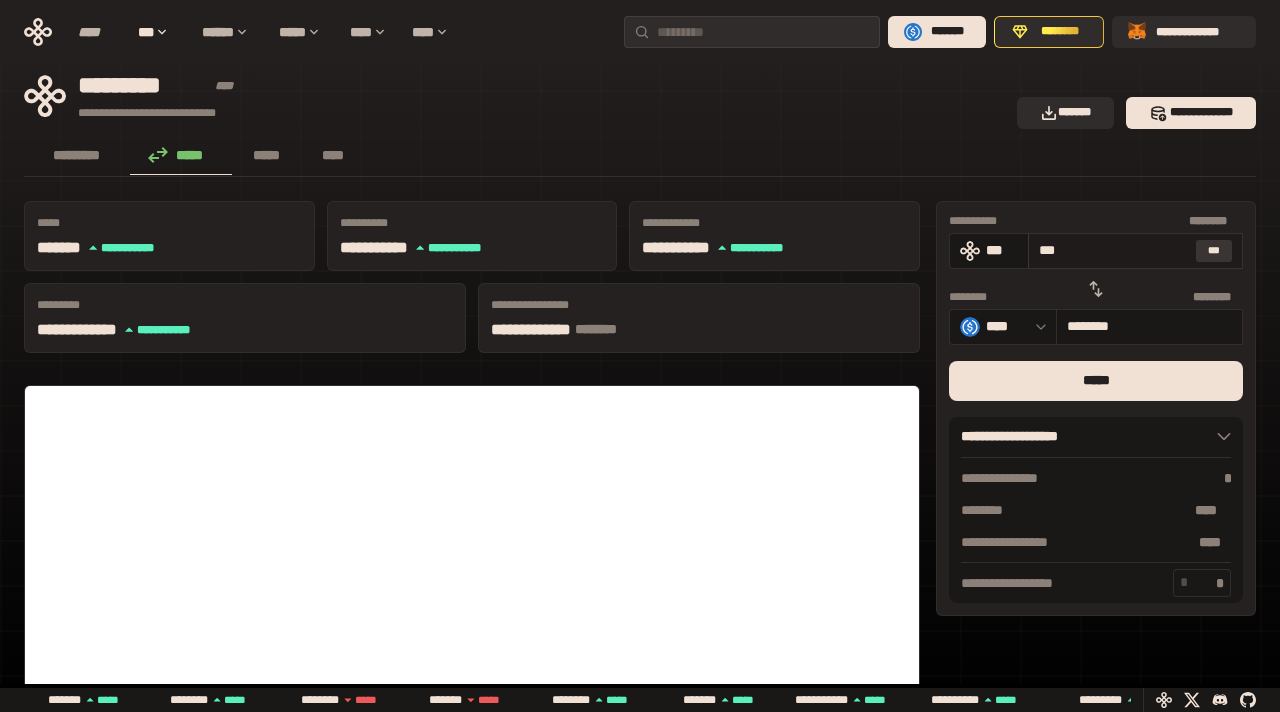 type on "*********" 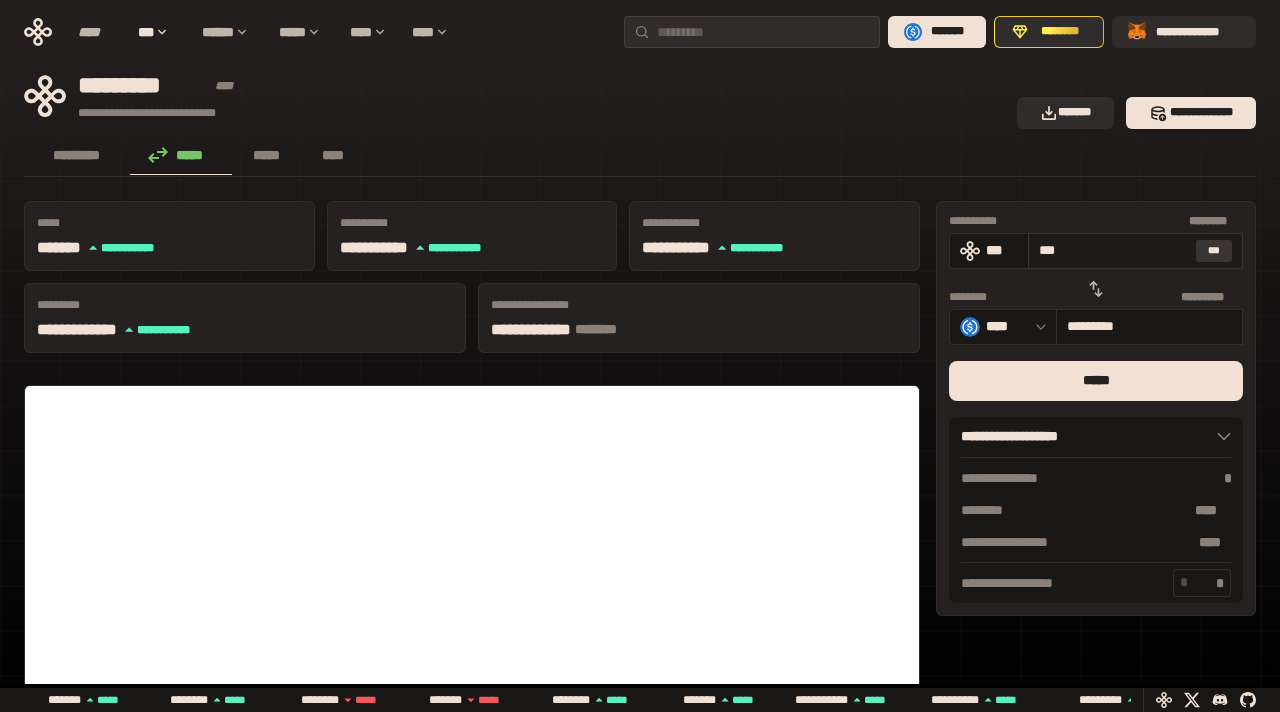 type on "****" 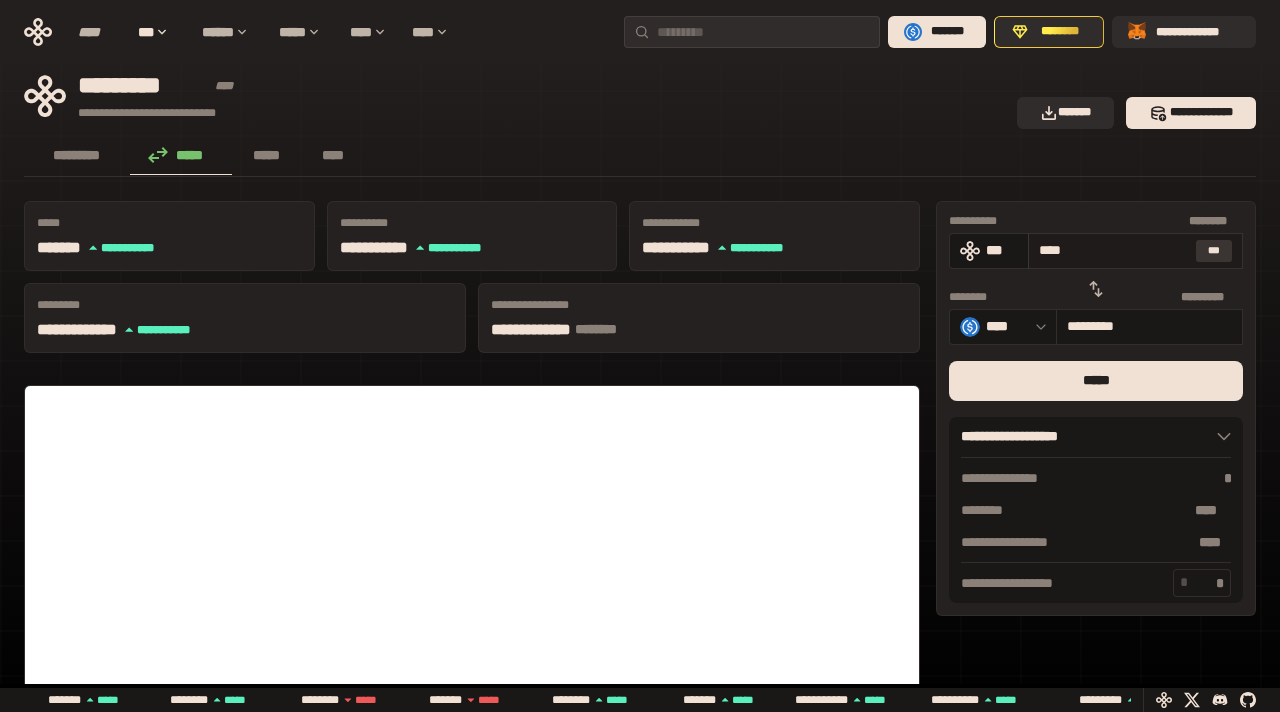 type on "**********" 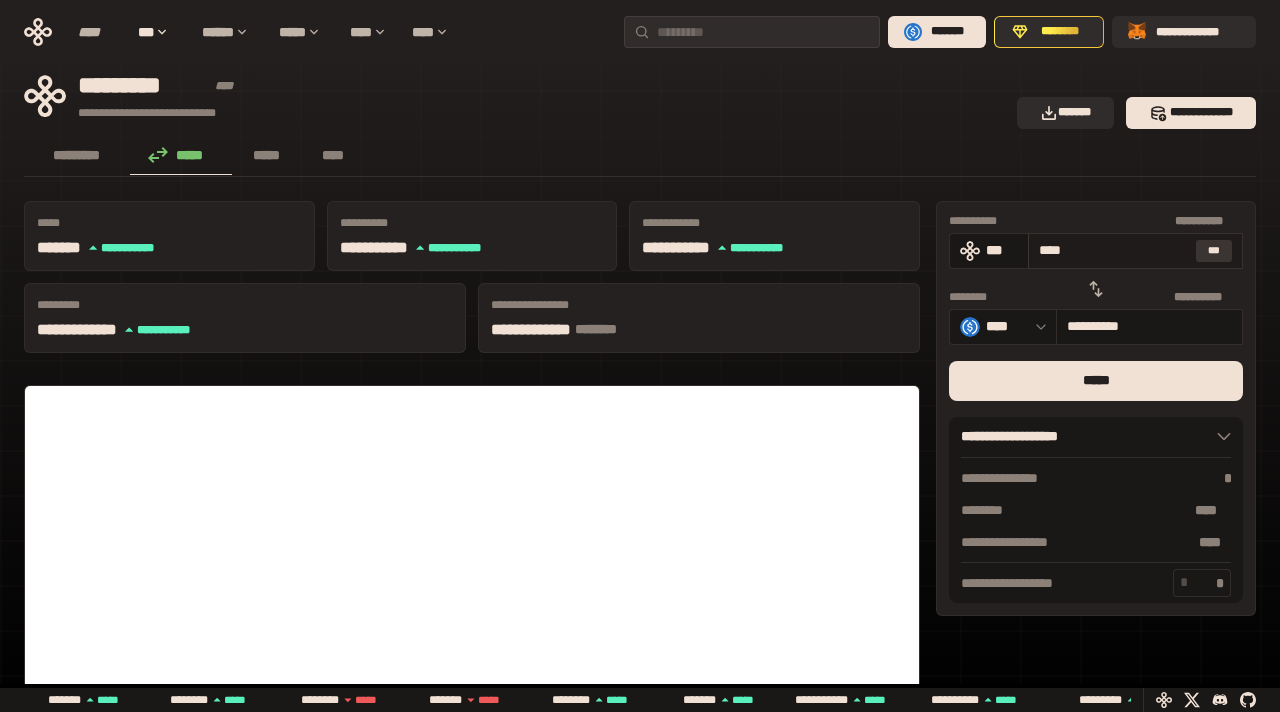 type on "**********" 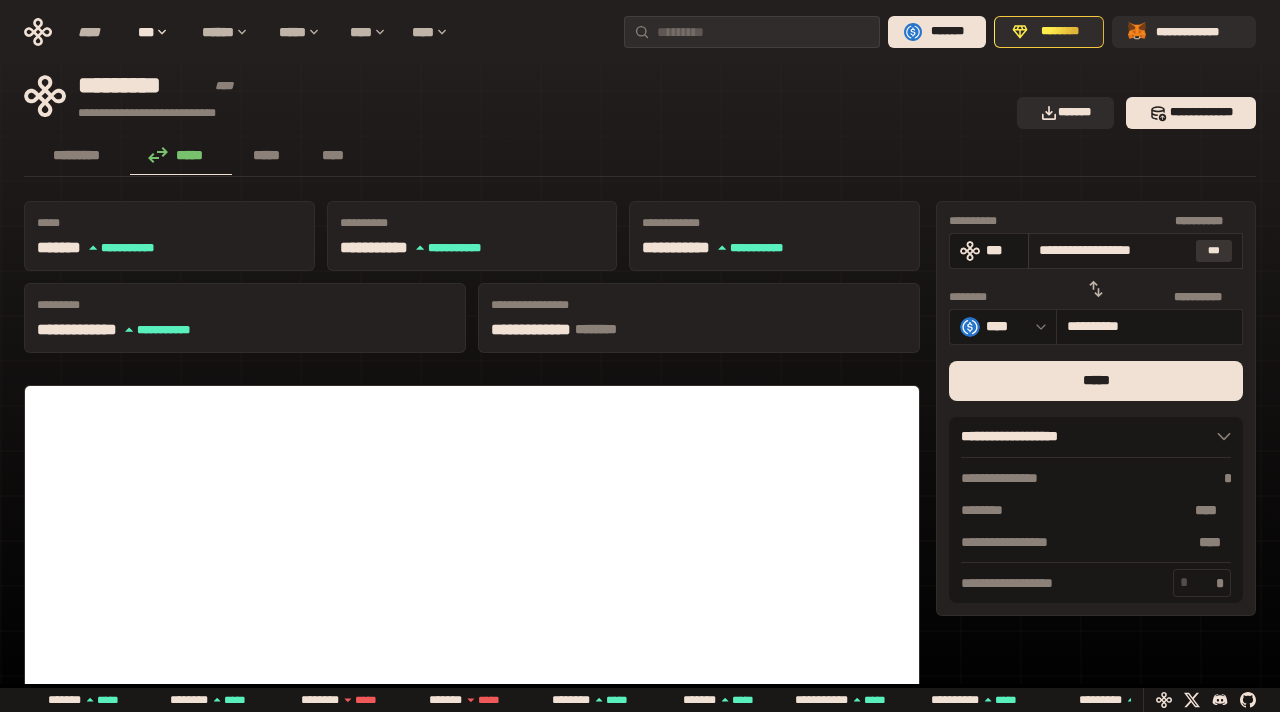 type on "**********" 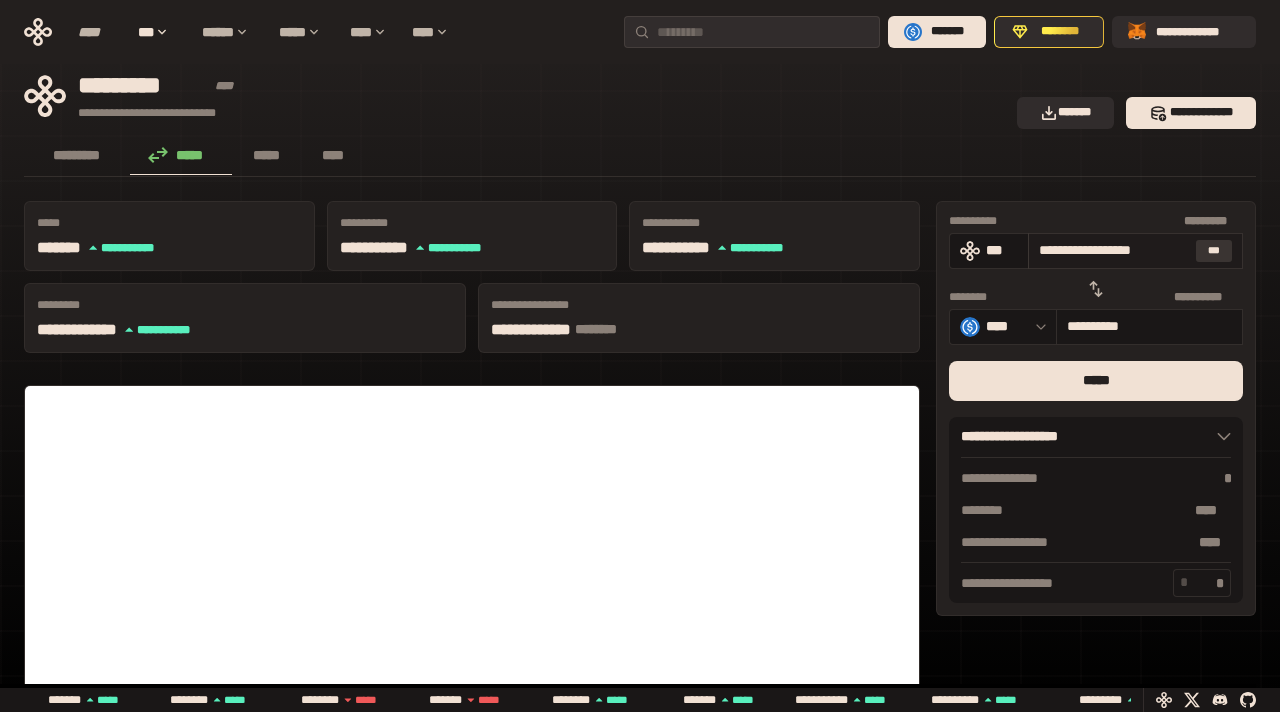 scroll, scrollTop: 0, scrollLeft: 0, axis: both 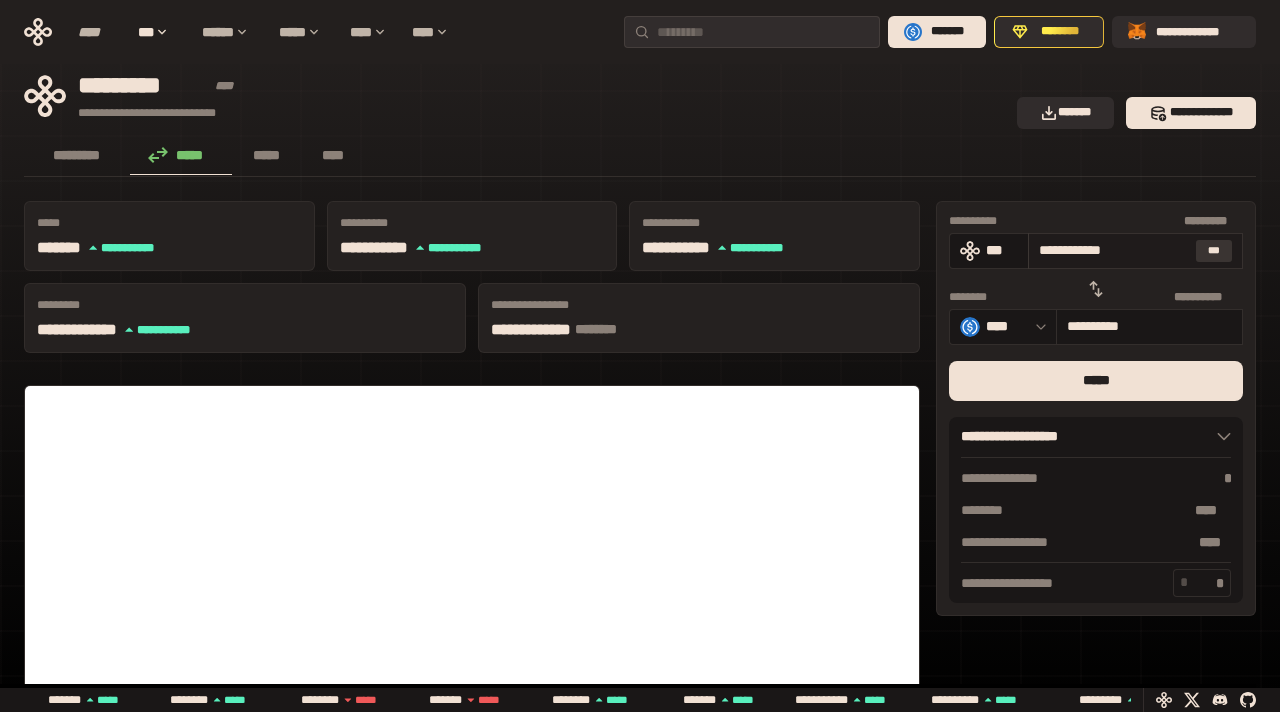 type on "**********" 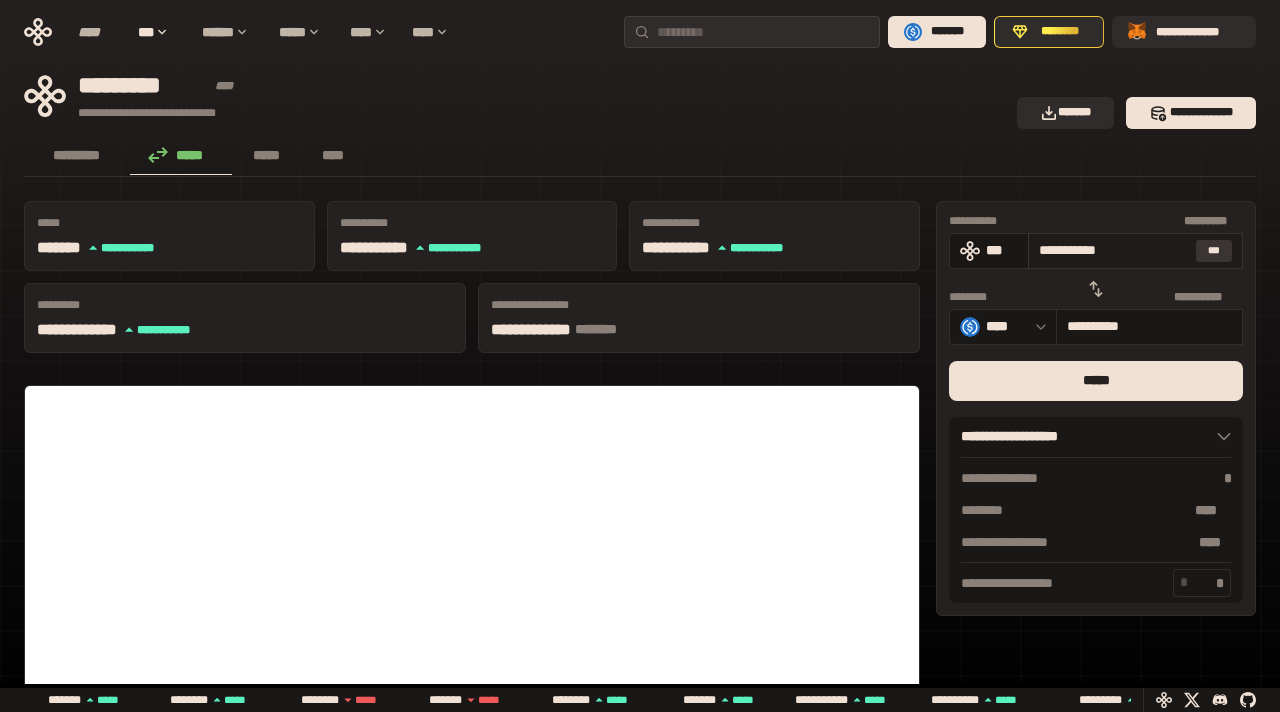 type on "**********" 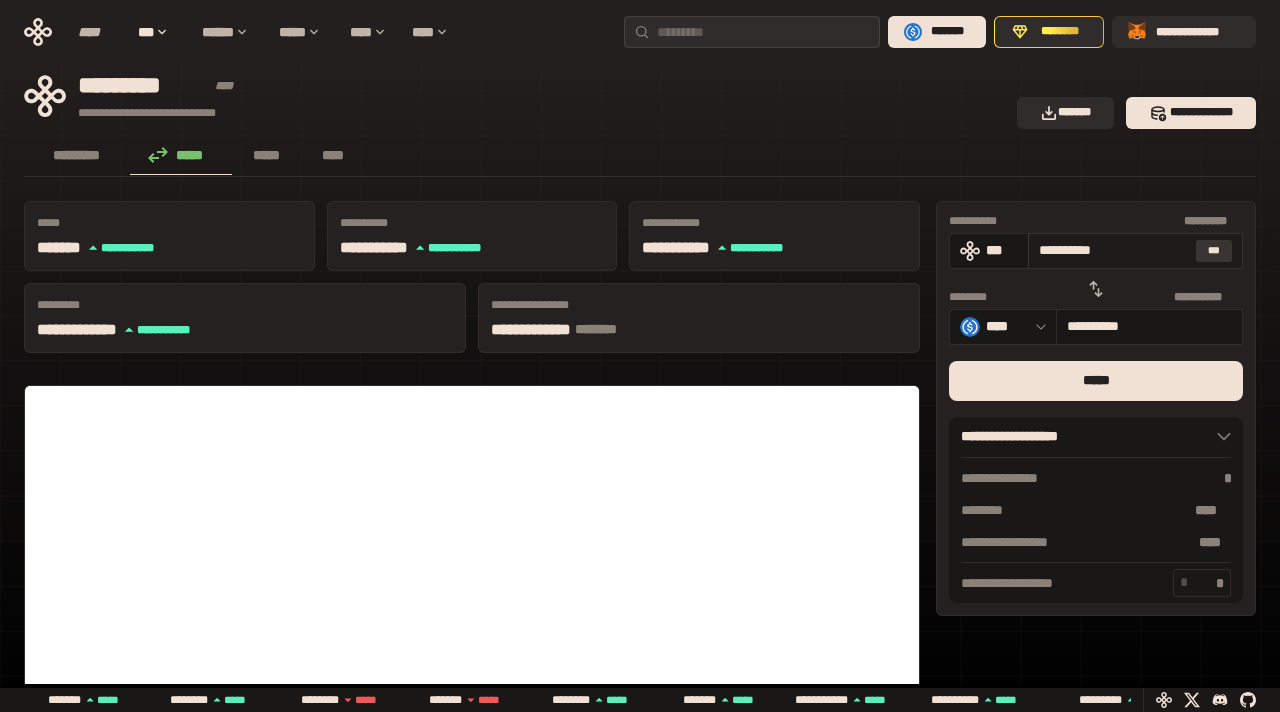 type on "*********" 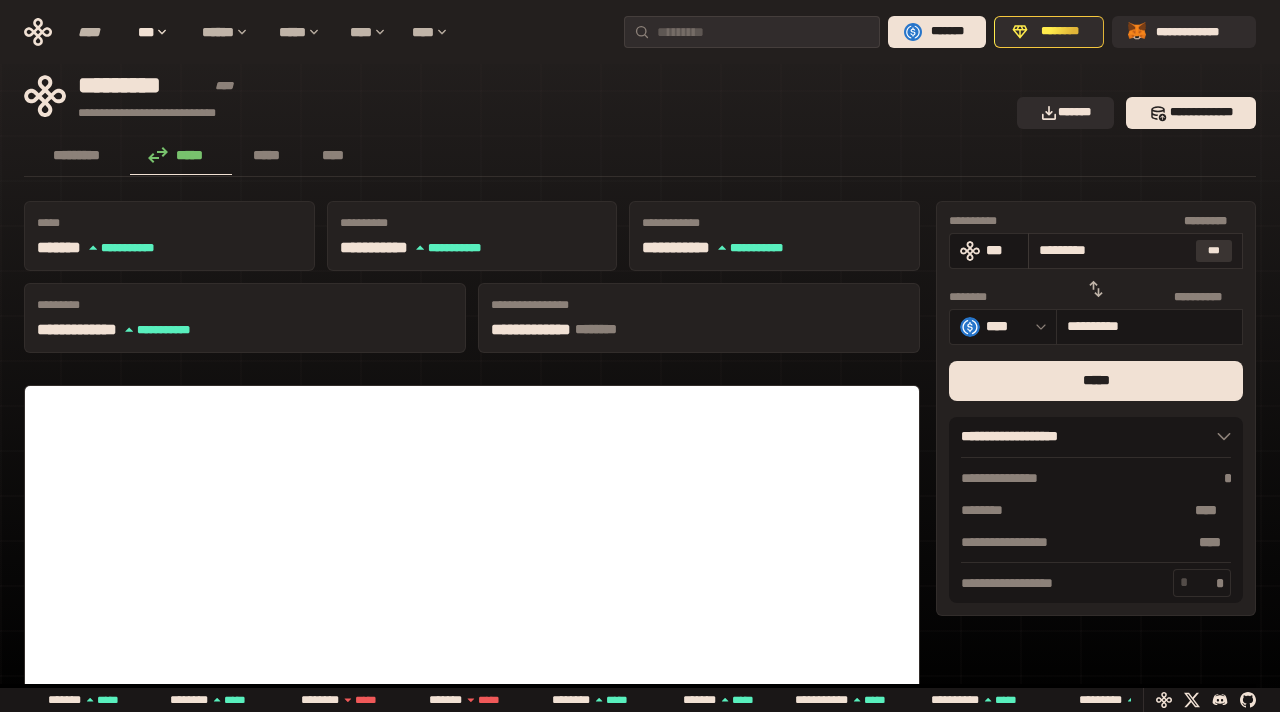 type on "*********" 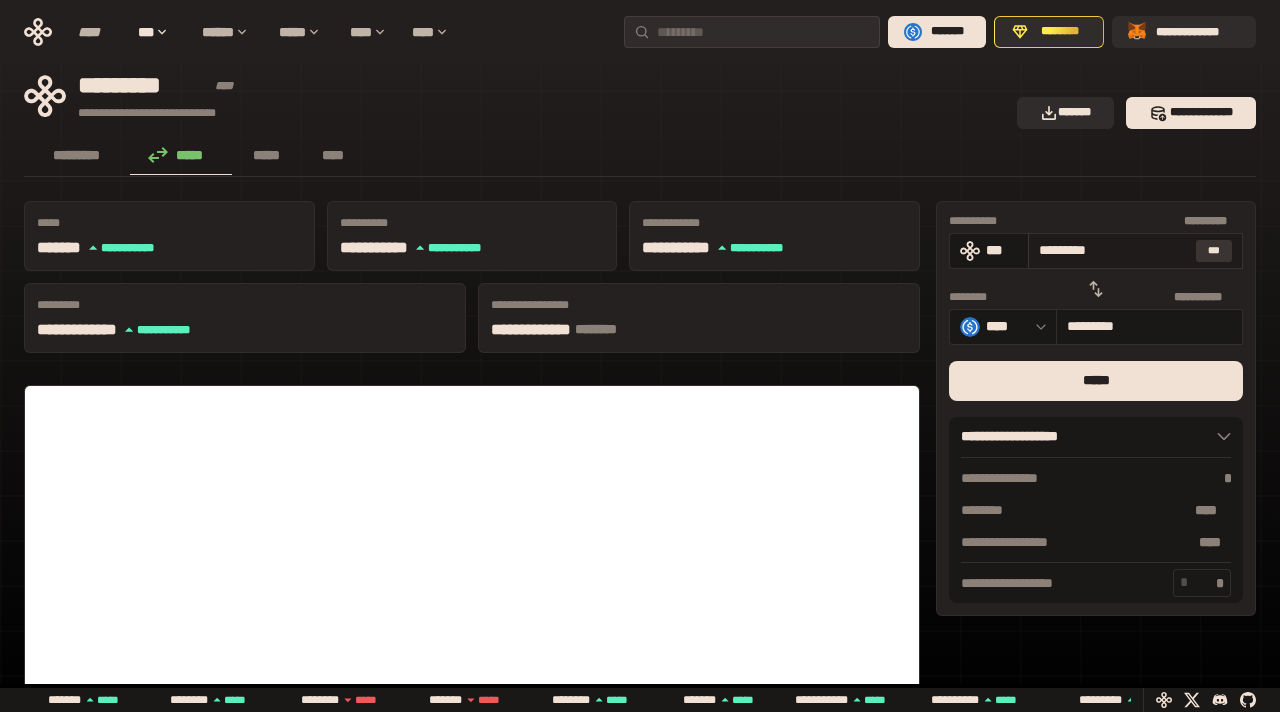 type on "********" 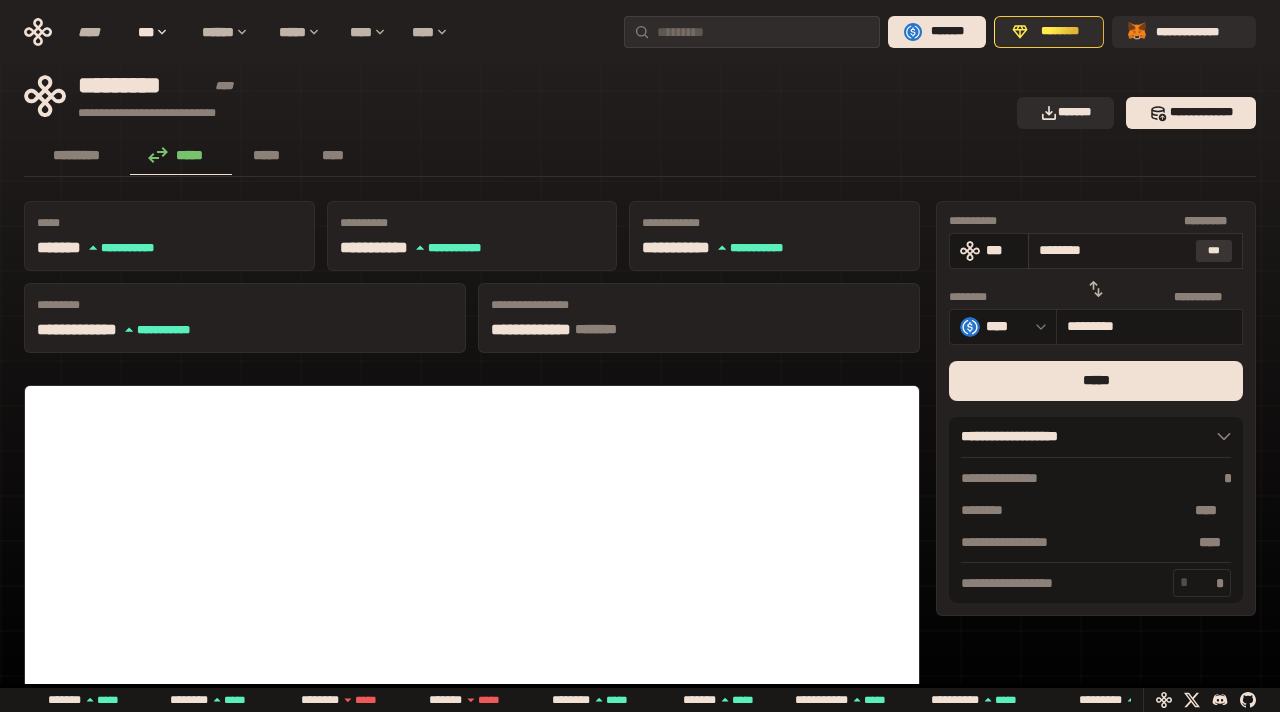 type on "**********" 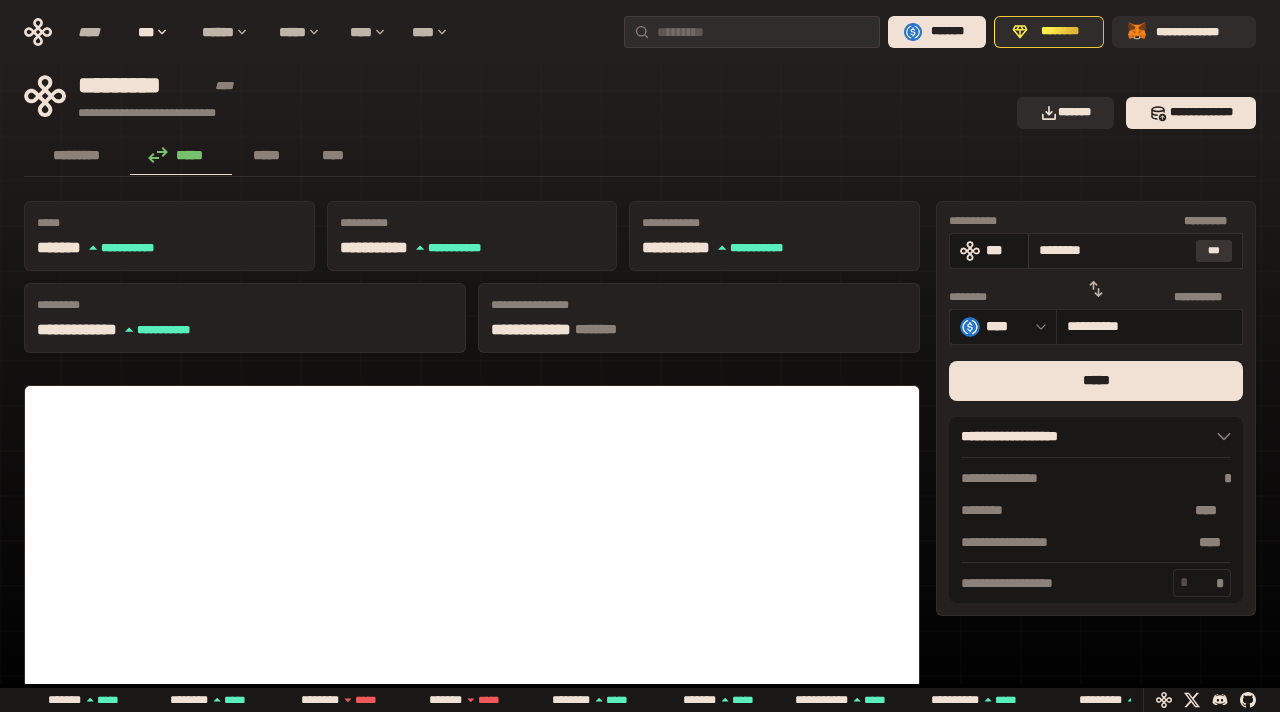type on "*******" 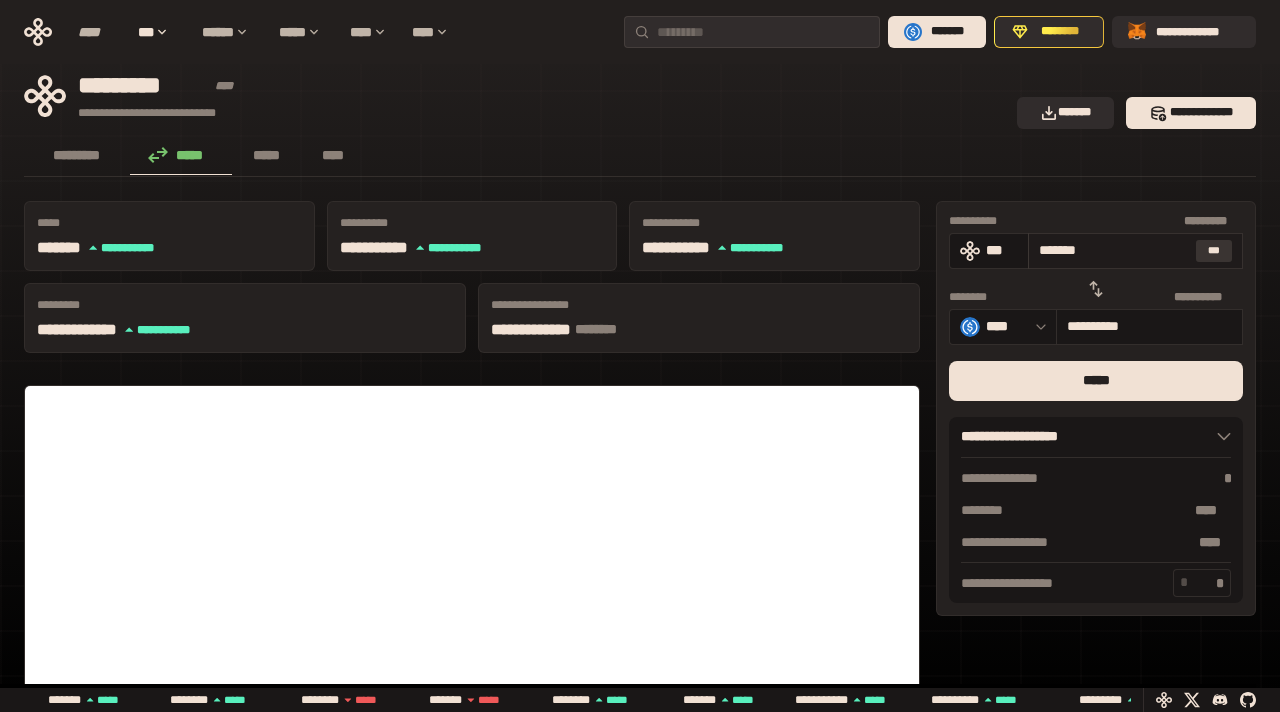 type on "*********" 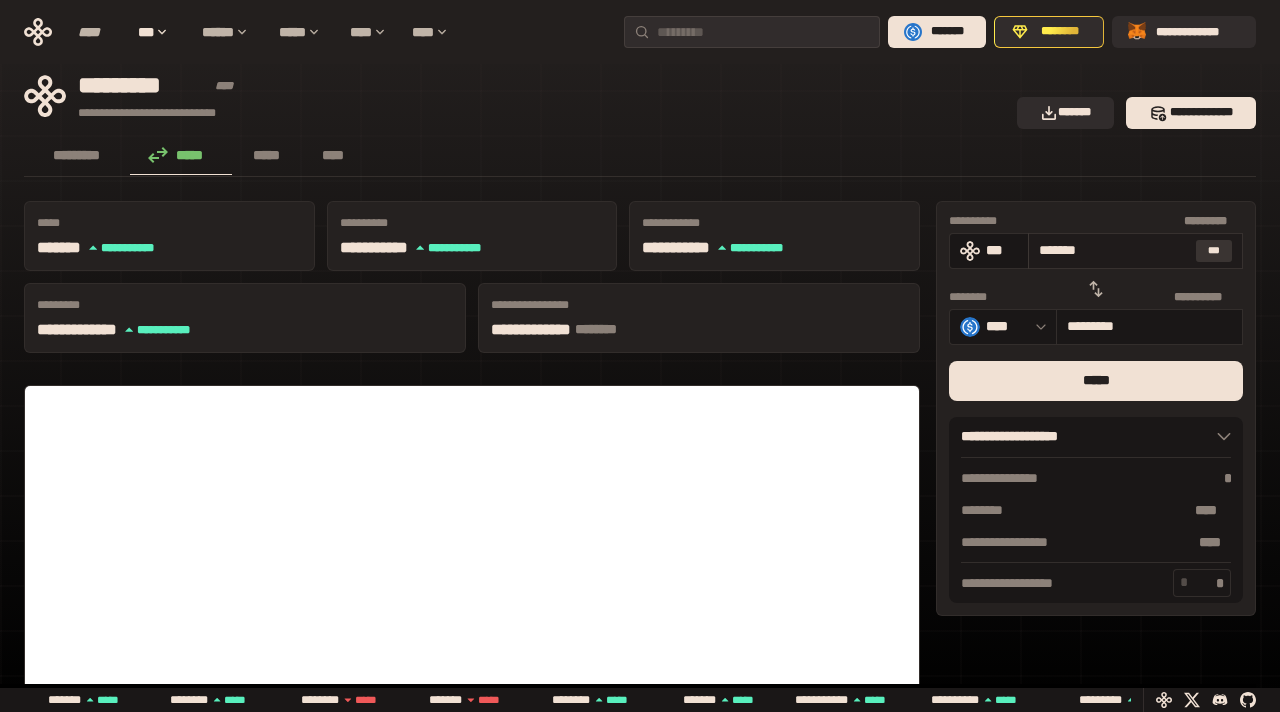 type on "******" 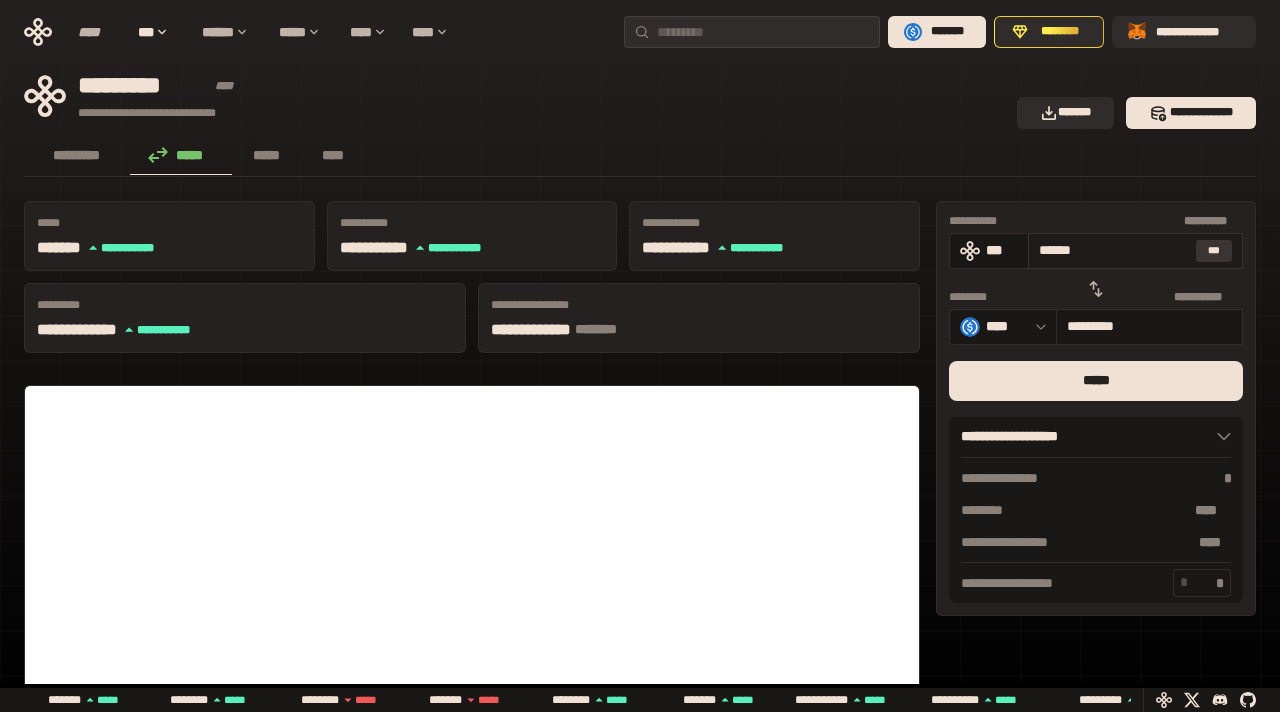 type on "**********" 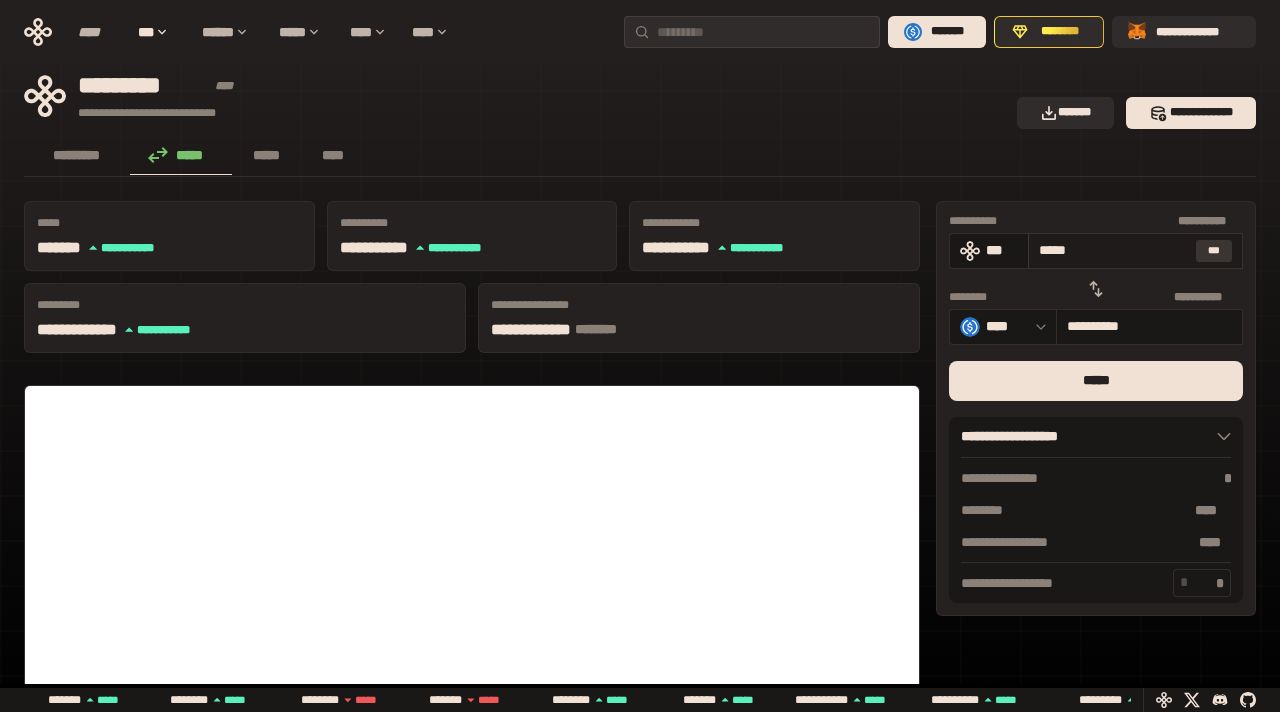 type on "****" 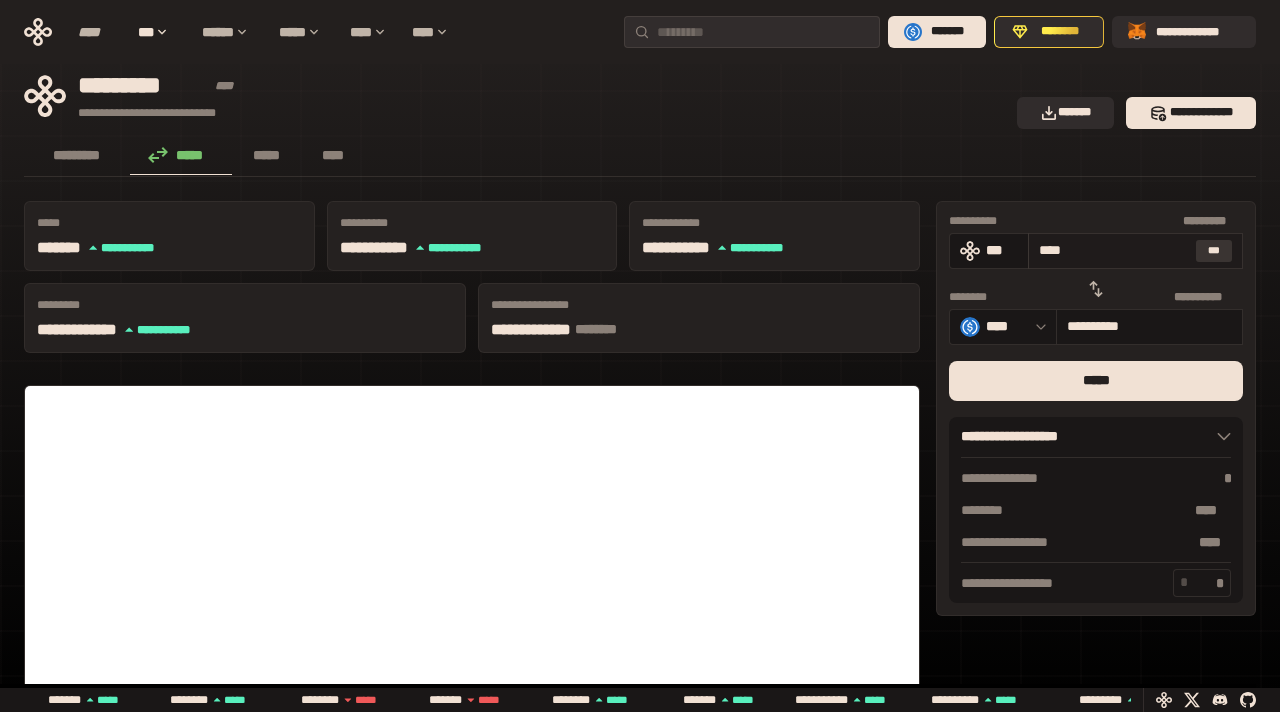type on "***" 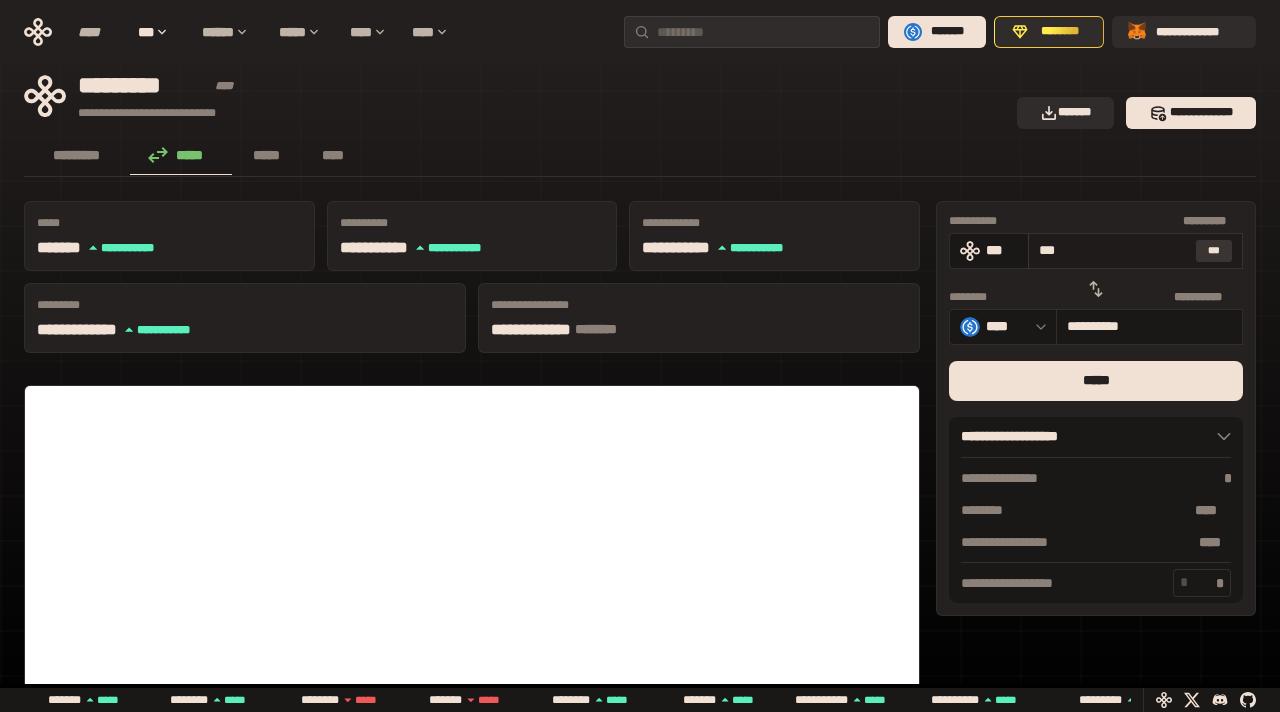 type on "*********" 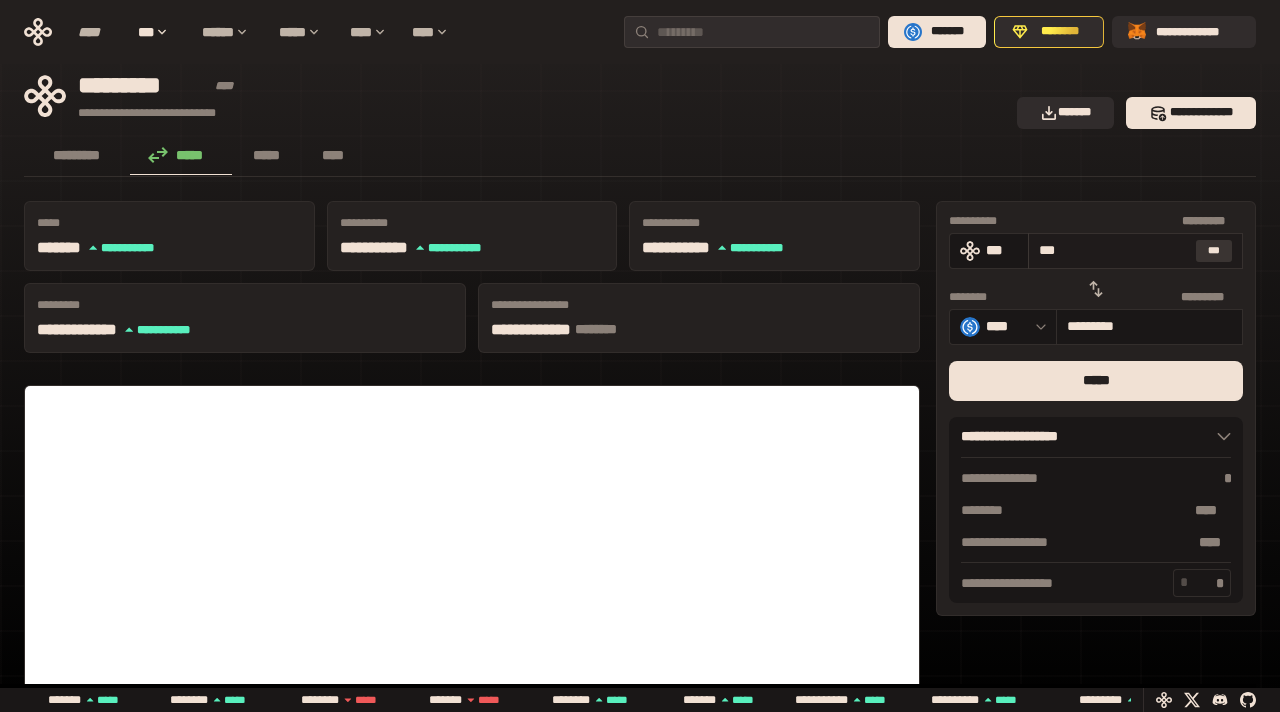 type on "**" 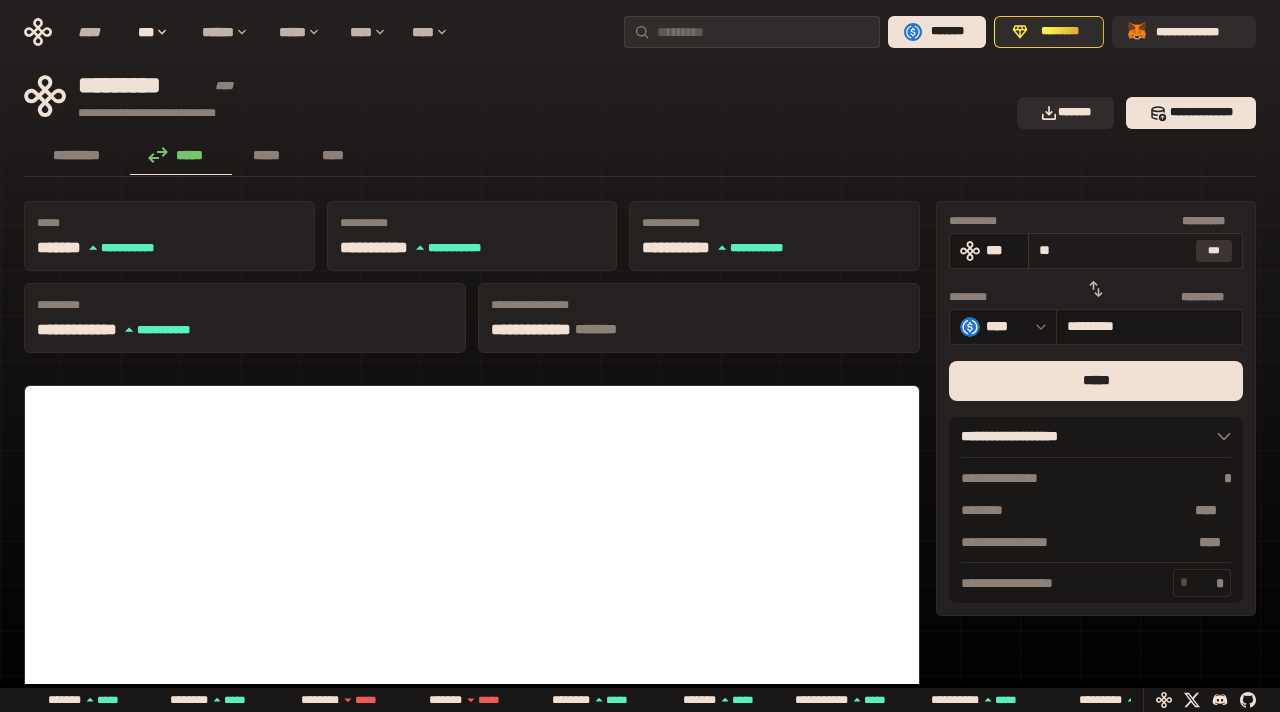 type on "********" 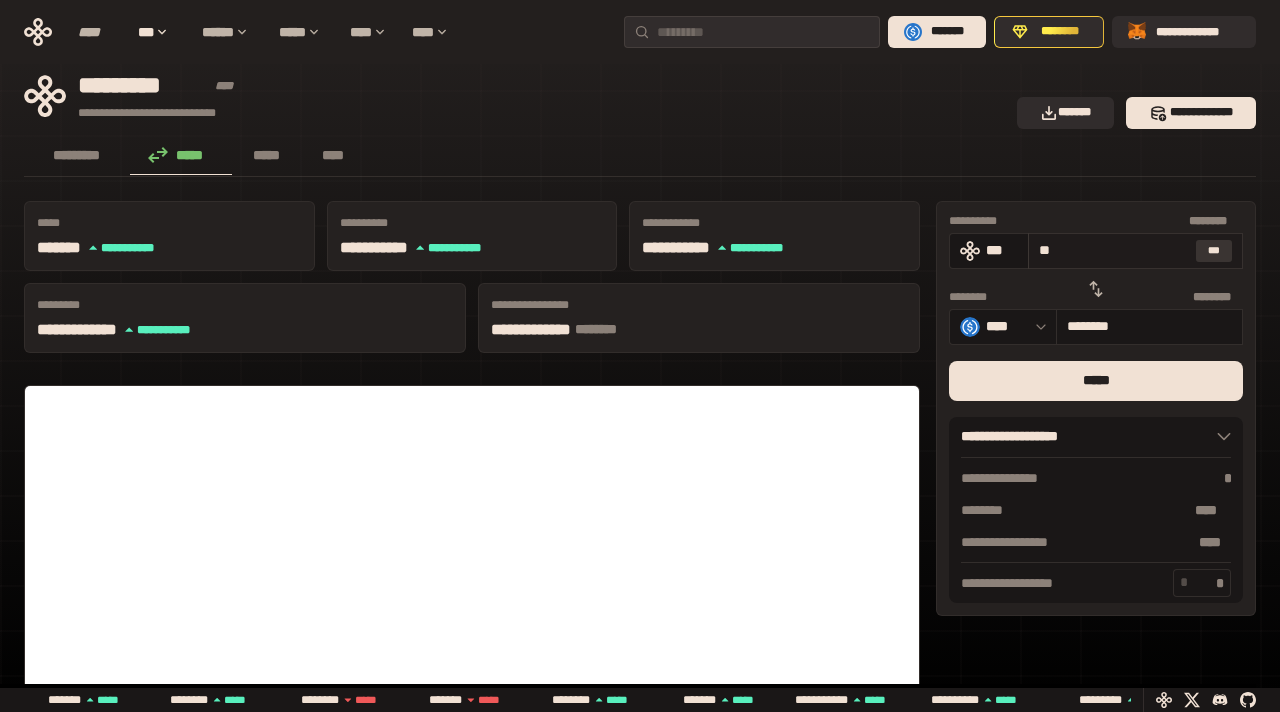 type on "***" 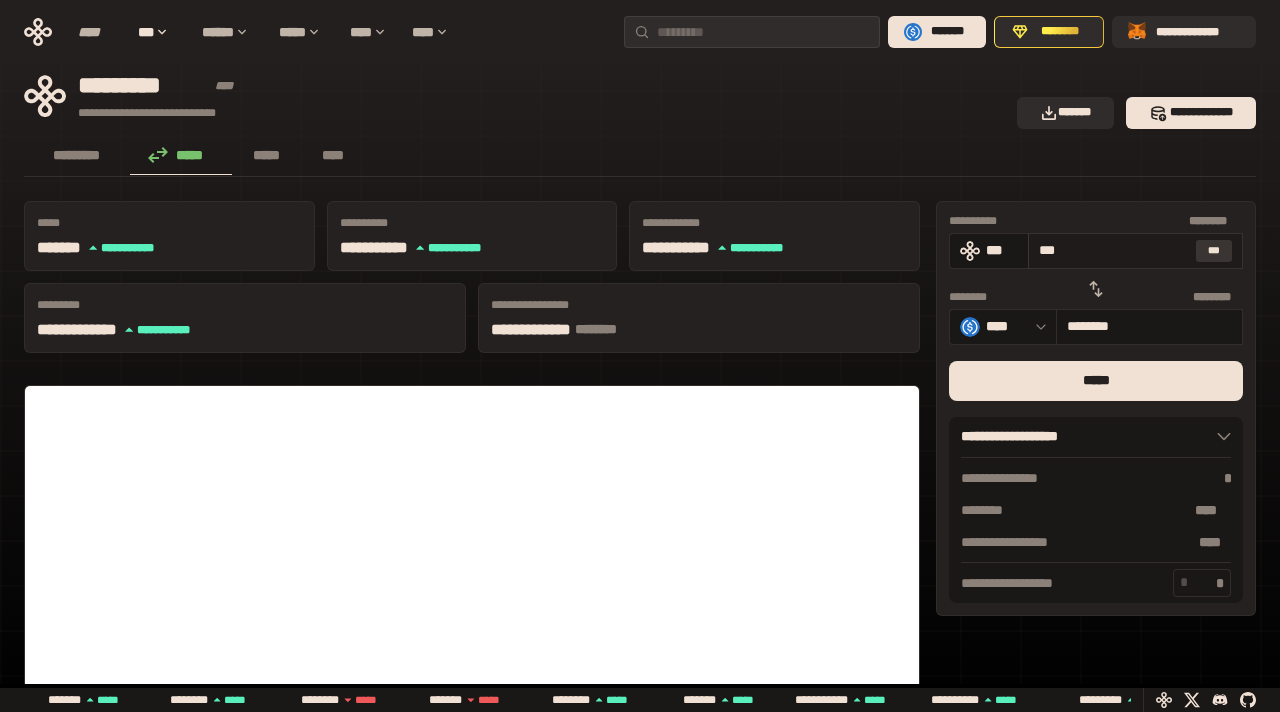 type on "*********" 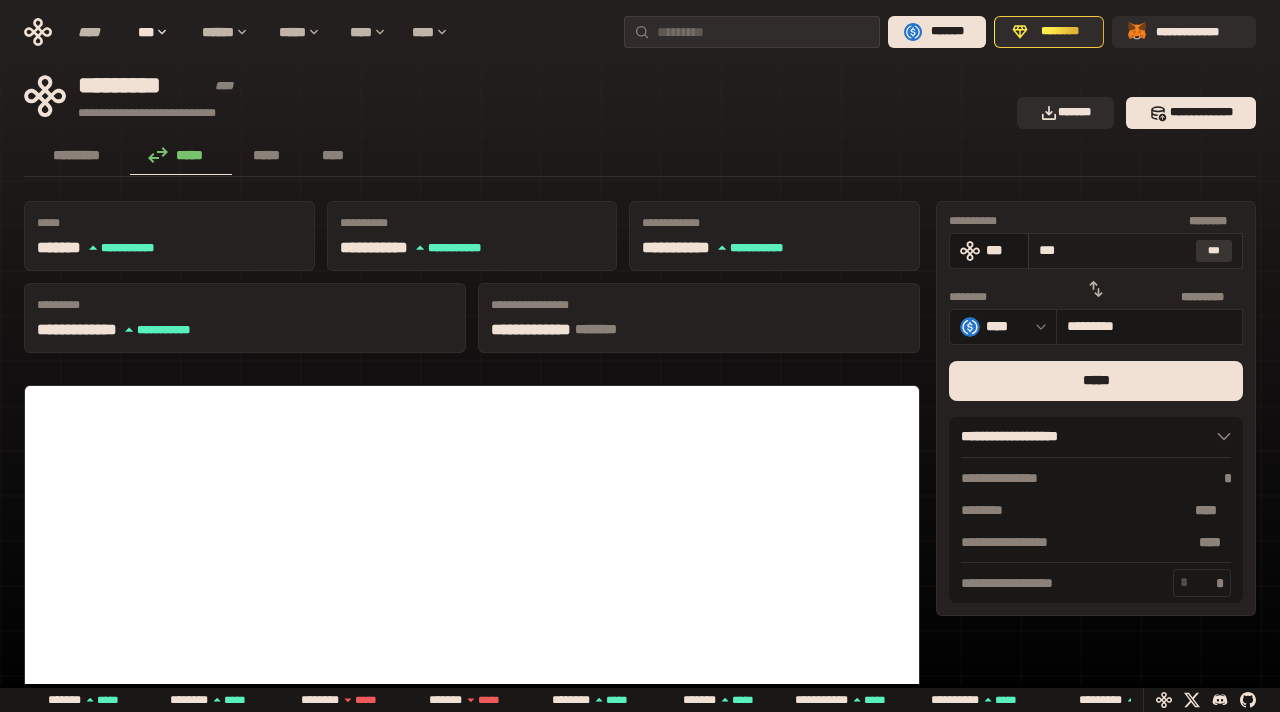 type on "****" 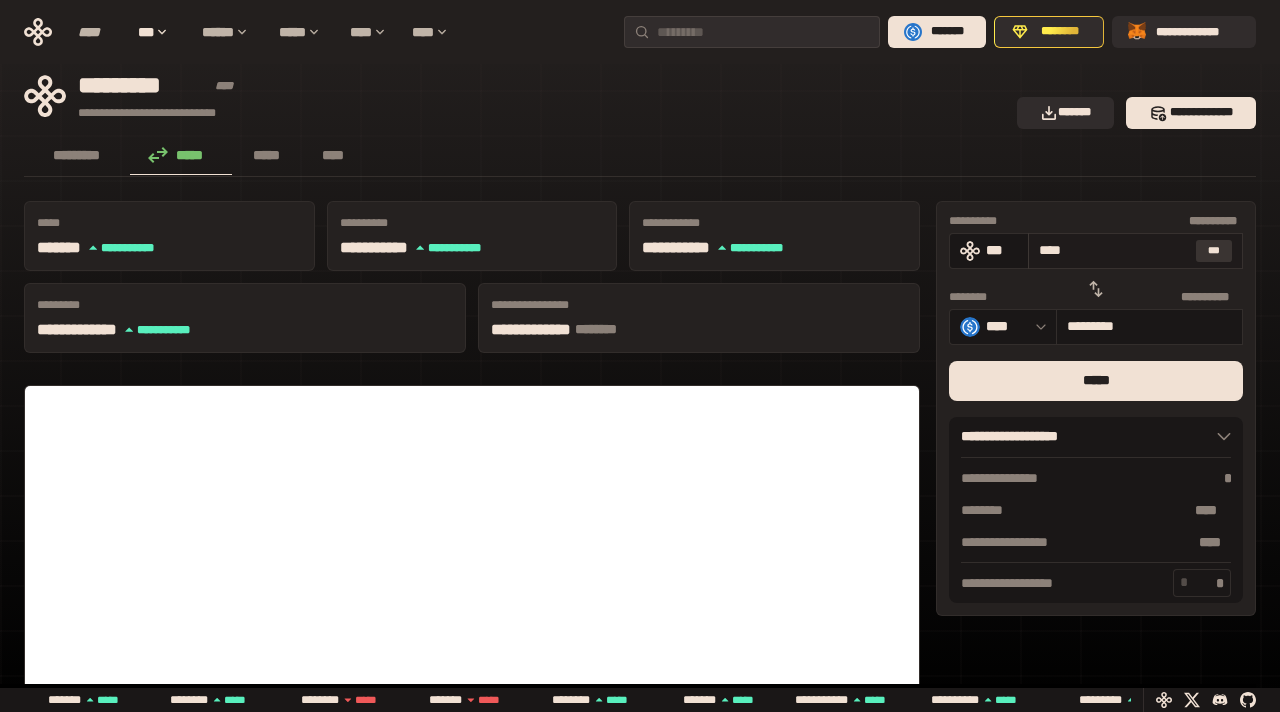 type on "**********" 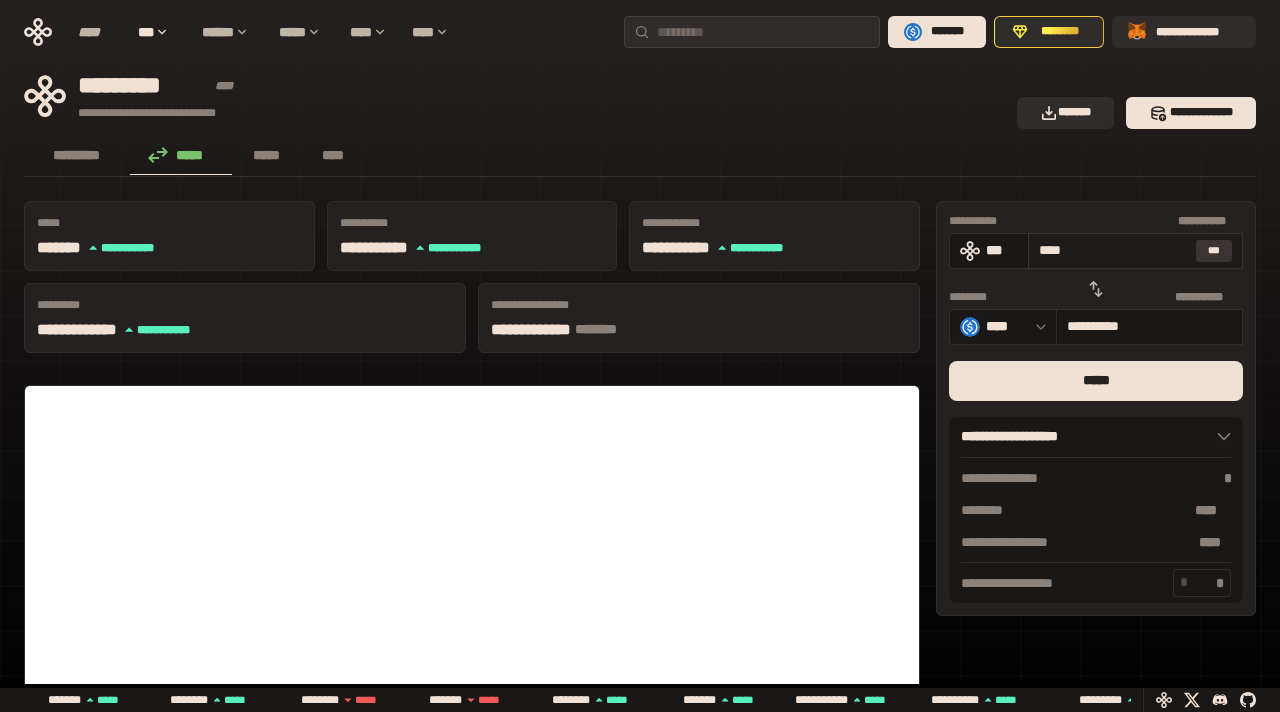 type on "**********" 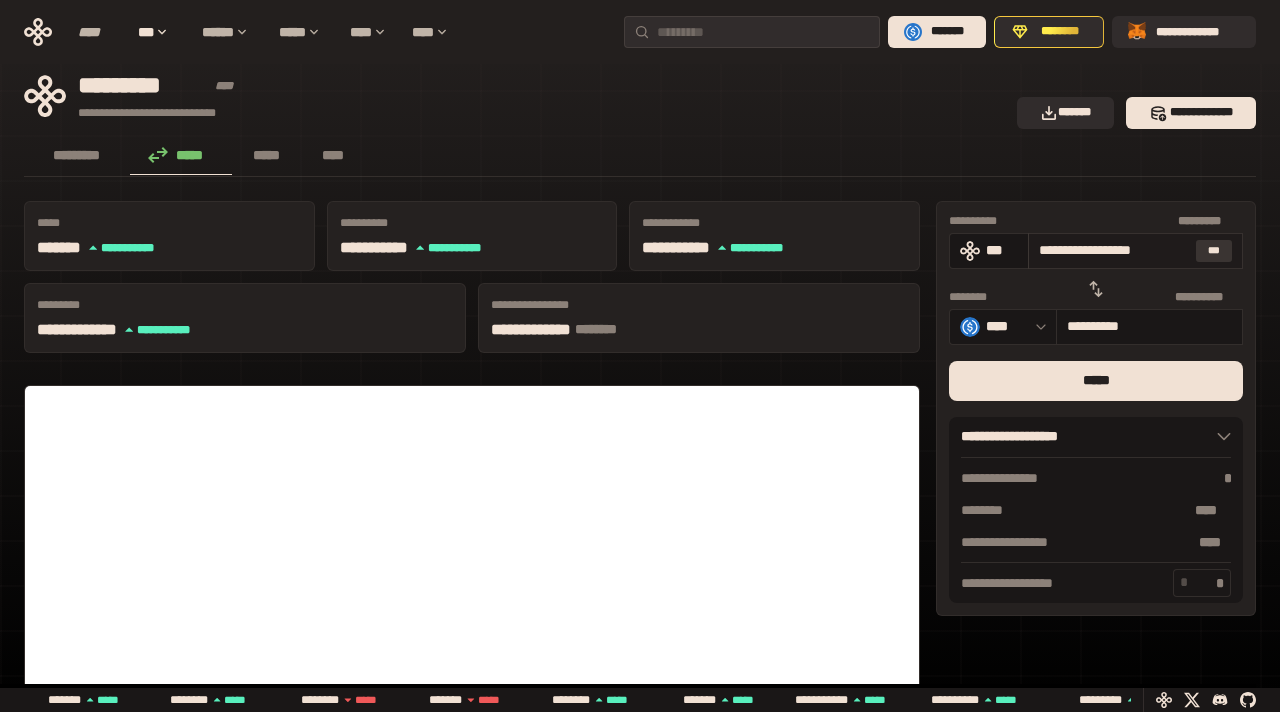 type on "**********" 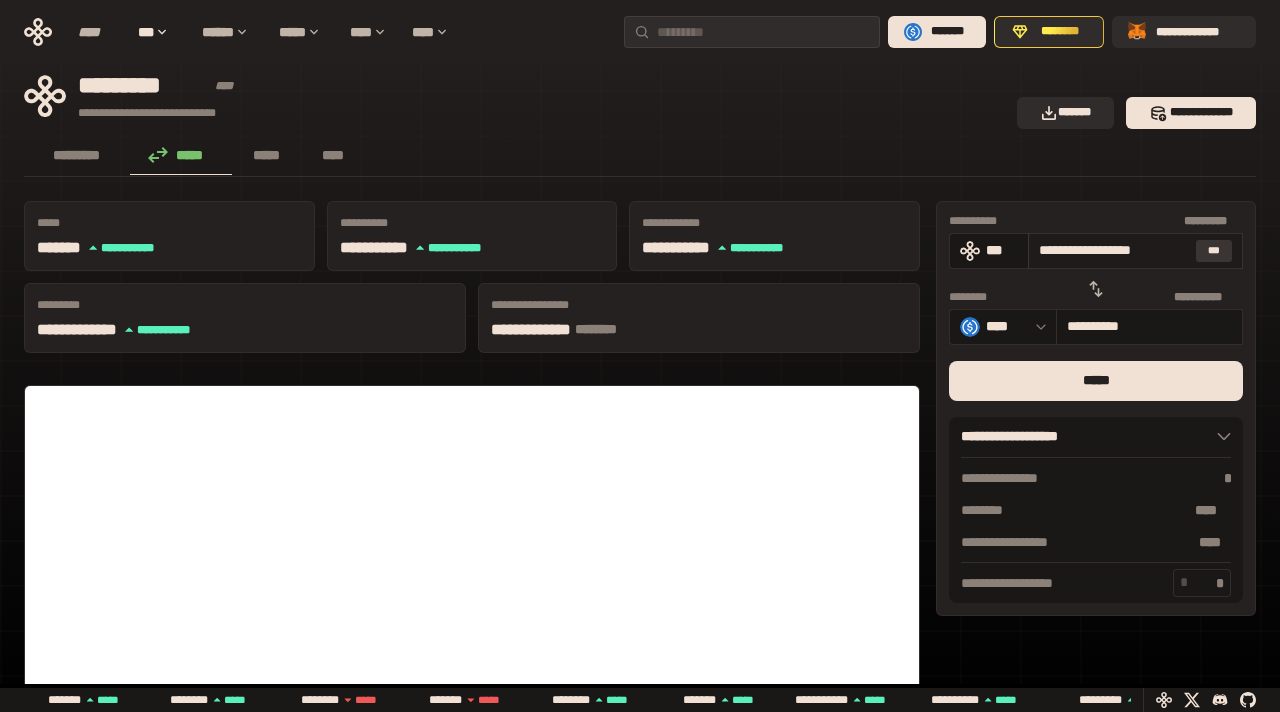 scroll, scrollTop: 0, scrollLeft: 0, axis: both 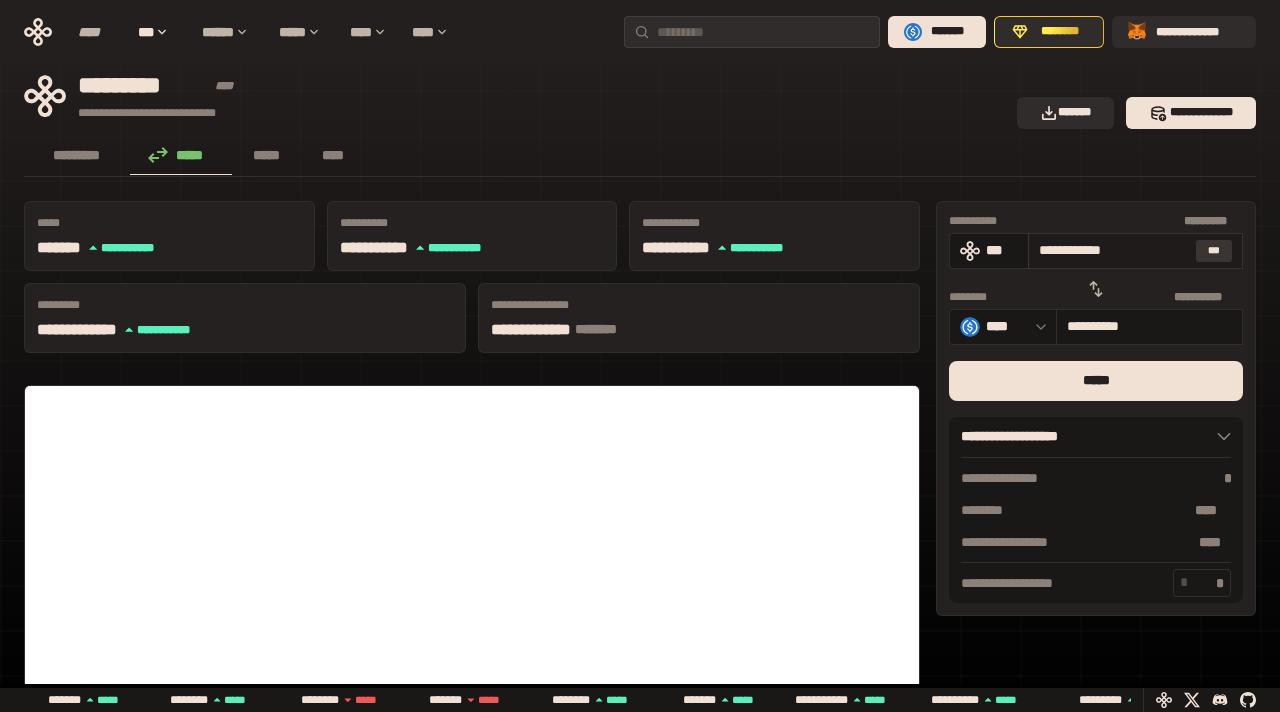type on "**********" 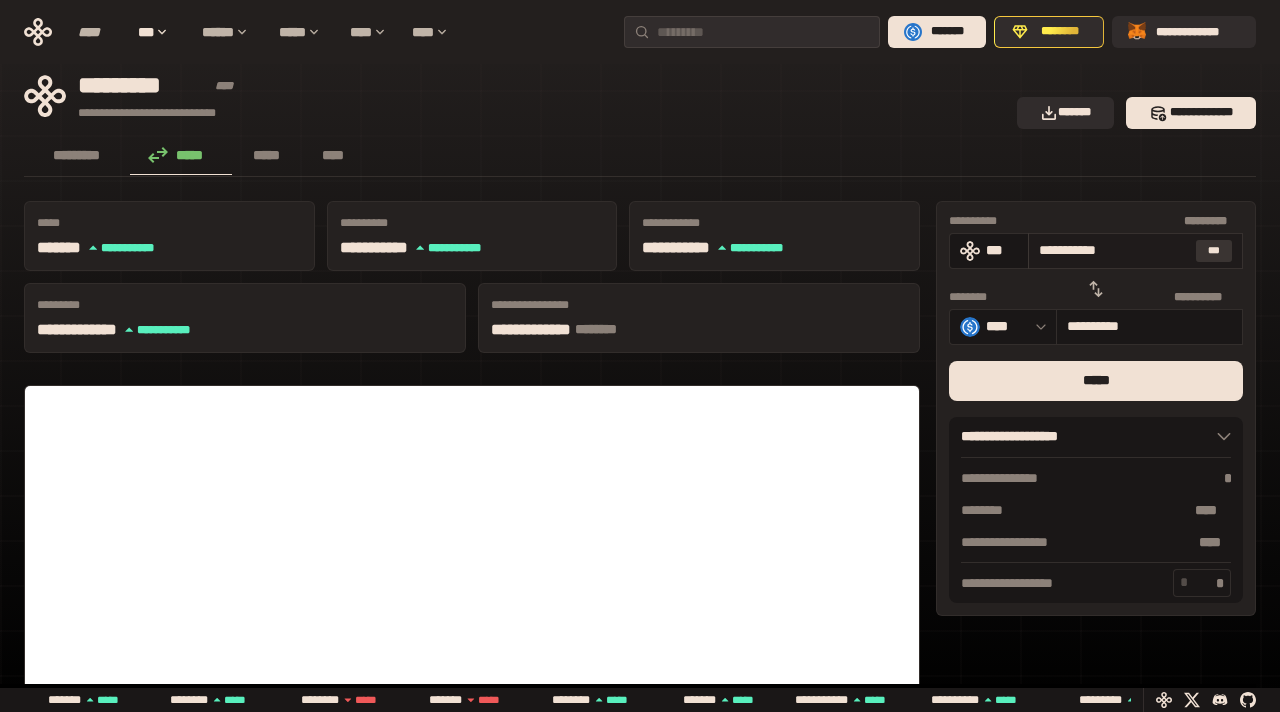 type on "**********" 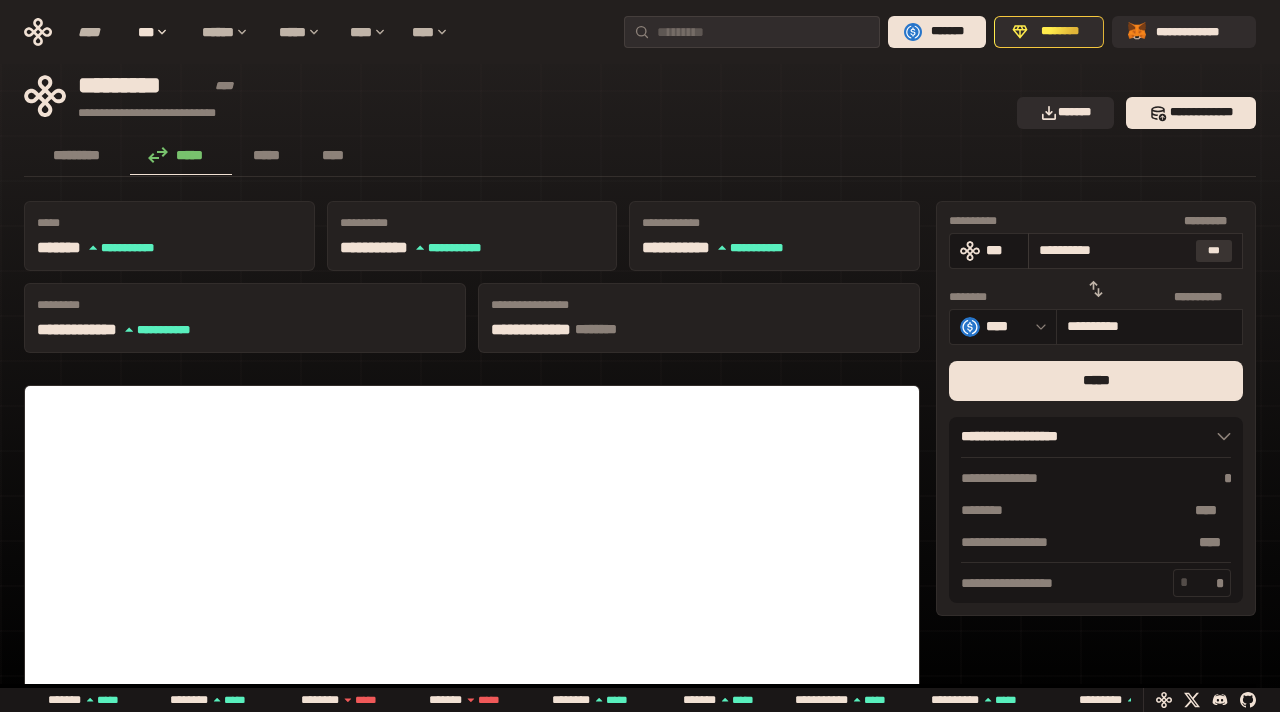 type on "*********" 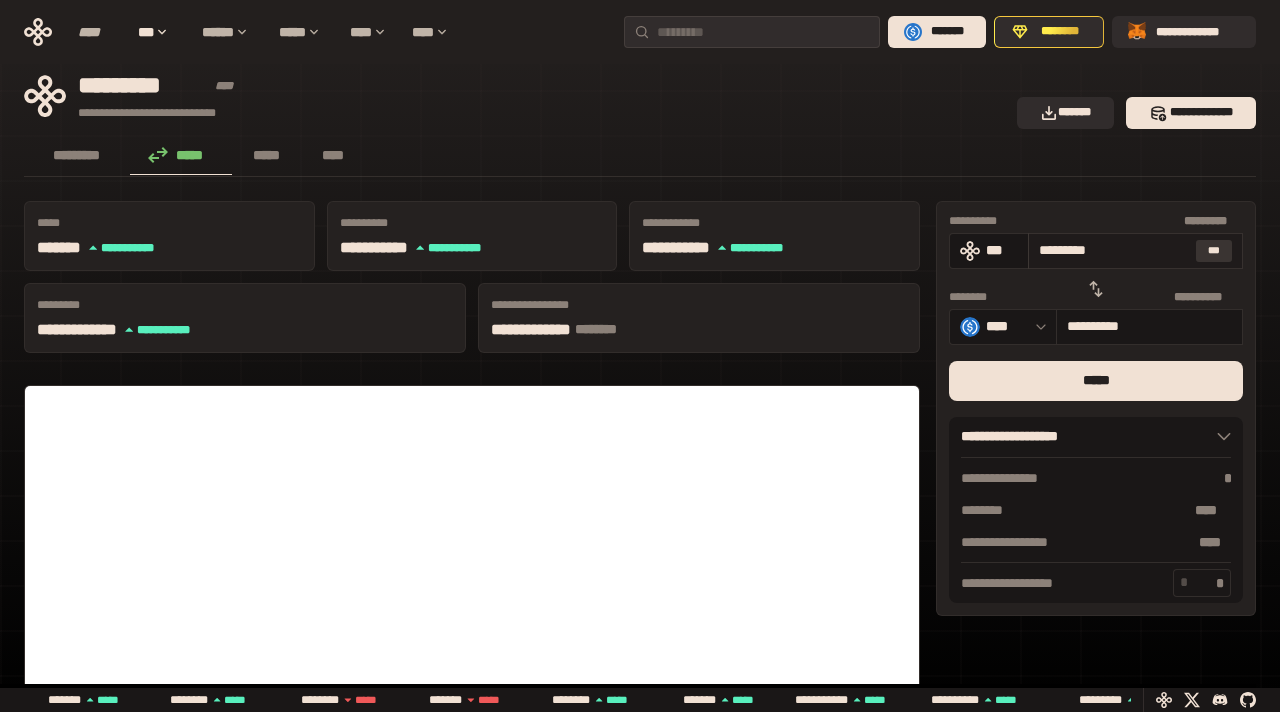 type on "*********" 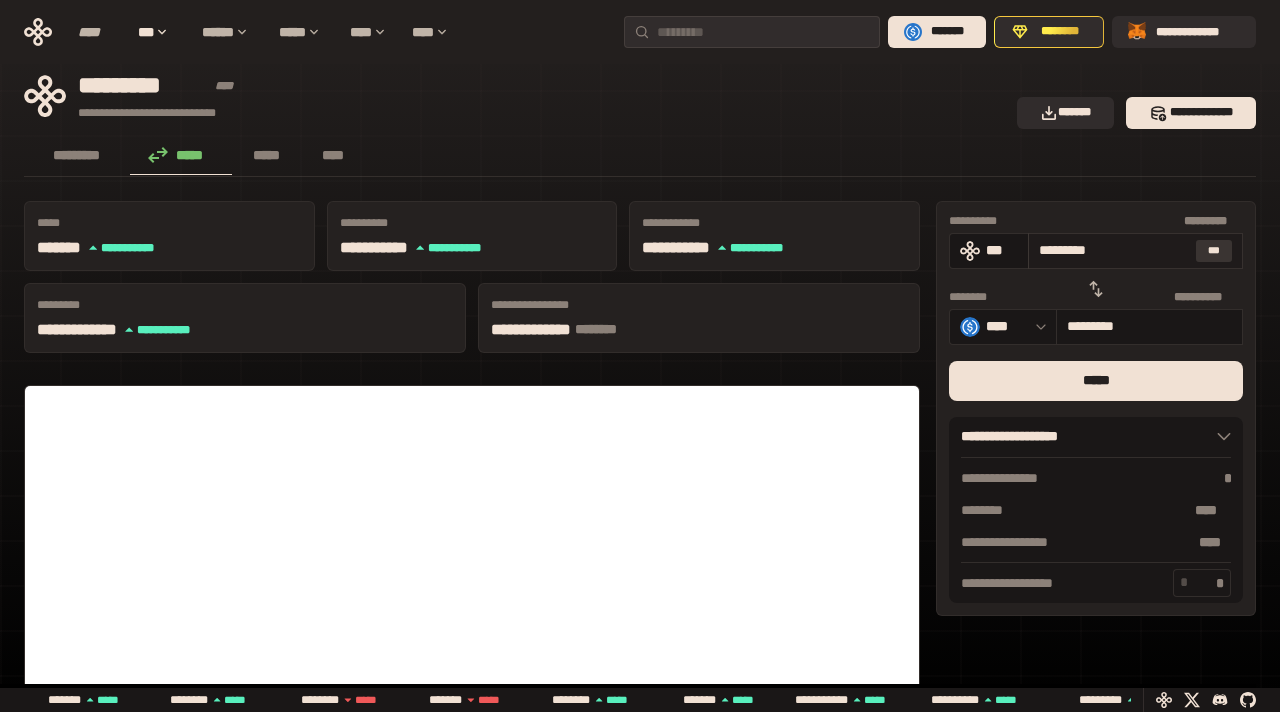 type on "********" 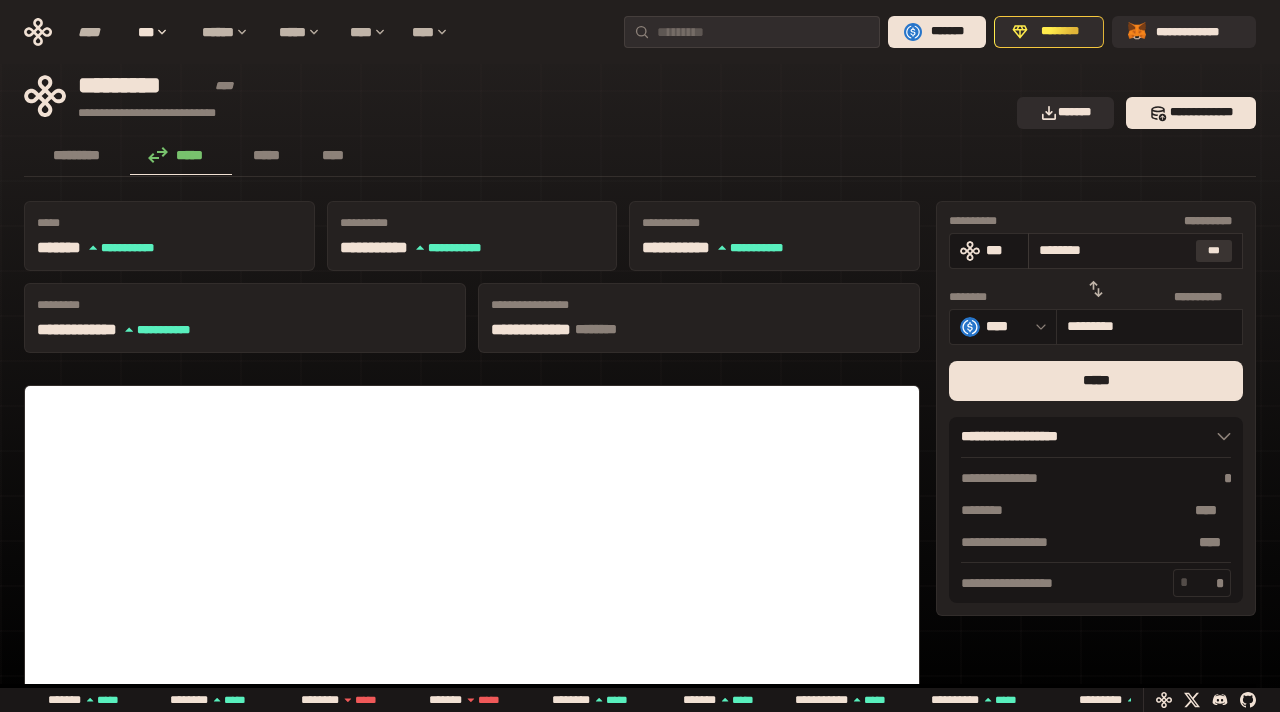 type on "**********" 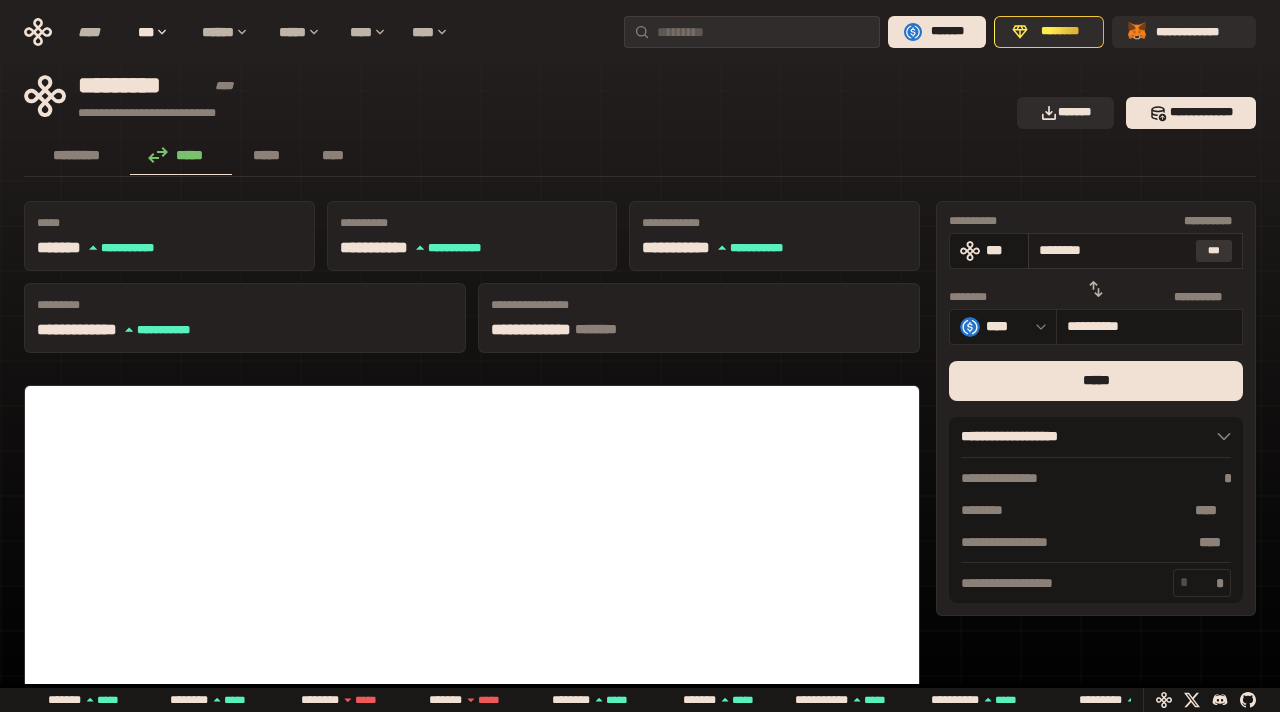 type on "*******" 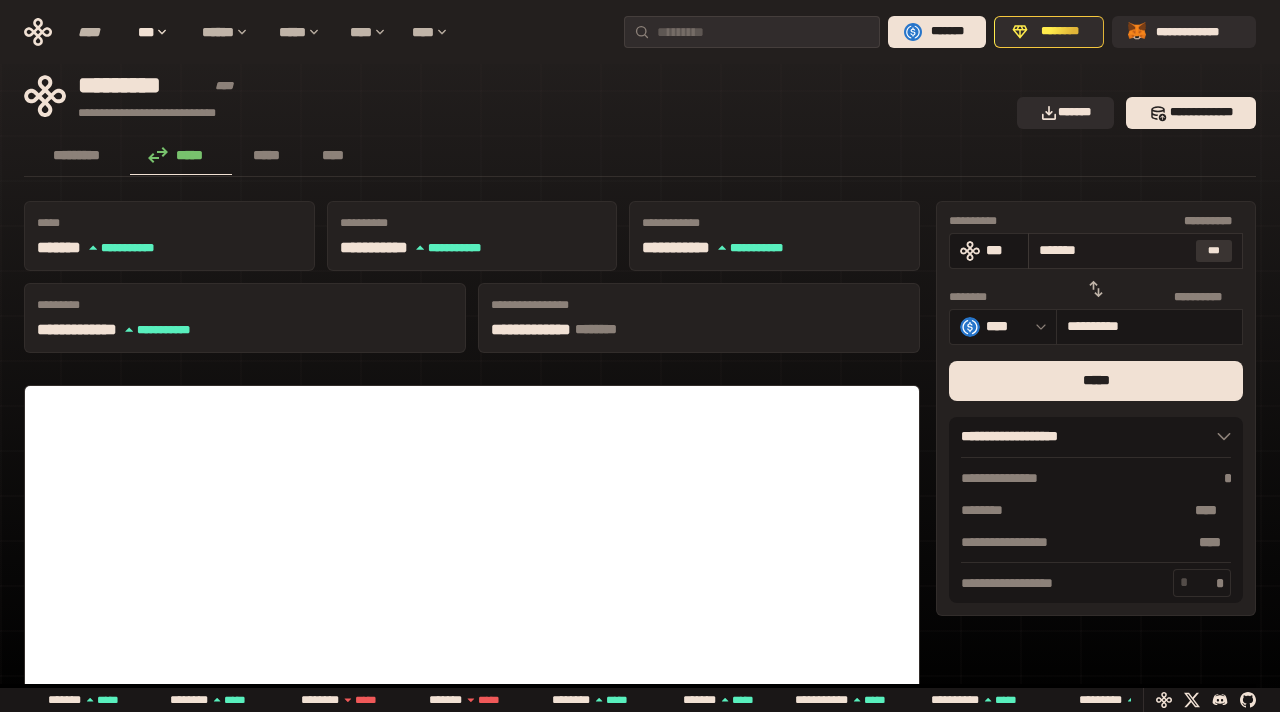type on "*********" 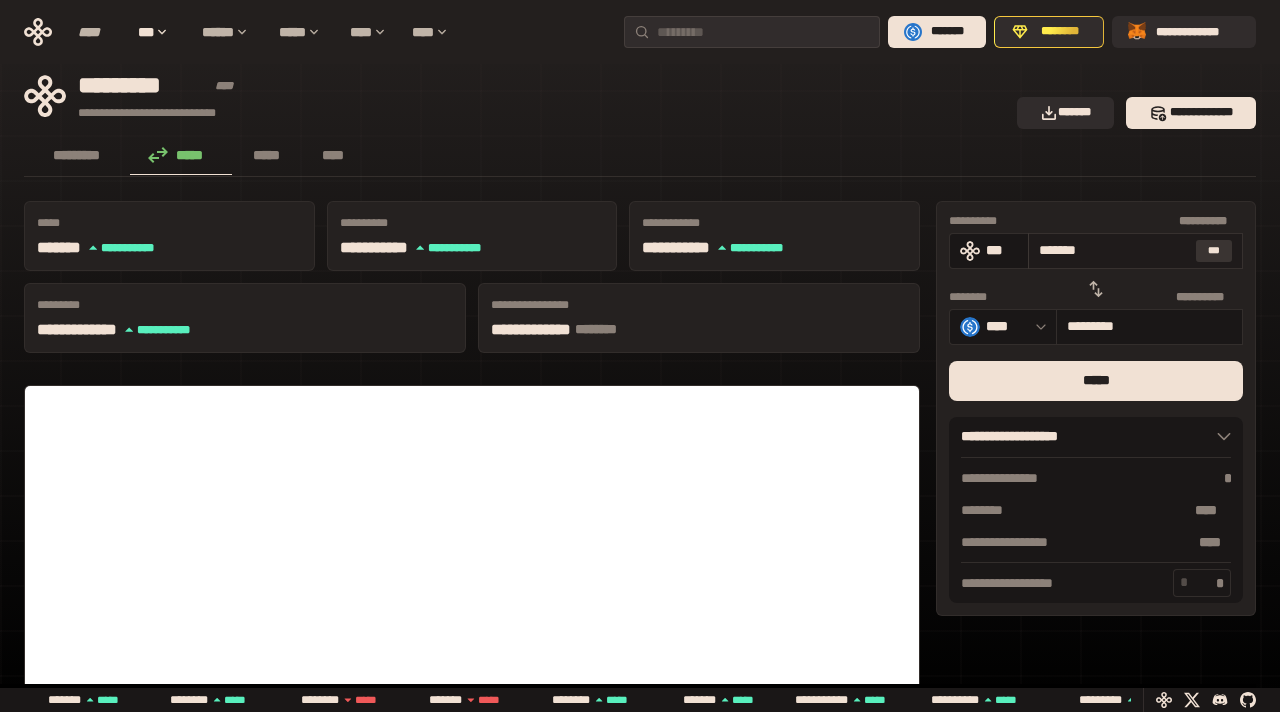 type on "******" 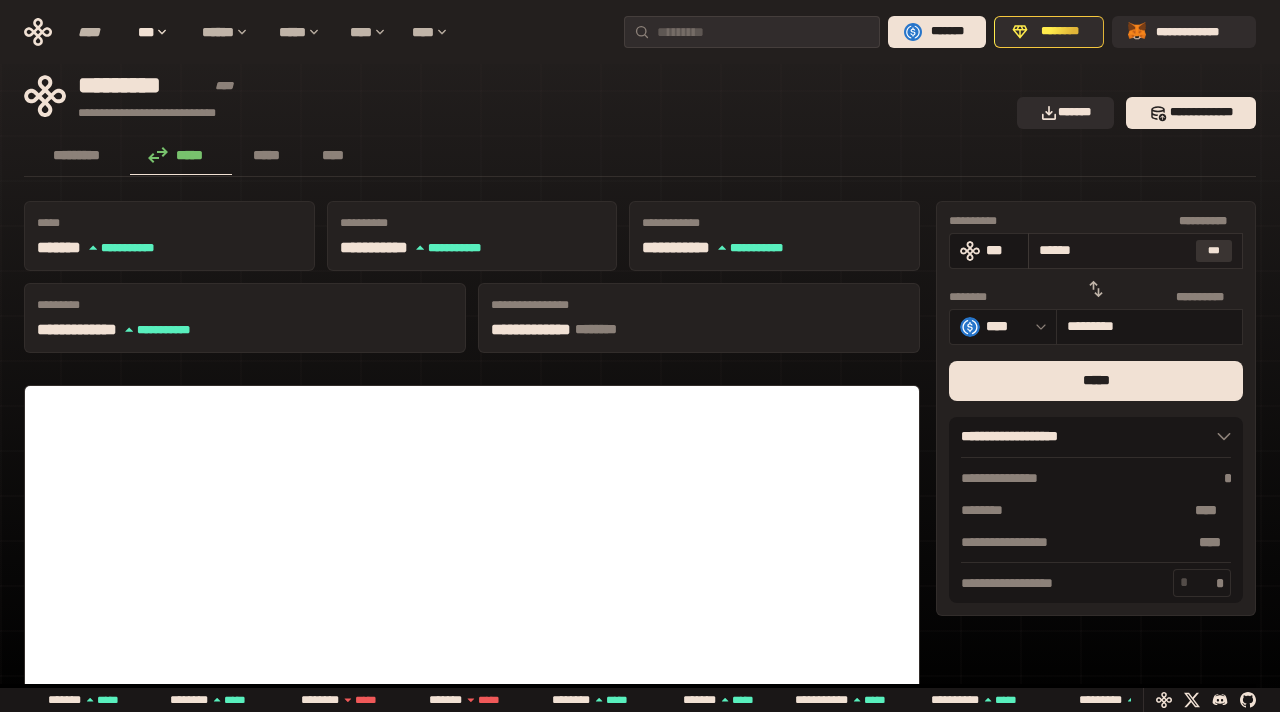 type on "**********" 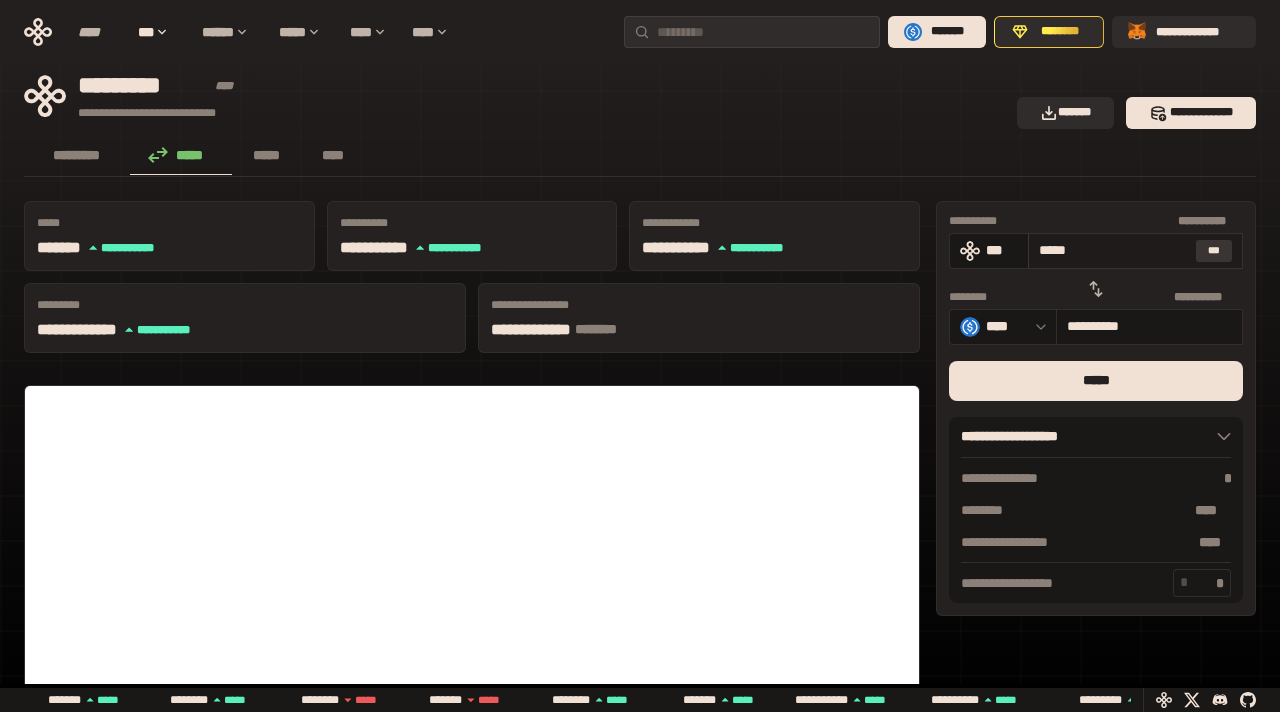 type on "****" 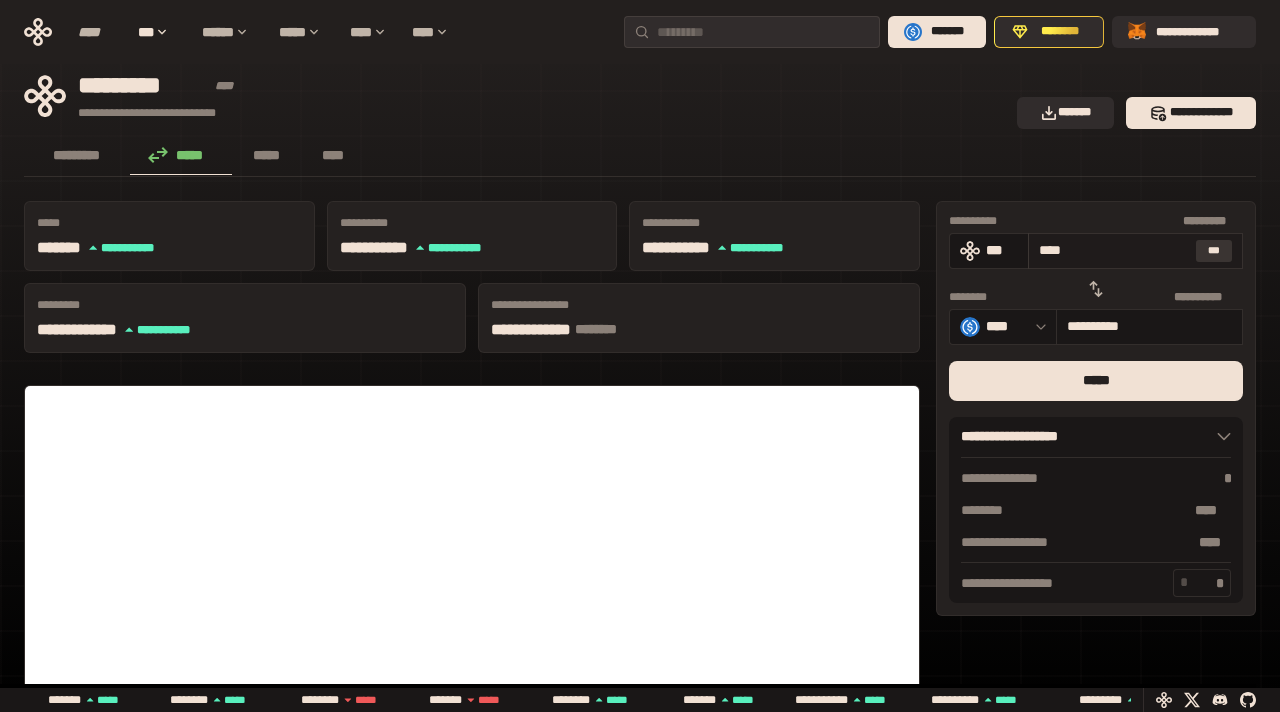 type on "***" 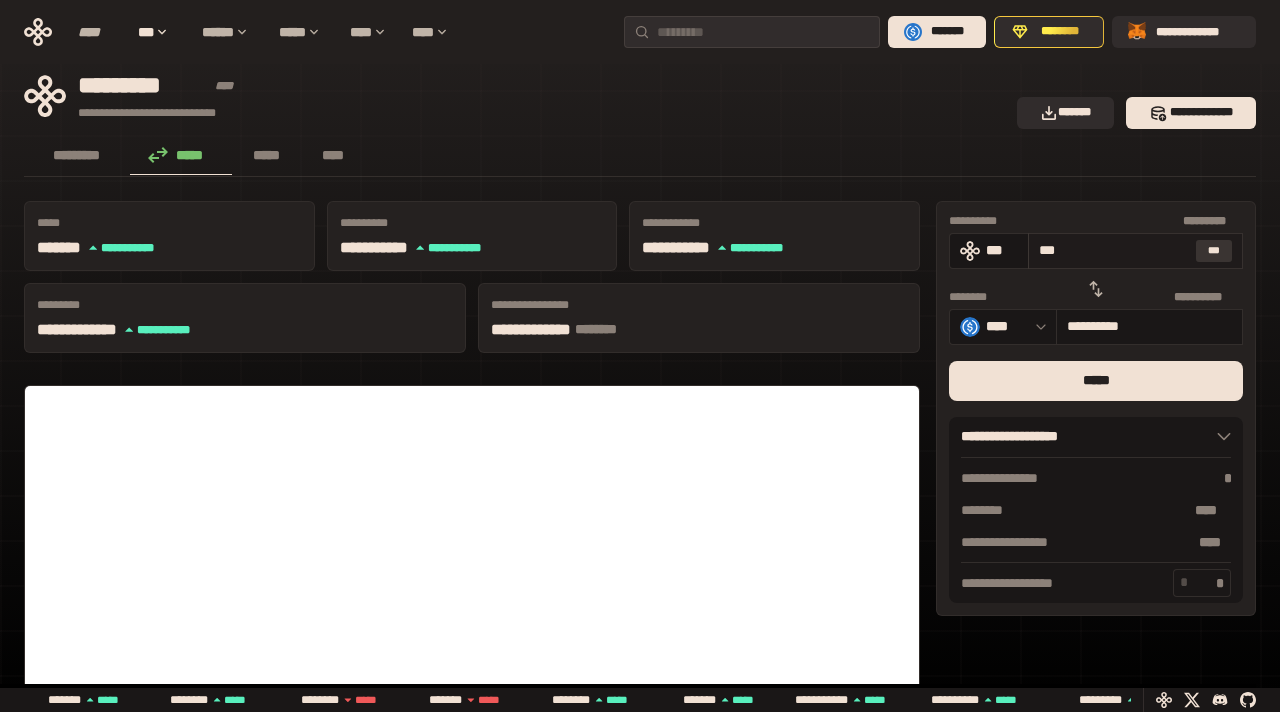 type on "*********" 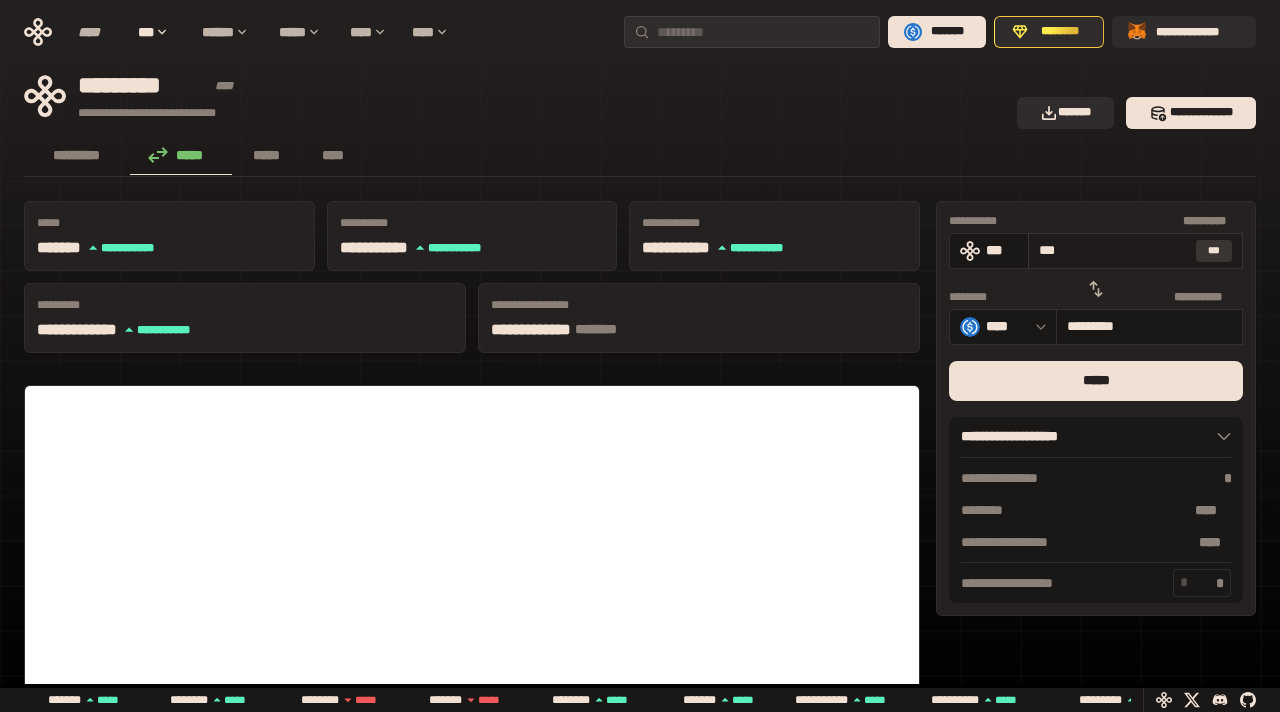 type on "**" 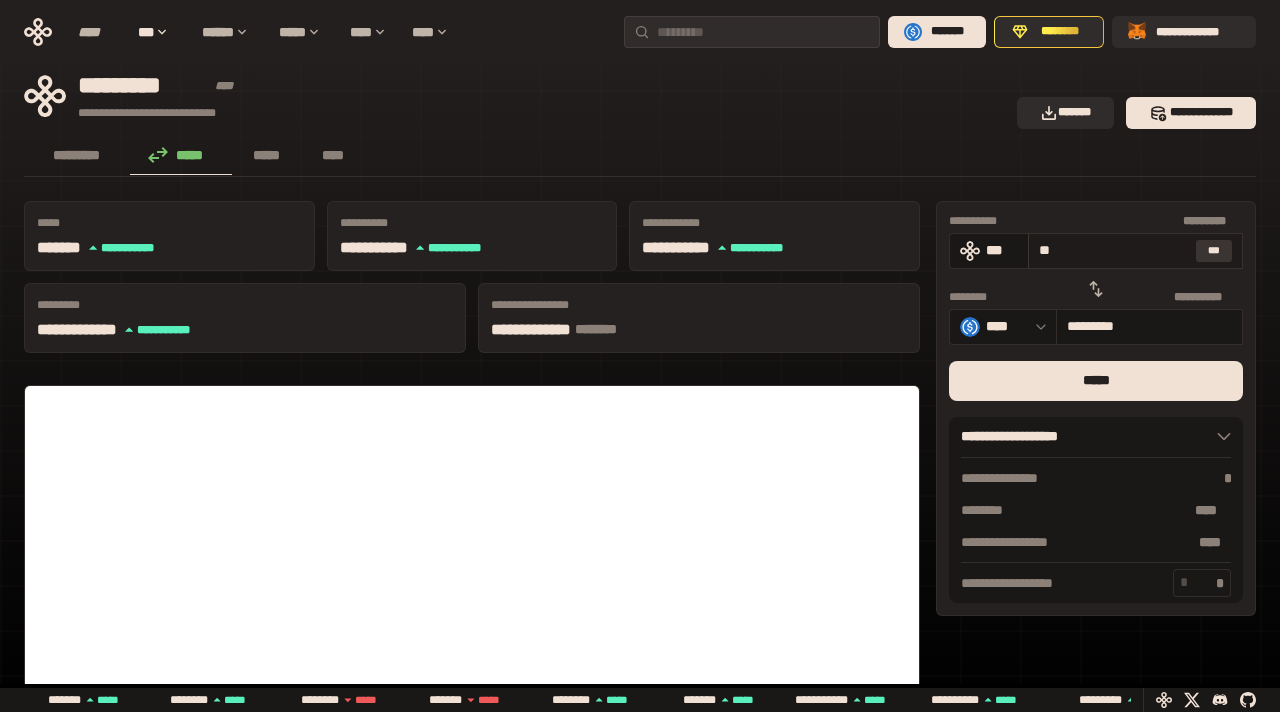 type on "********" 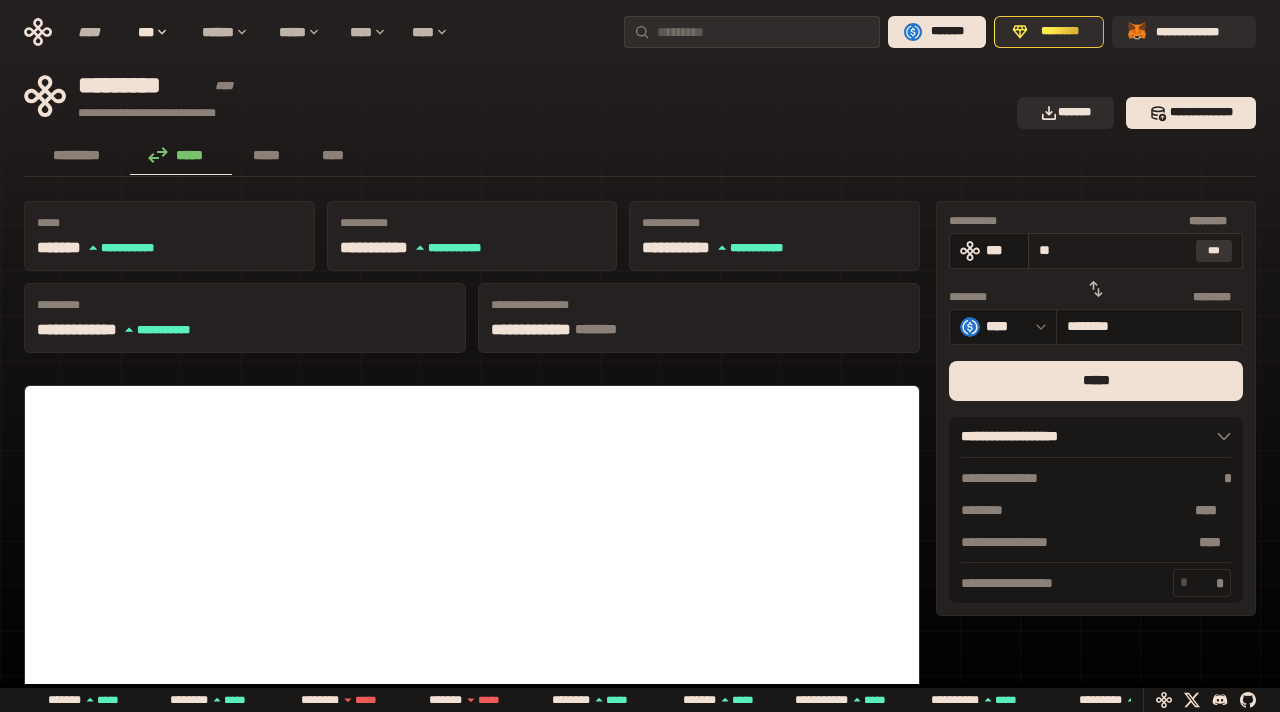 type on "***" 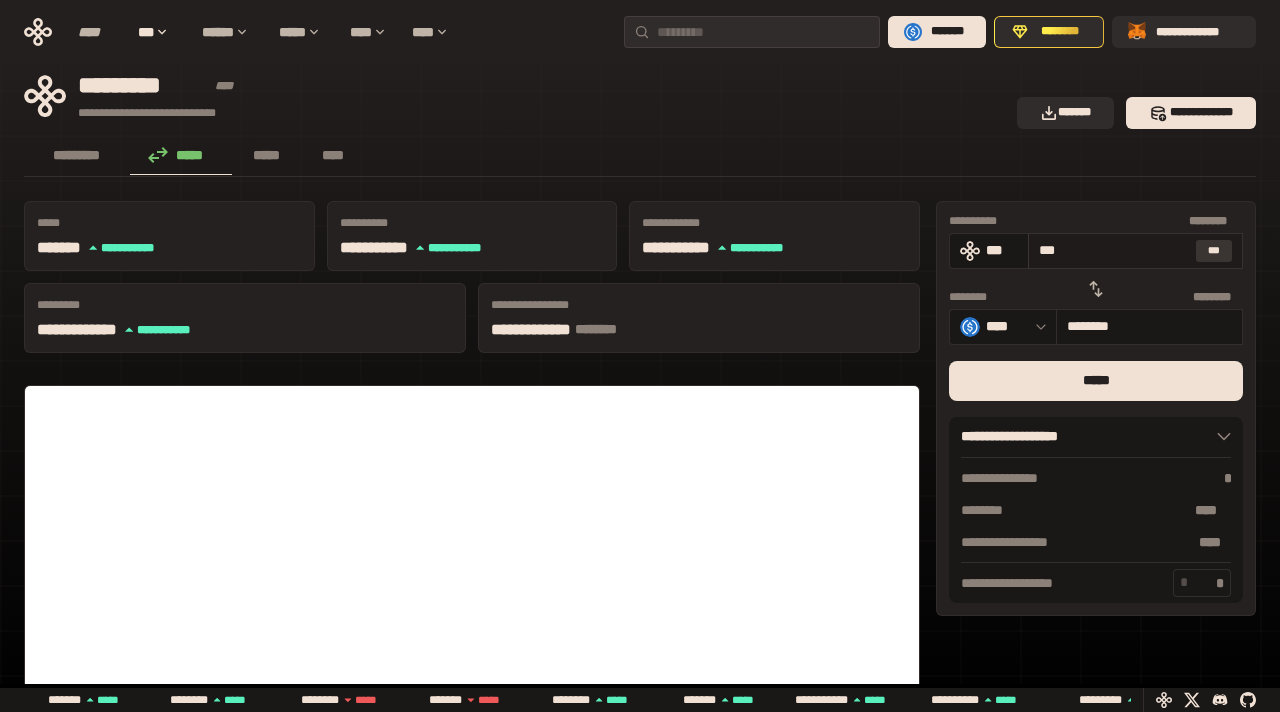 type on "*********" 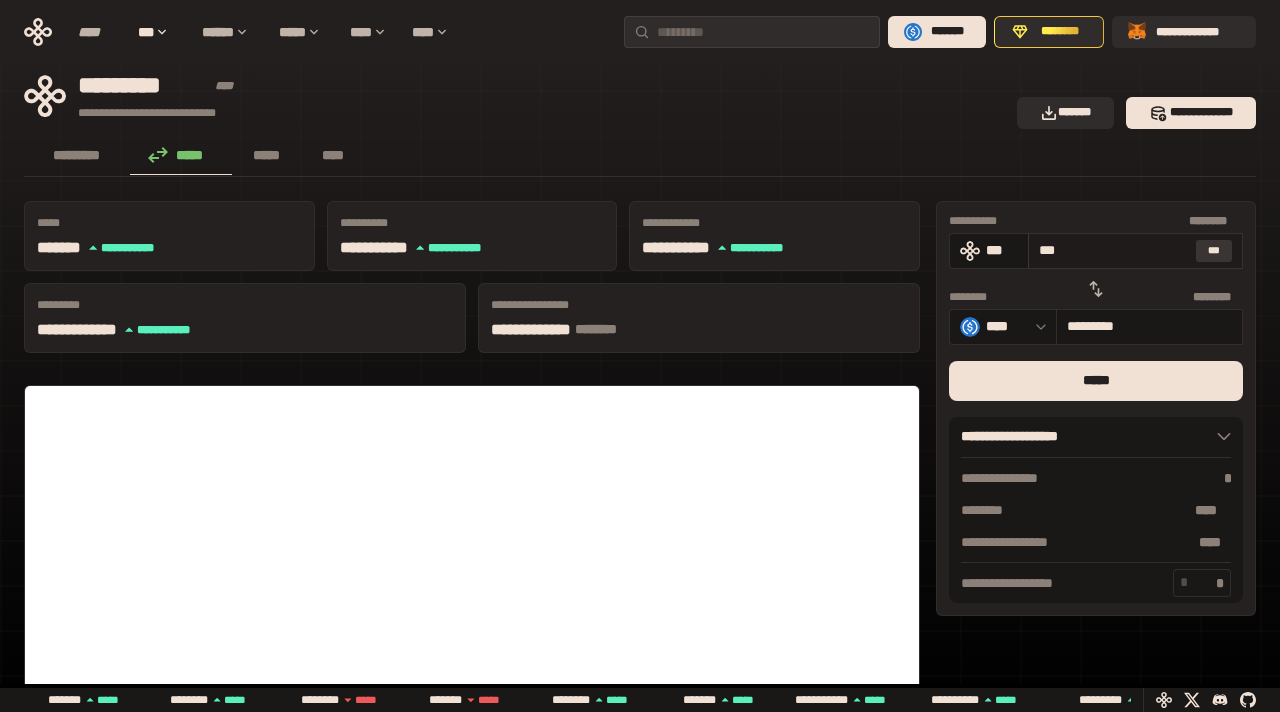 type on "****" 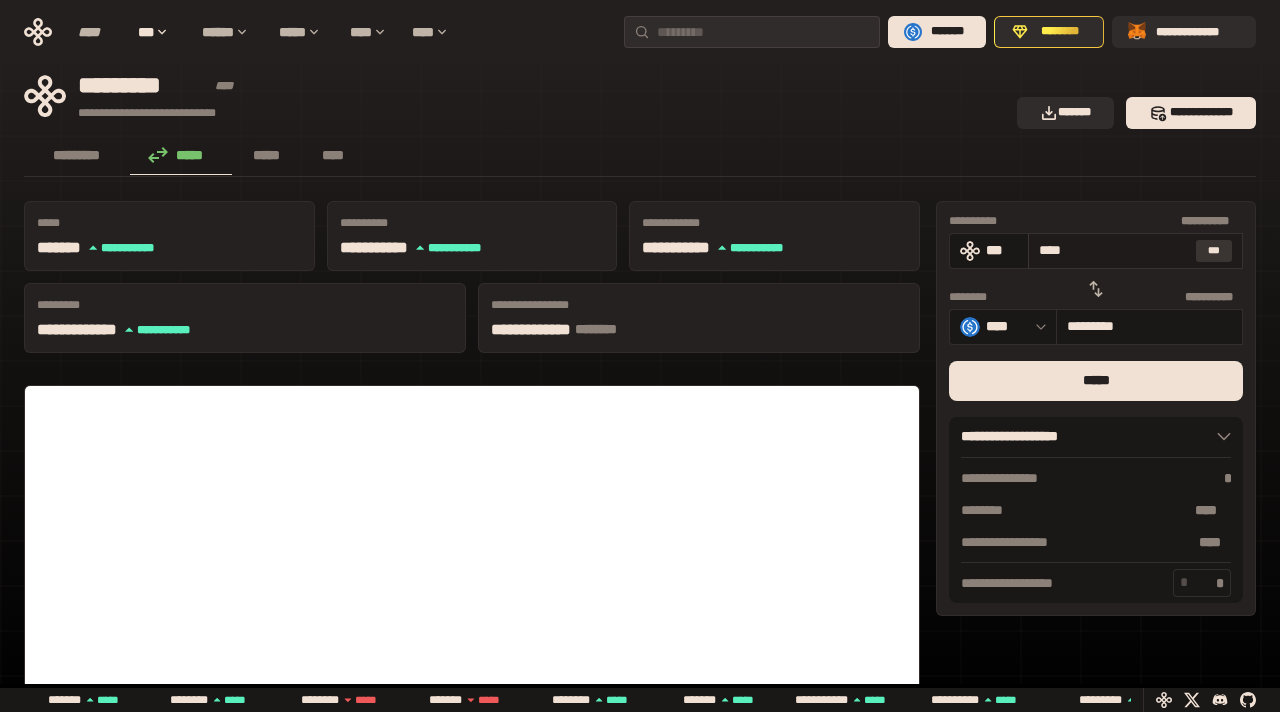 type on "**********" 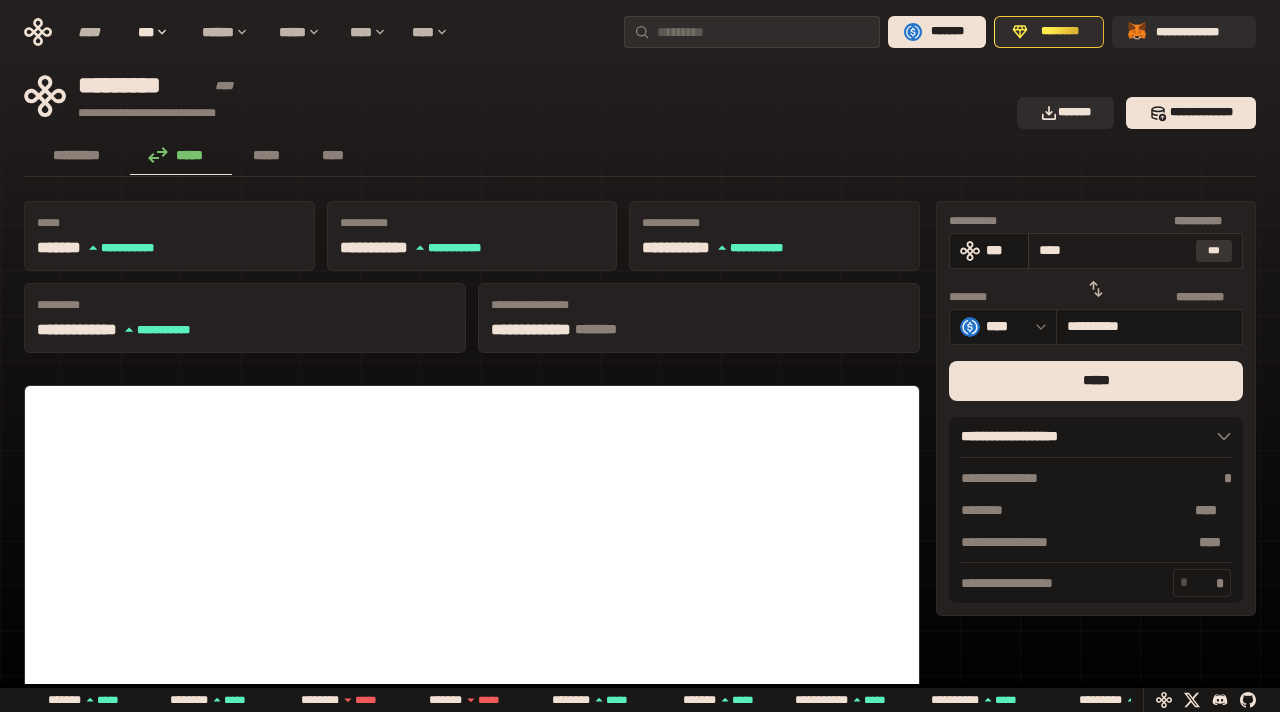 type on "***" 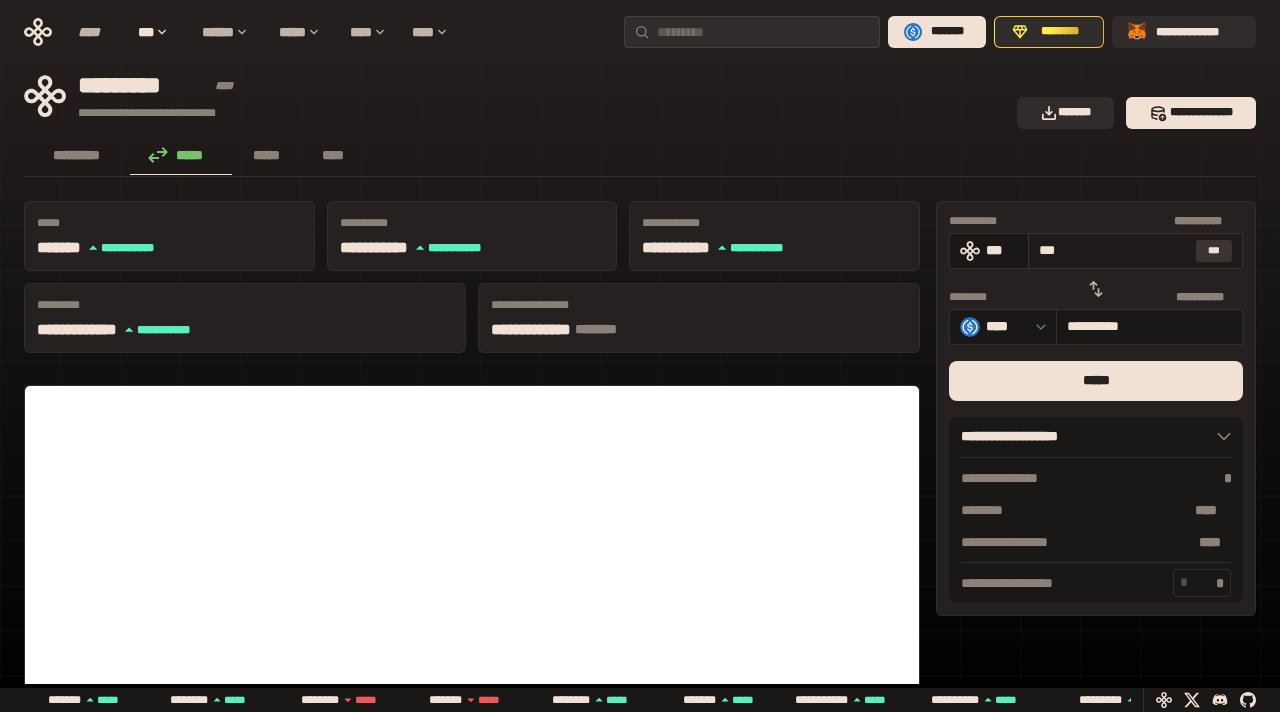 type on "*********" 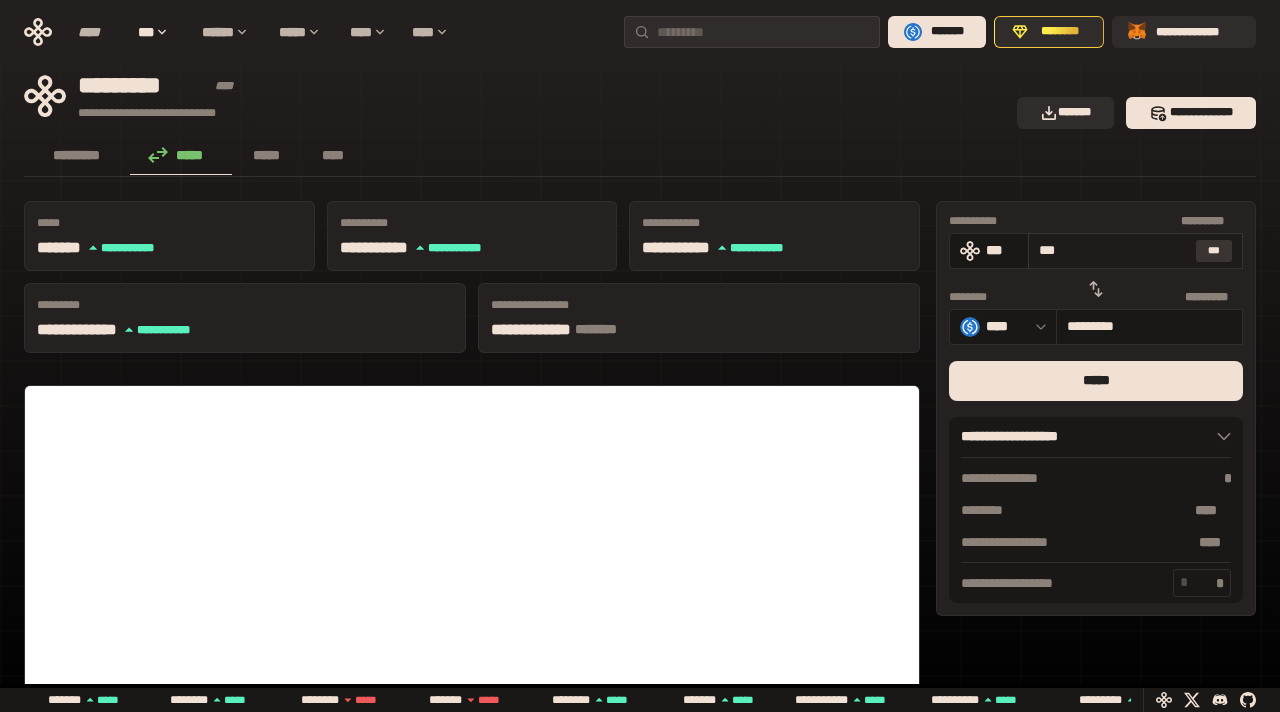type on "**" 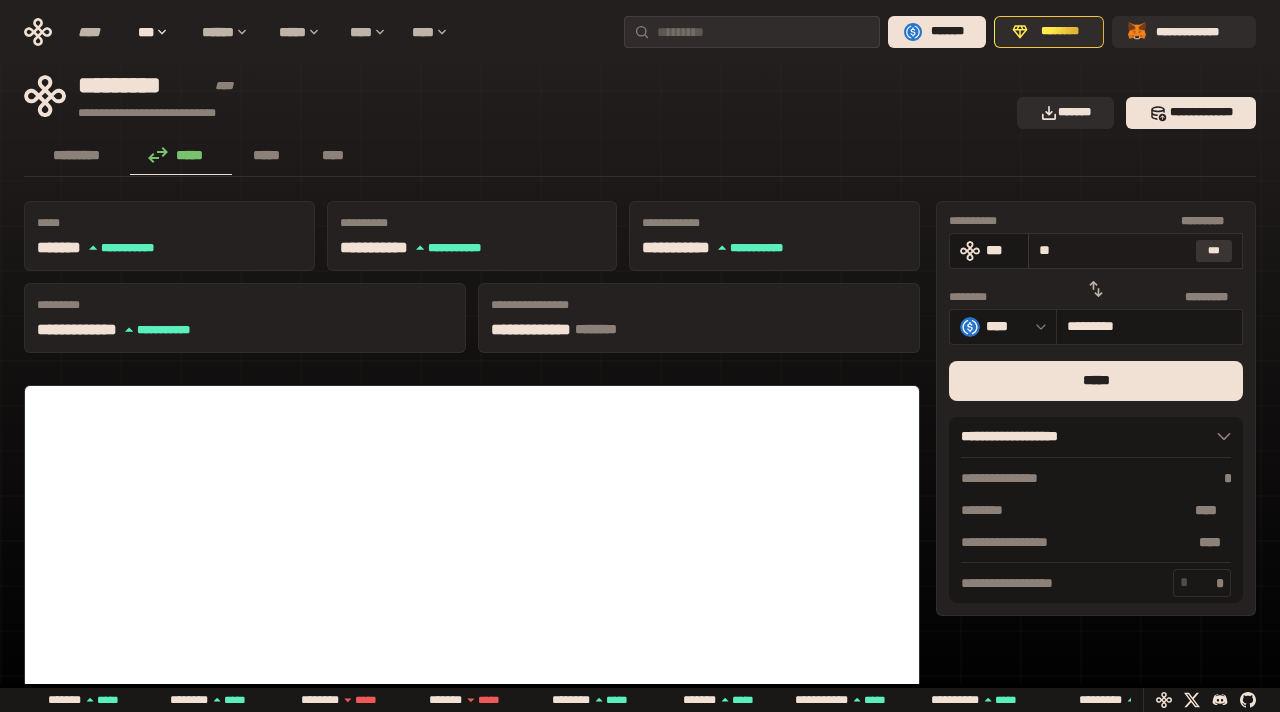 type on "********" 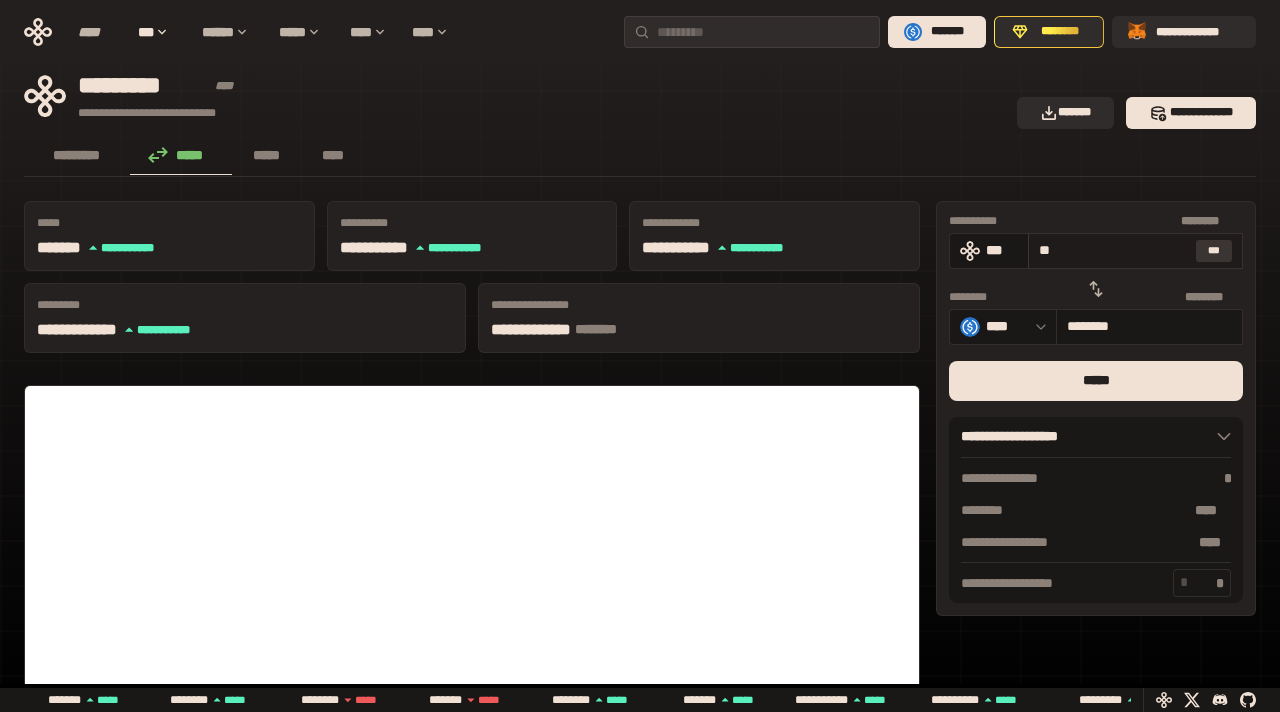 type on "*" 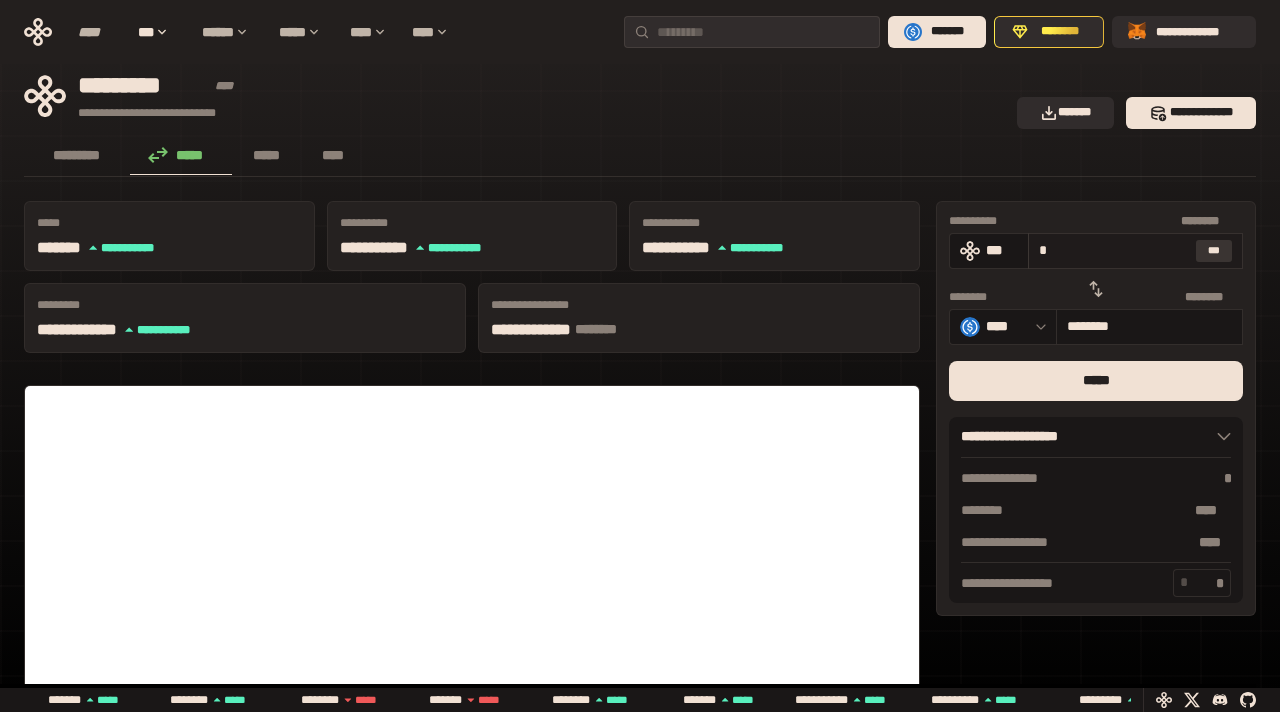 type on "********" 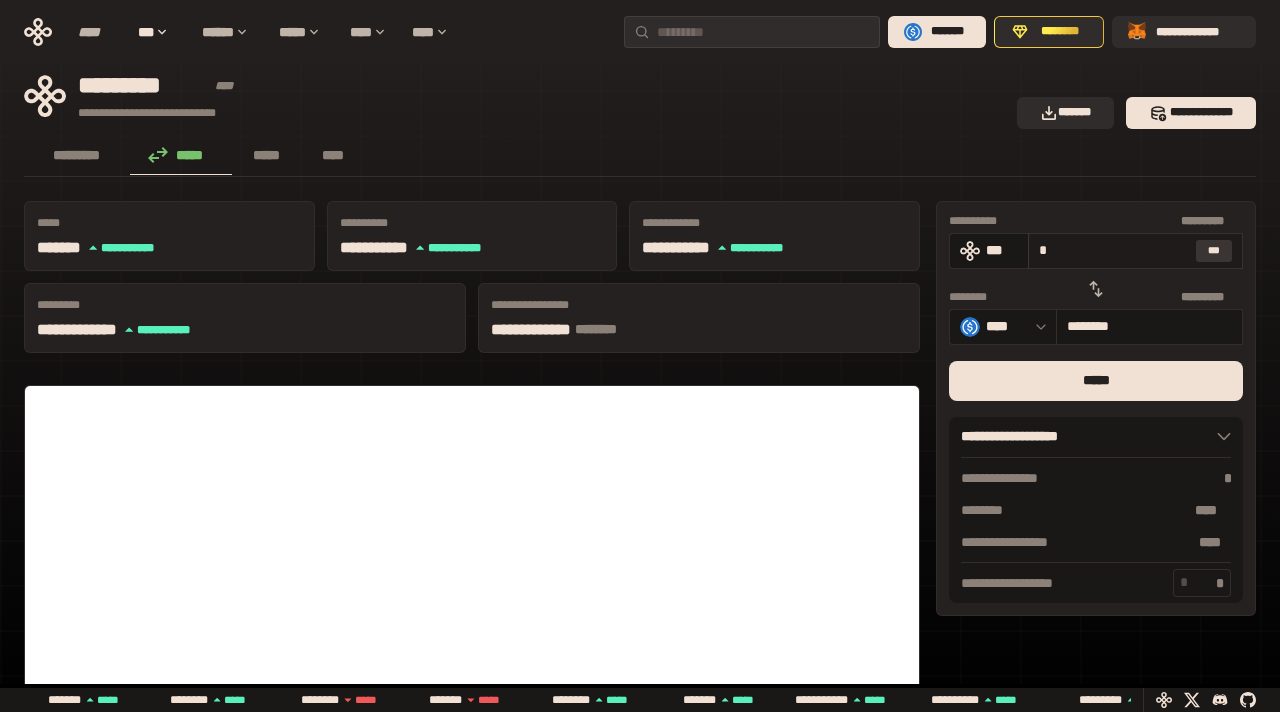 type on "**" 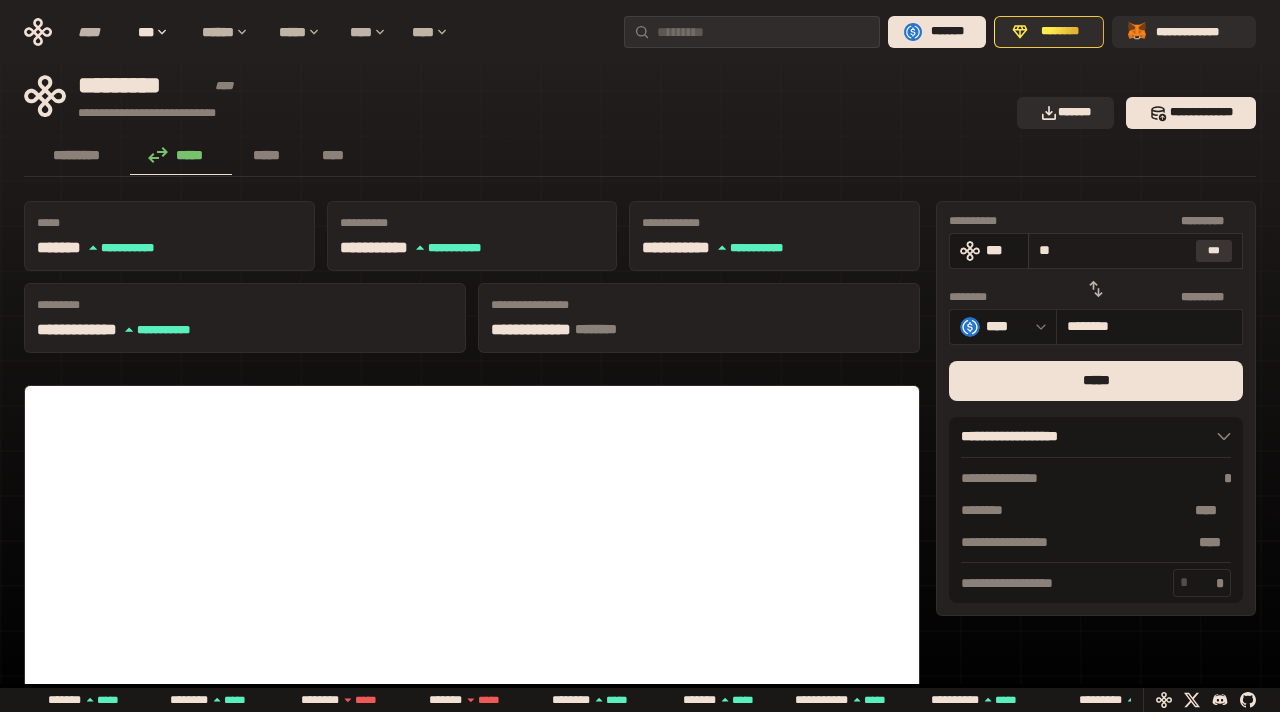 type on "********" 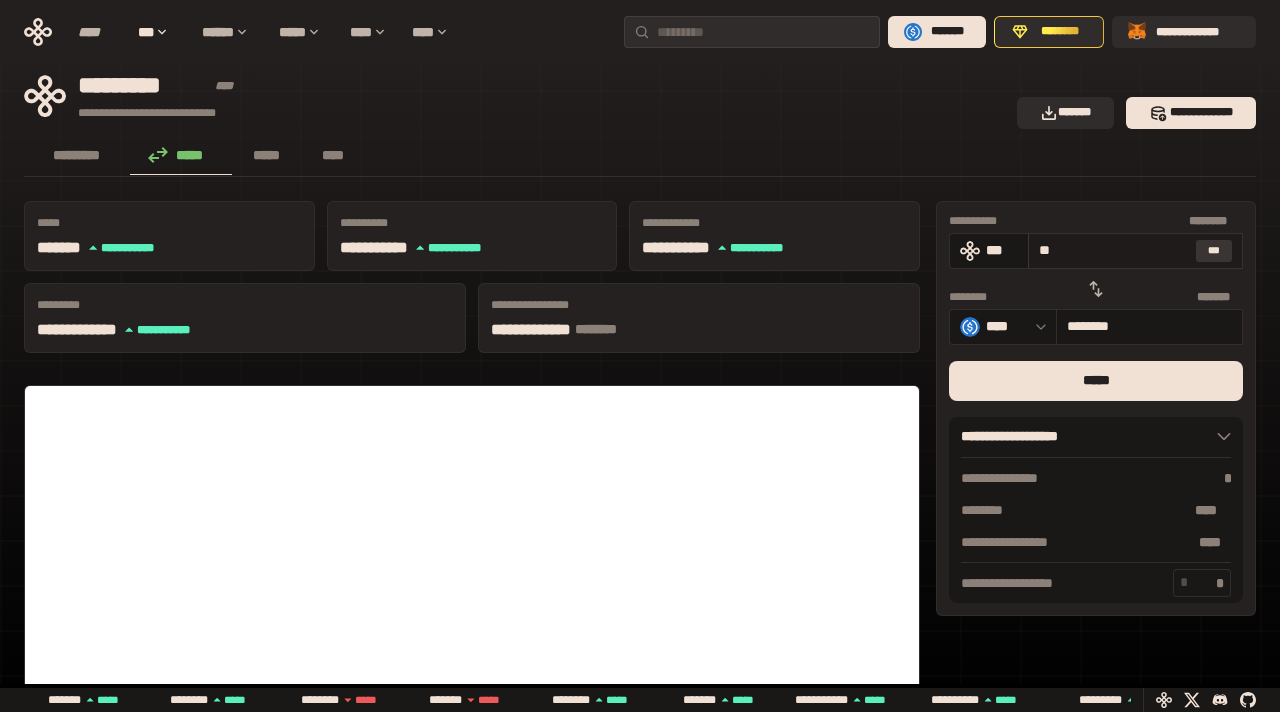 type on "***" 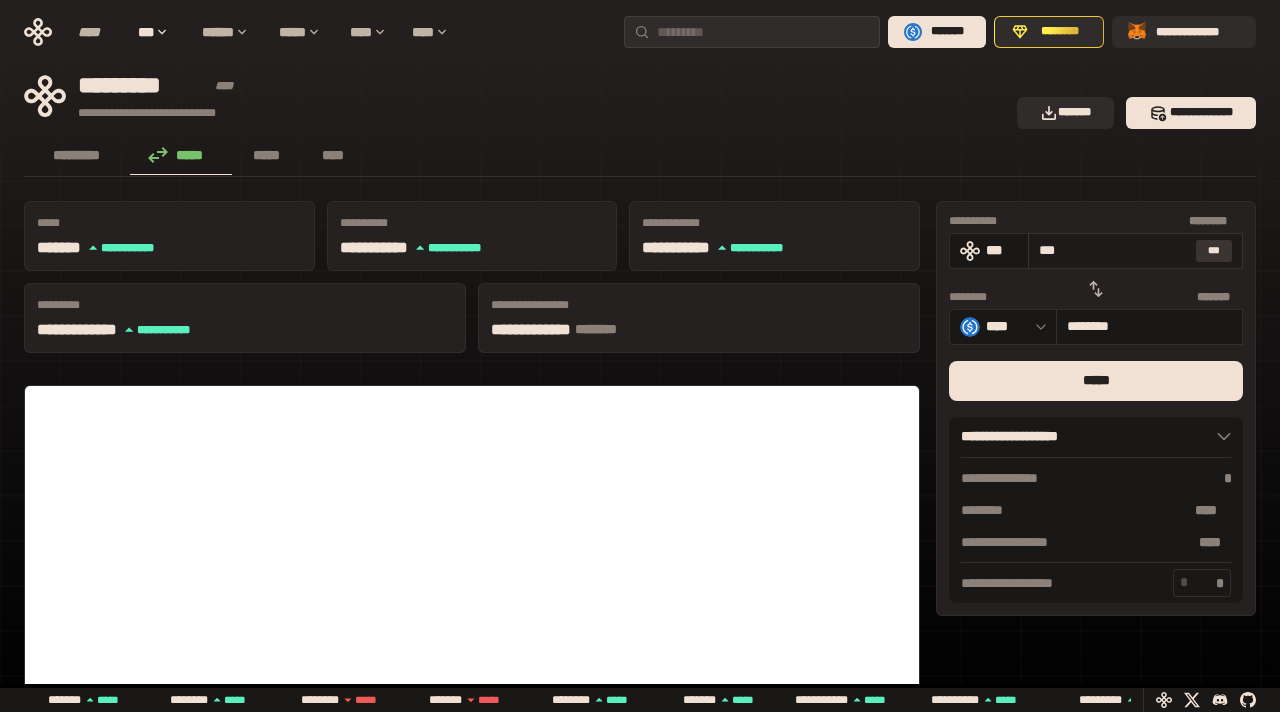 type on "********" 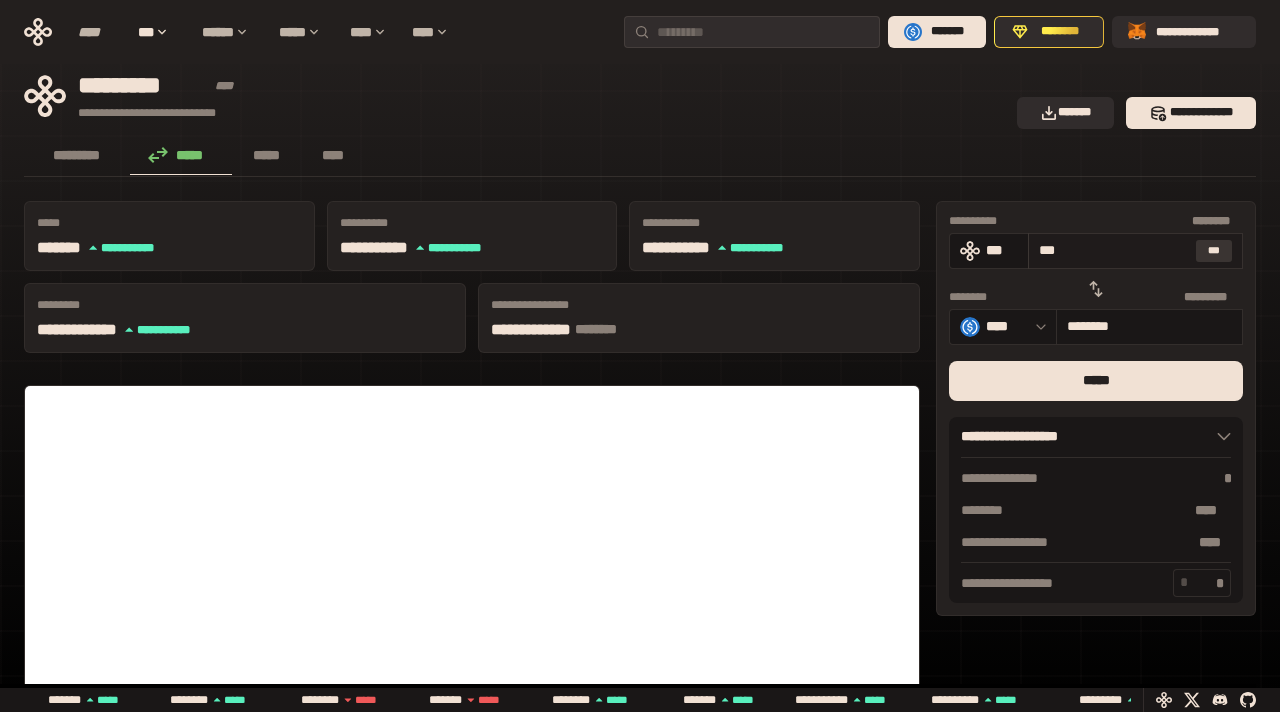 type on "**" 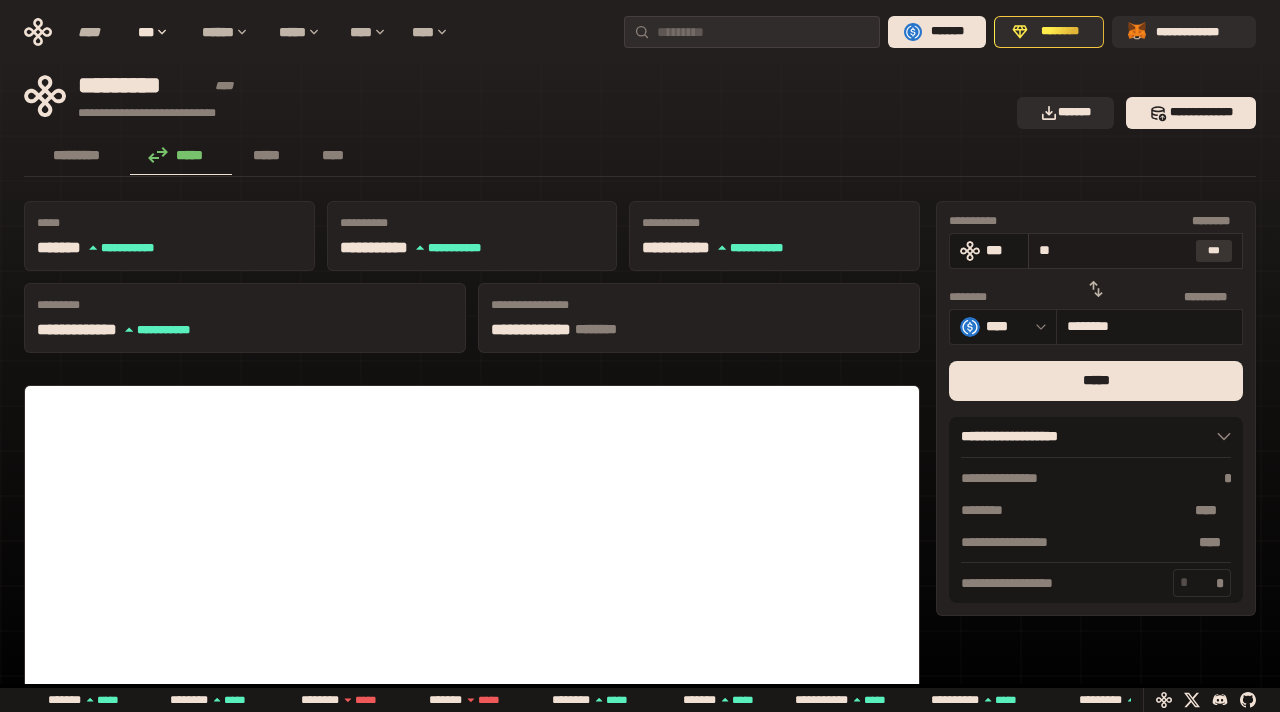 type on "********" 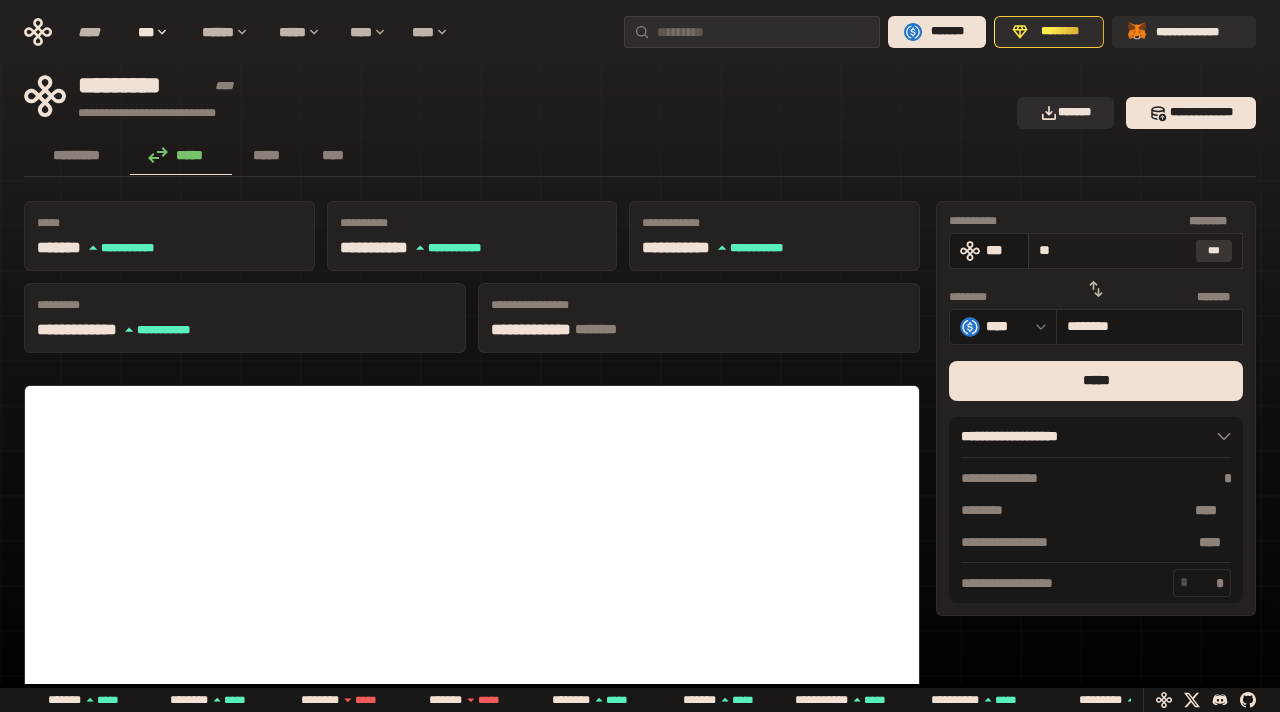 type on "***" 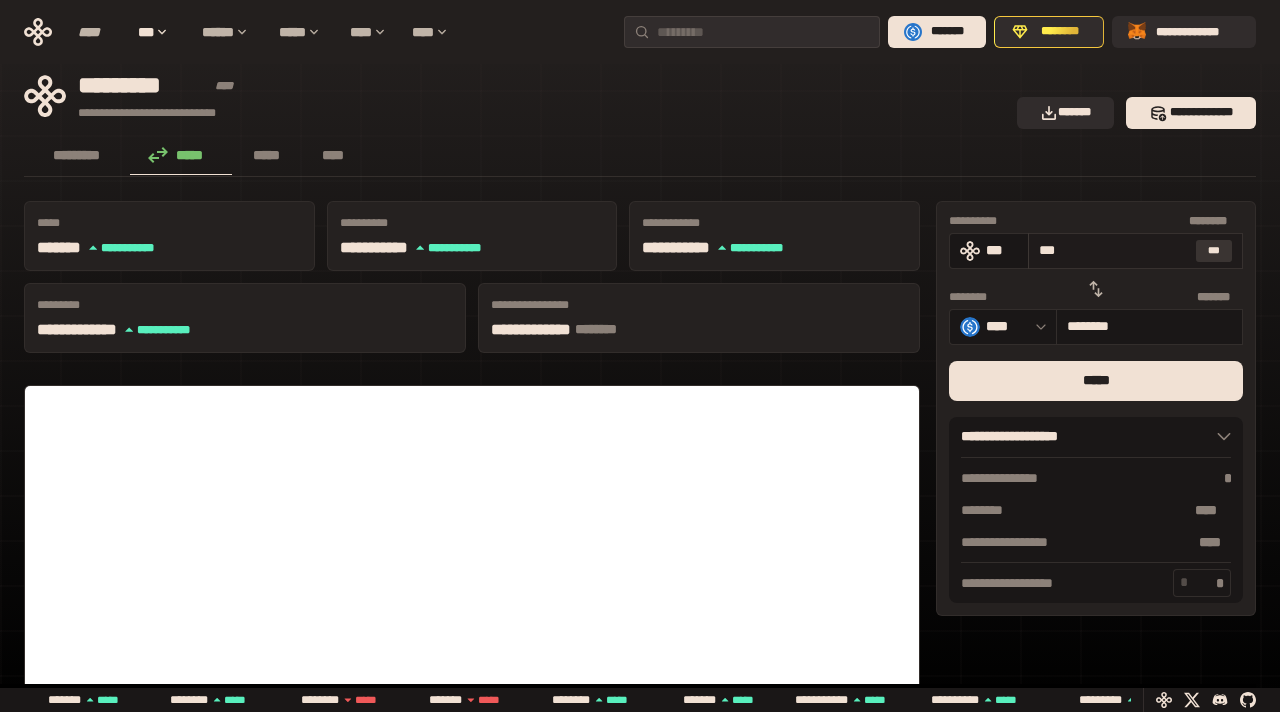 type on "********" 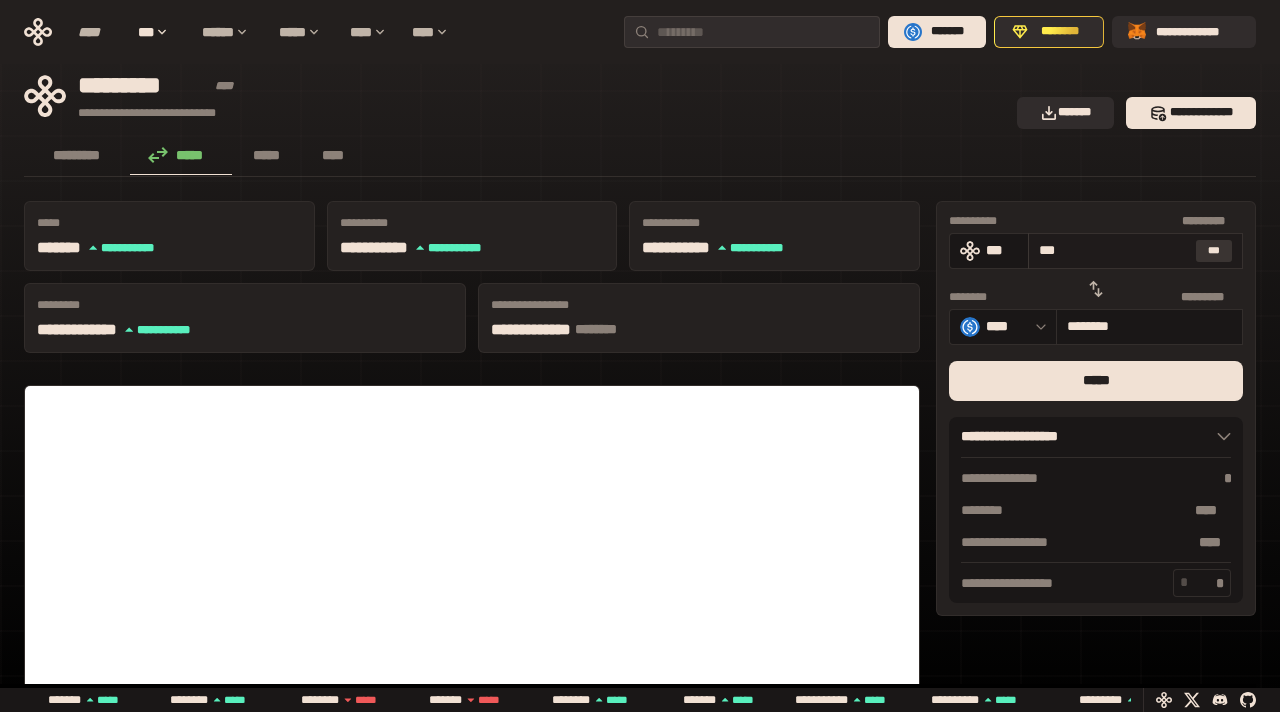 type on "**" 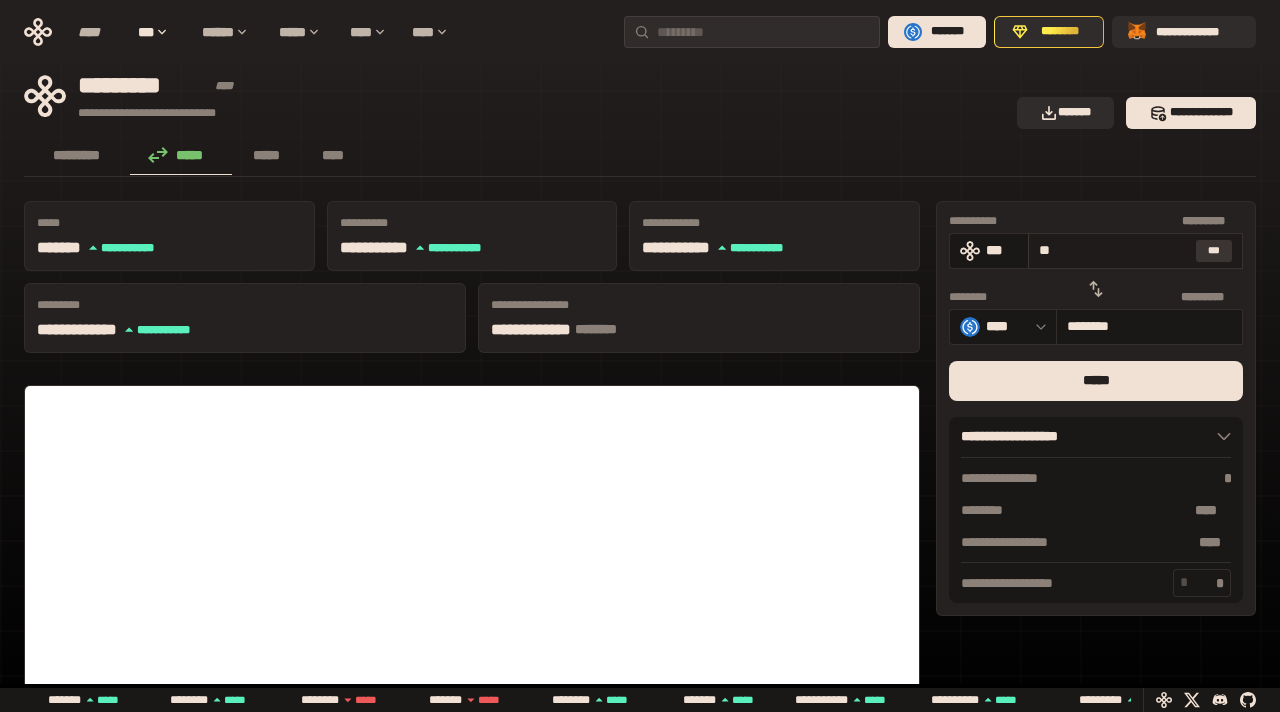 type on "********" 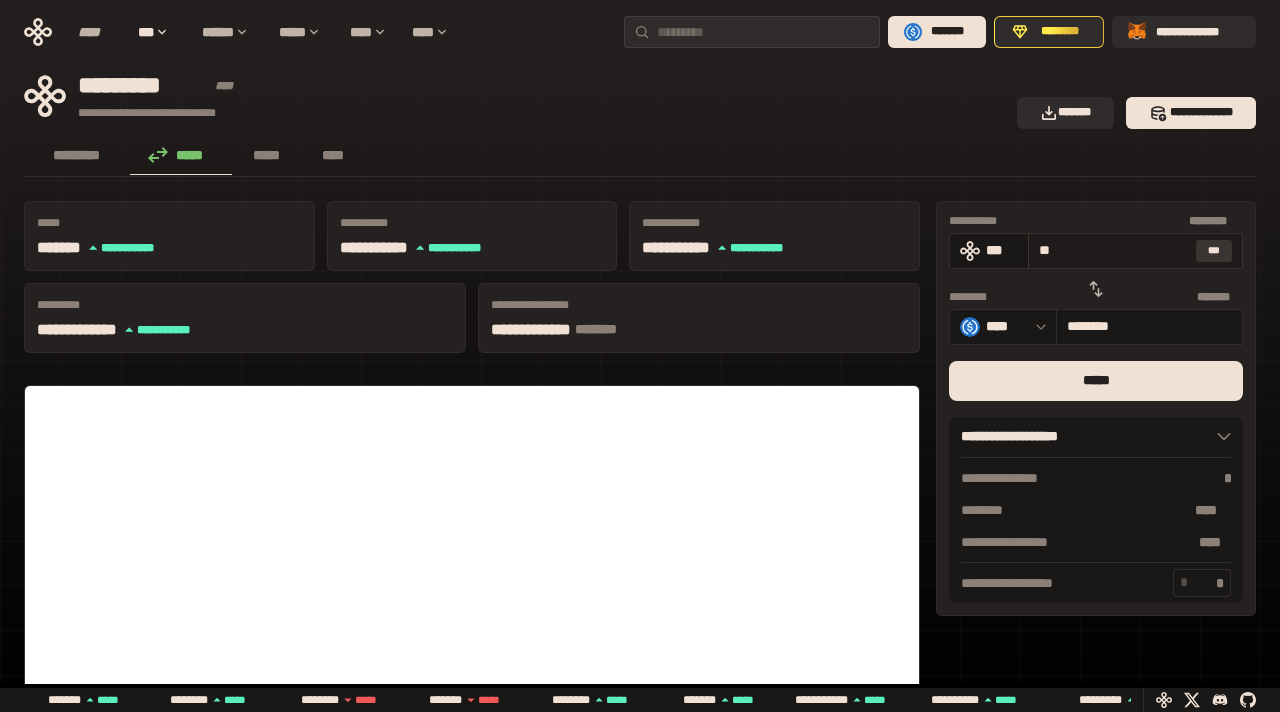 type on "***" 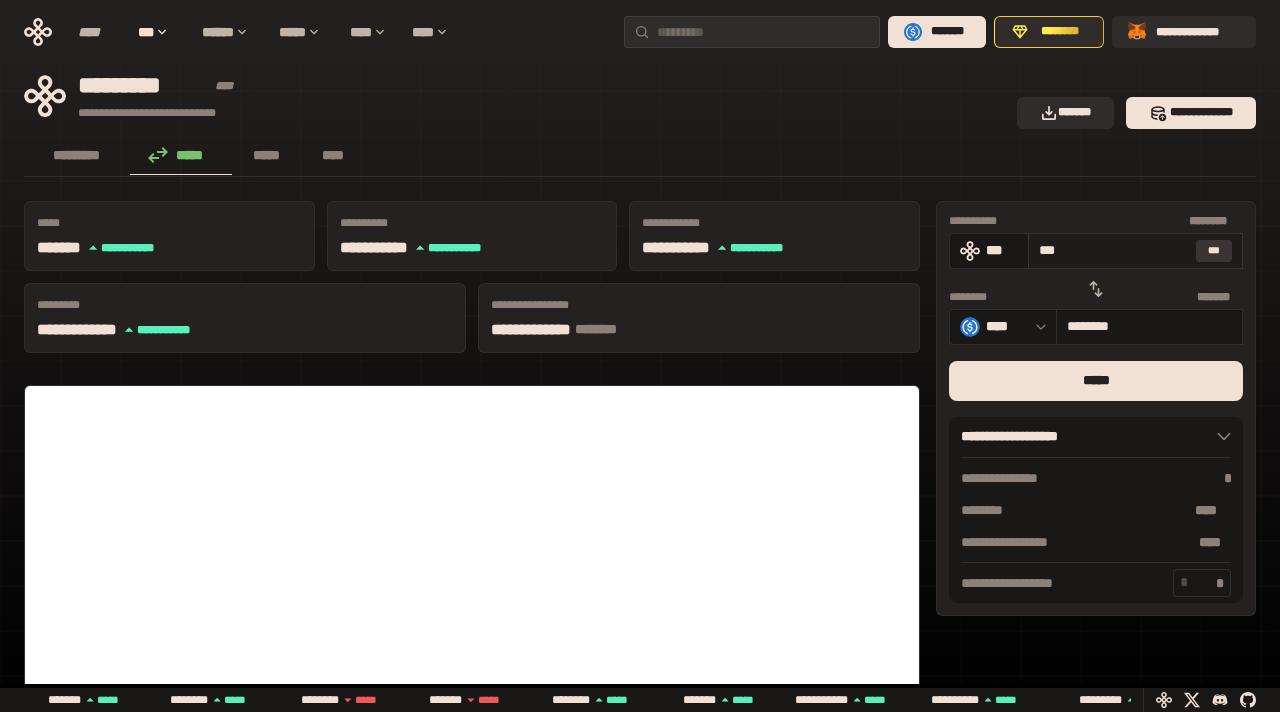 type on "********" 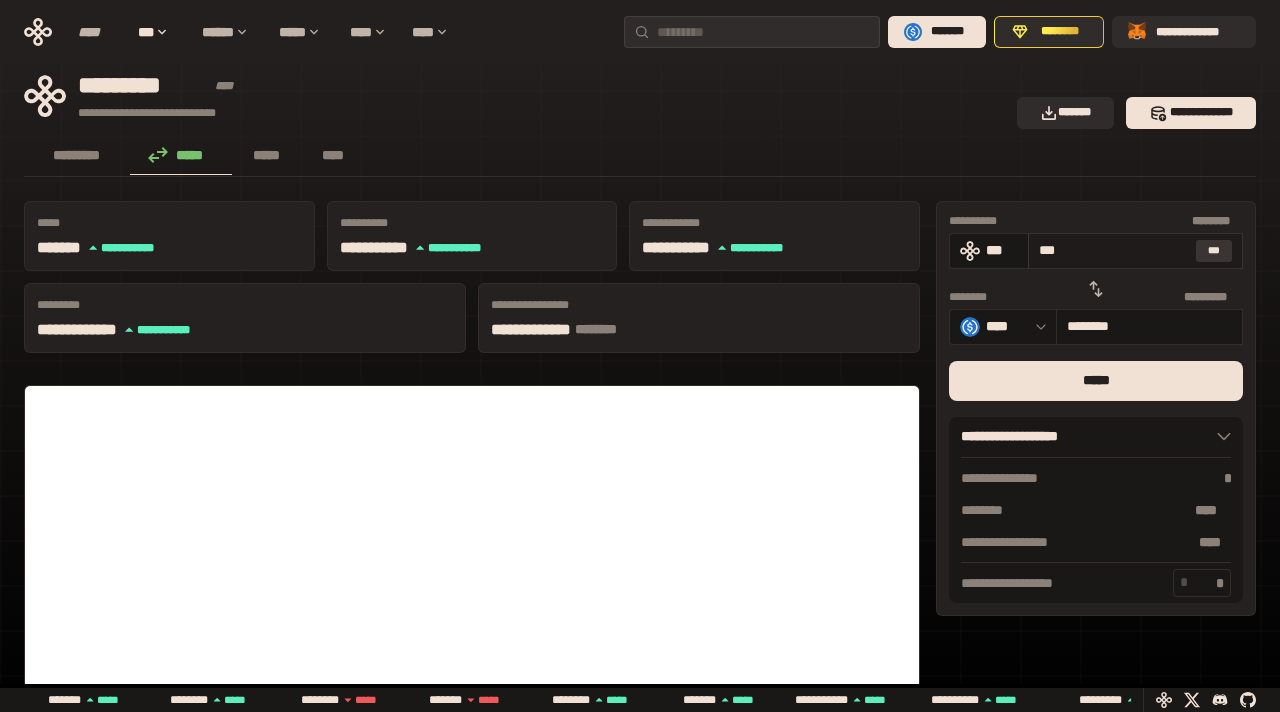 type on "****" 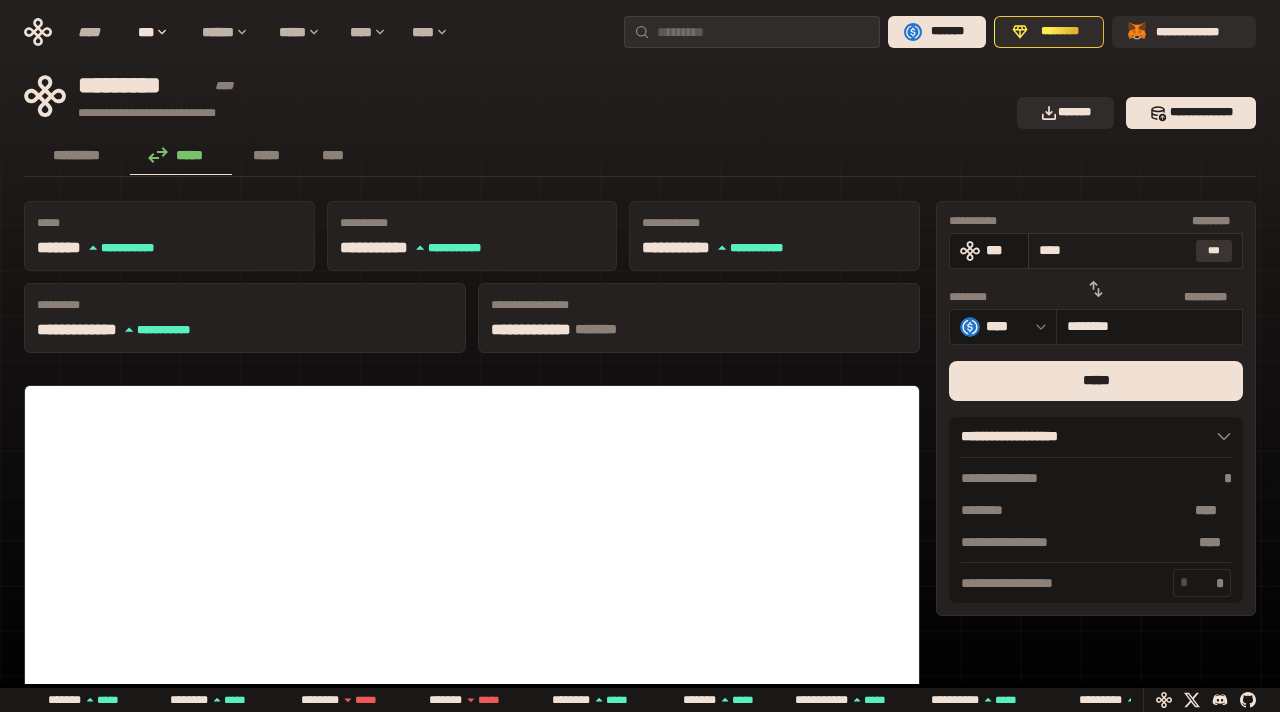 type on "*********" 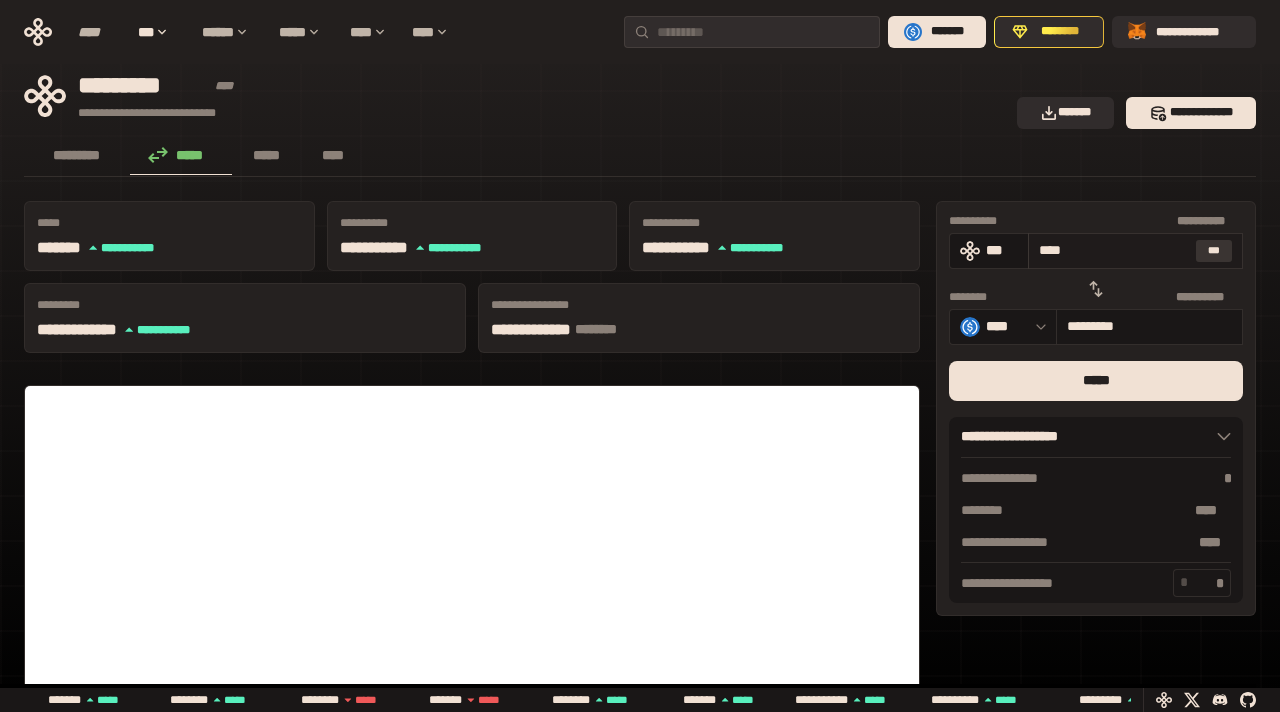 type on "***" 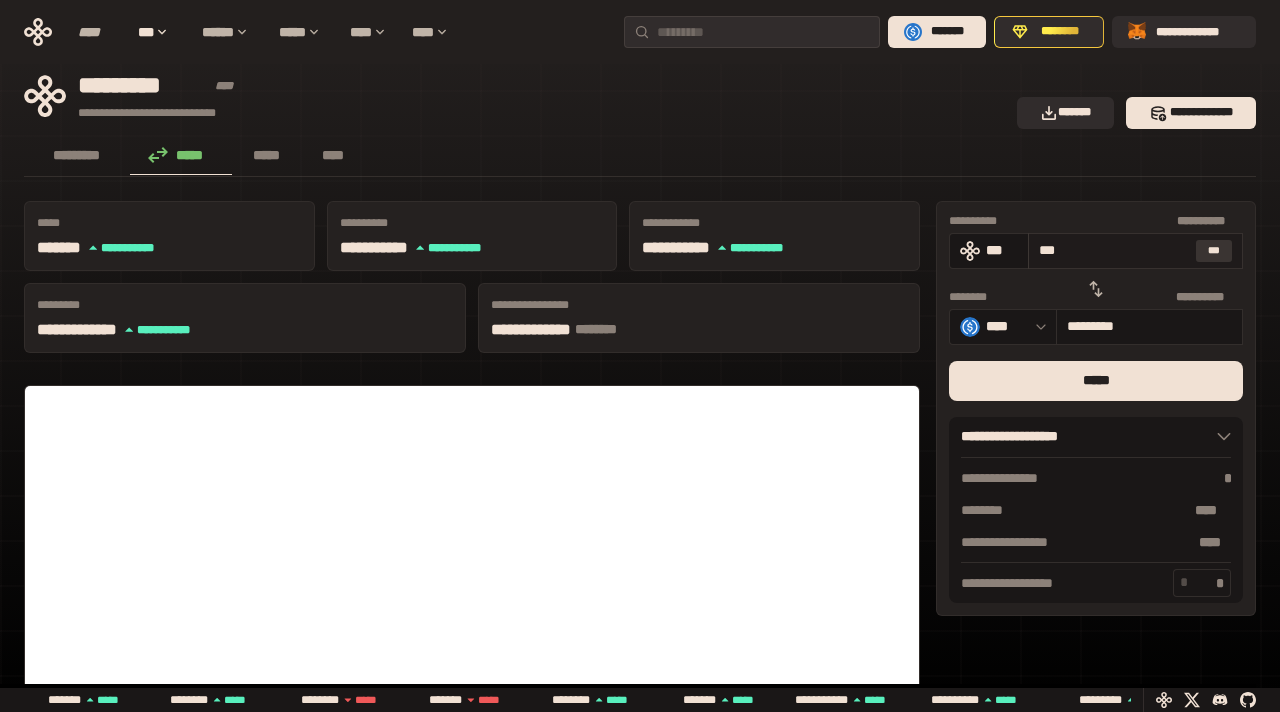 type on "********" 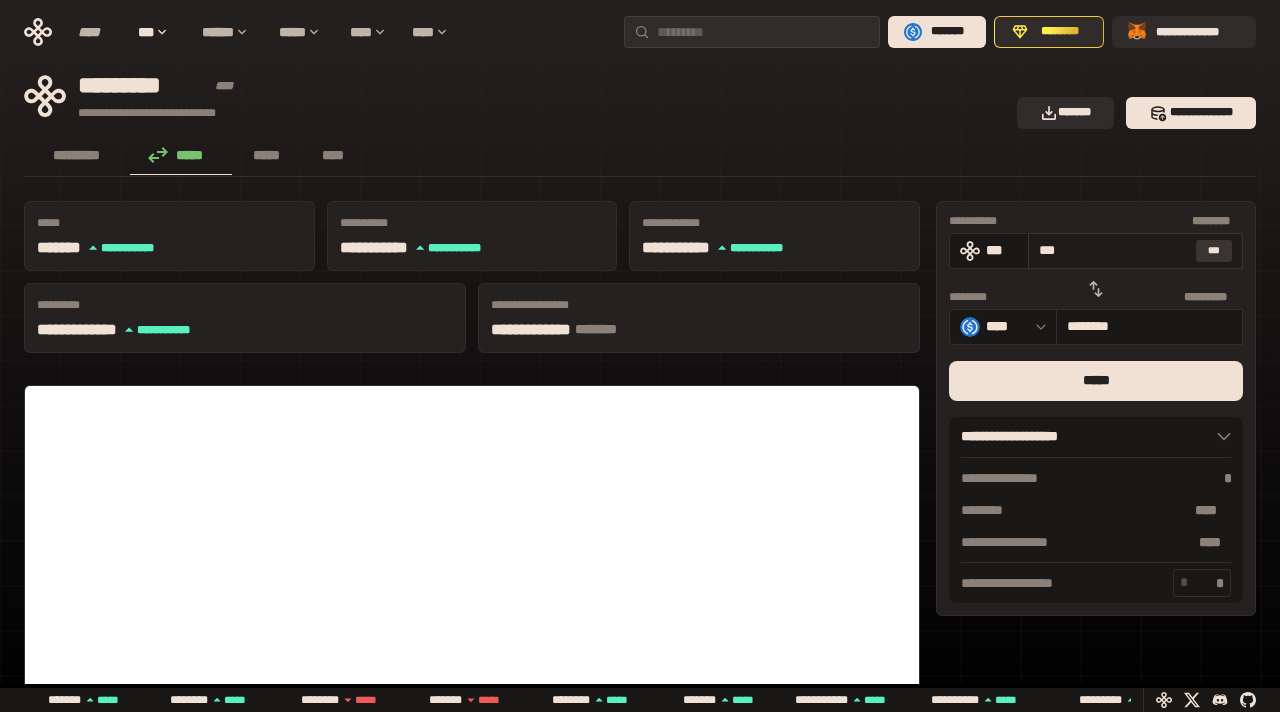 type on "****" 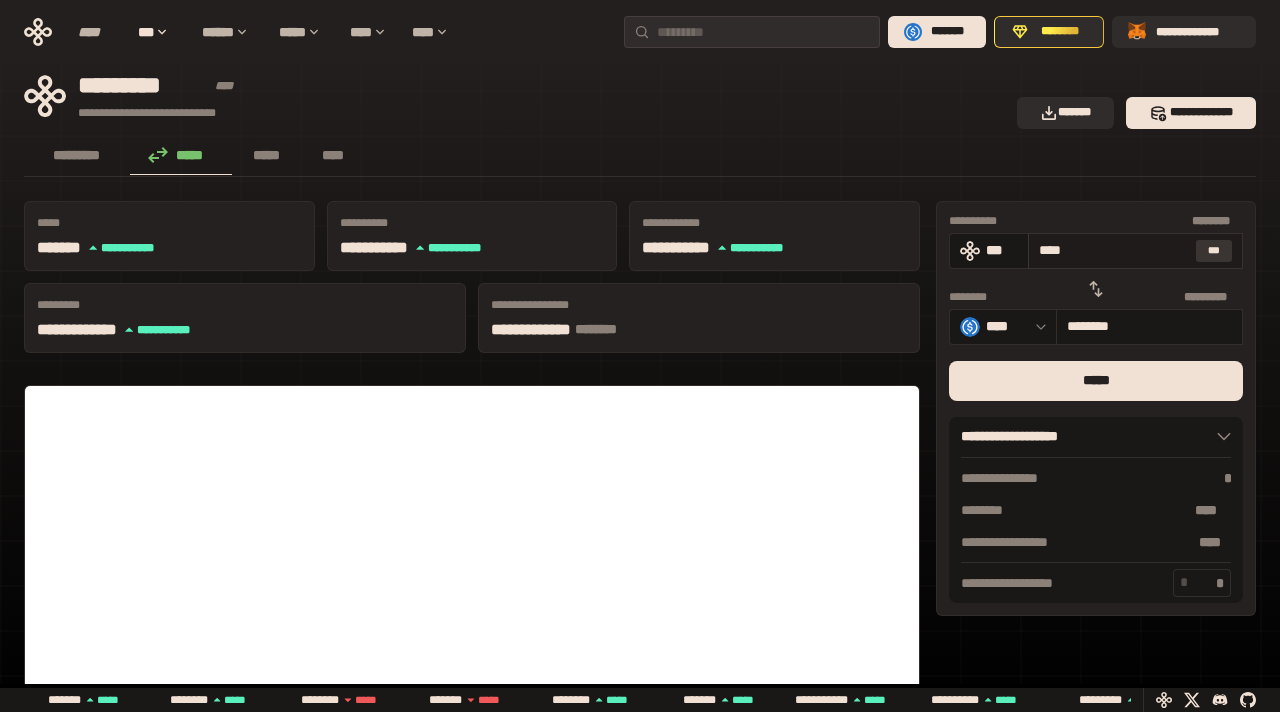 type on "**********" 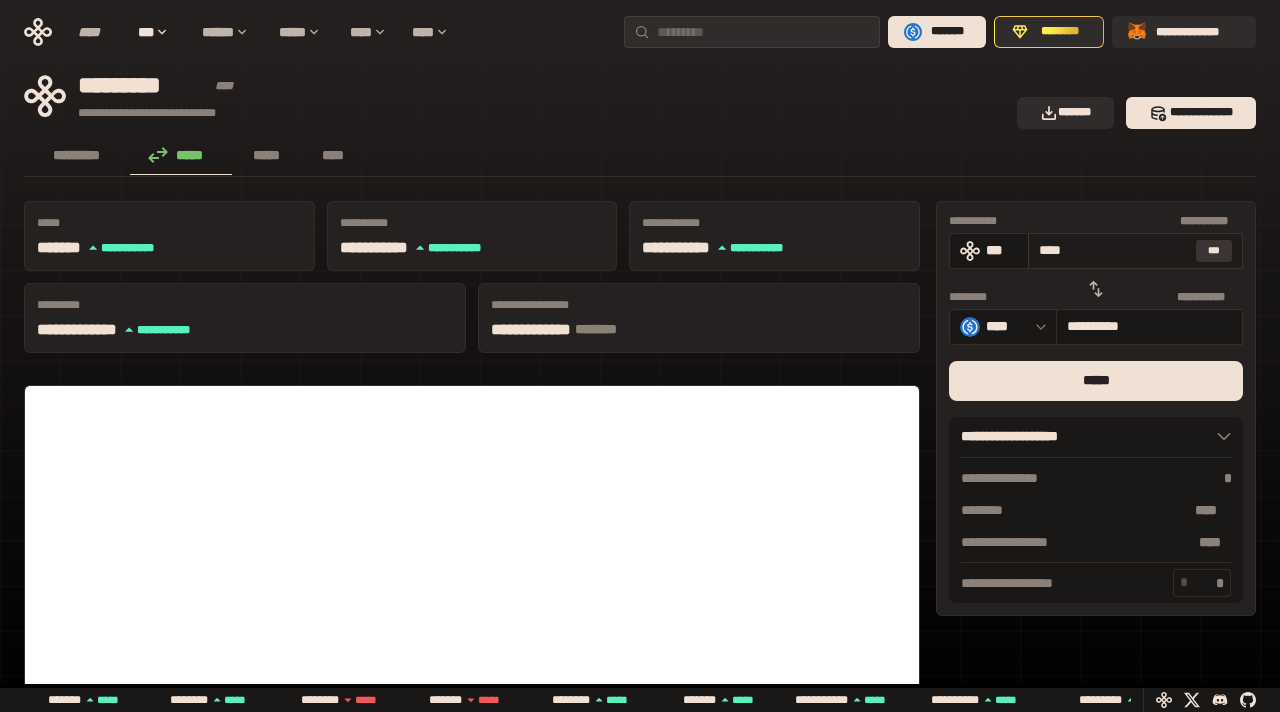 type on "**********" 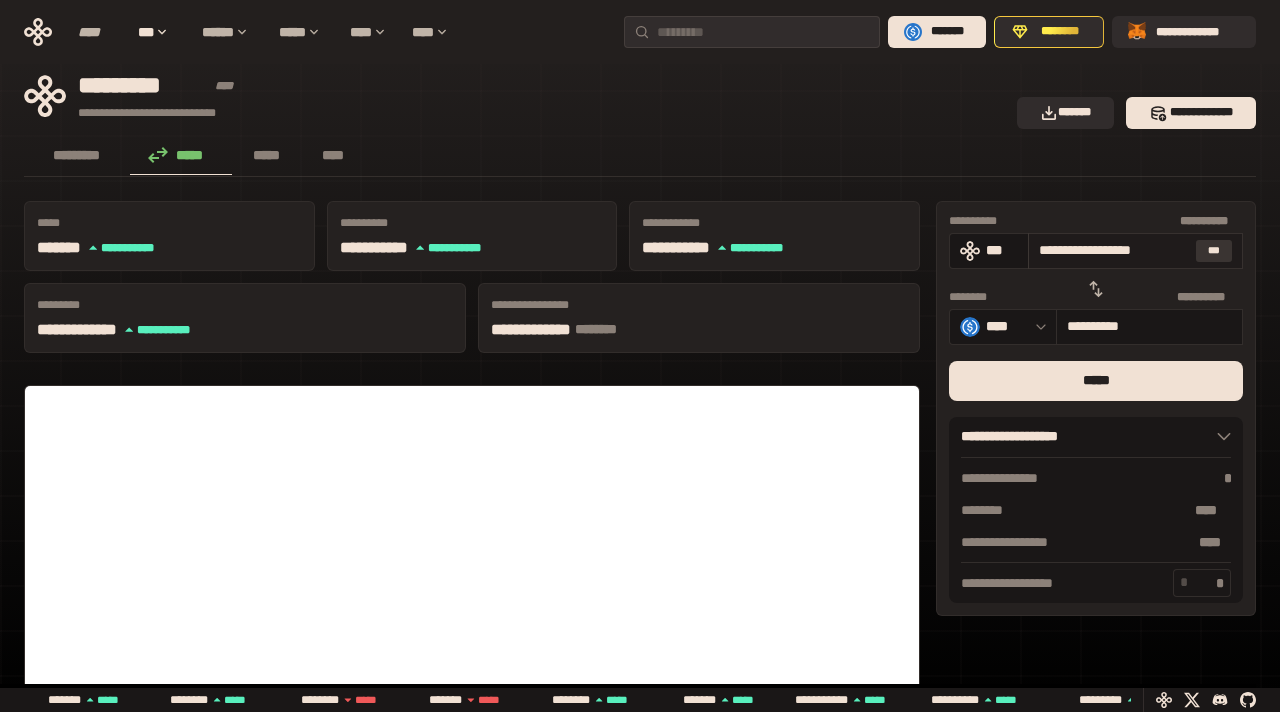 type on "**********" 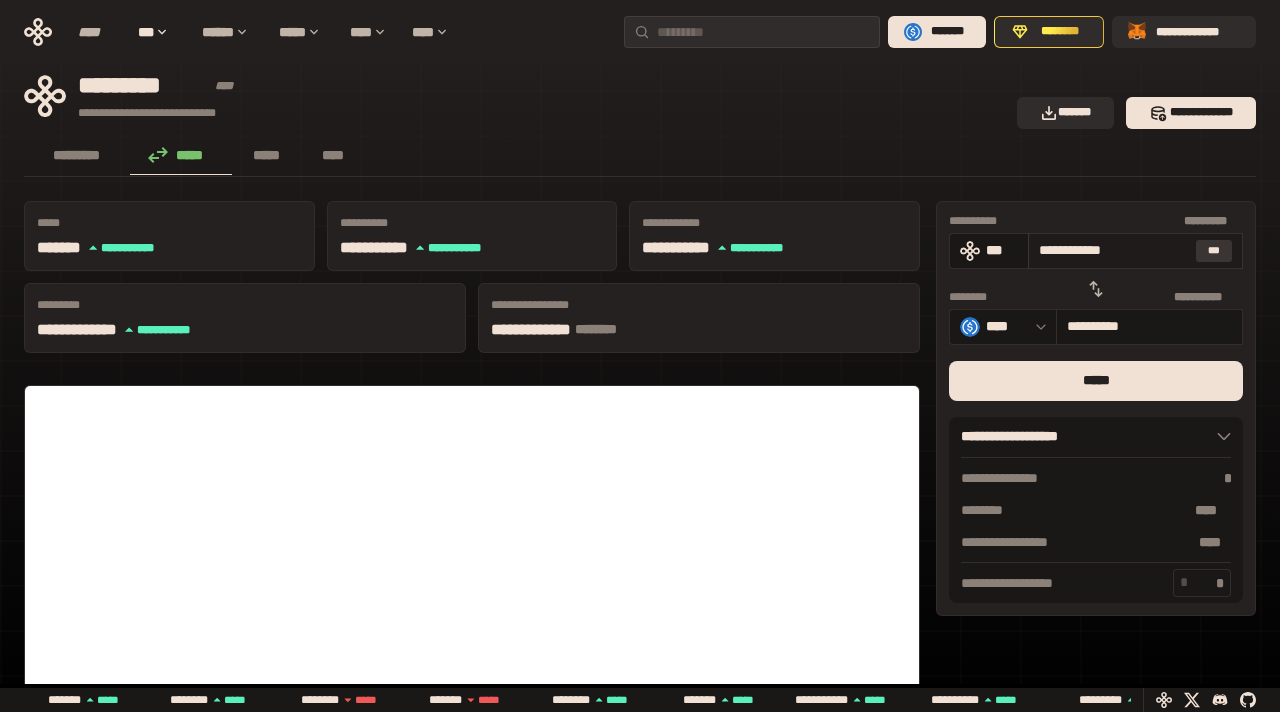type on "**********" 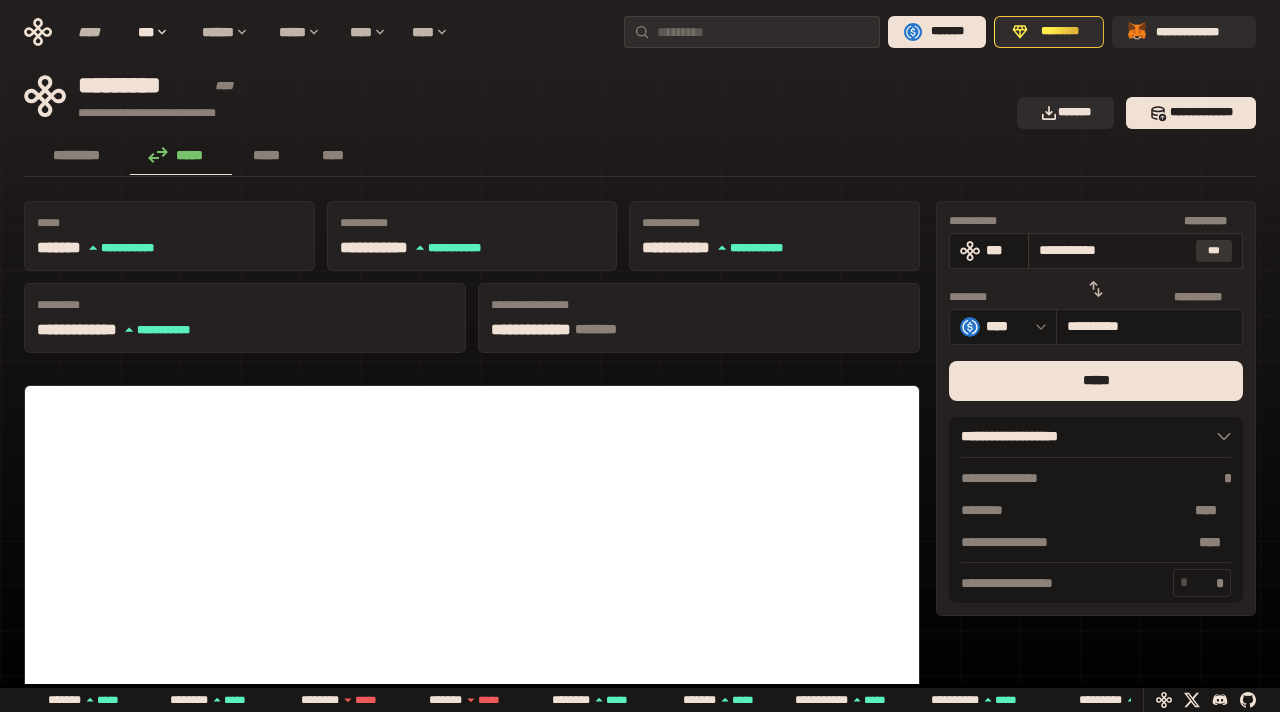 type on "**********" 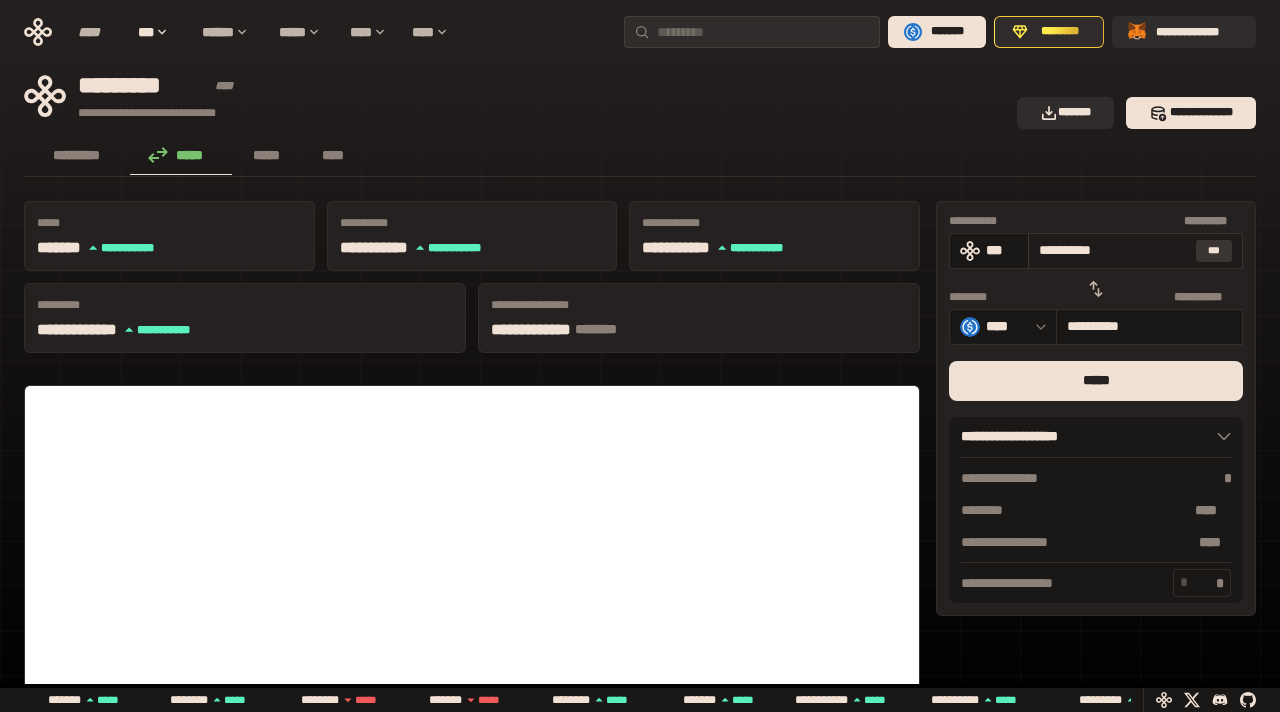 type on "*********" 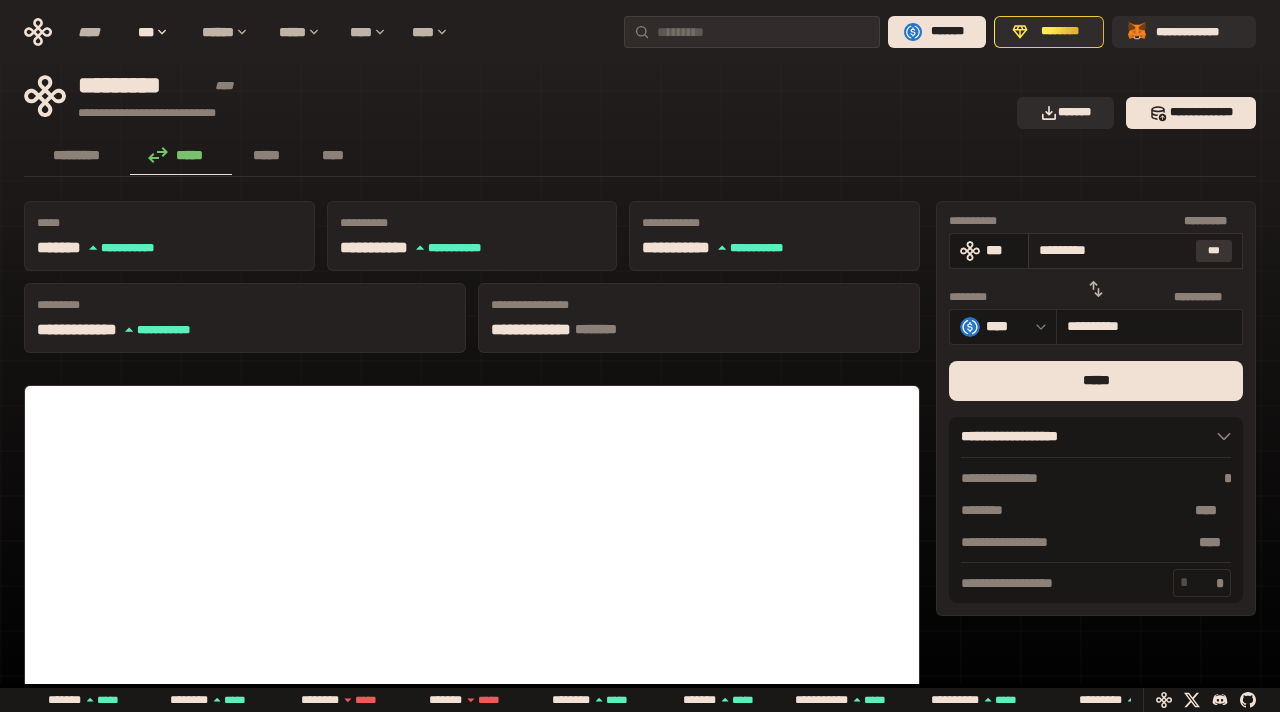 type on "*********" 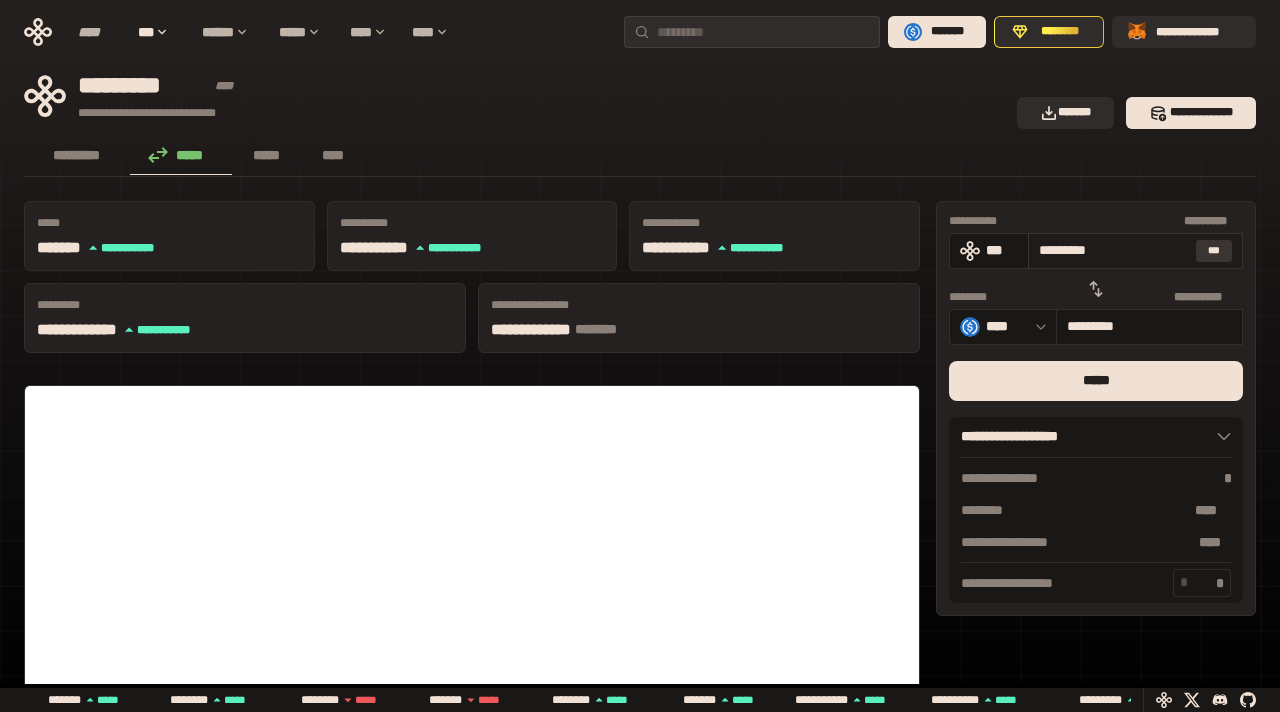 type on "********" 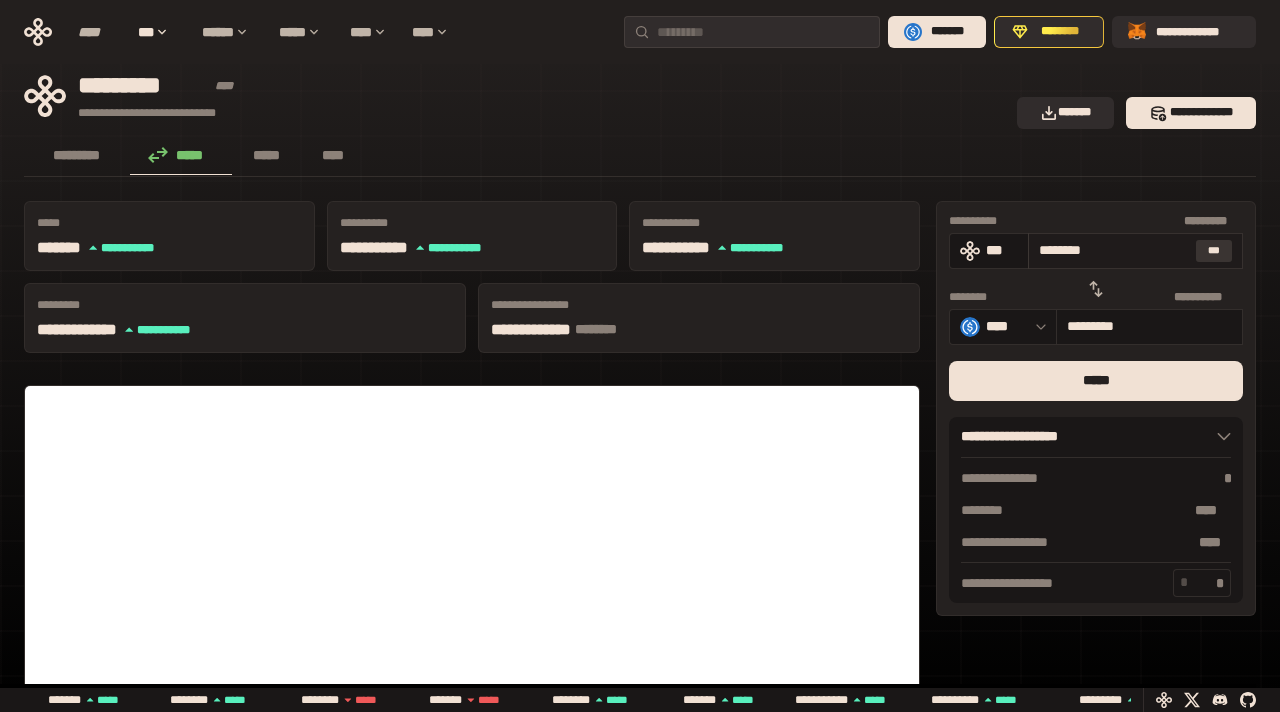 type on "**********" 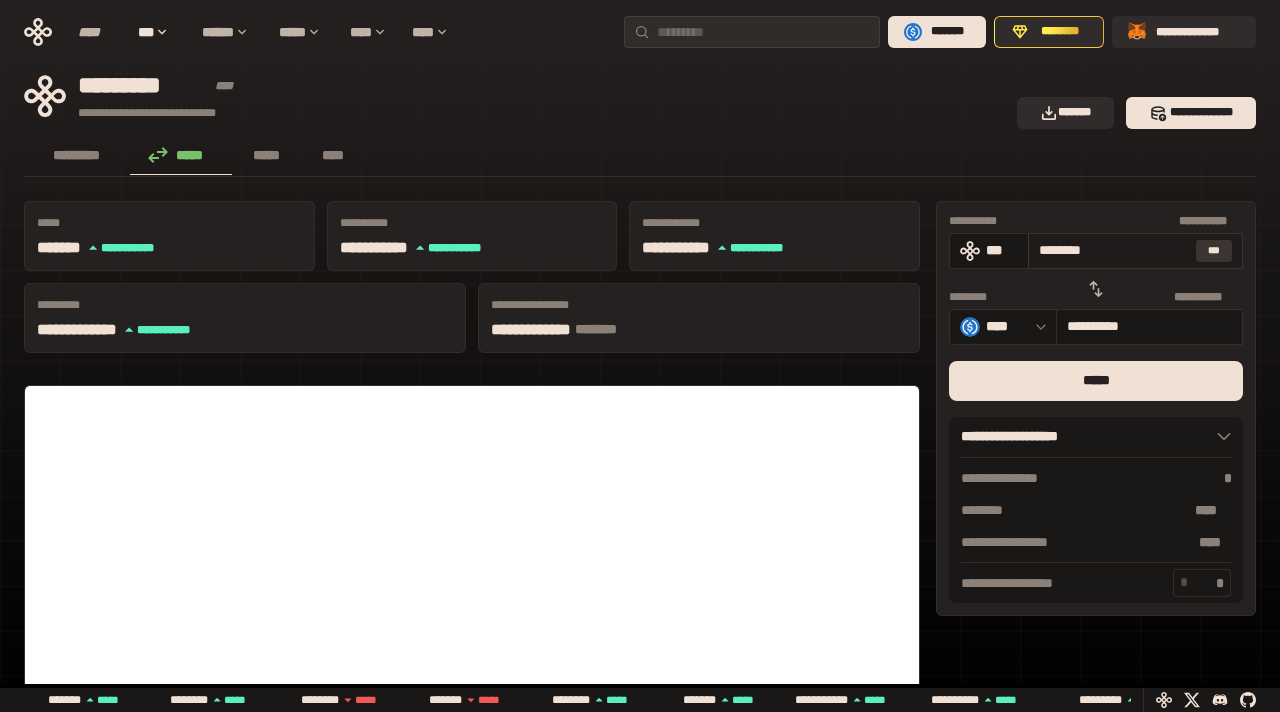 type on "*******" 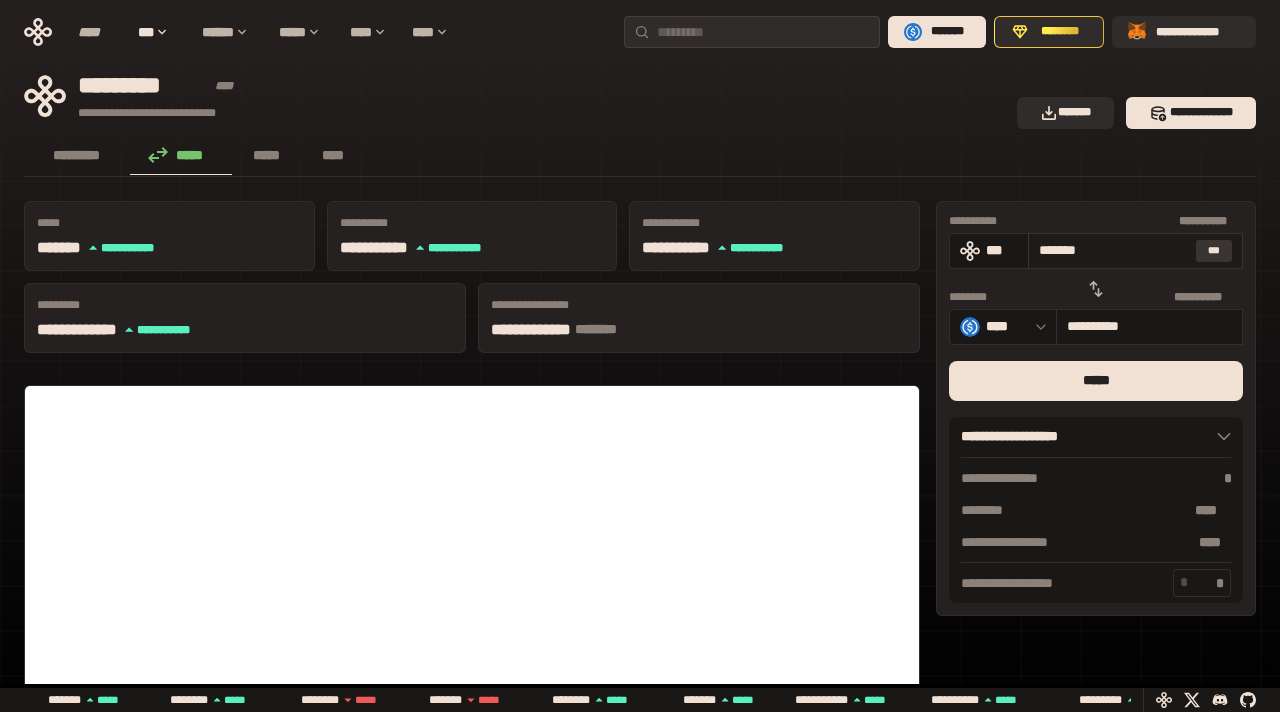 type on "*********" 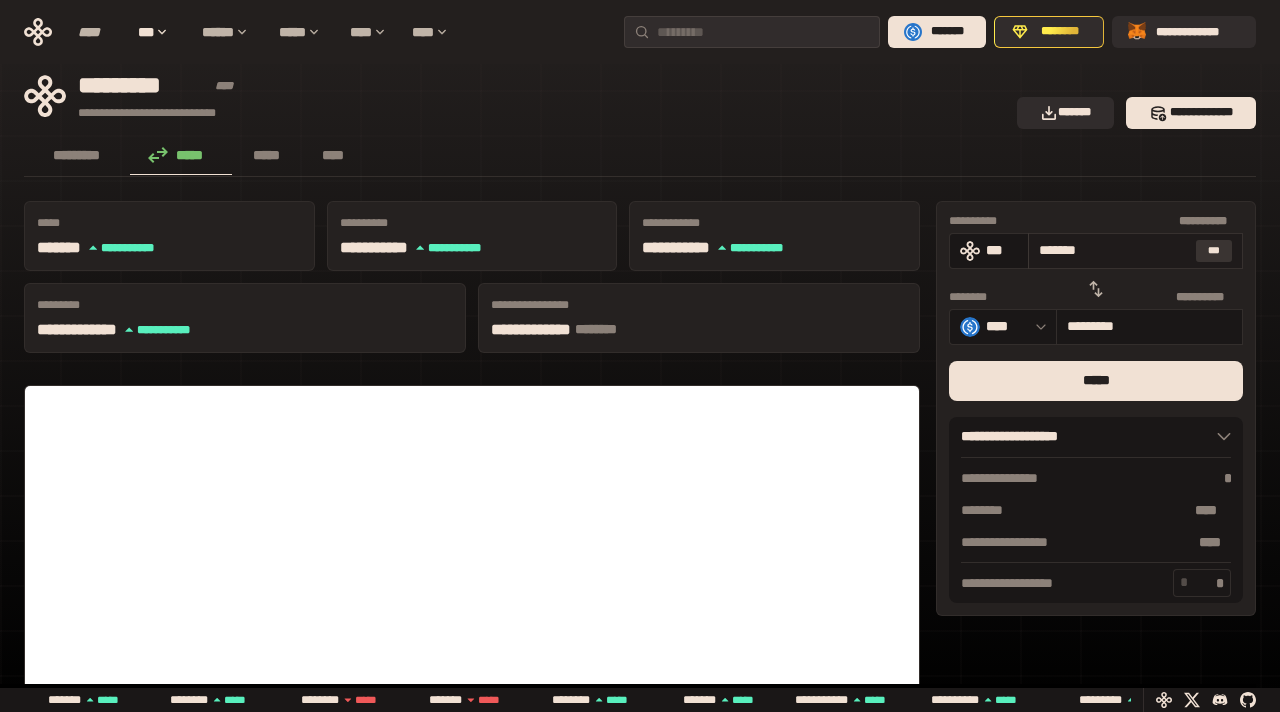 type on "******" 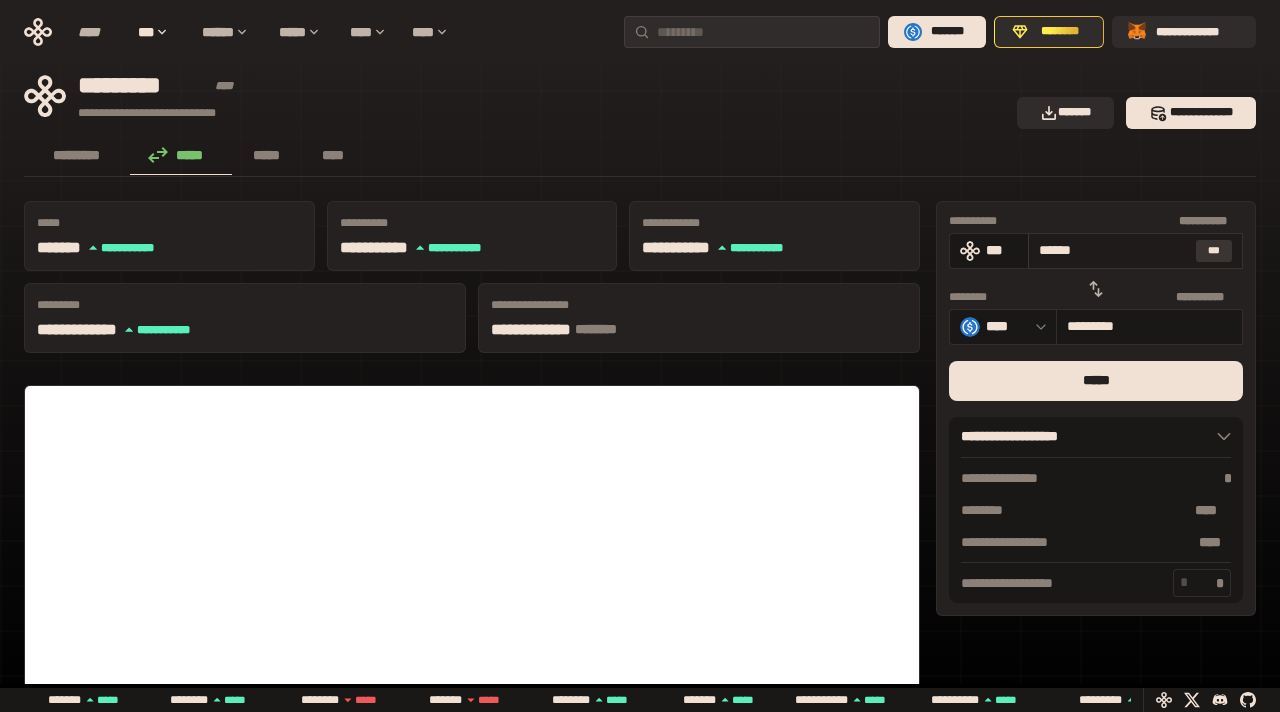 type on "**********" 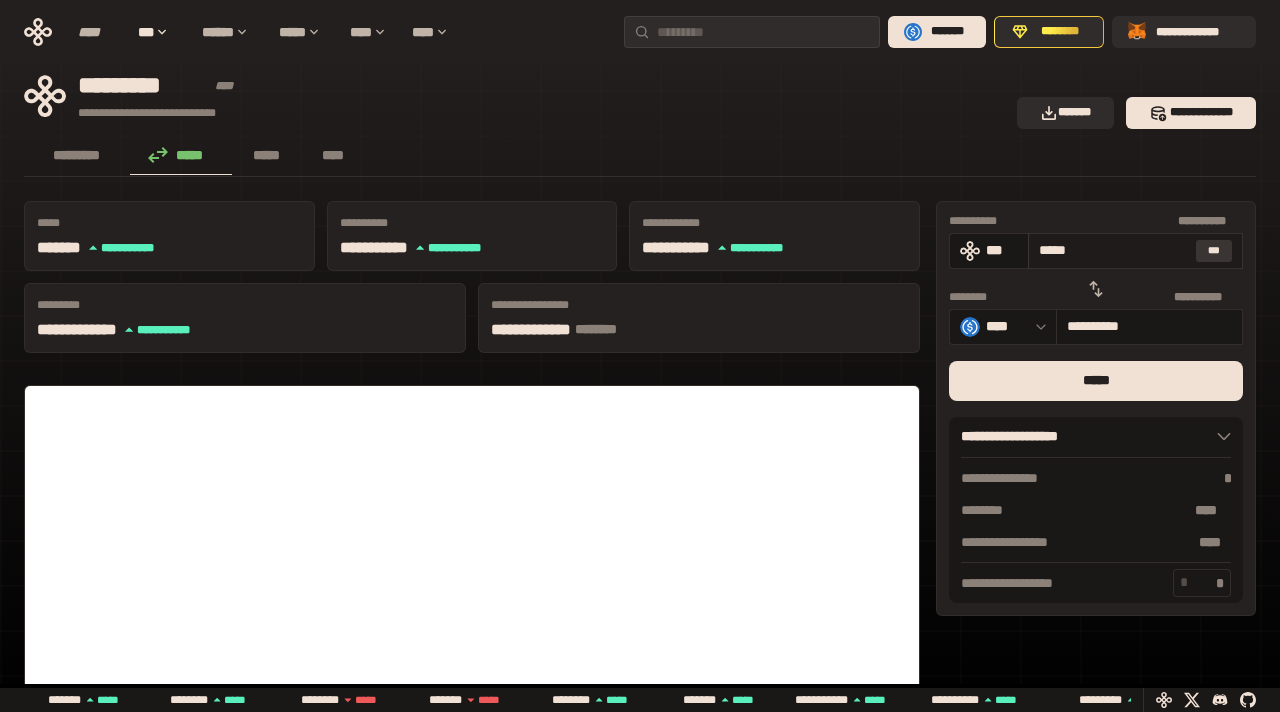 type on "****" 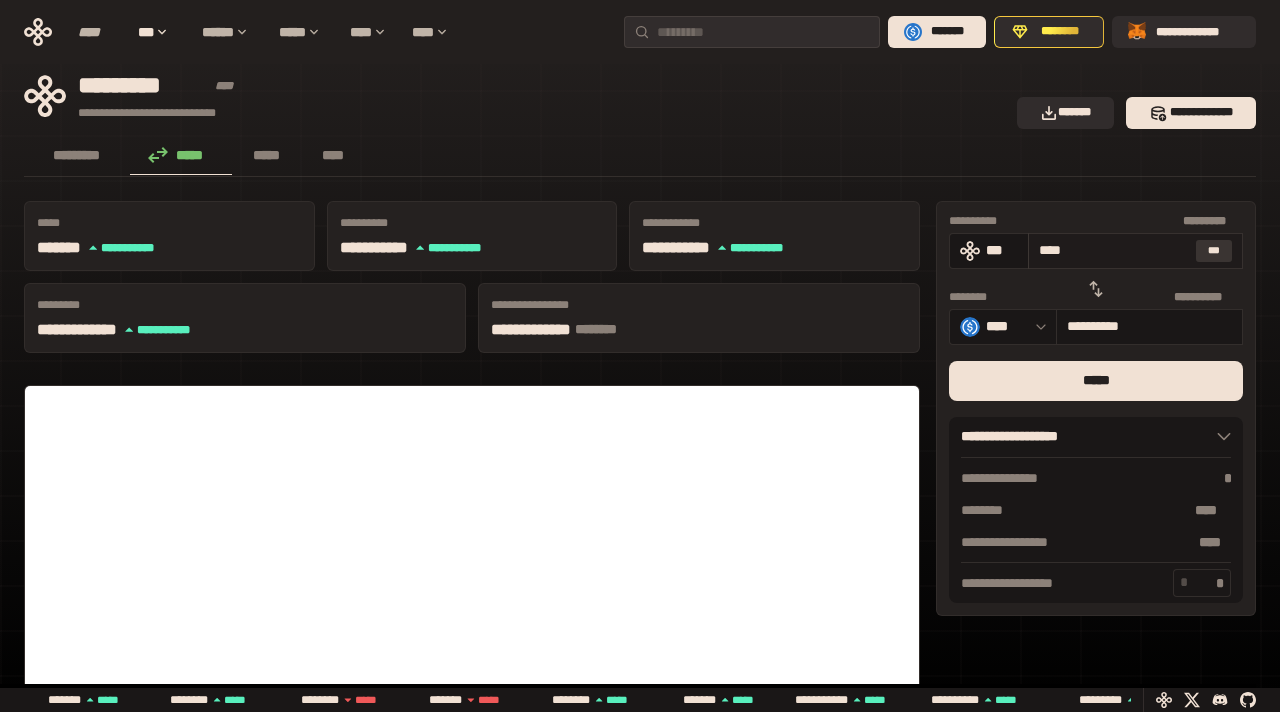 type on "***" 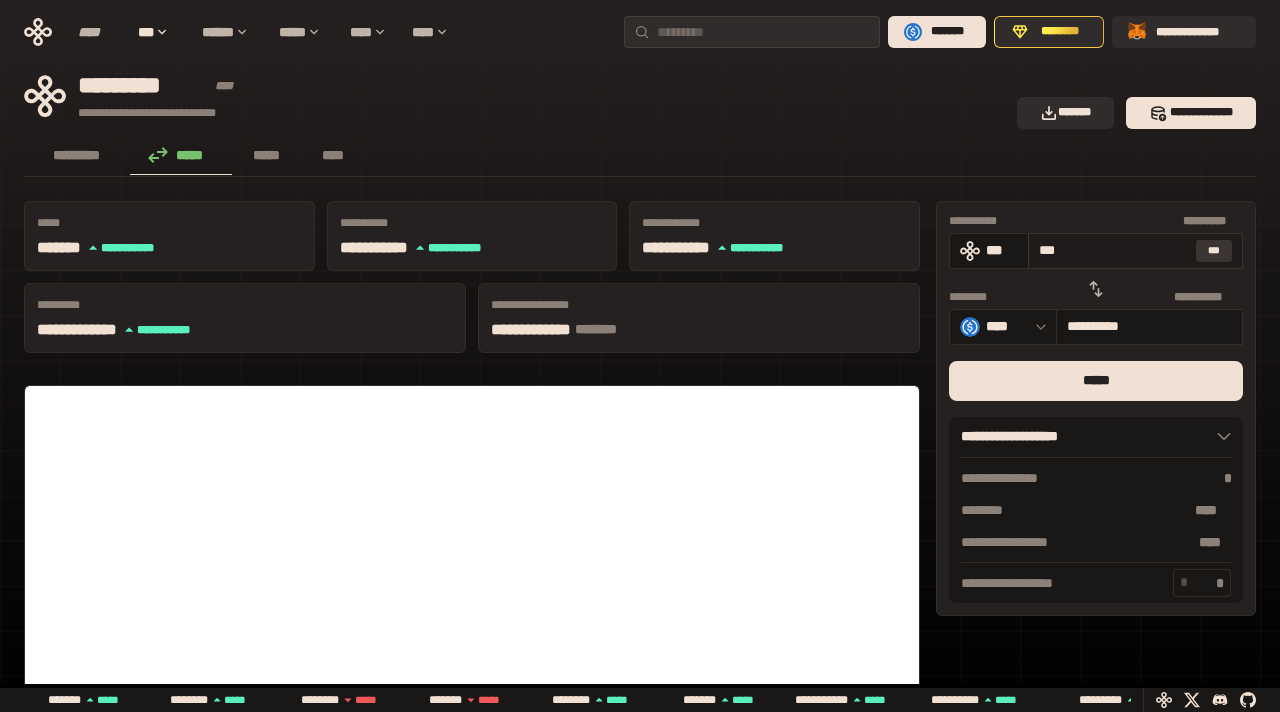 type on "*********" 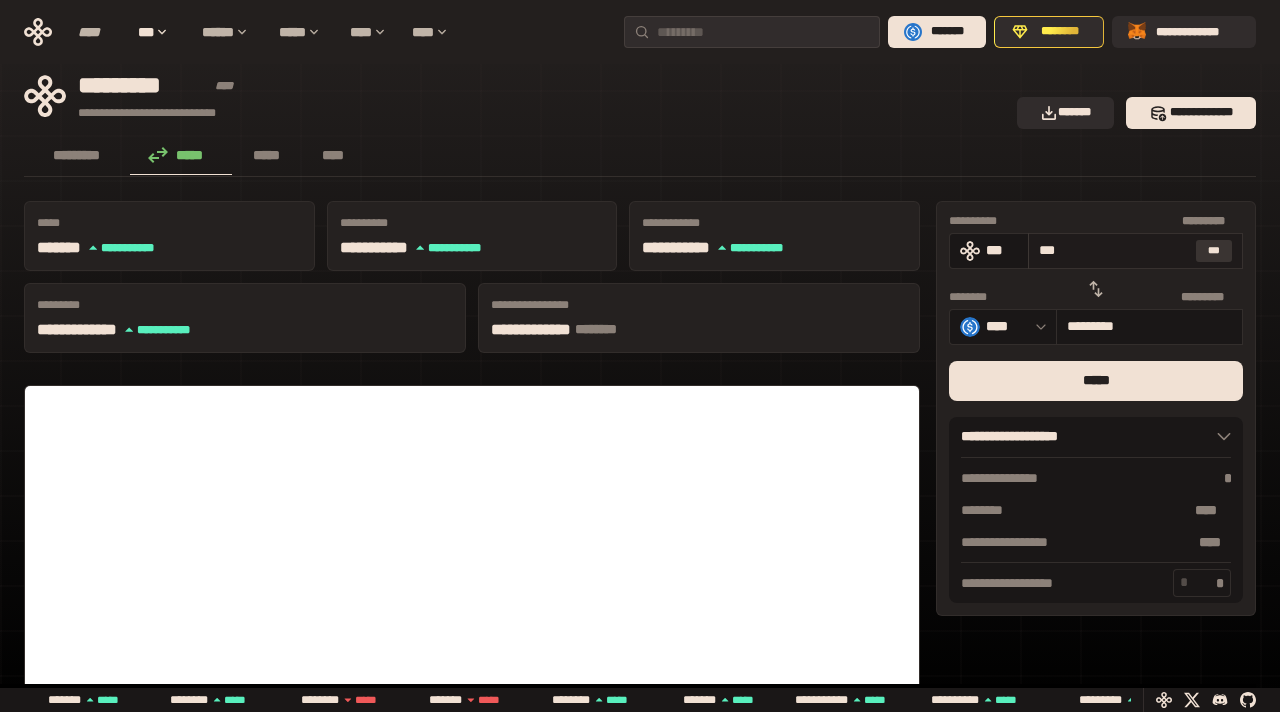 type on "**********" 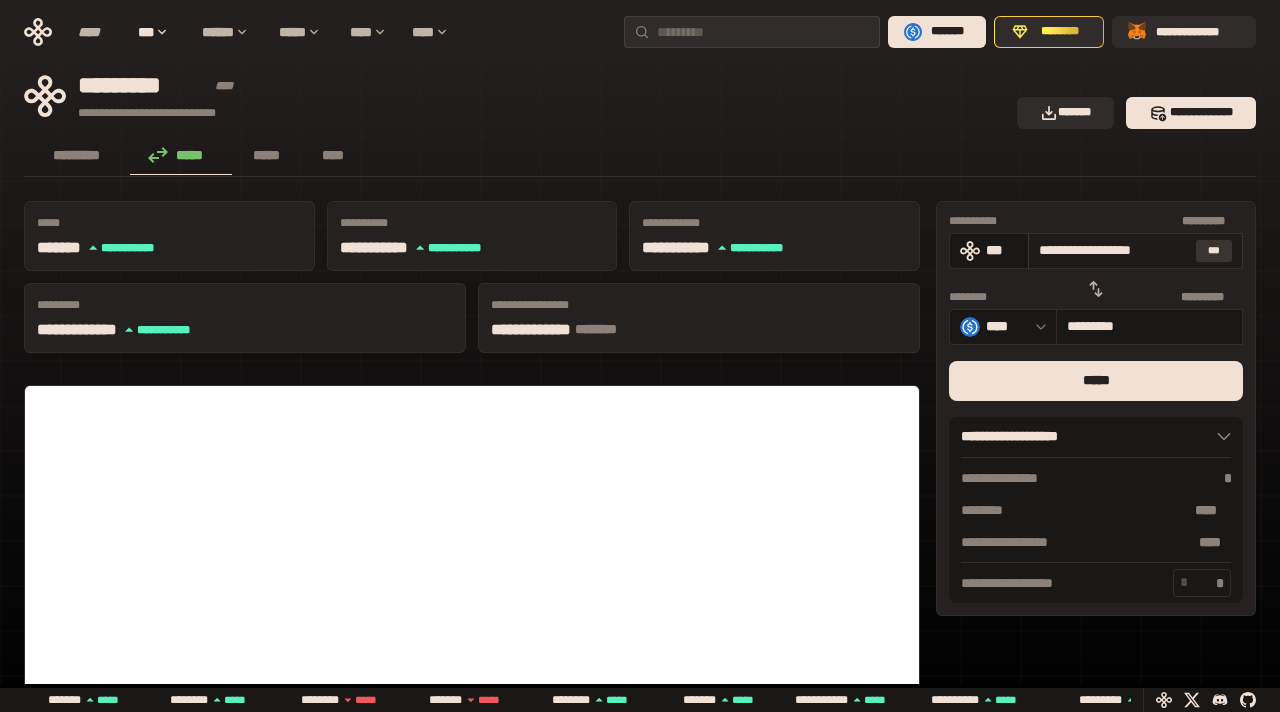 type on "**********" 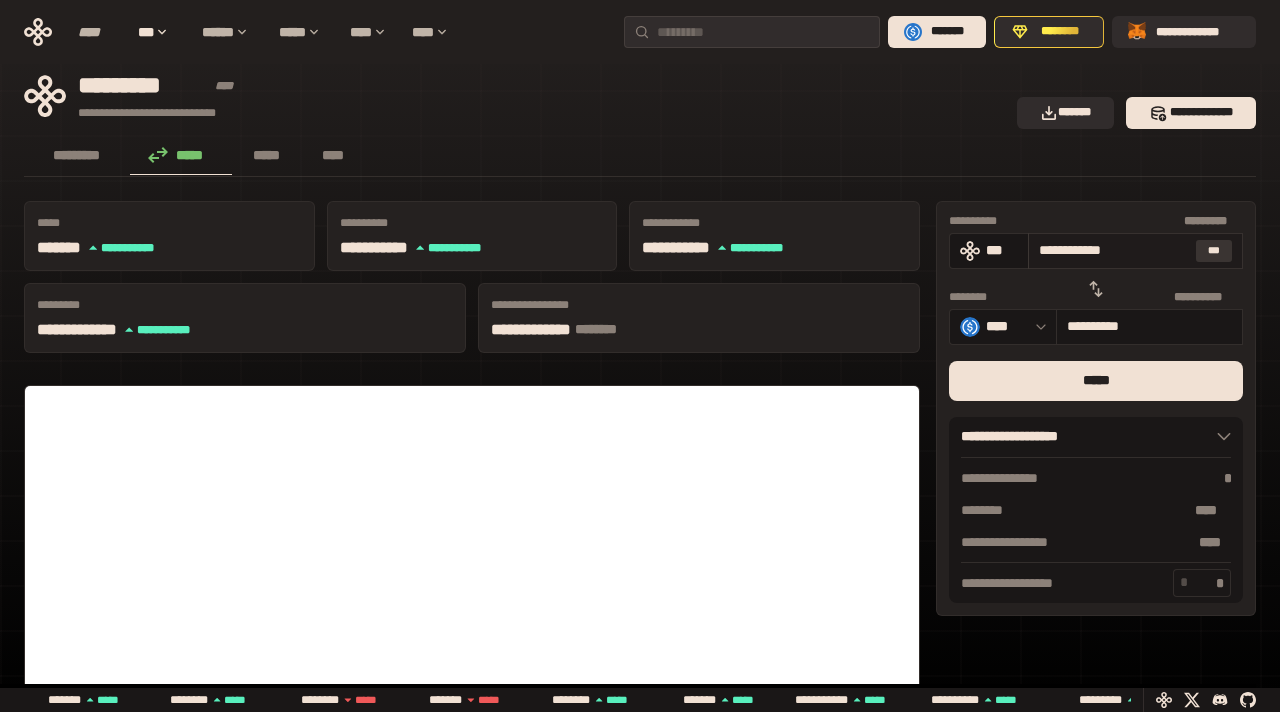 type on "**********" 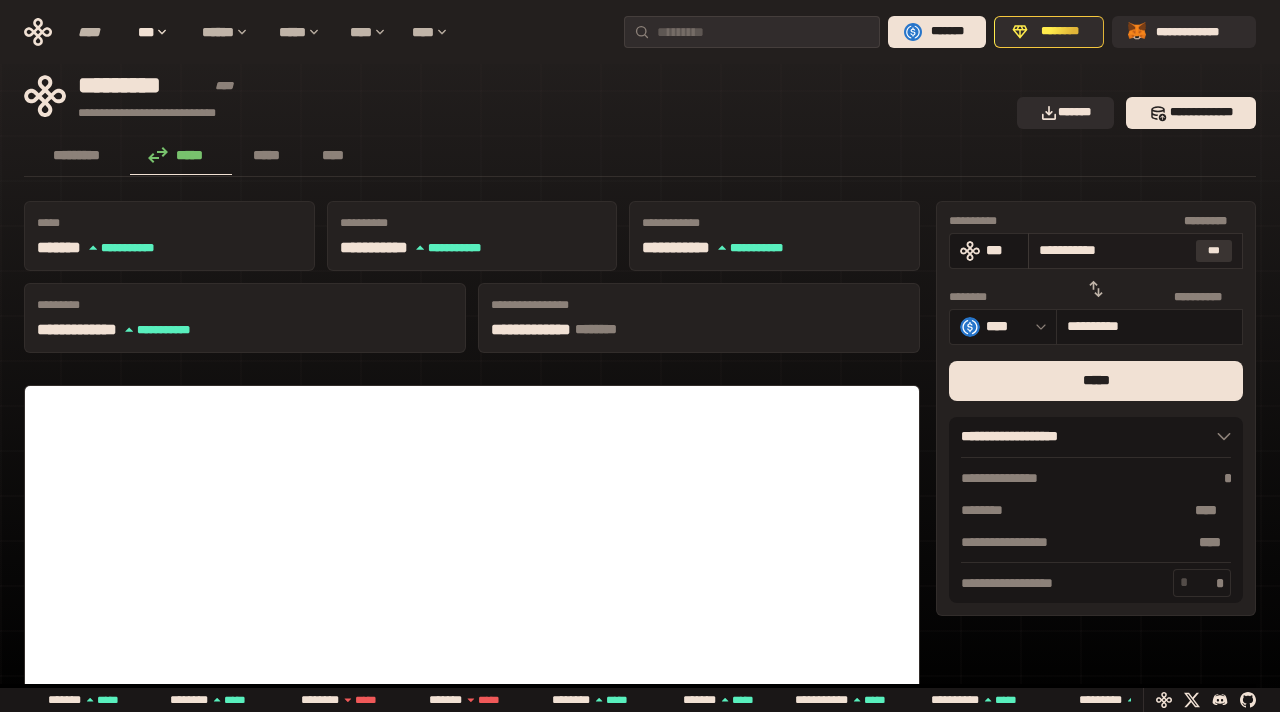 type on "**********" 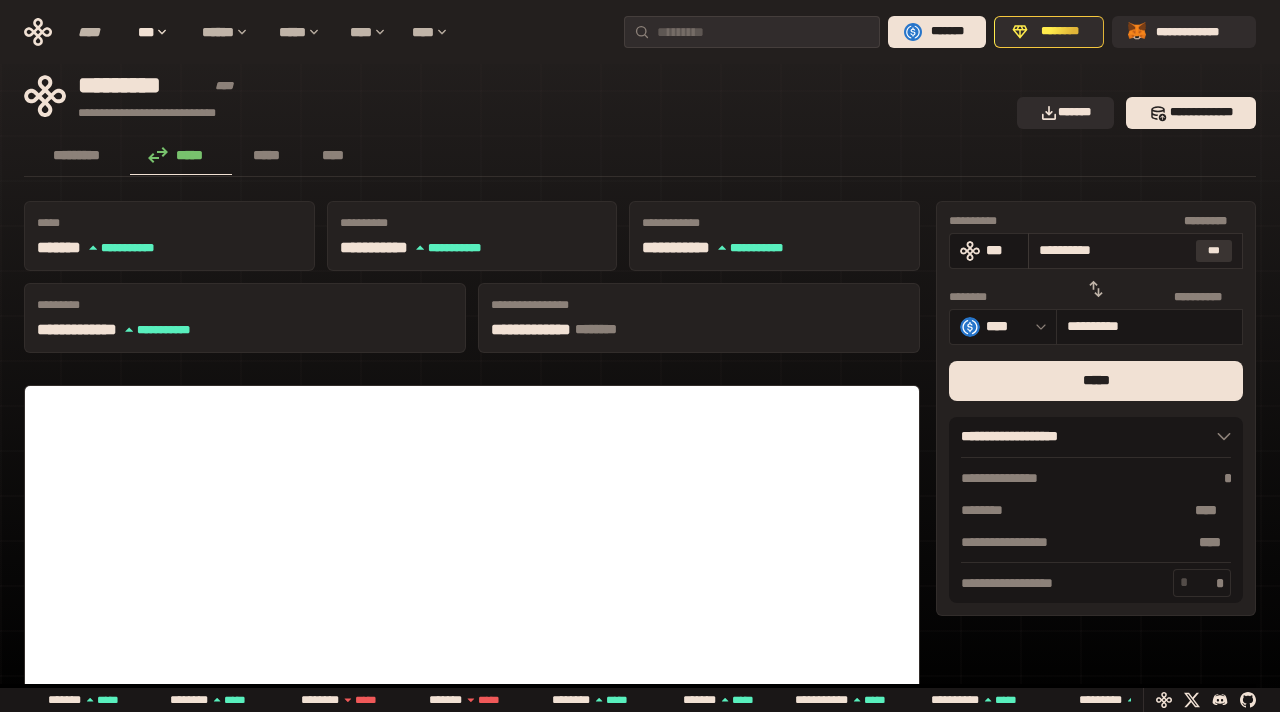 type on "*********" 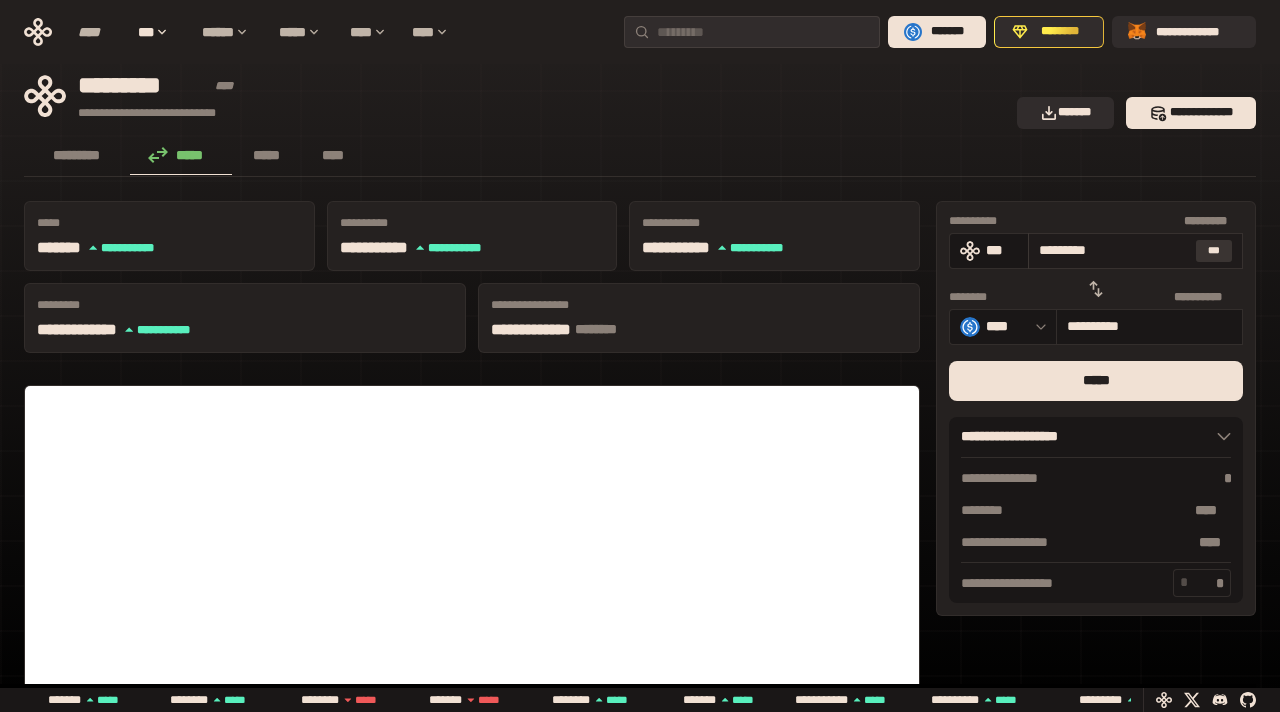 type on "*********" 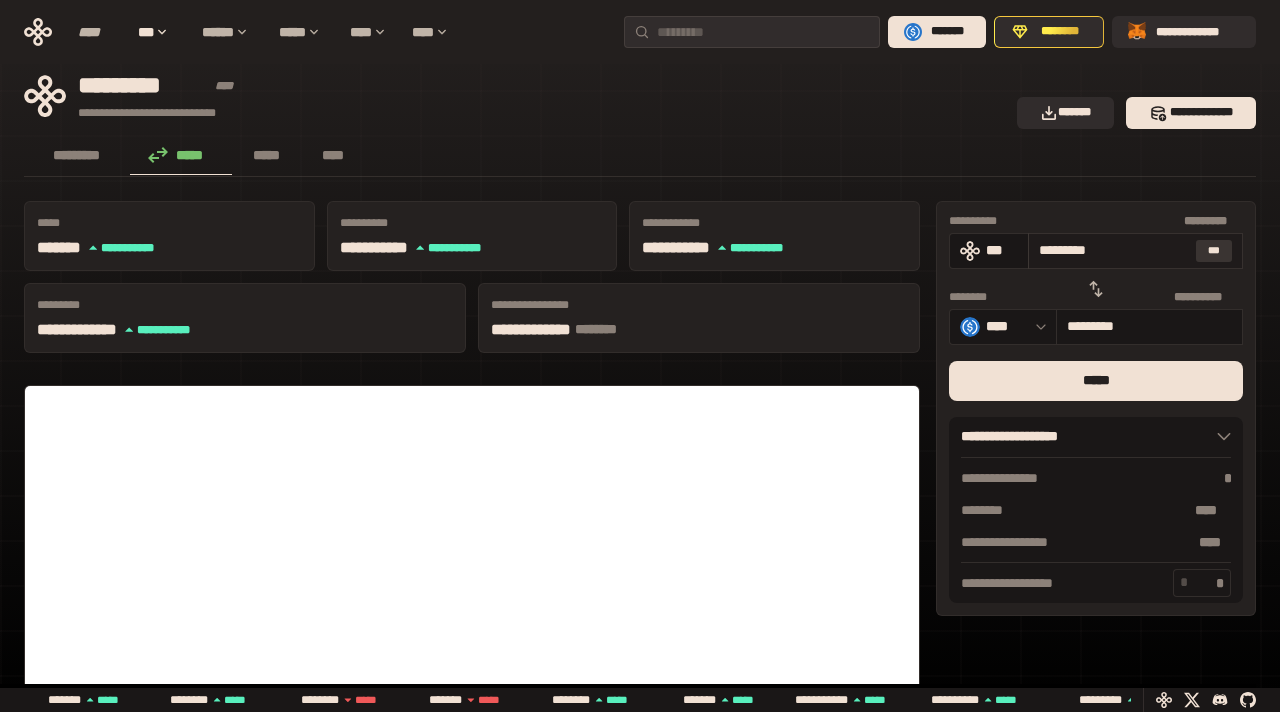 type on "********" 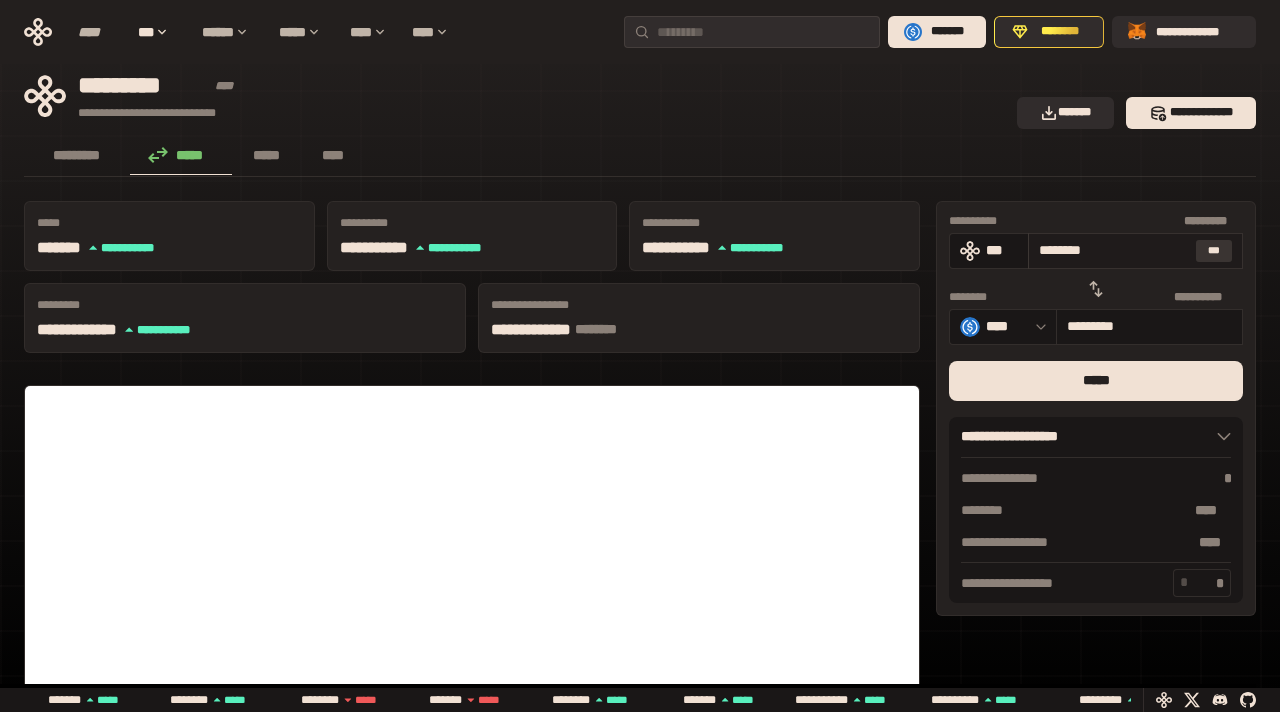 type on "**********" 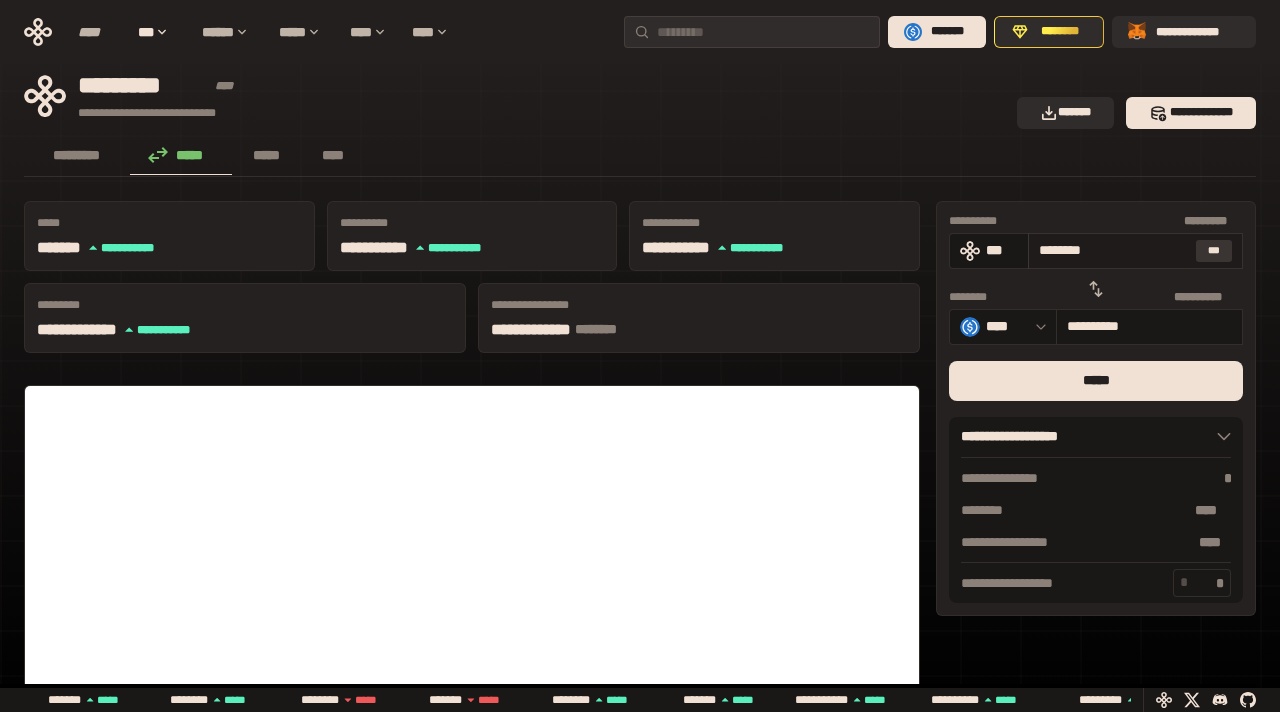 type on "*******" 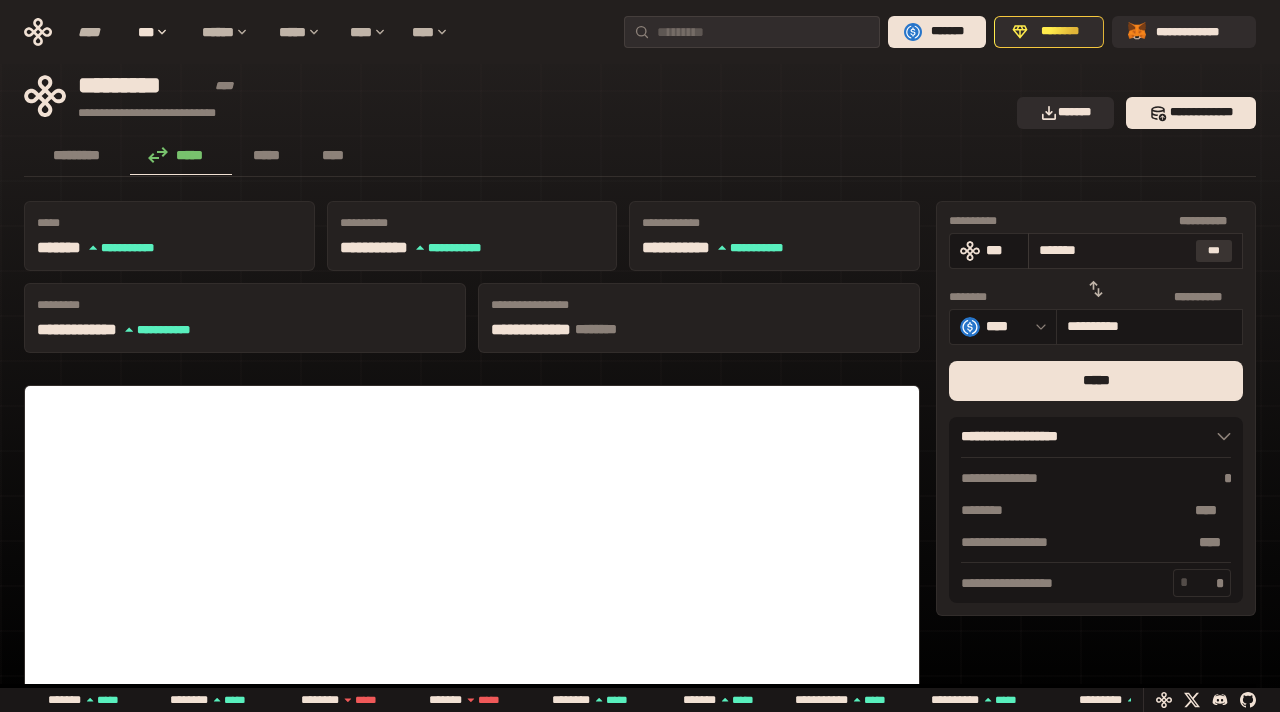 type on "*********" 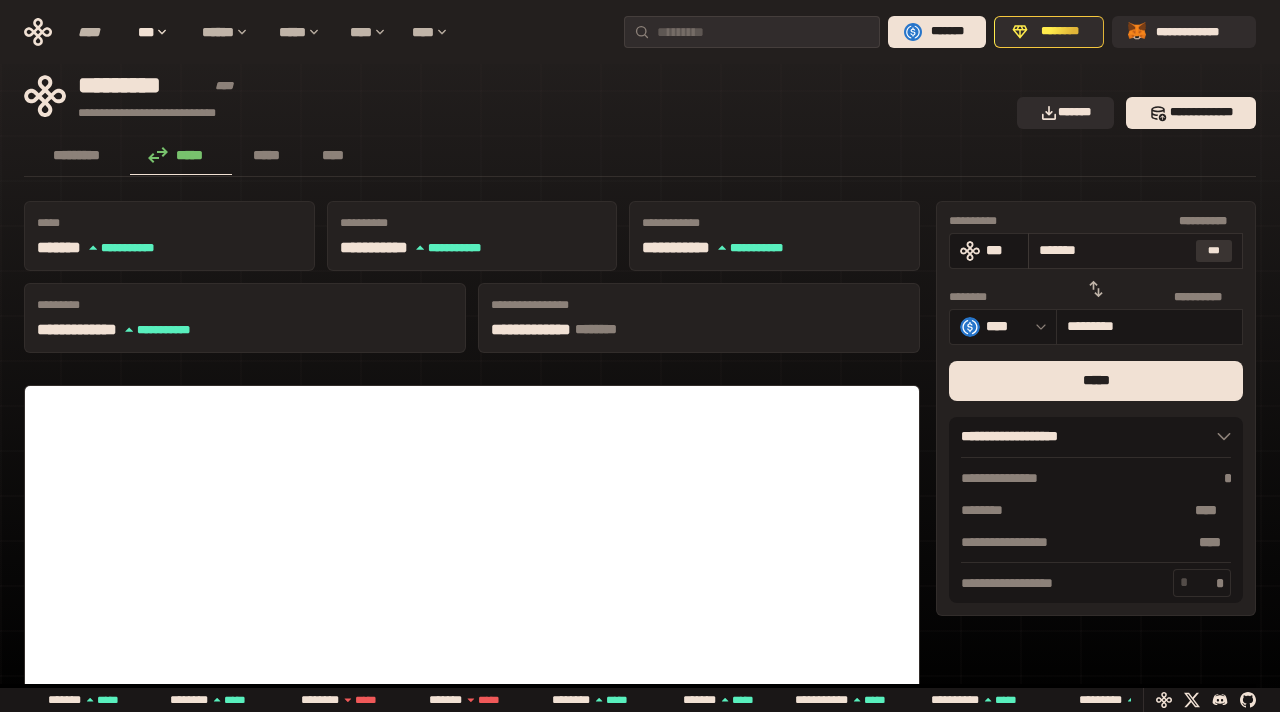 type on "******" 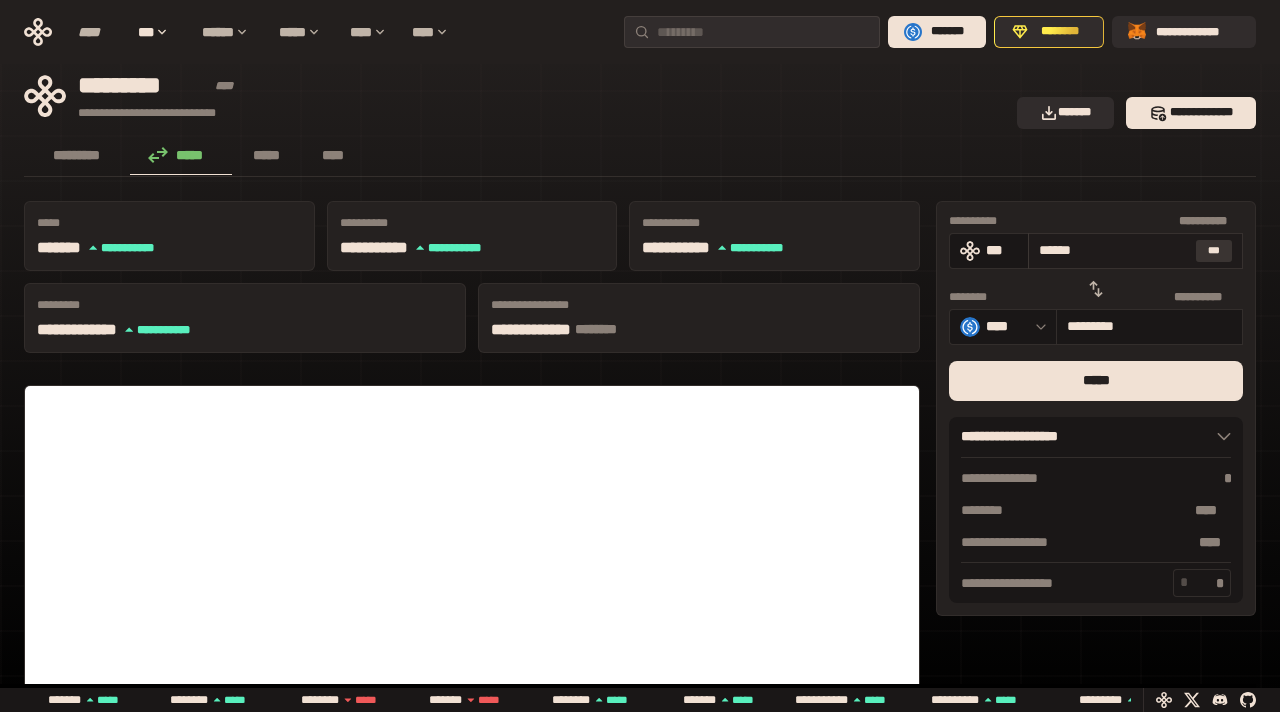 type on "**********" 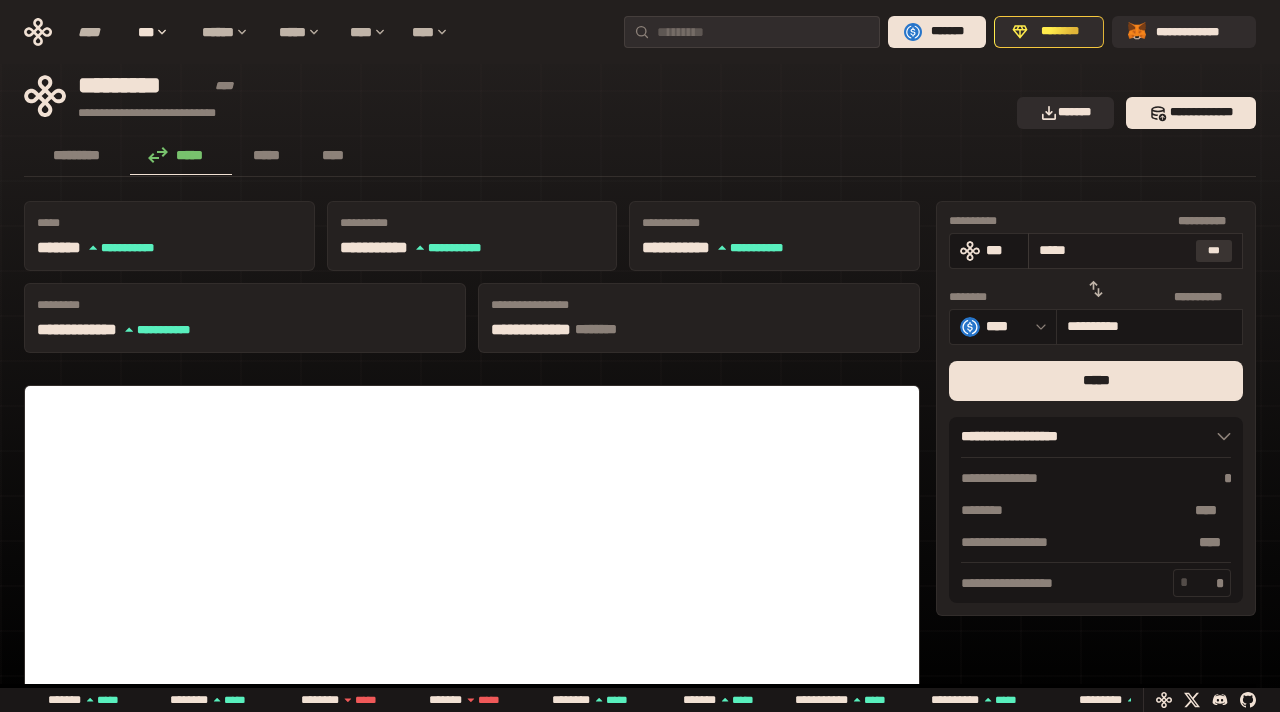type on "****" 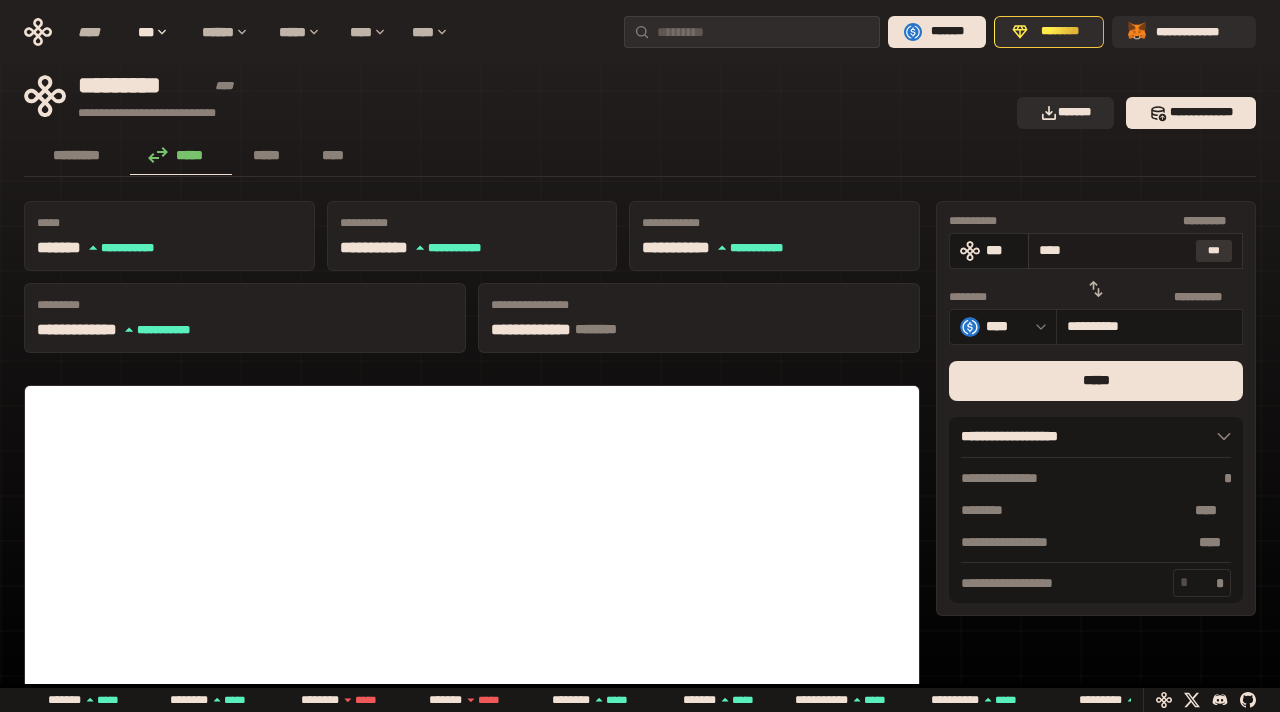 type on "***" 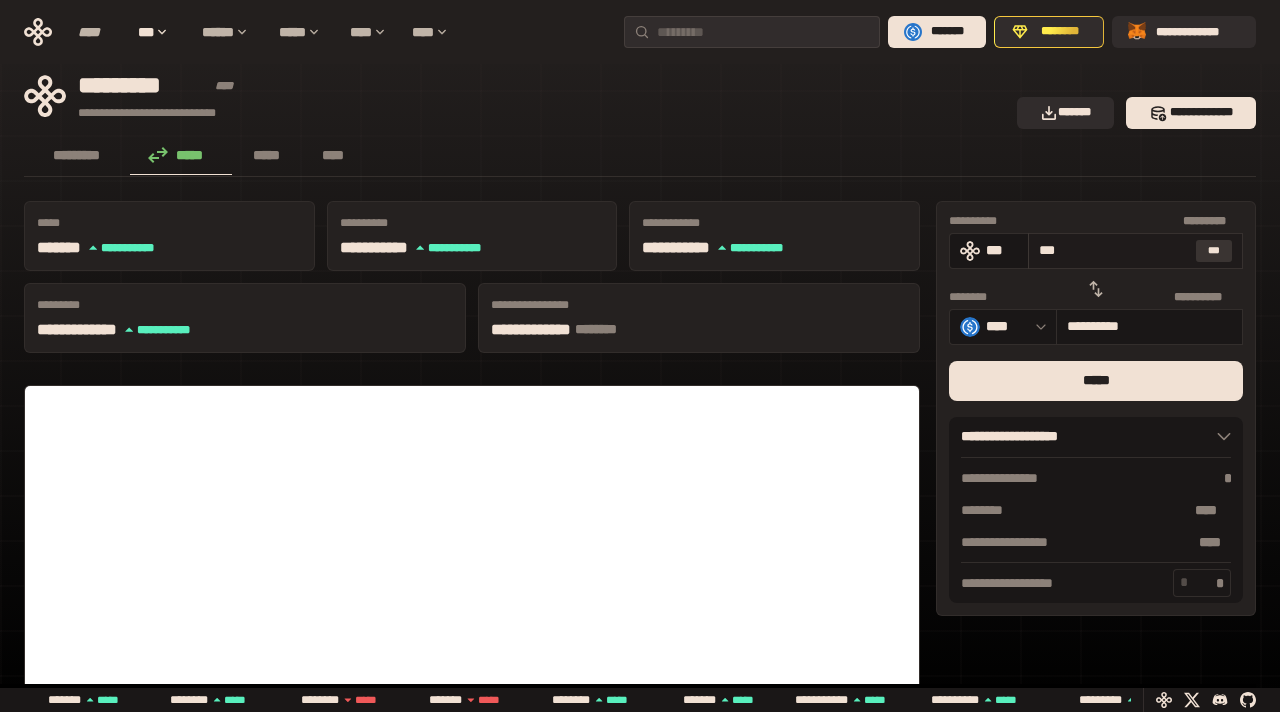 type on "*********" 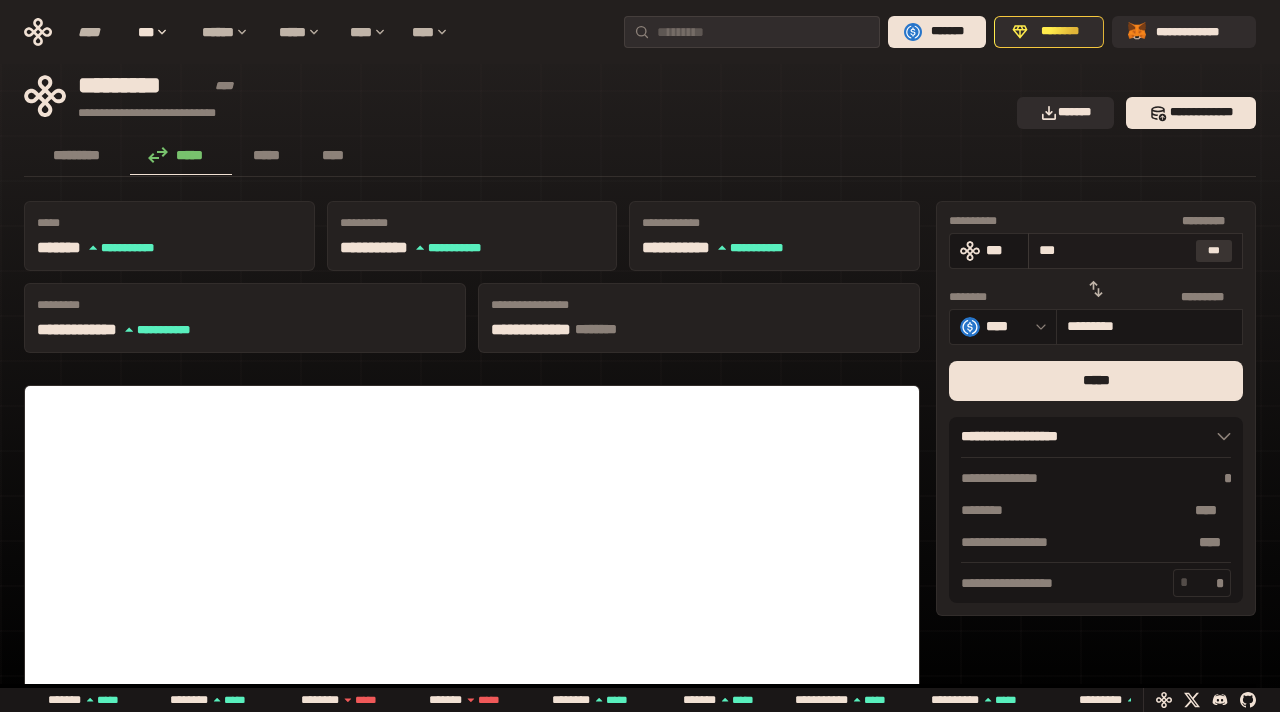 type on "**" 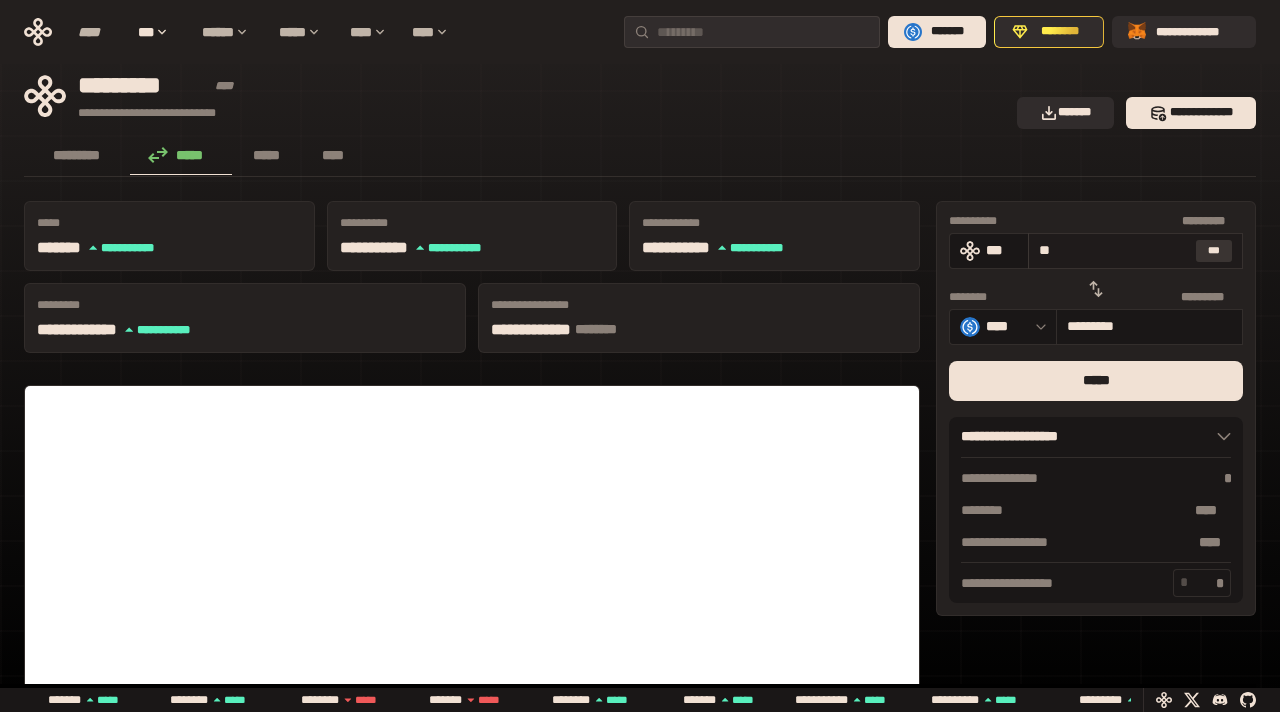type on "********" 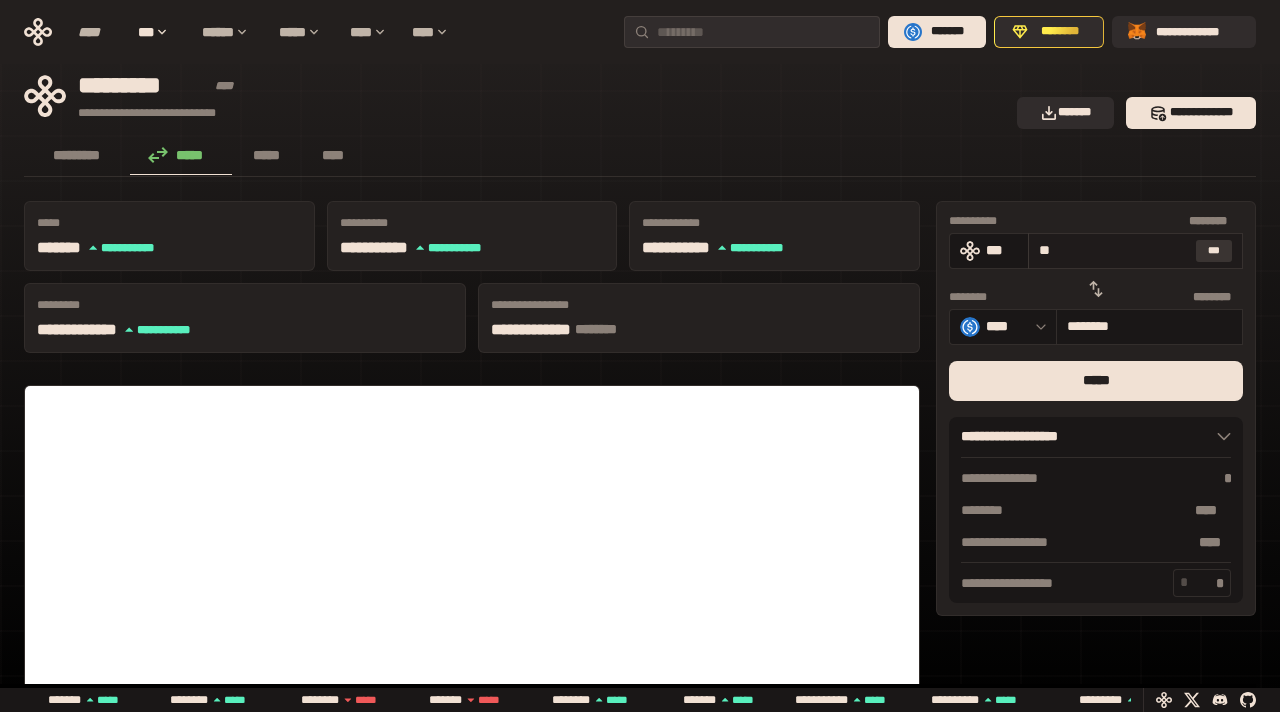 type on "***" 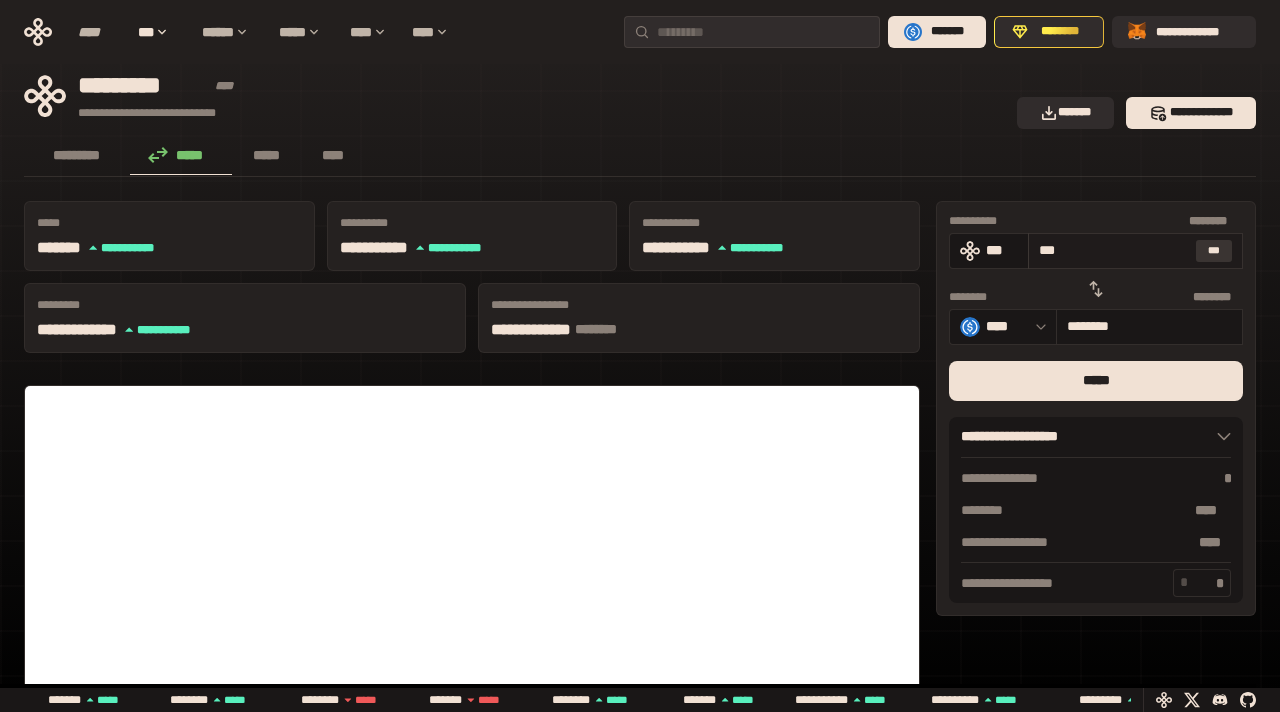 type on "*********" 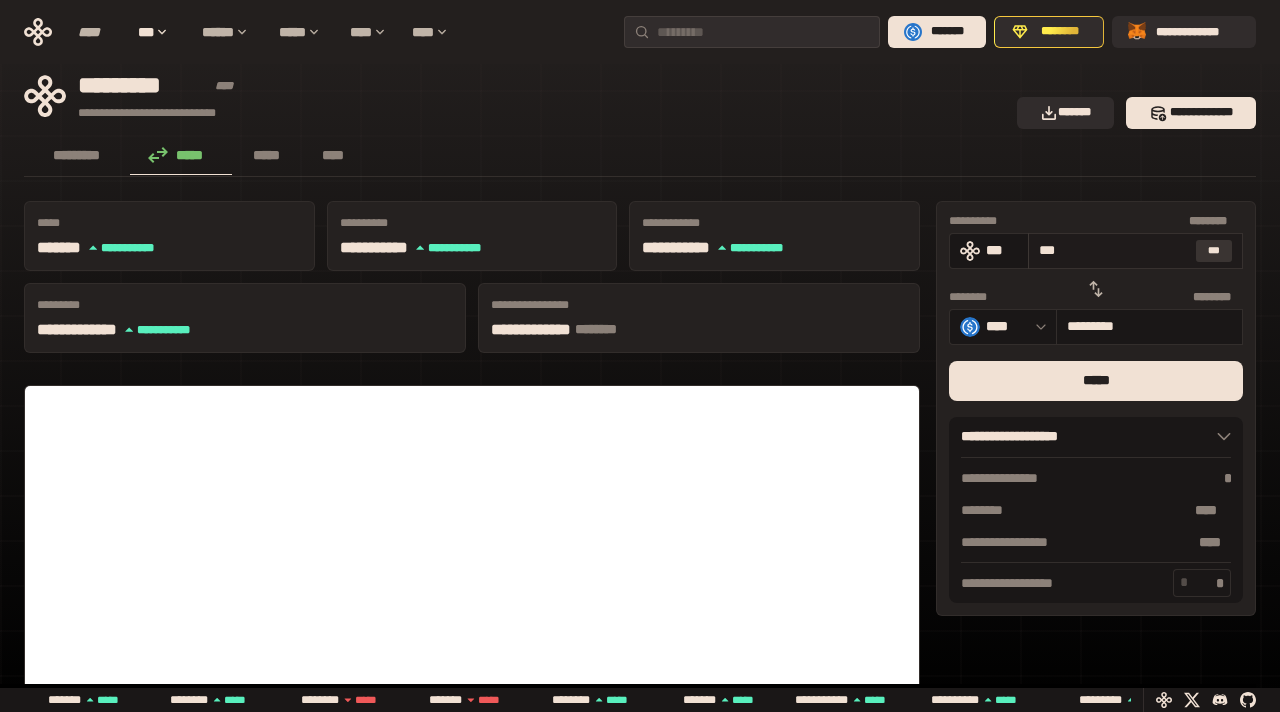 type on "**********" 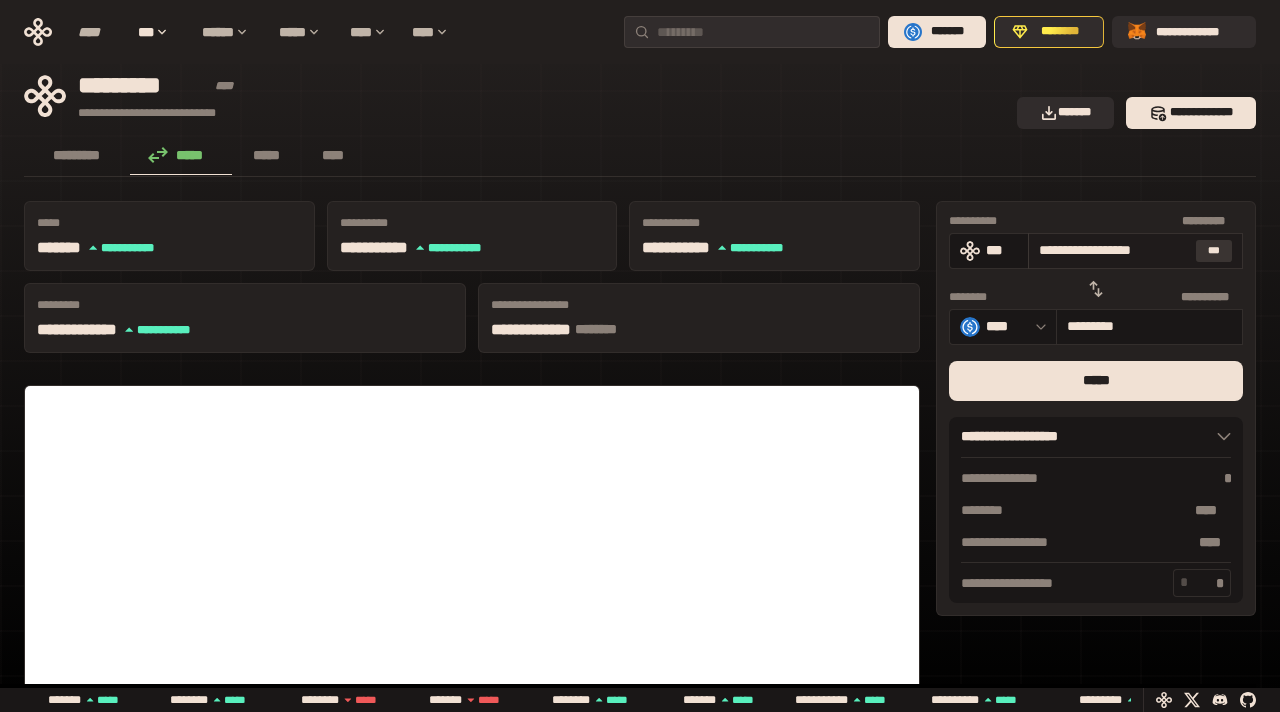 type on "**********" 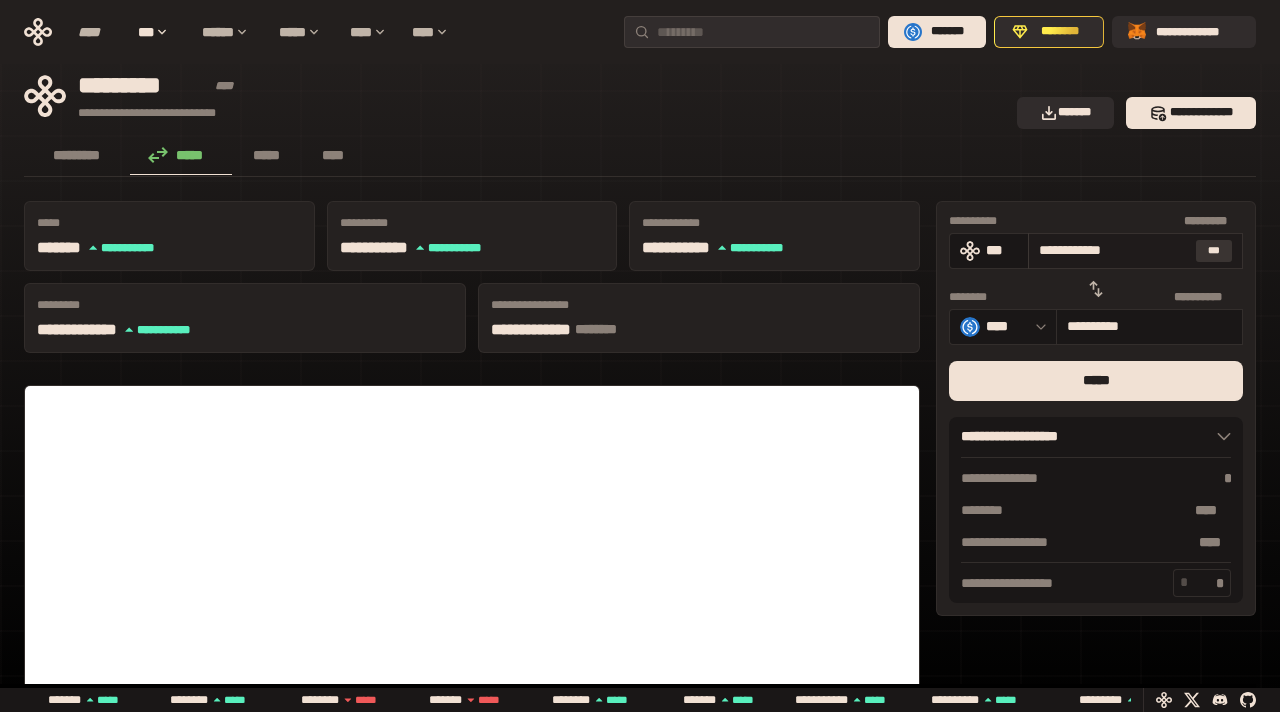 type on "**********" 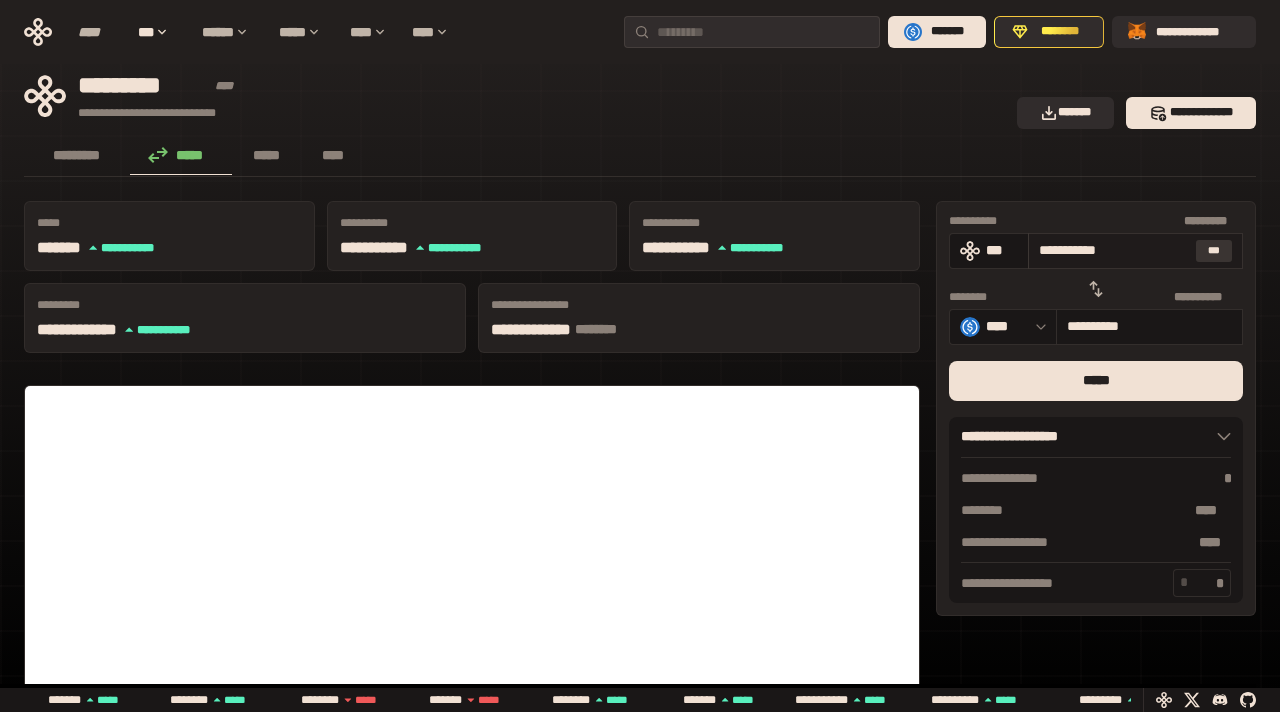 type on "**********" 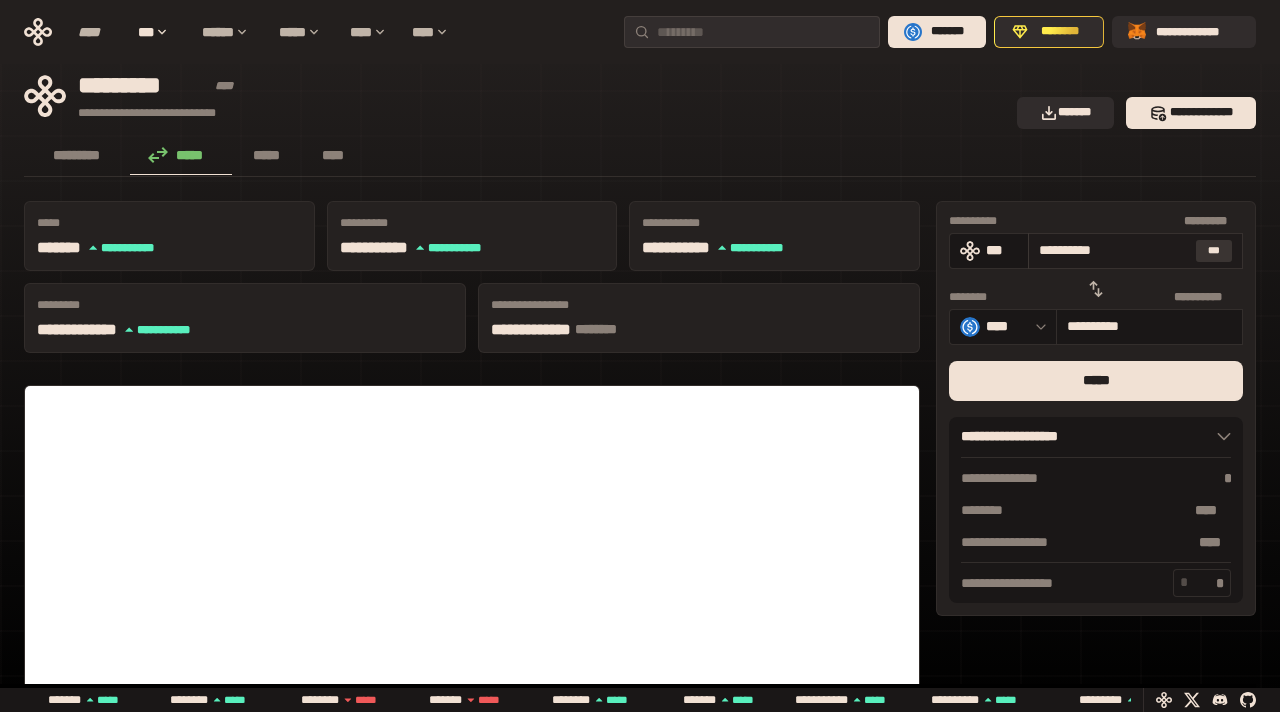type on "*********" 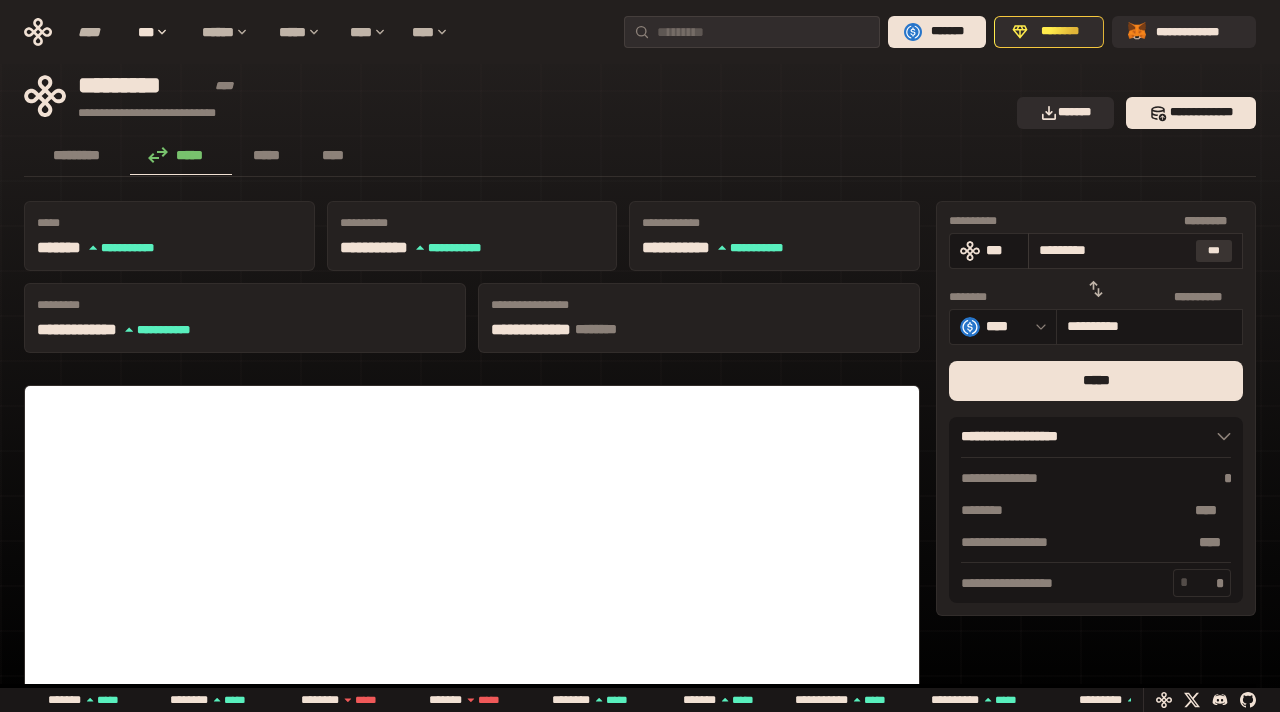 type on "*********" 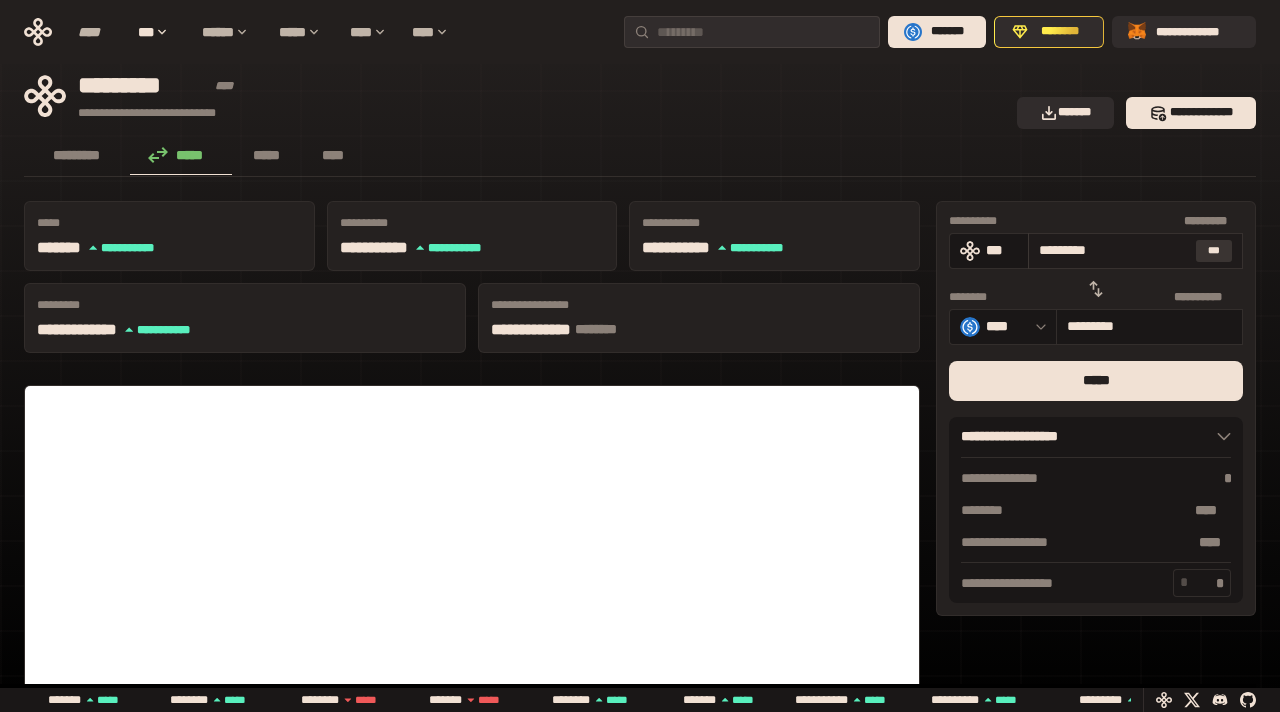type on "********" 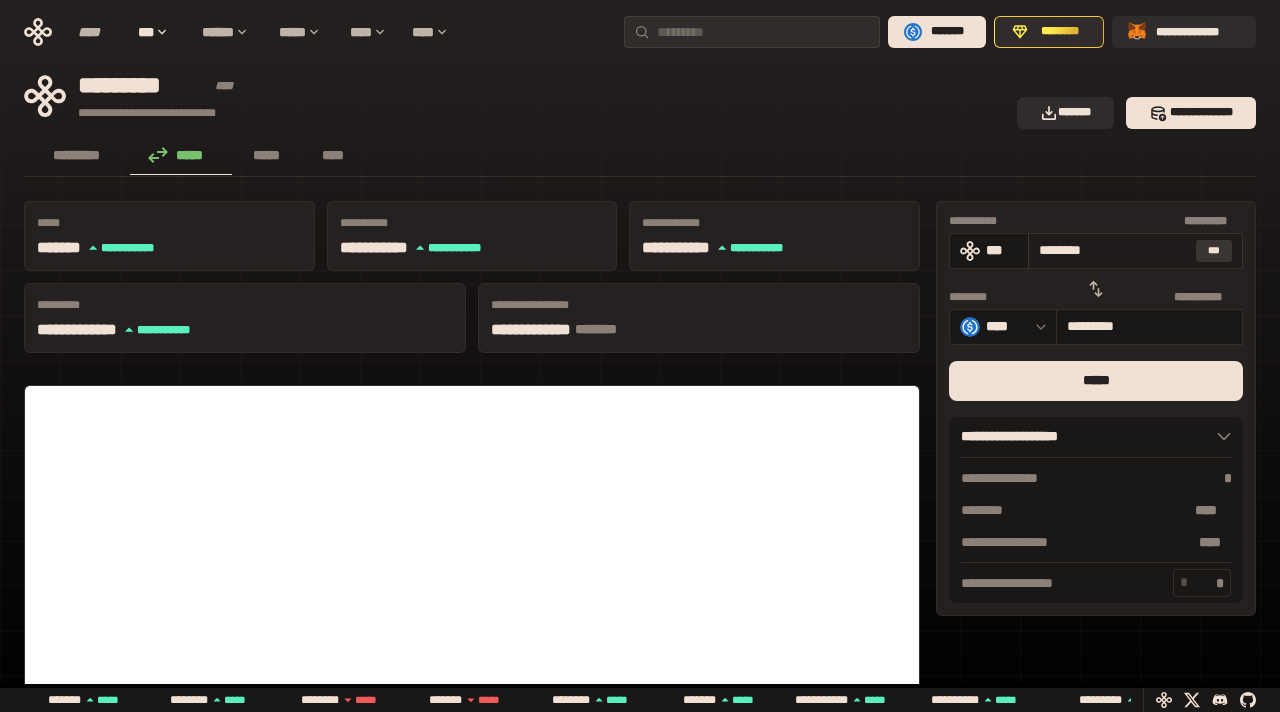 type on "**********" 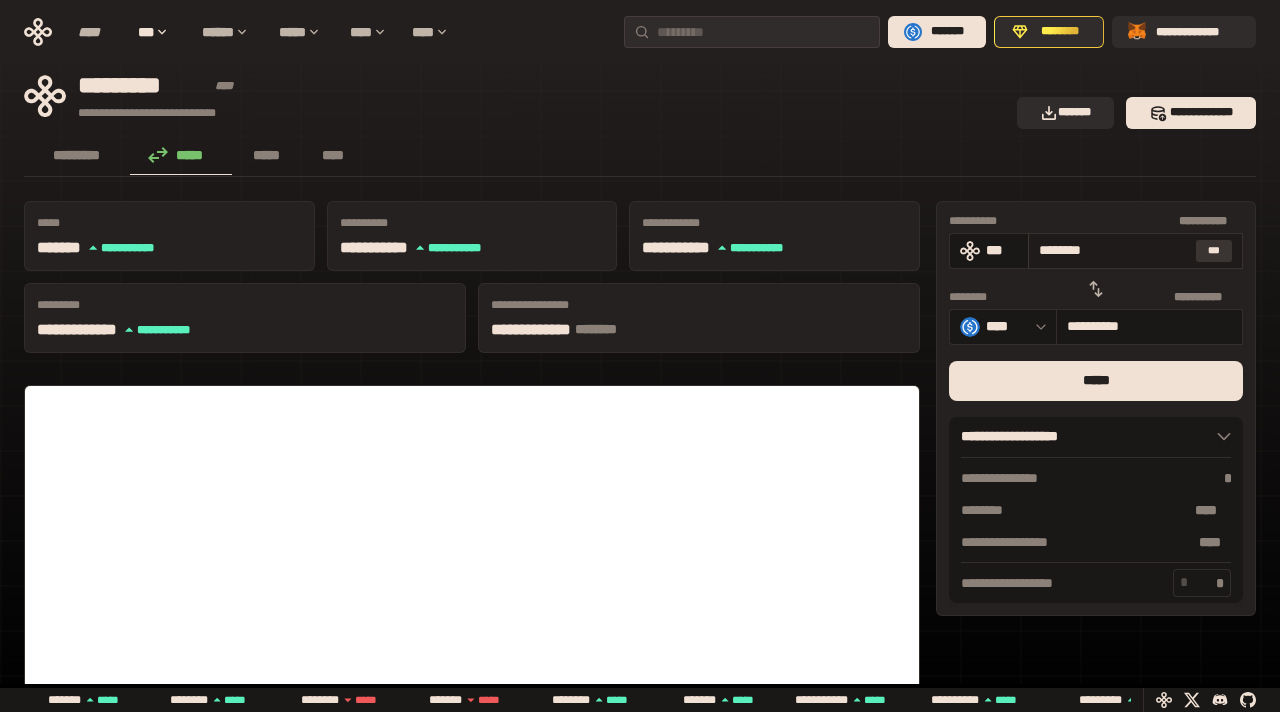 type on "*******" 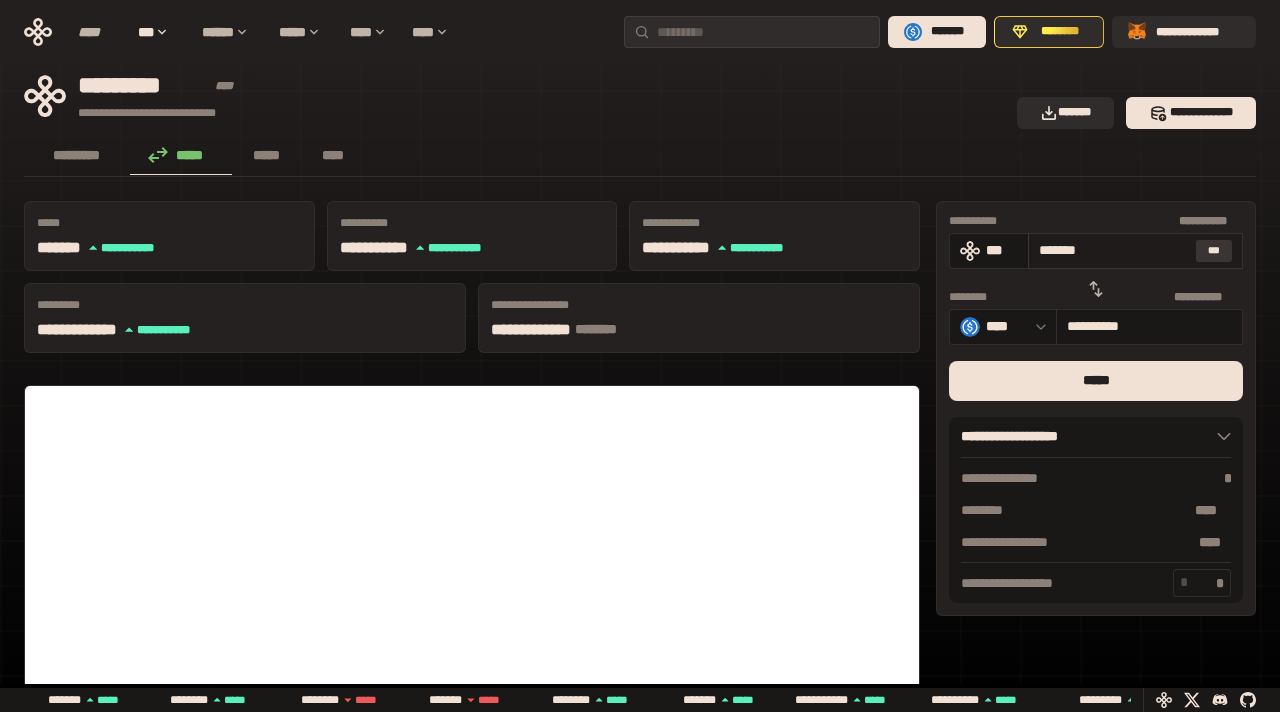 type on "*********" 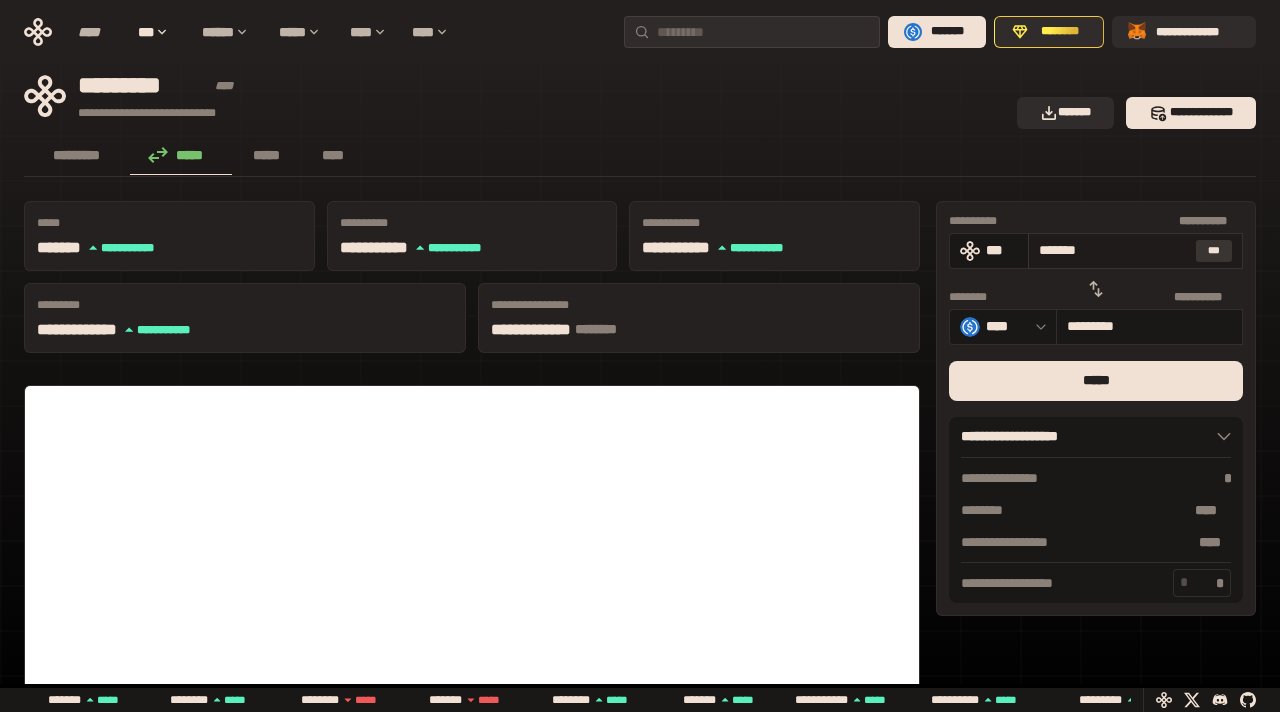 type on "******" 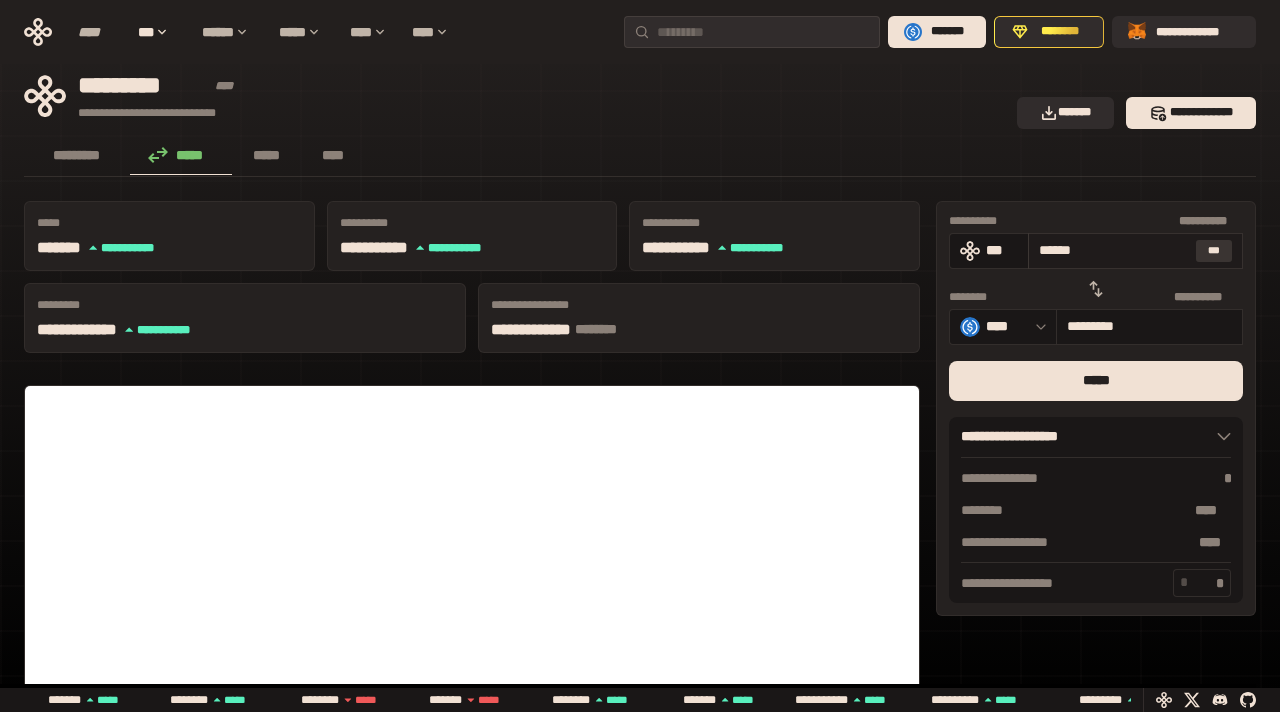 type on "**********" 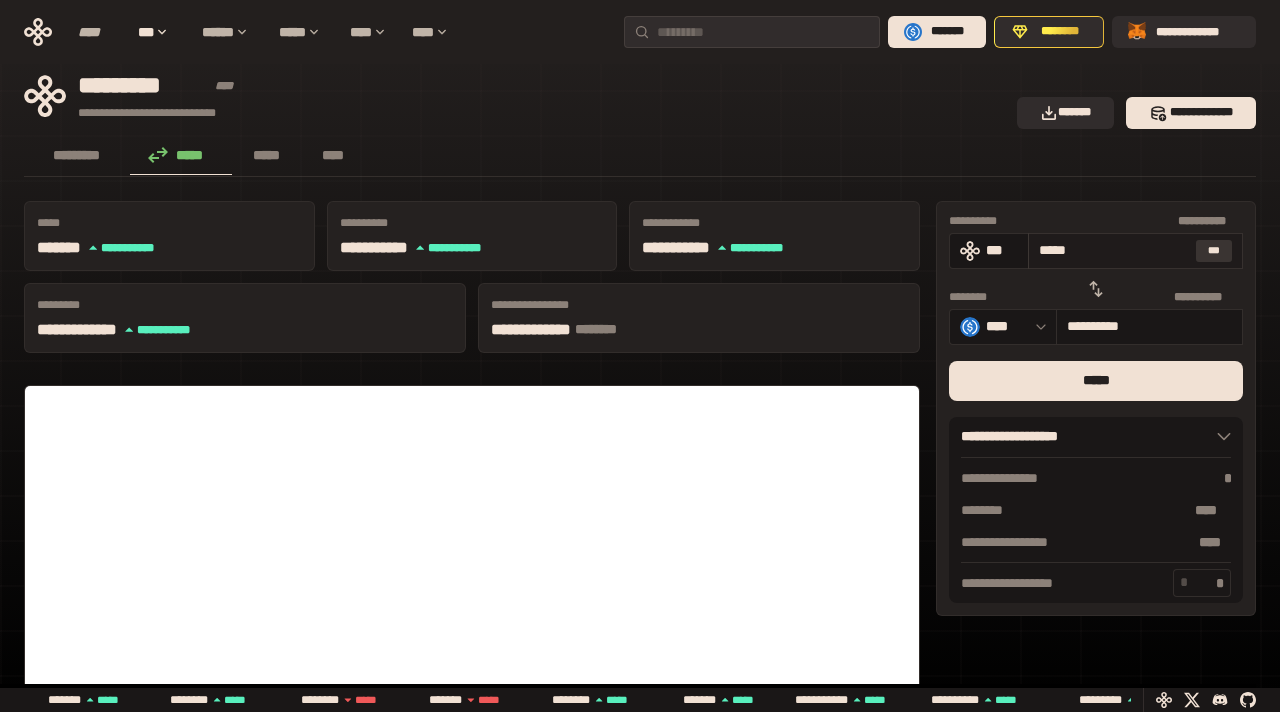type on "****" 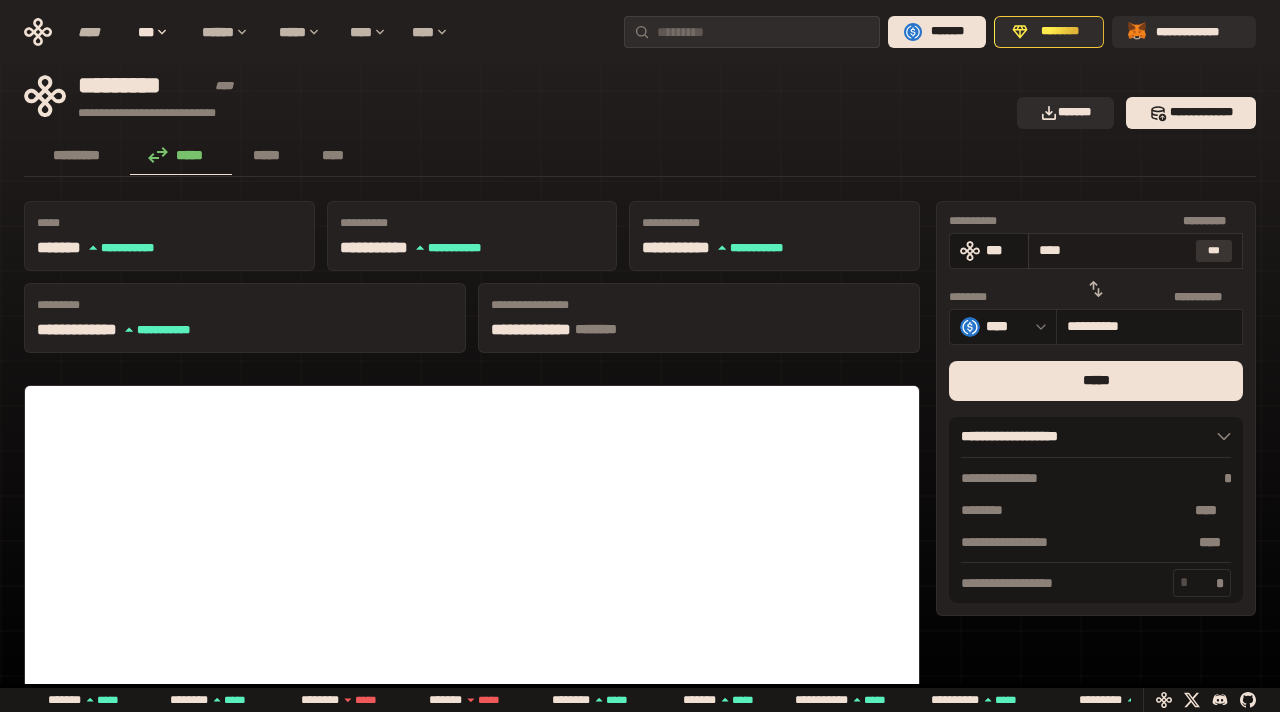 type on "***" 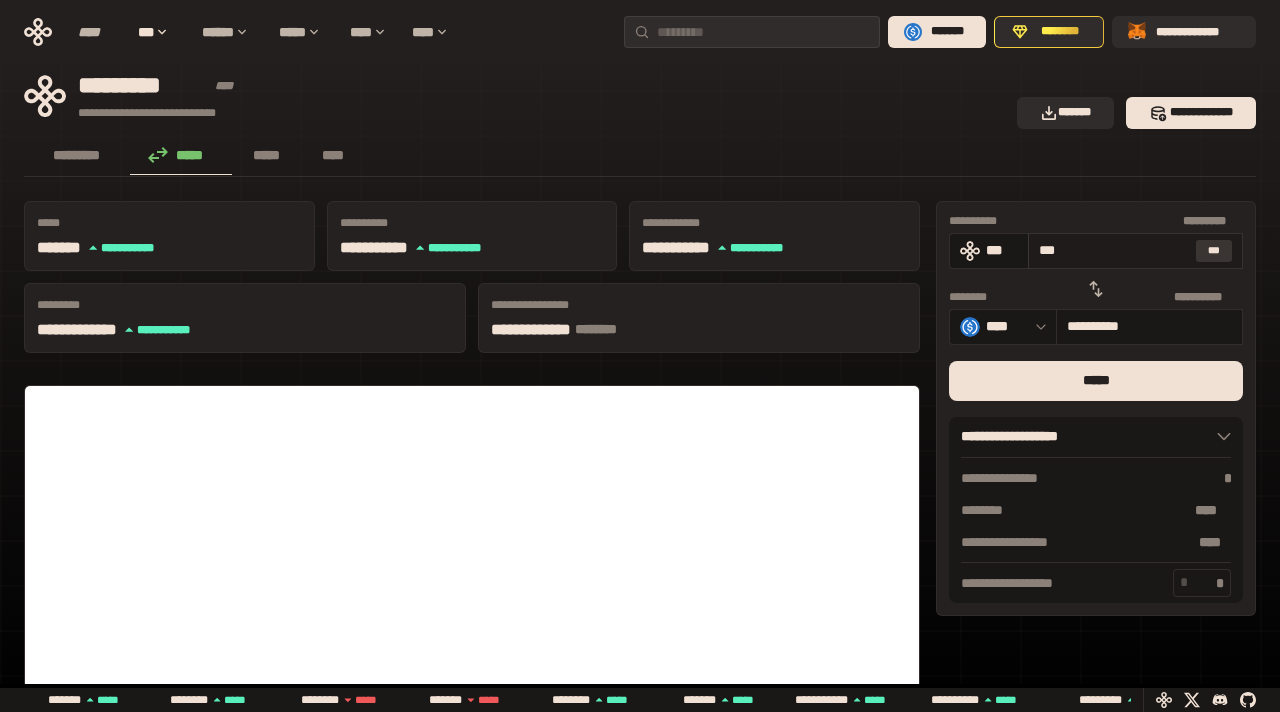type on "*********" 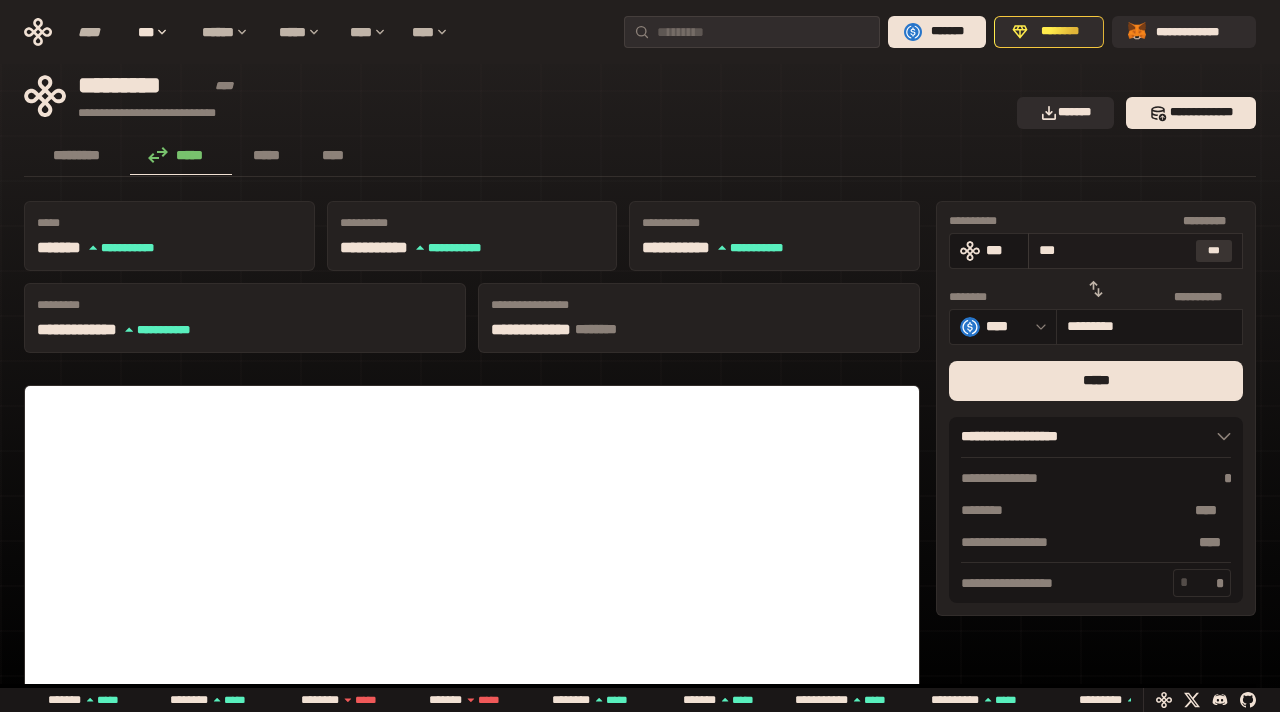 type on "**" 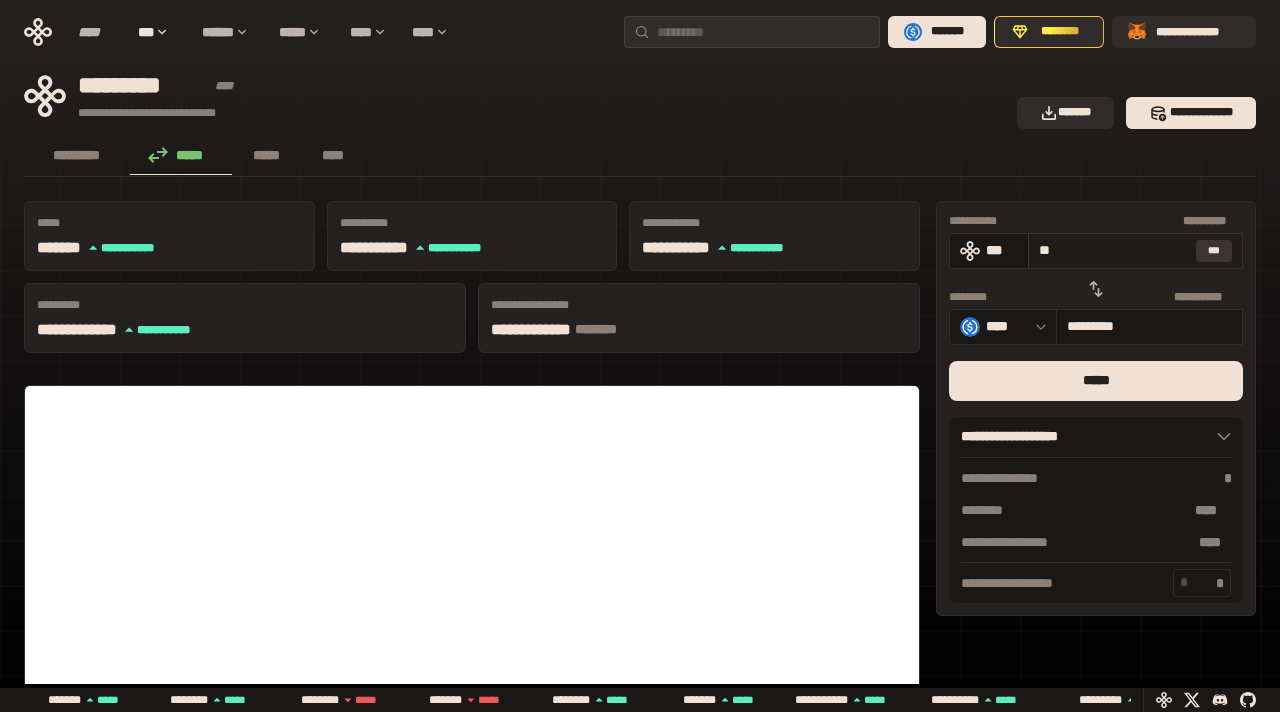 type on "********" 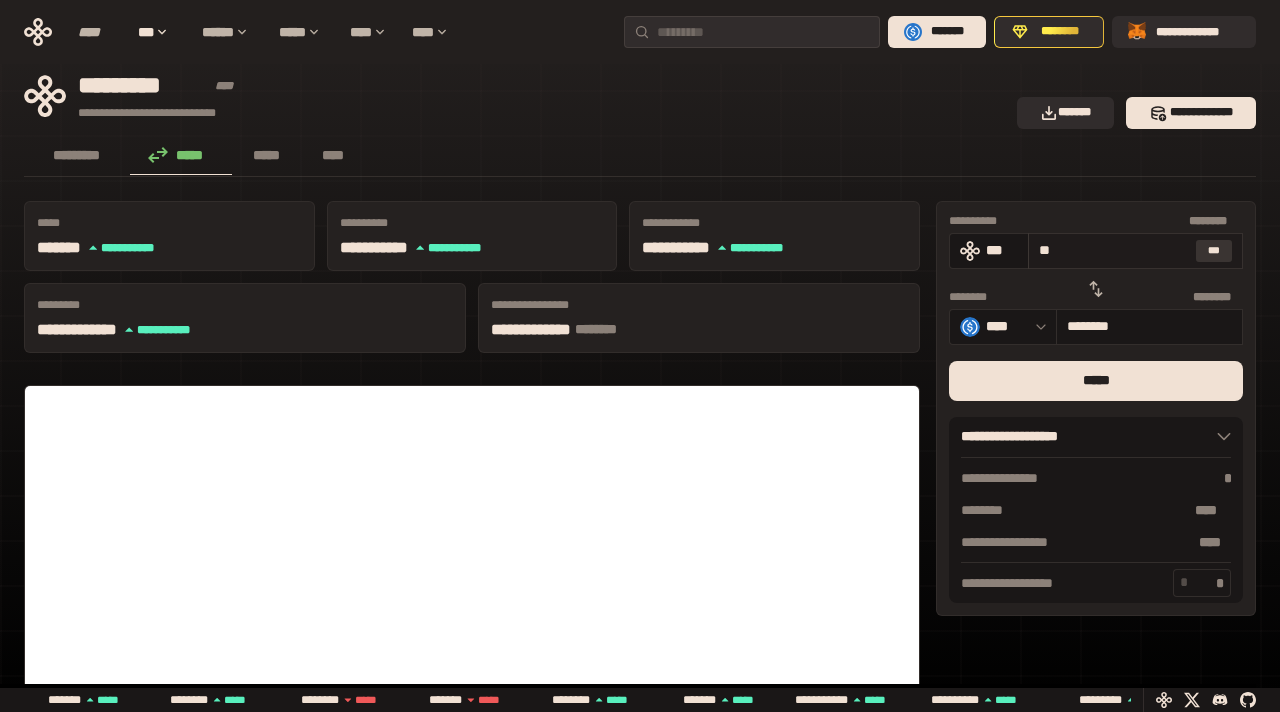 type on "***" 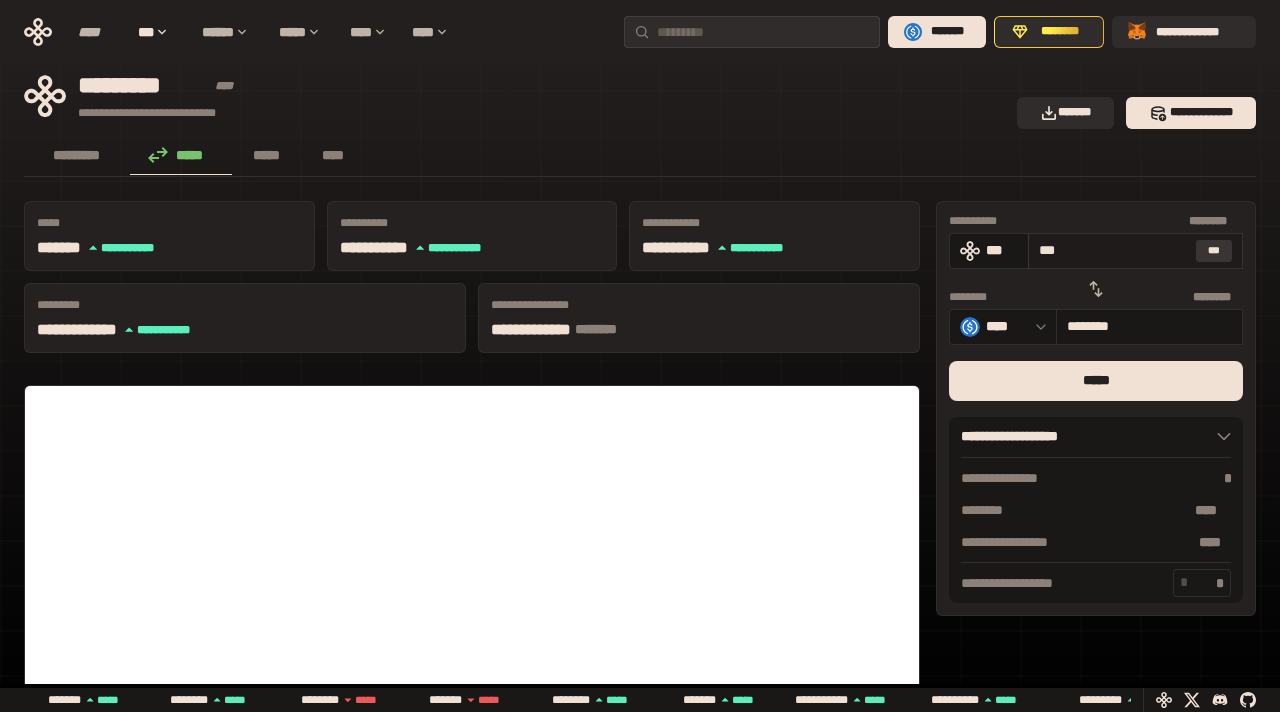 type on "*********" 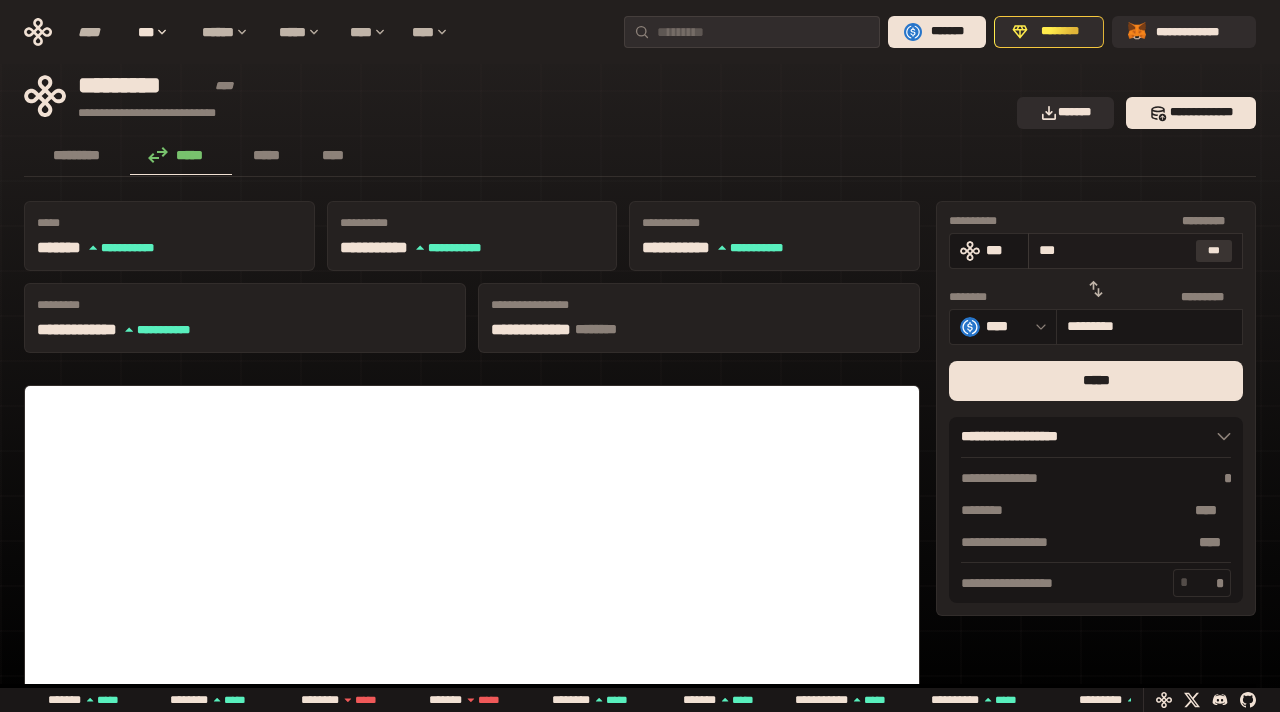 type on "**********" 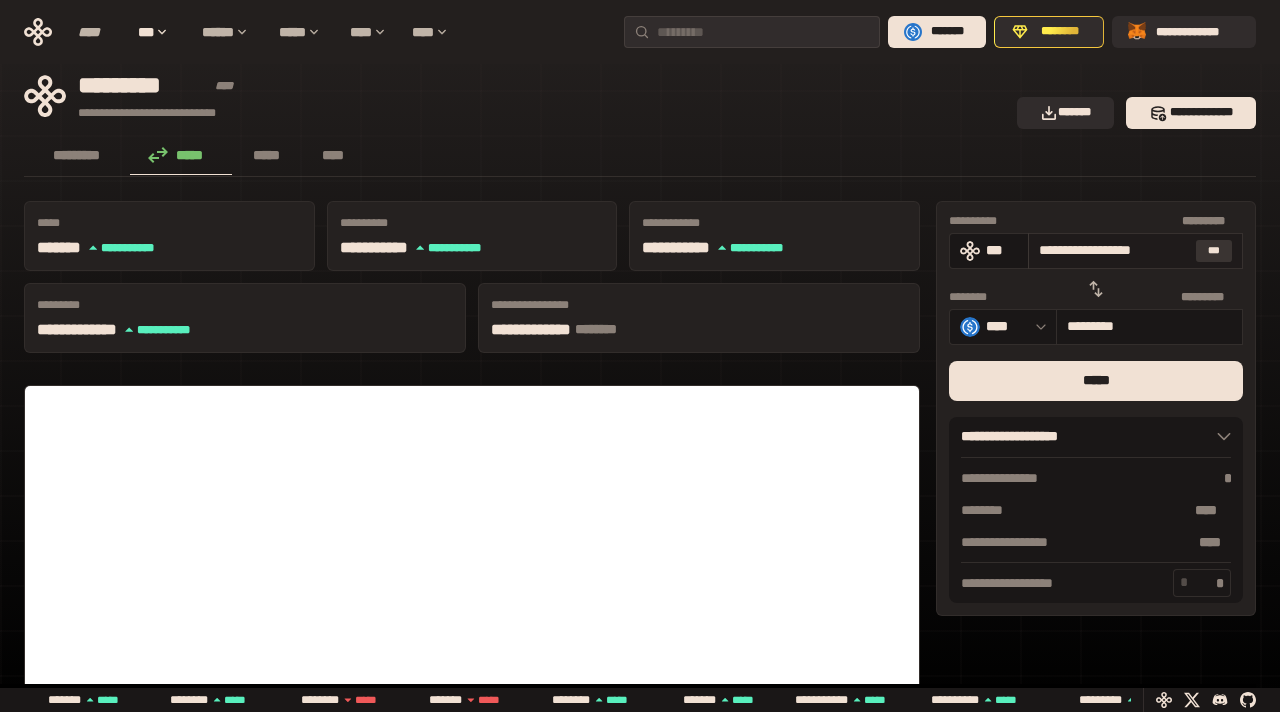 type on "**********" 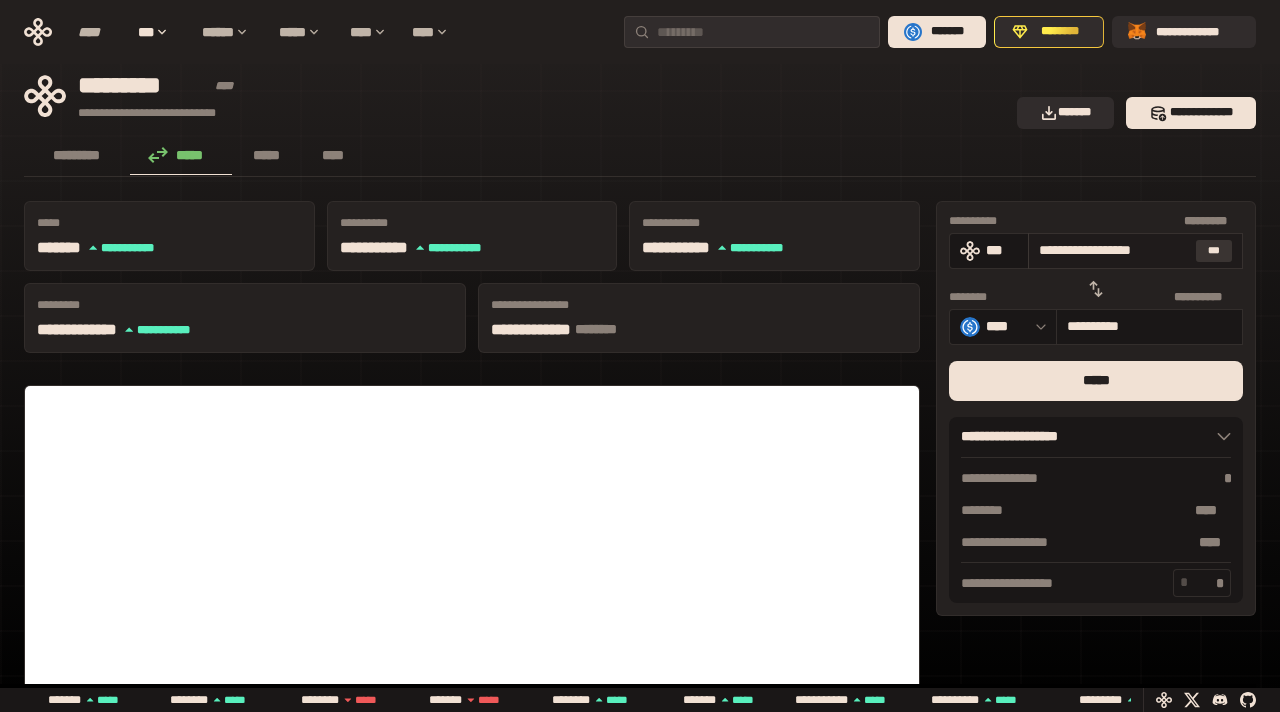 click on "***" at bounding box center (1214, 251) 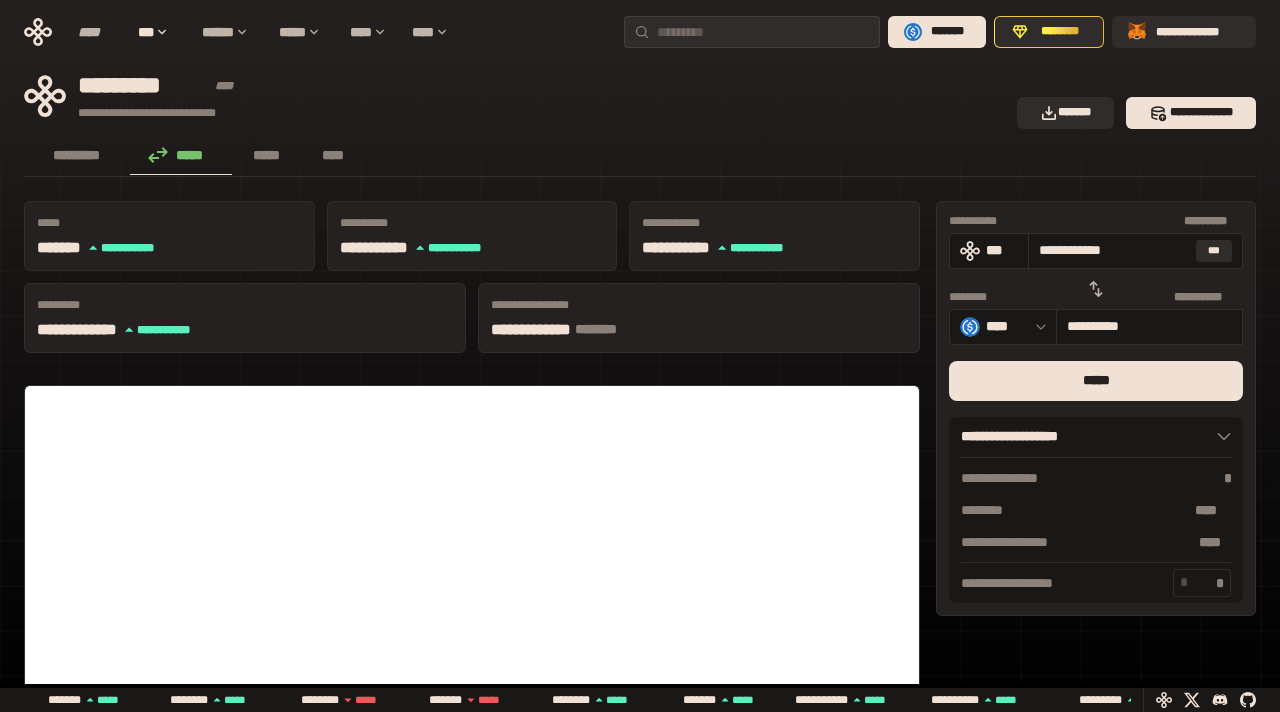 type on "**********" 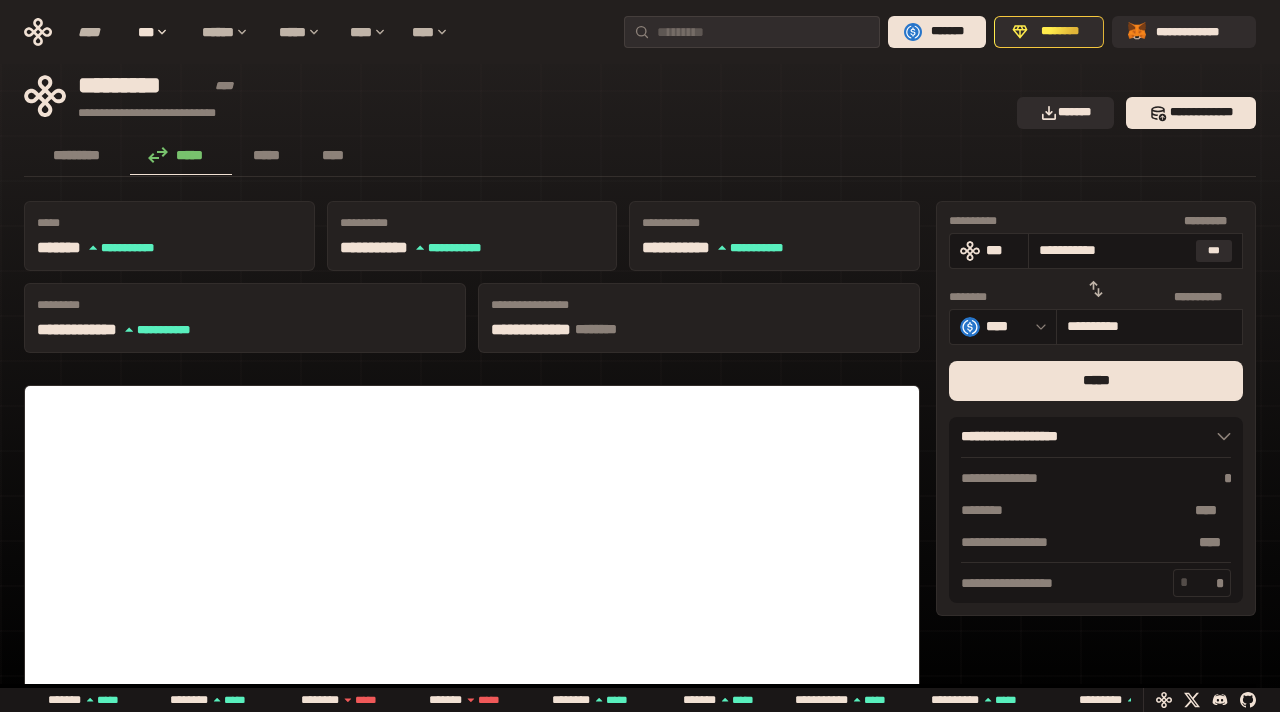 type on "**********" 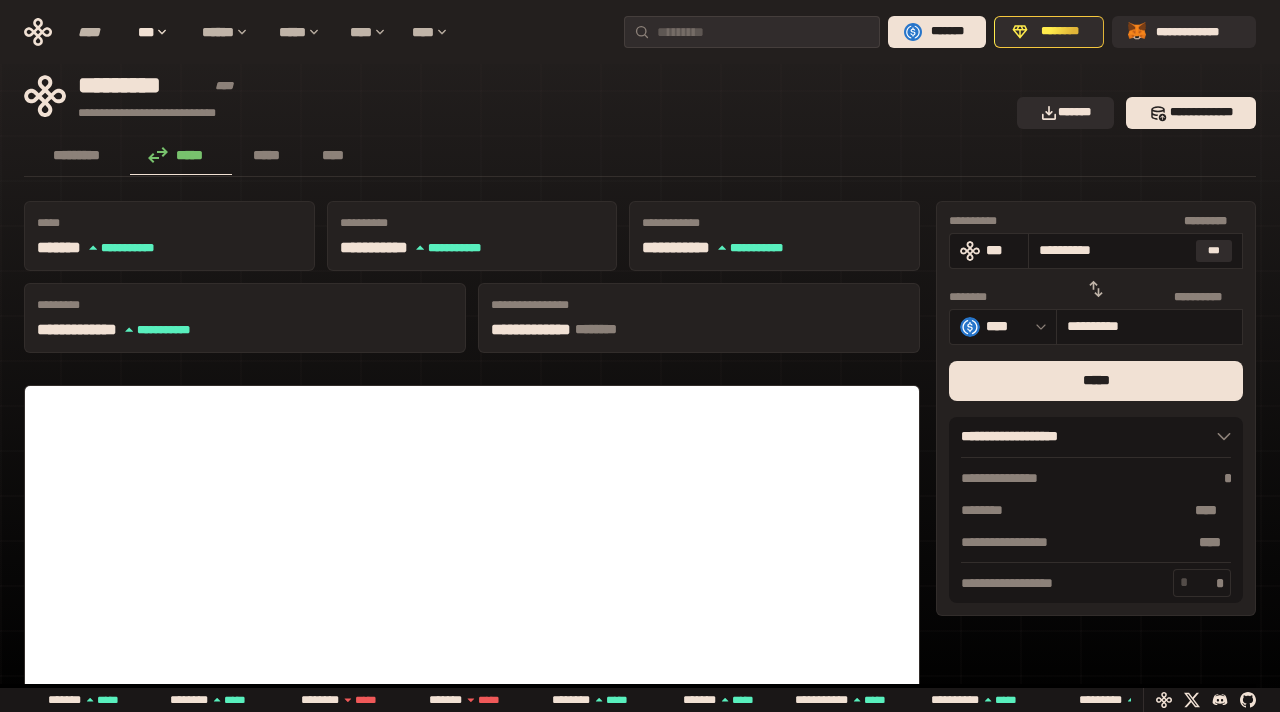 type on "*********" 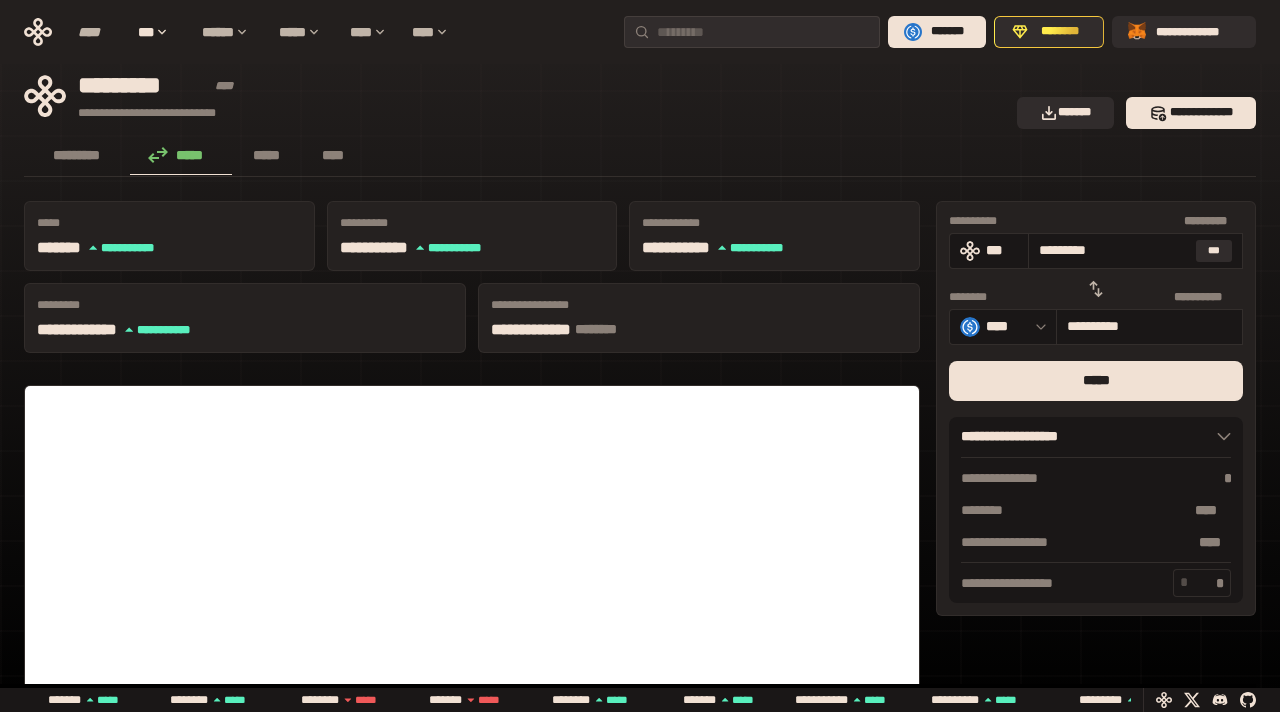 type on "*********" 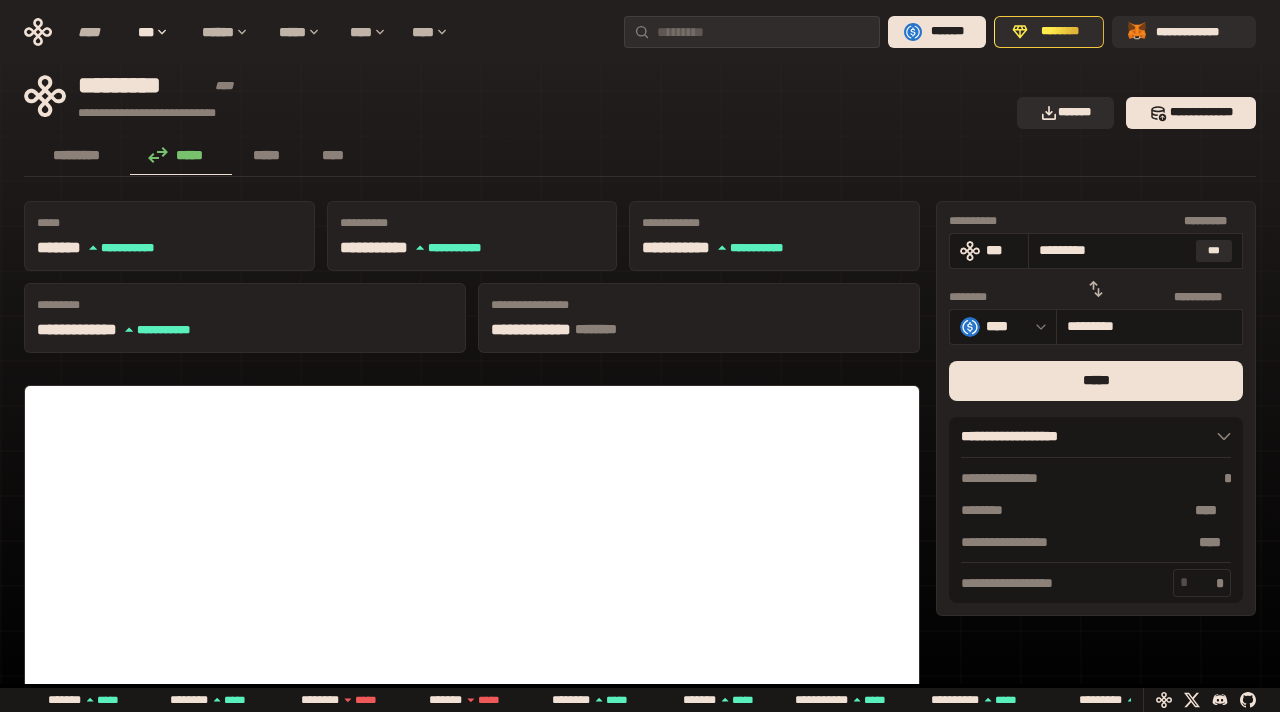 type on "********" 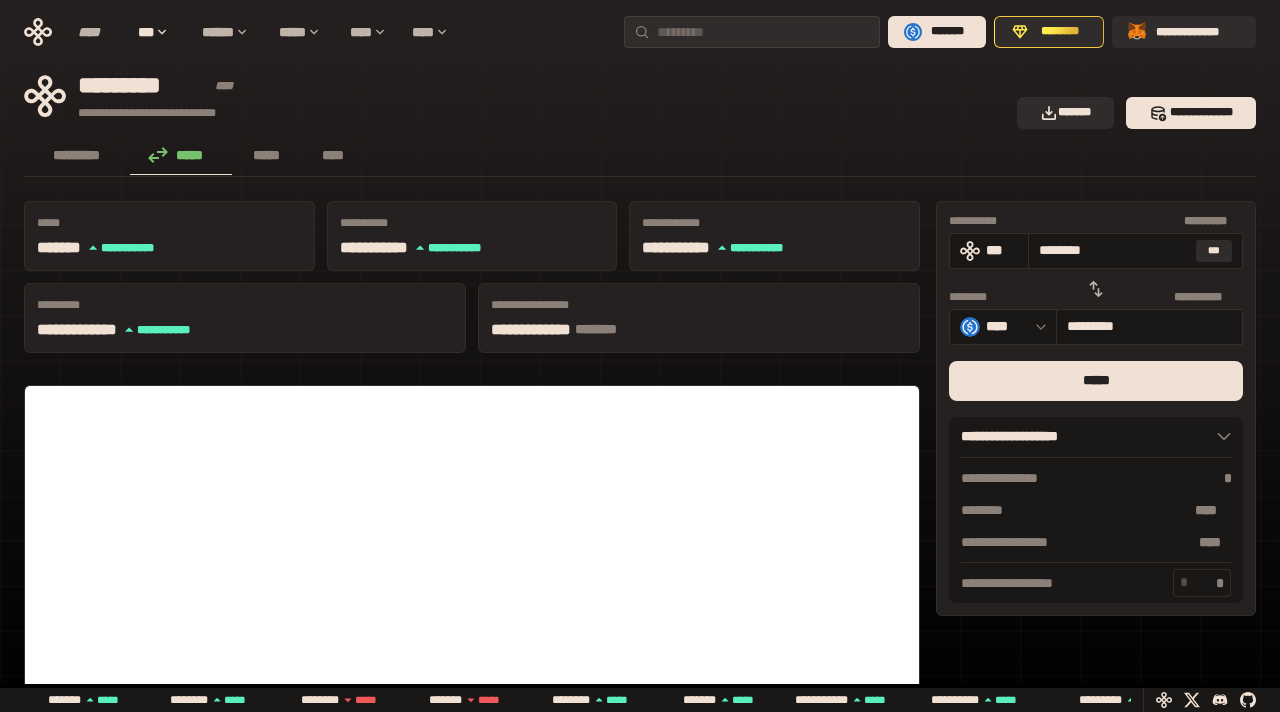 type on "**********" 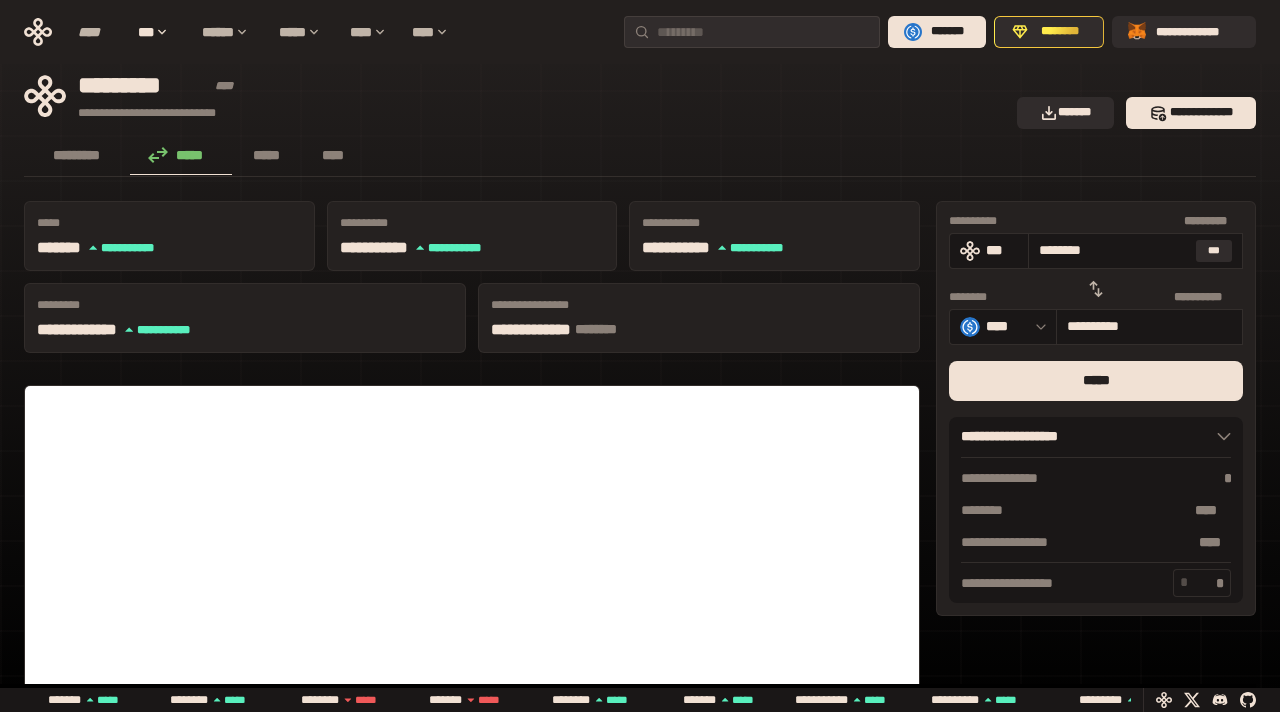 type on "*******" 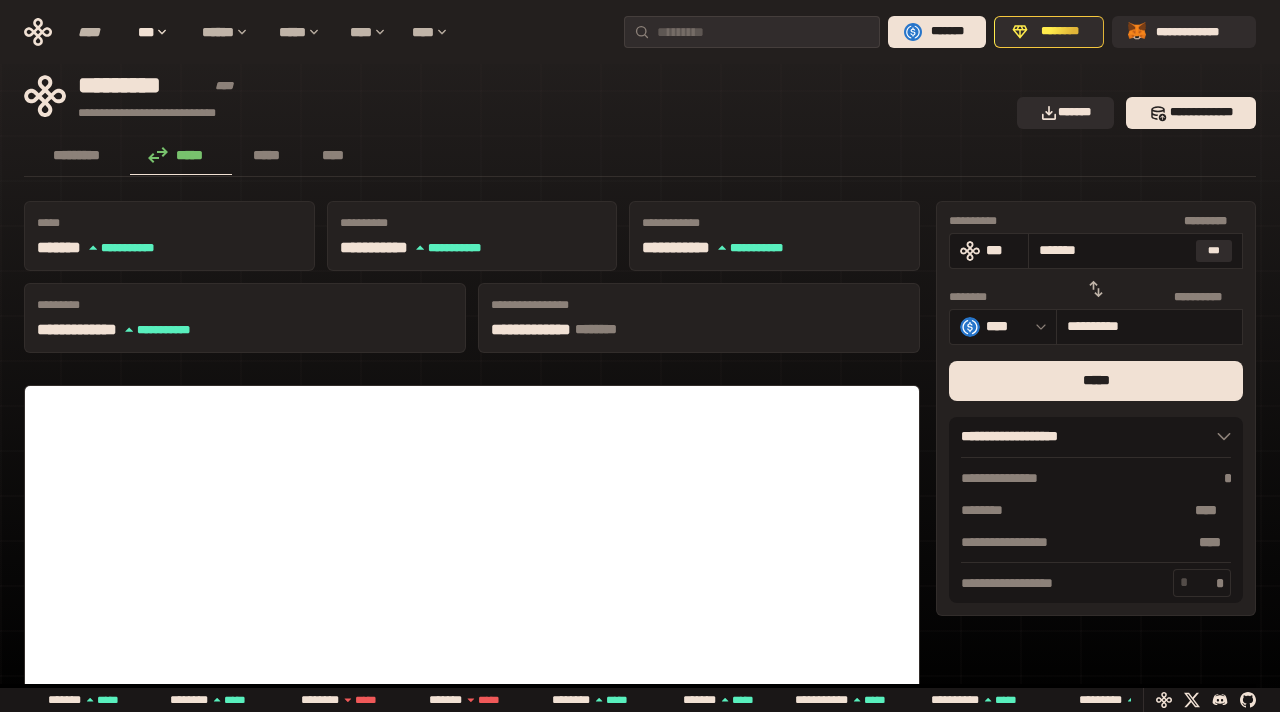 type on "*********" 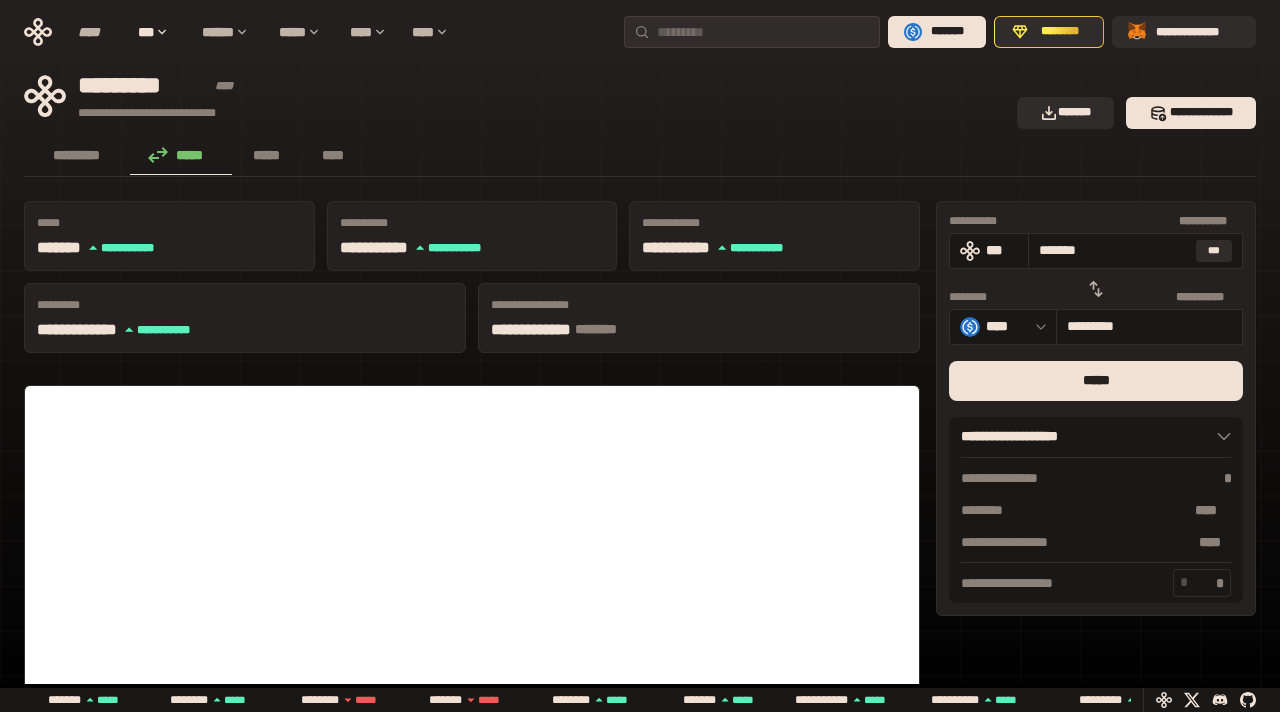 type on "******" 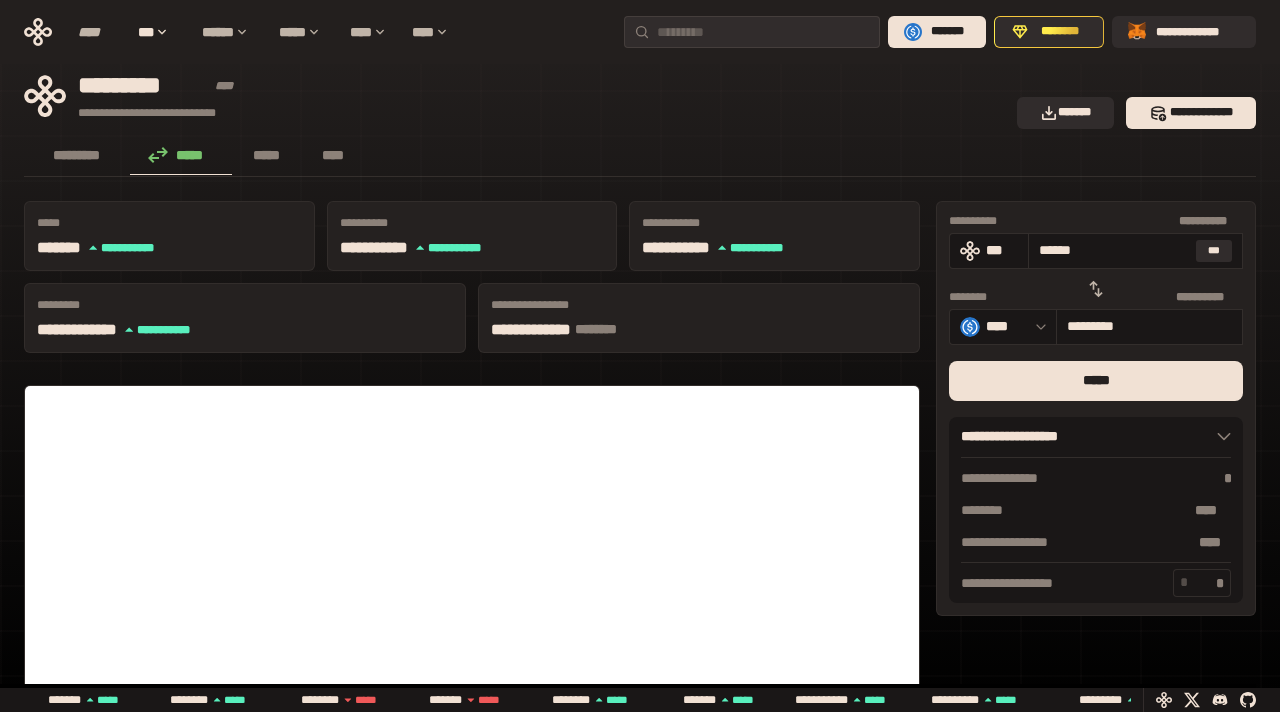 type on "**********" 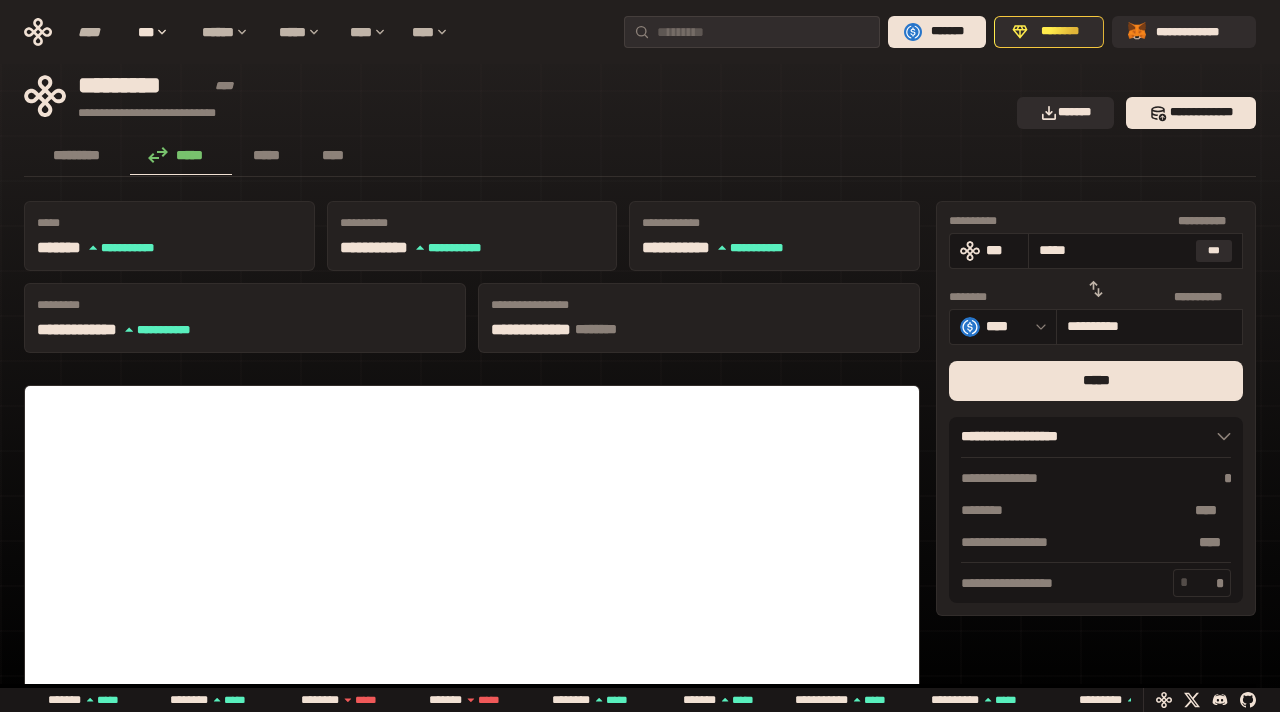type on "****" 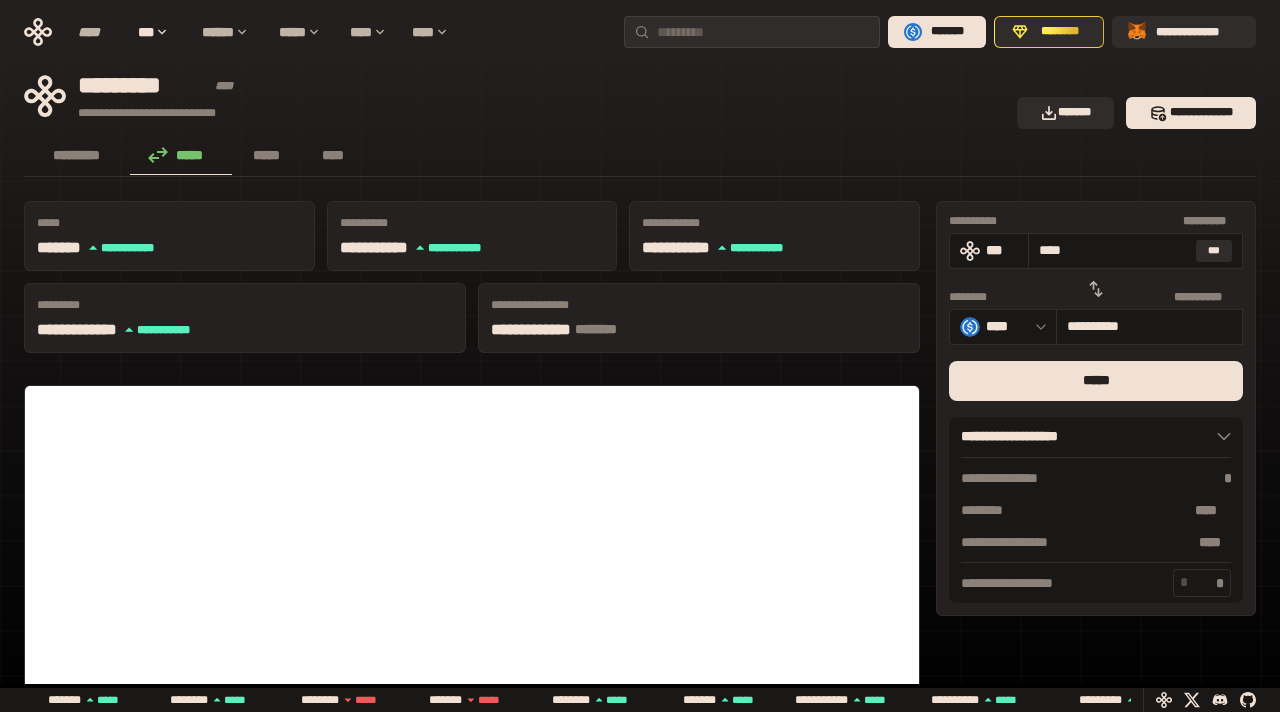 type on "***" 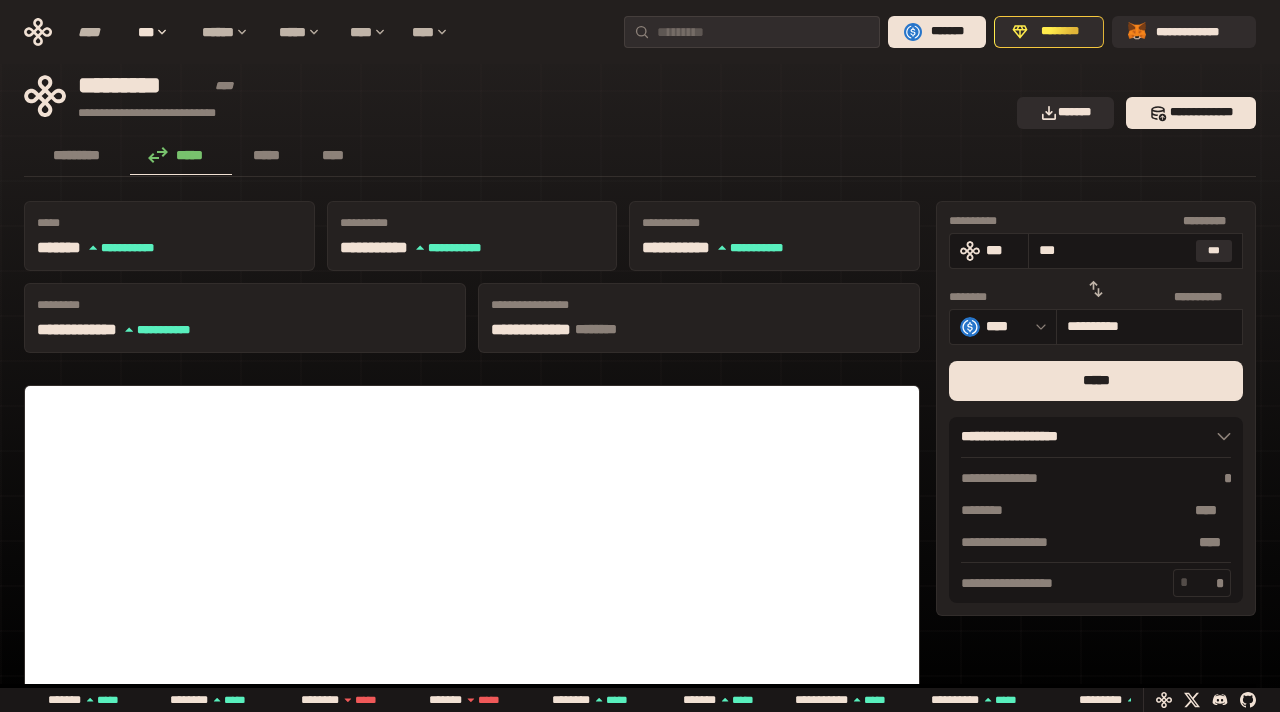type on "*********" 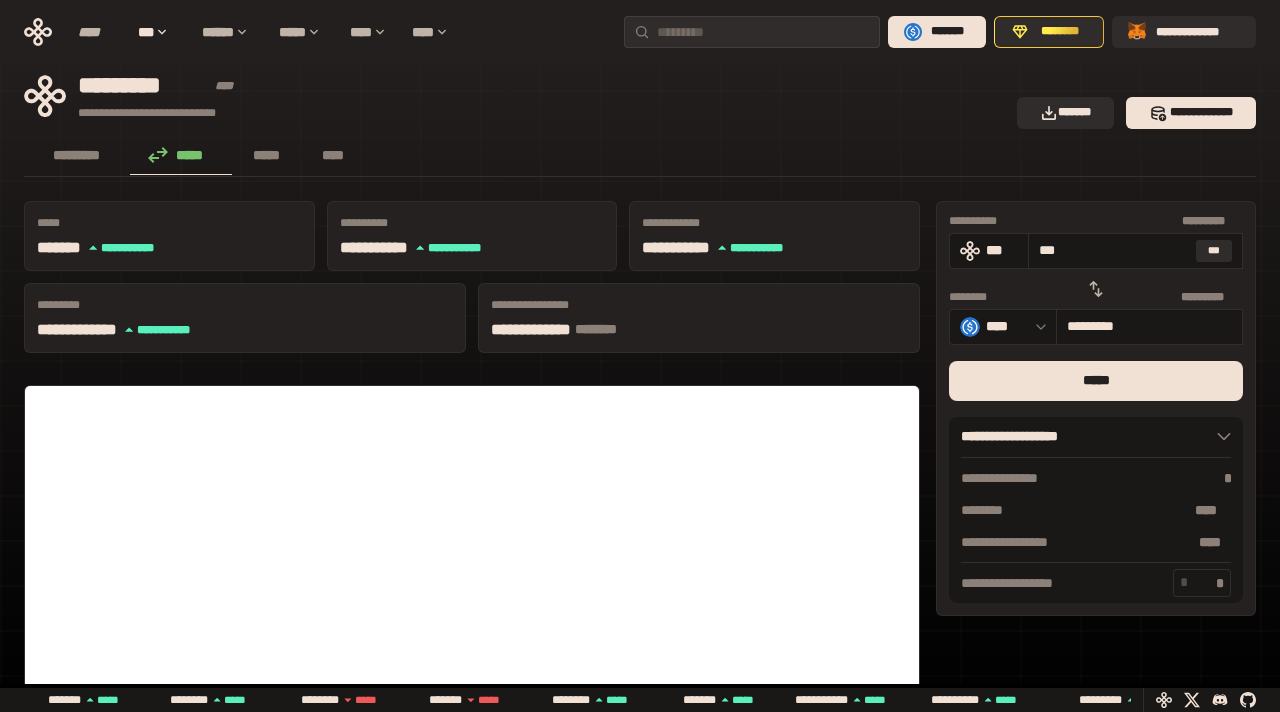 type on "**" 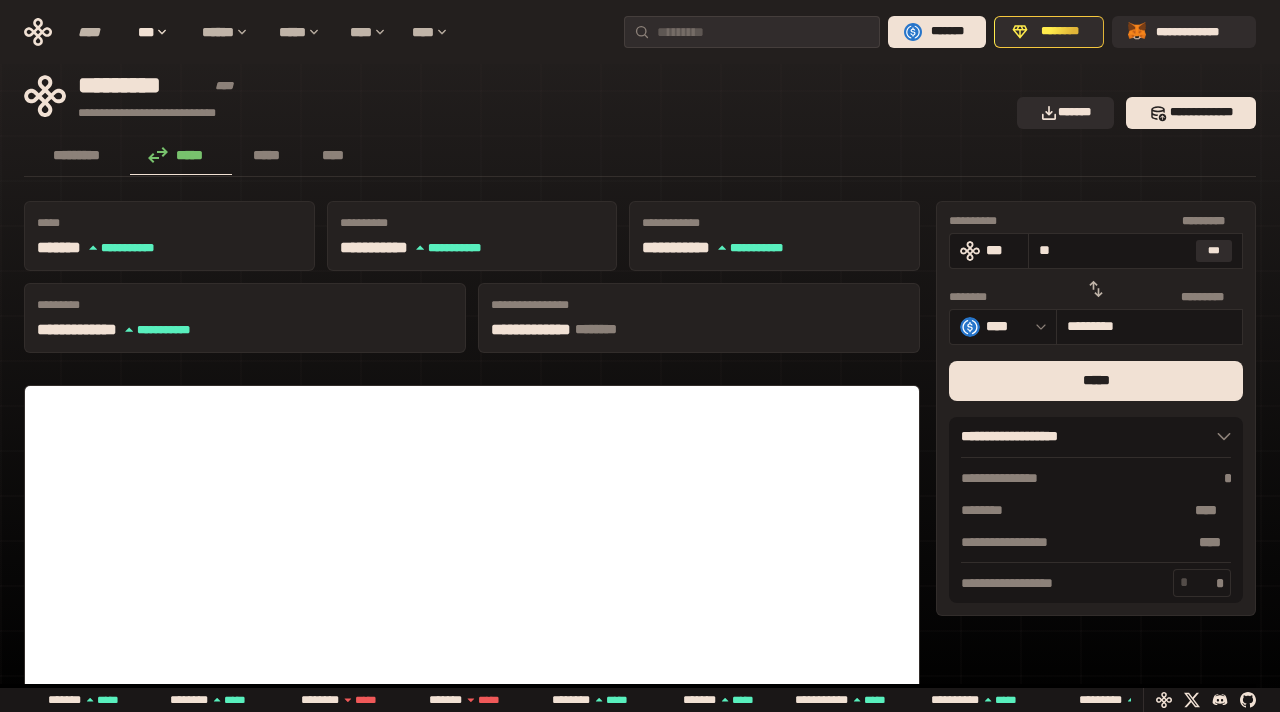 type on "********" 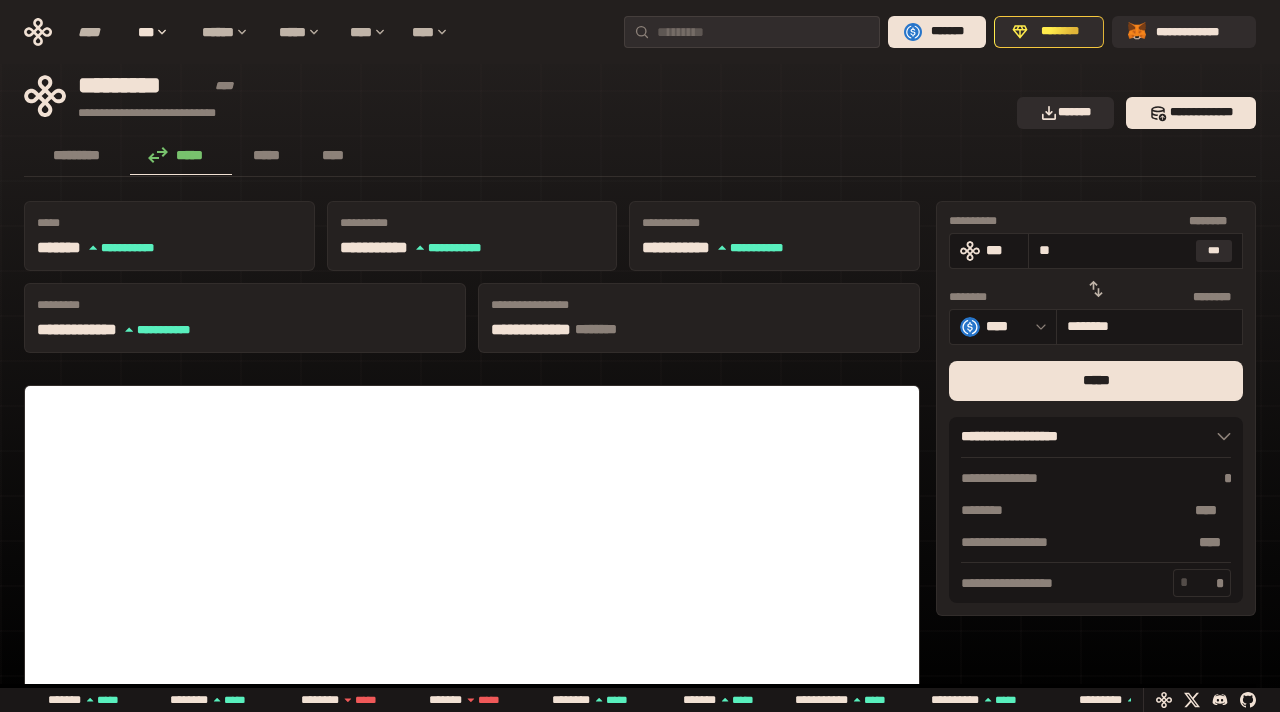 type on "*" 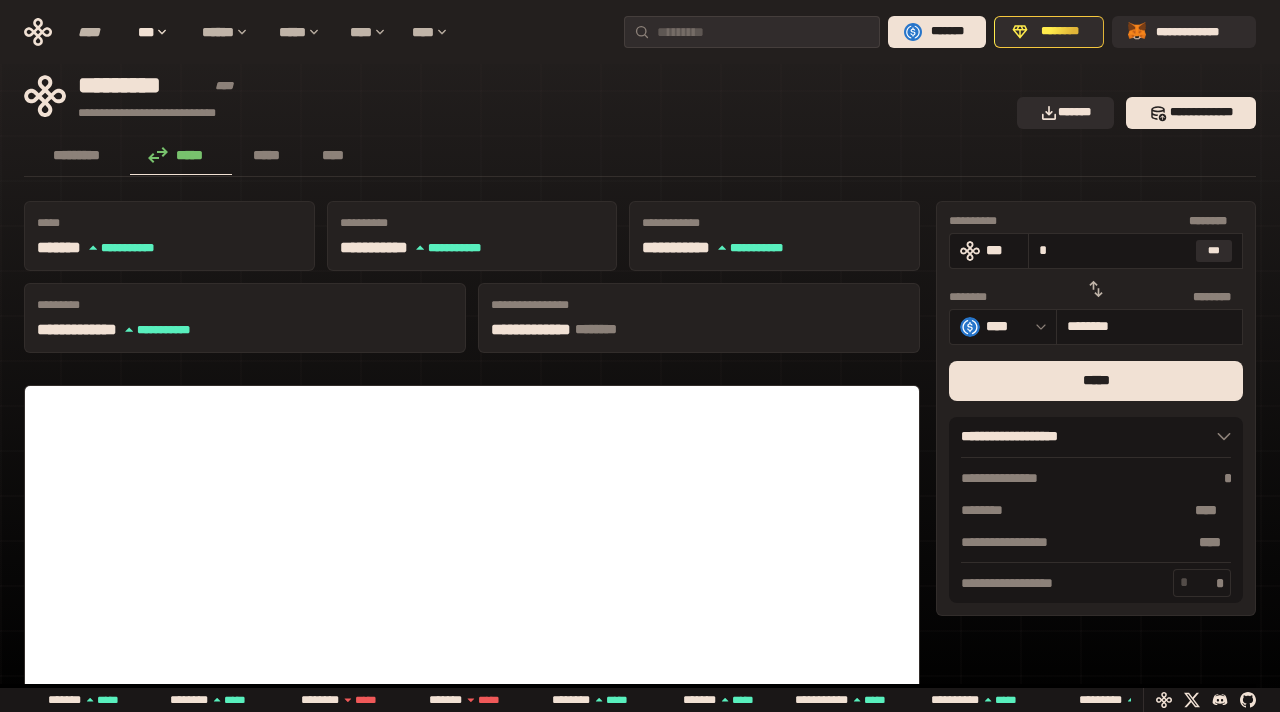 type on "********" 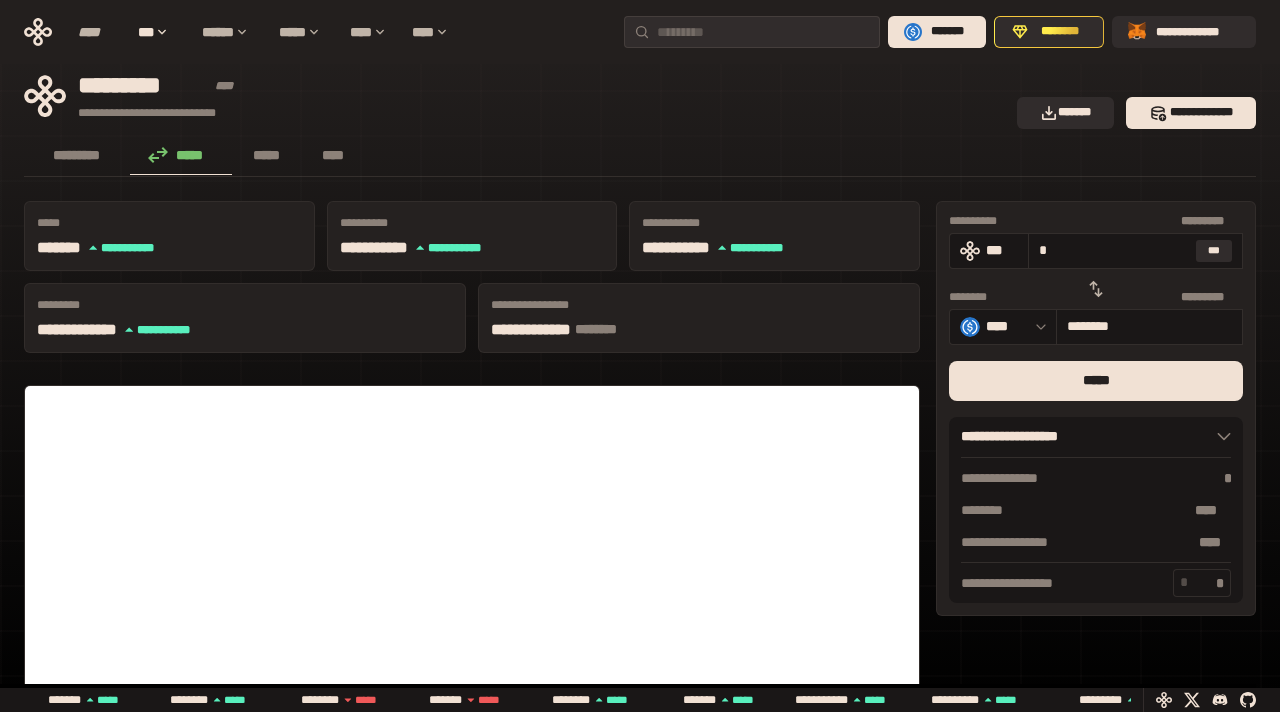 type on "**" 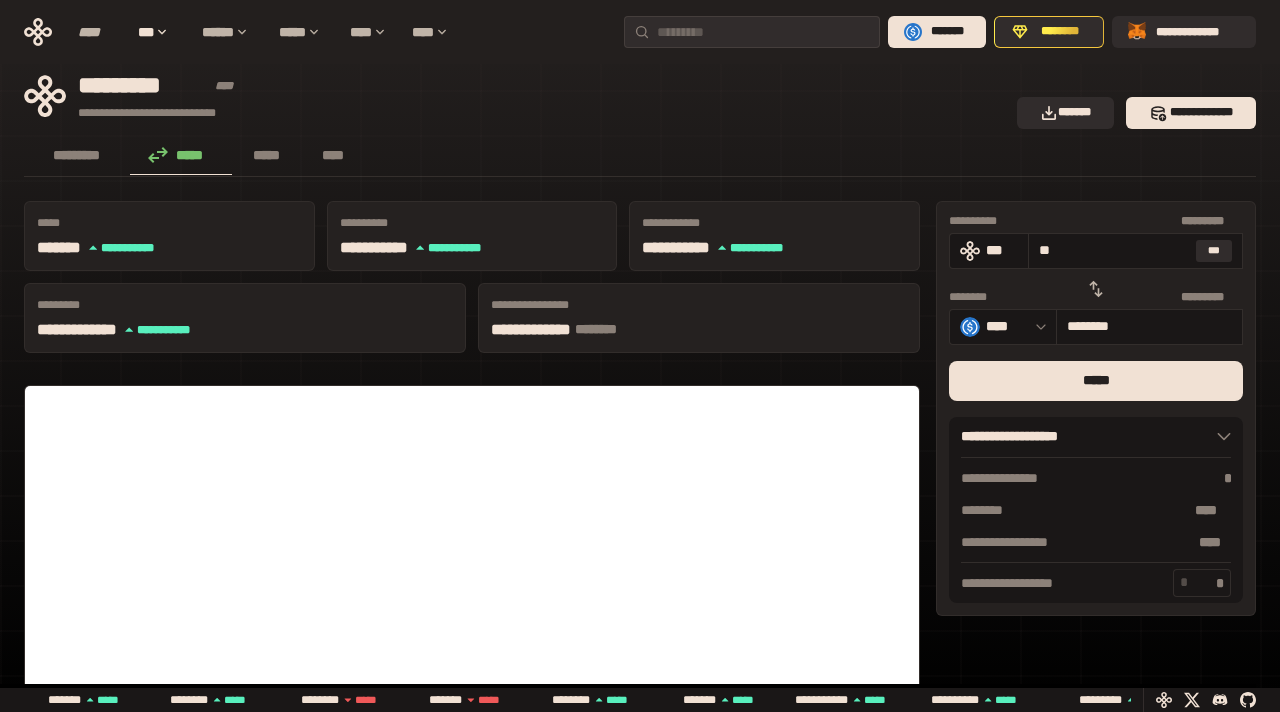 type on "********" 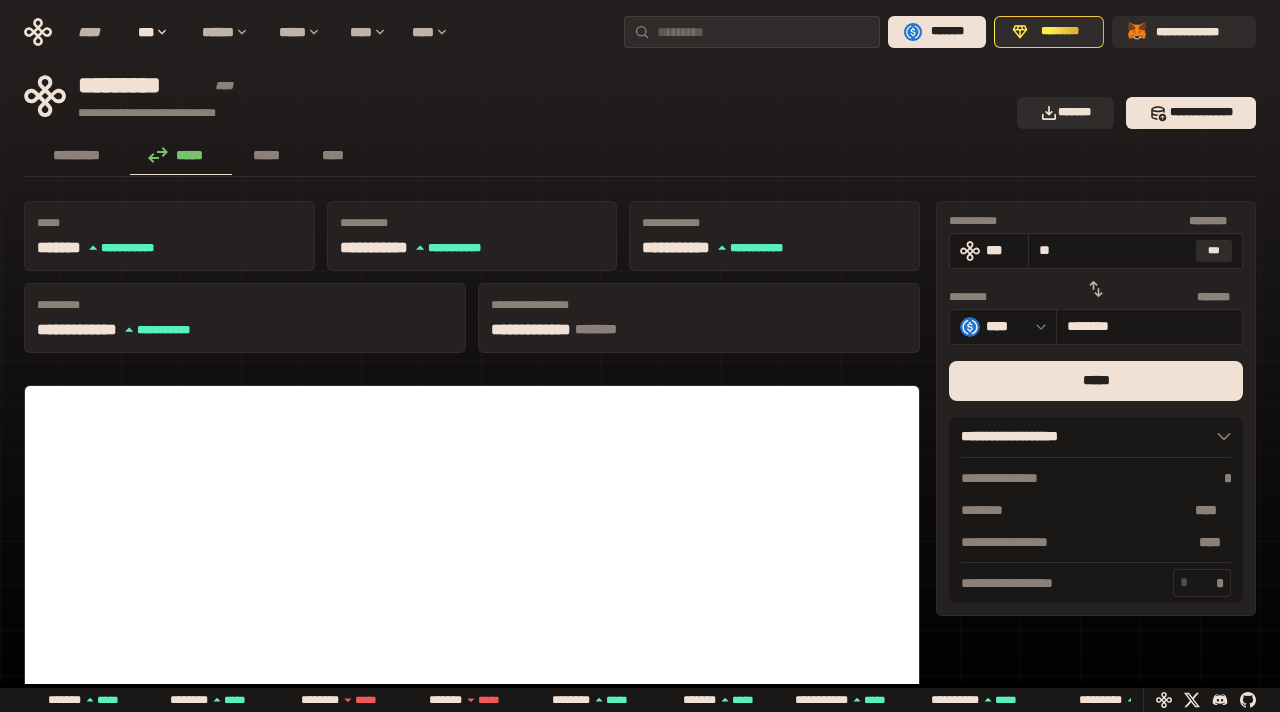 type on "***" 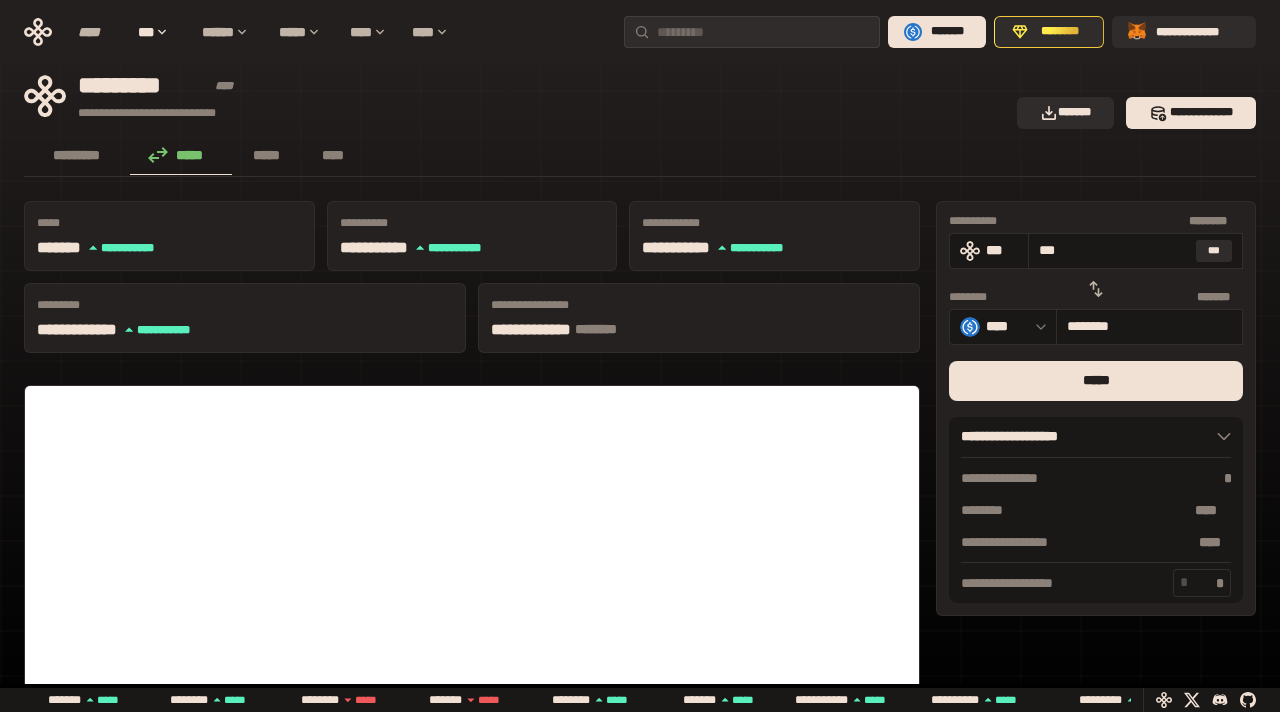 type on "*********" 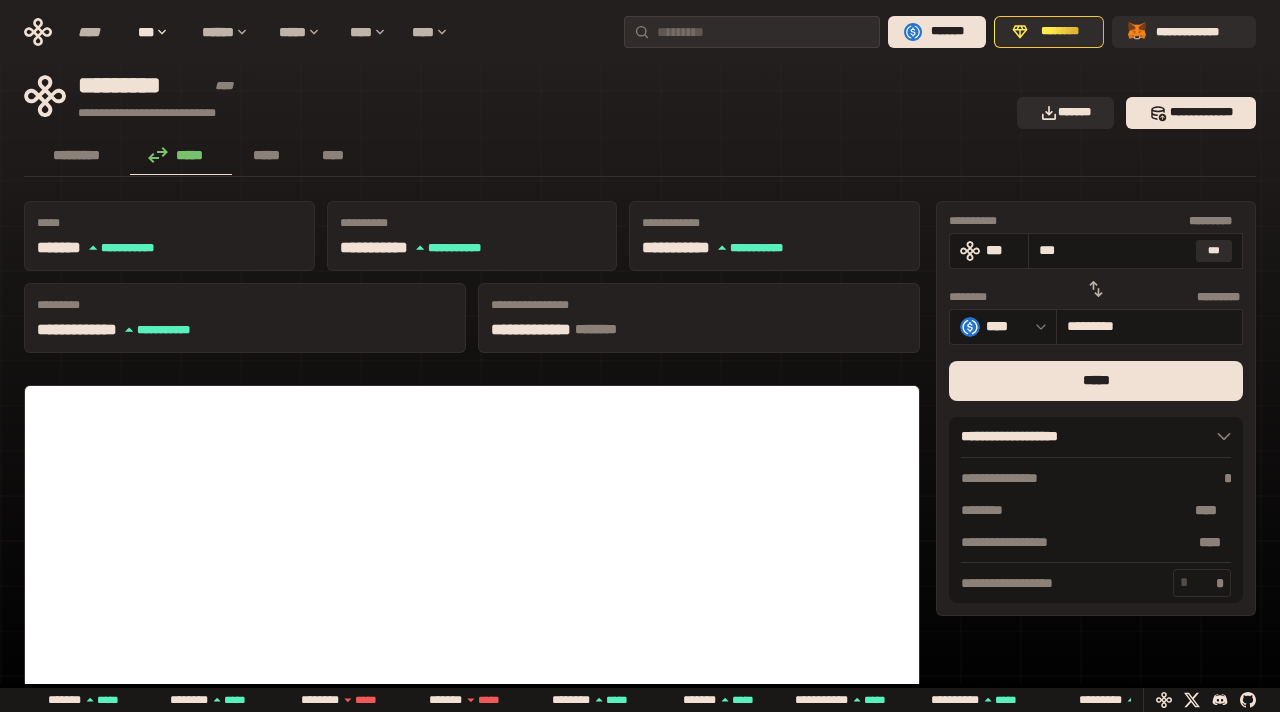 type on "****" 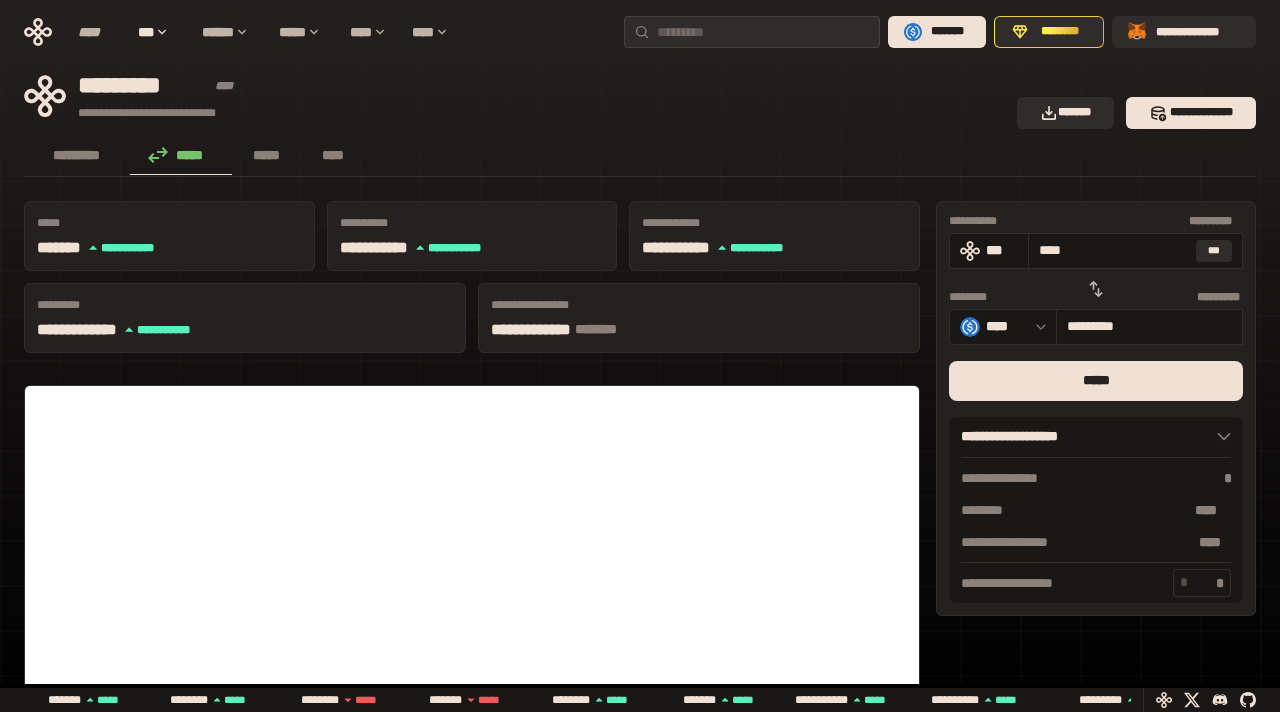 type on "**********" 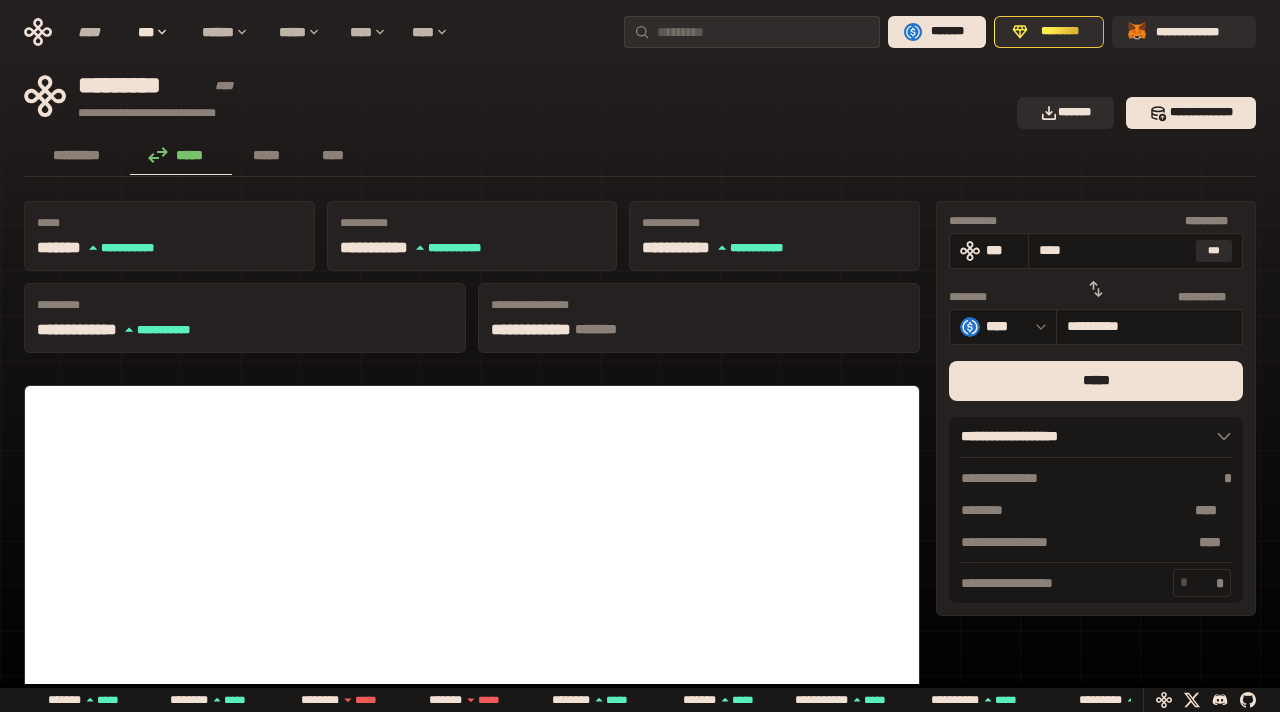 type on "***" 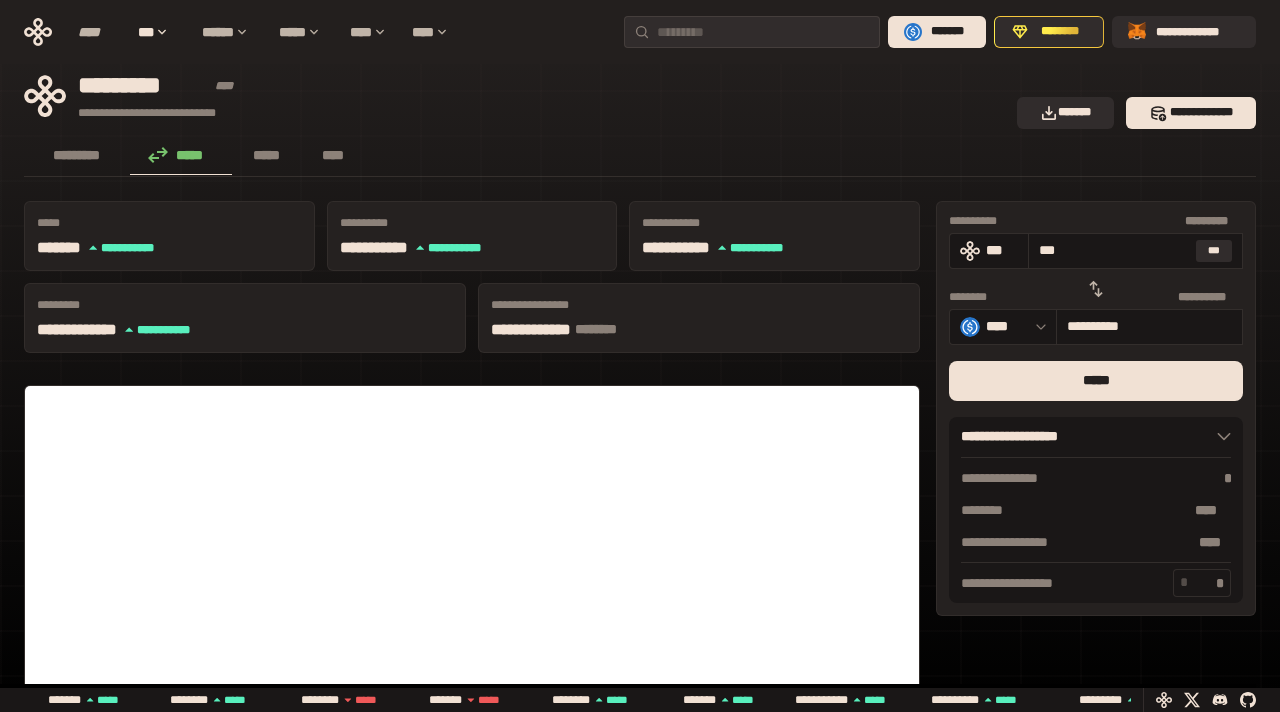 type on "*********" 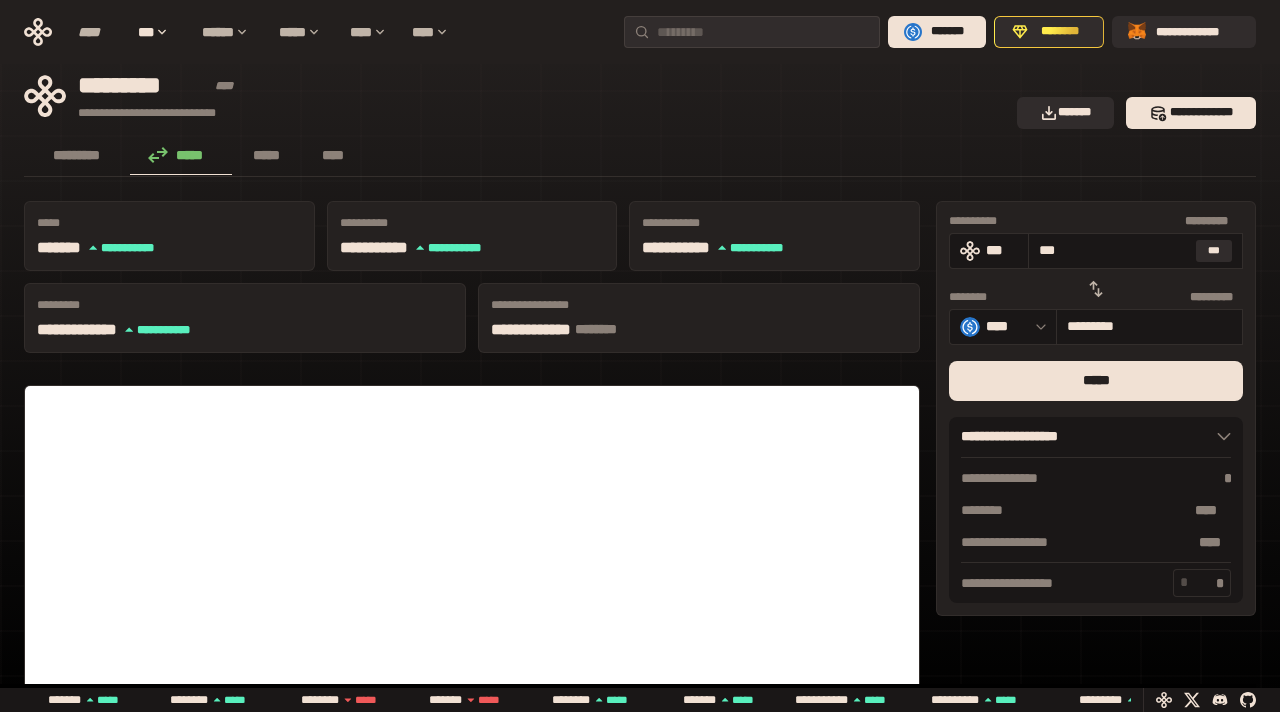 type on "**" 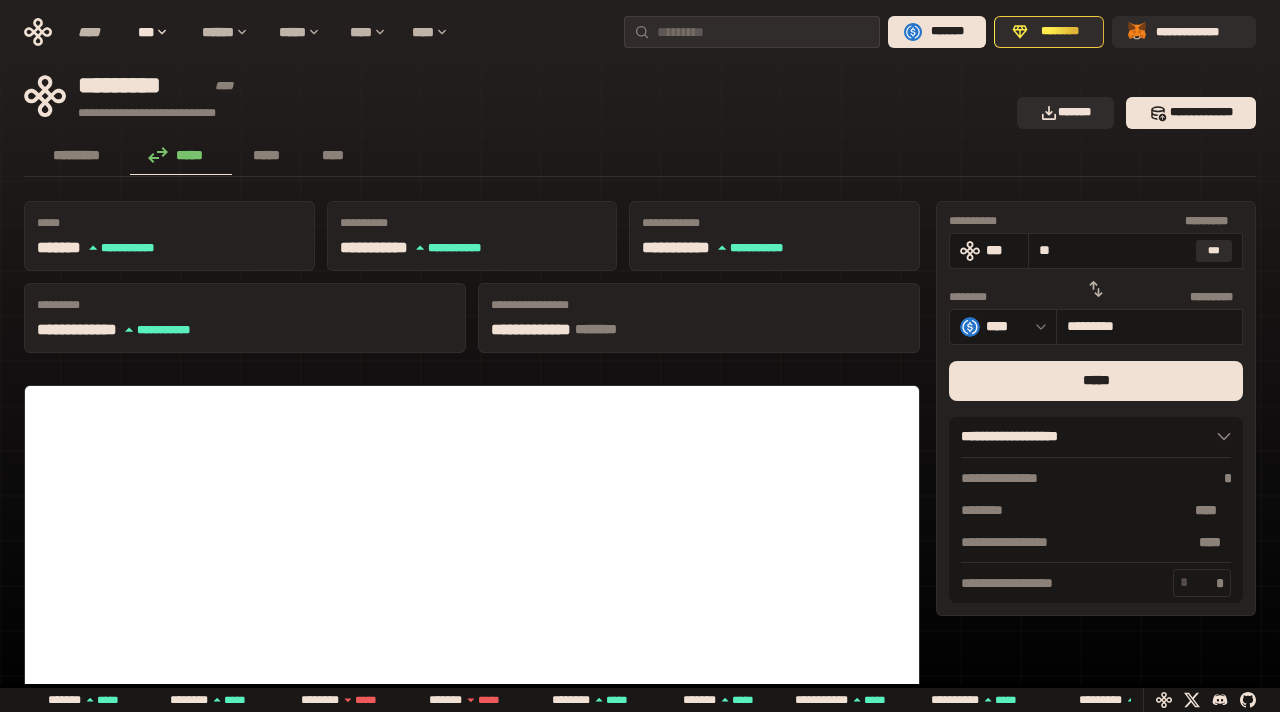 type on "********" 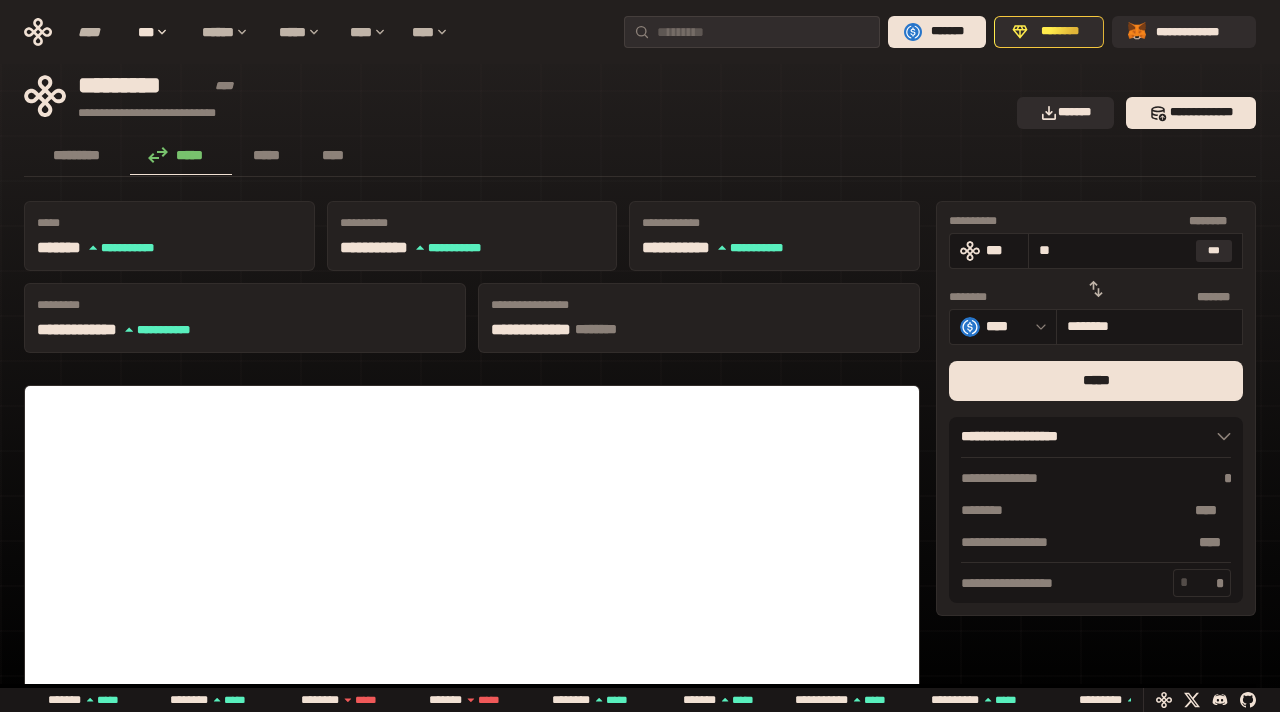 type on "***" 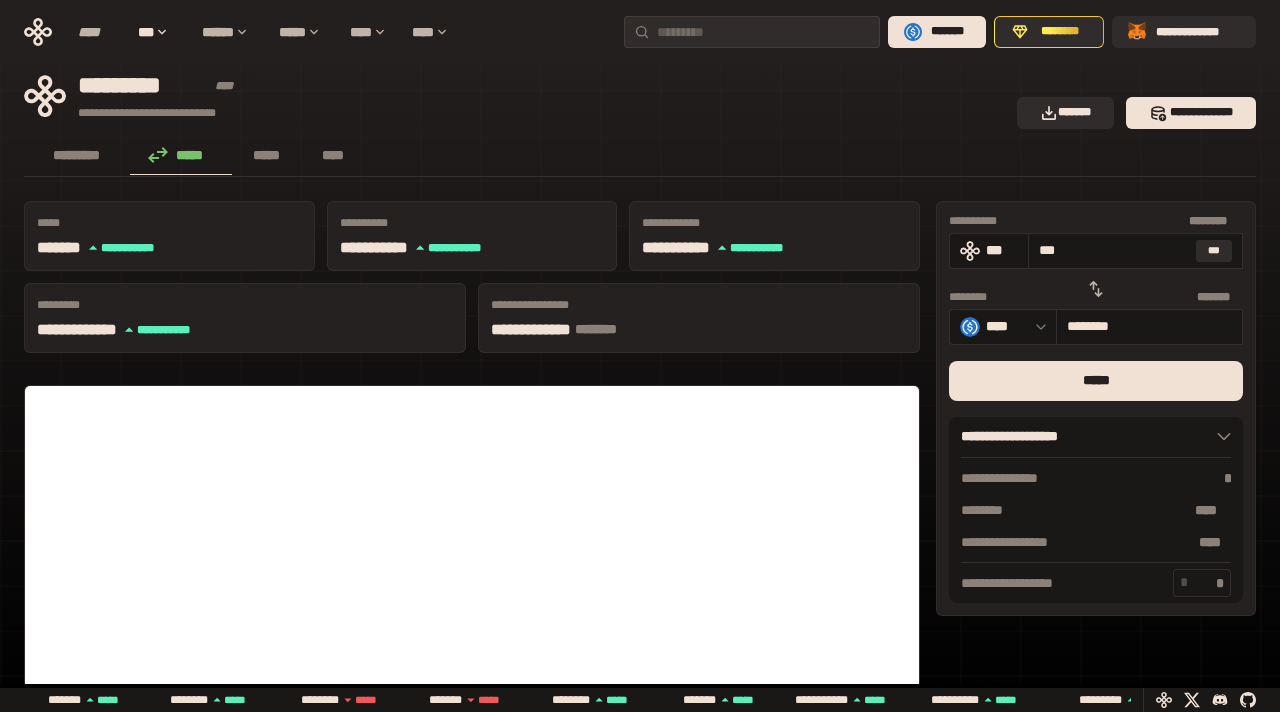type on "********" 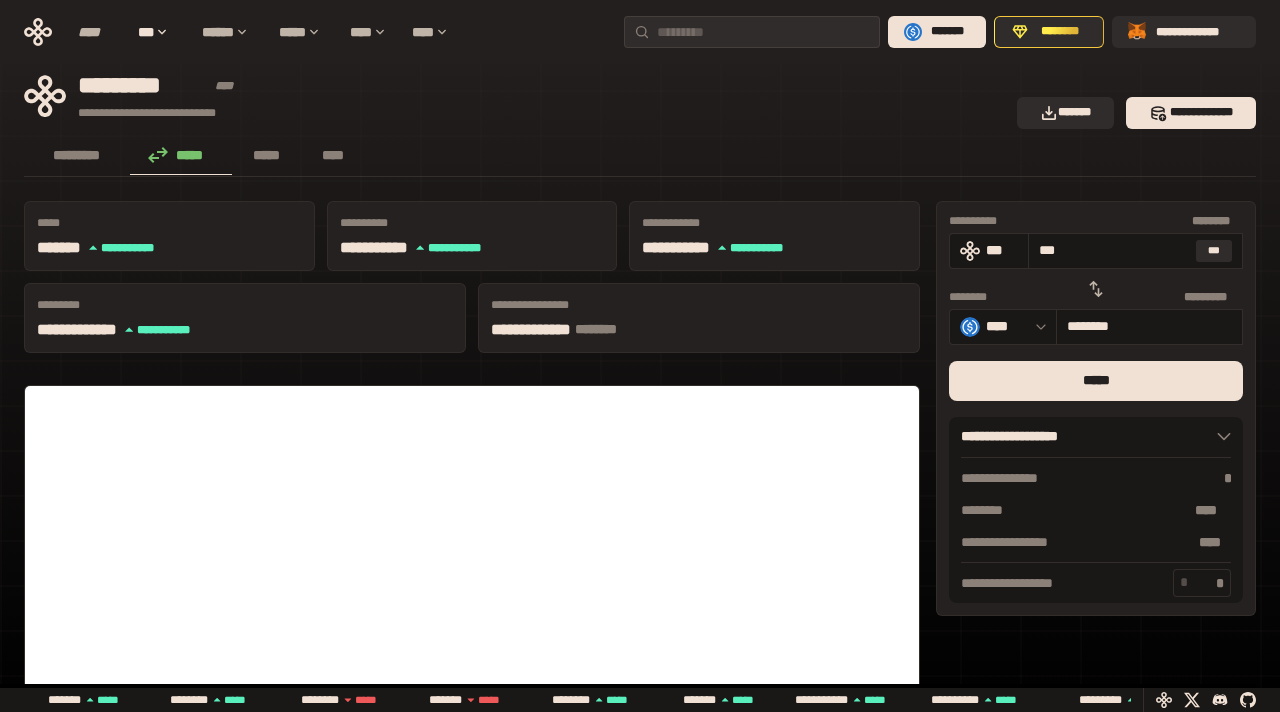 type on "****" 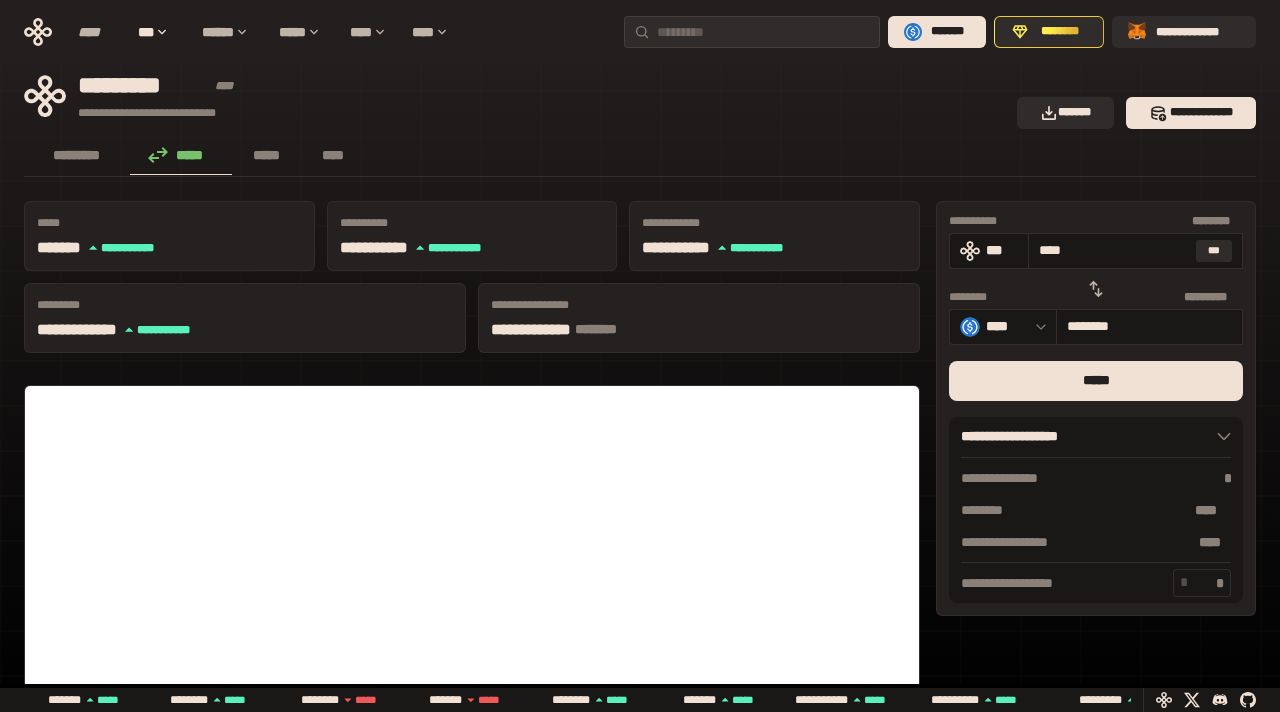 type on "**********" 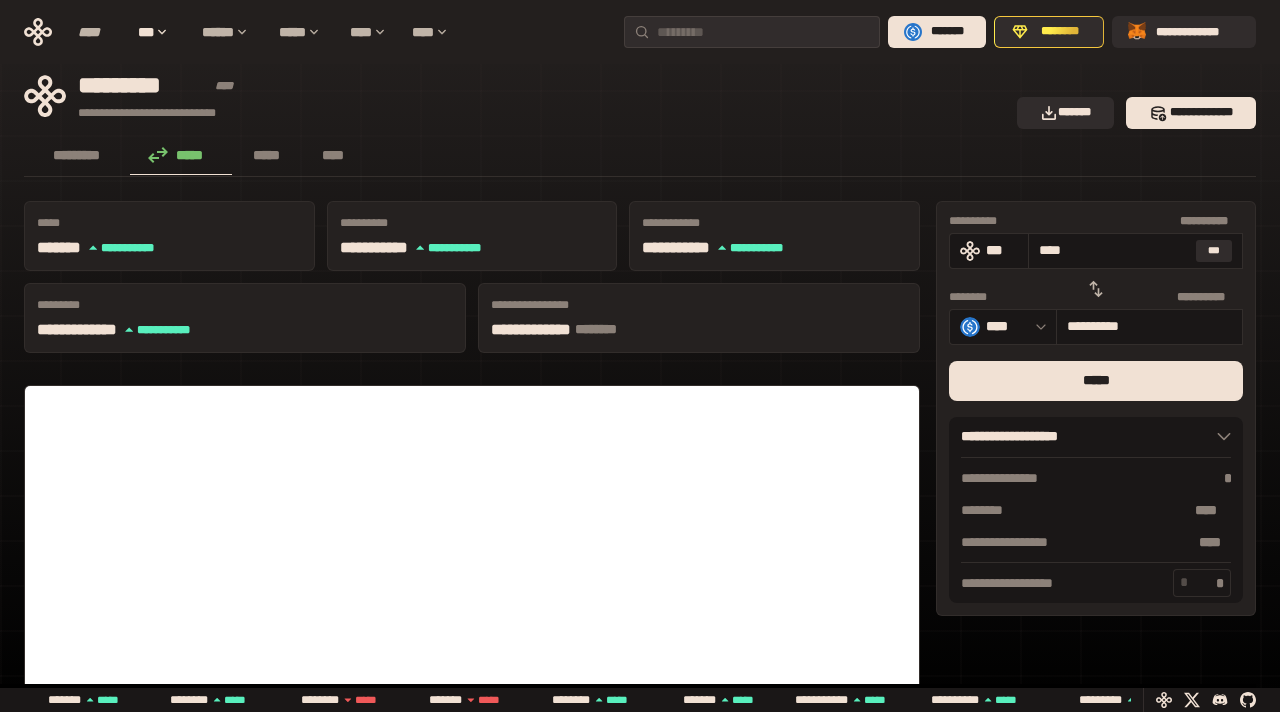 type on "***" 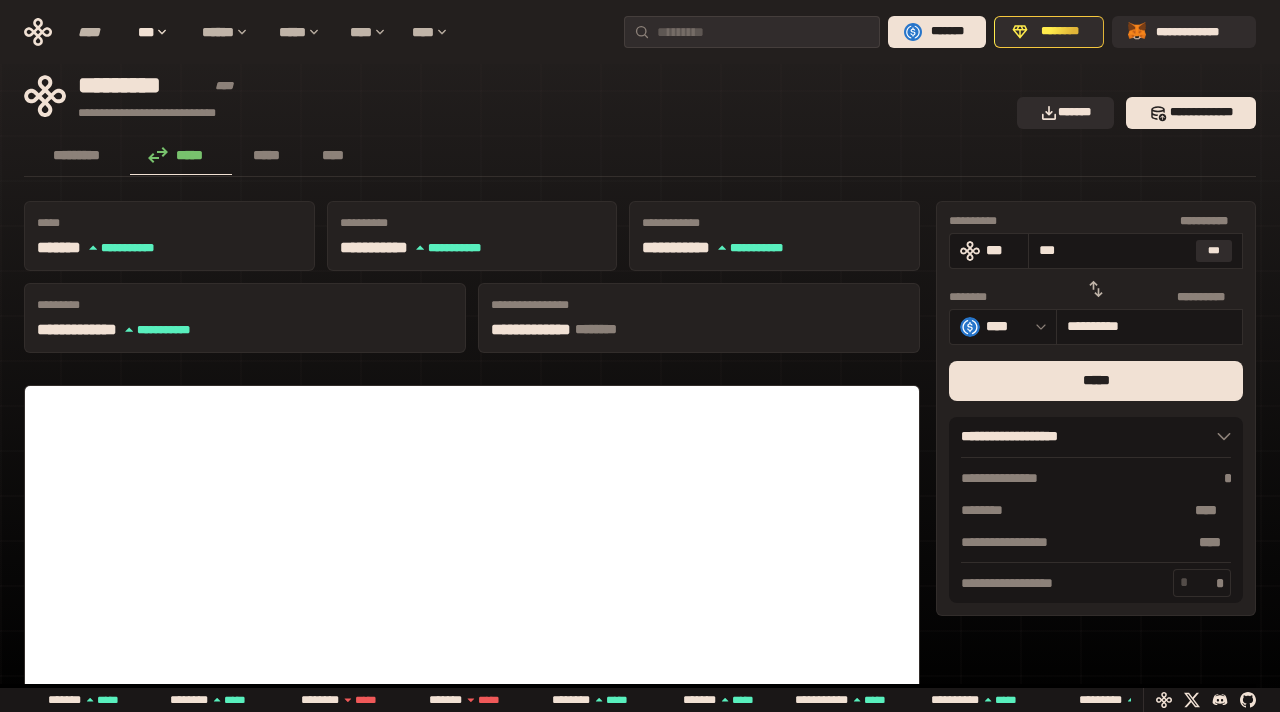 type on "********" 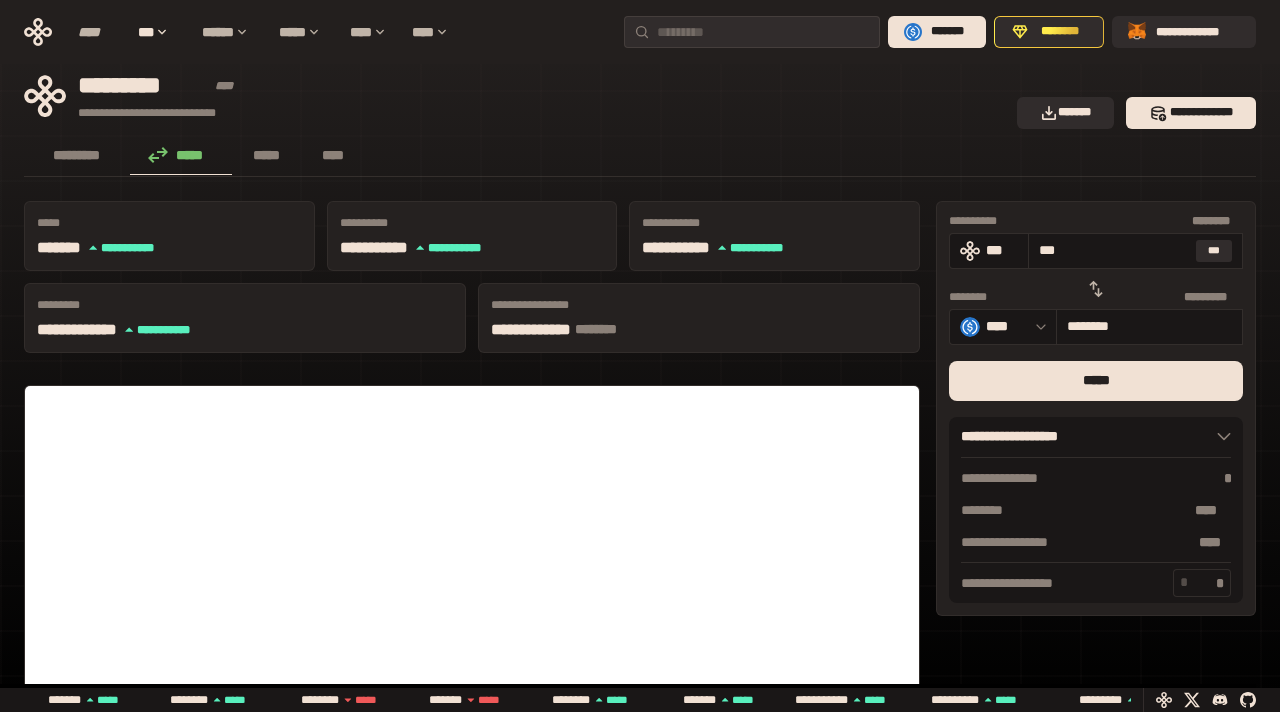 type on "**" 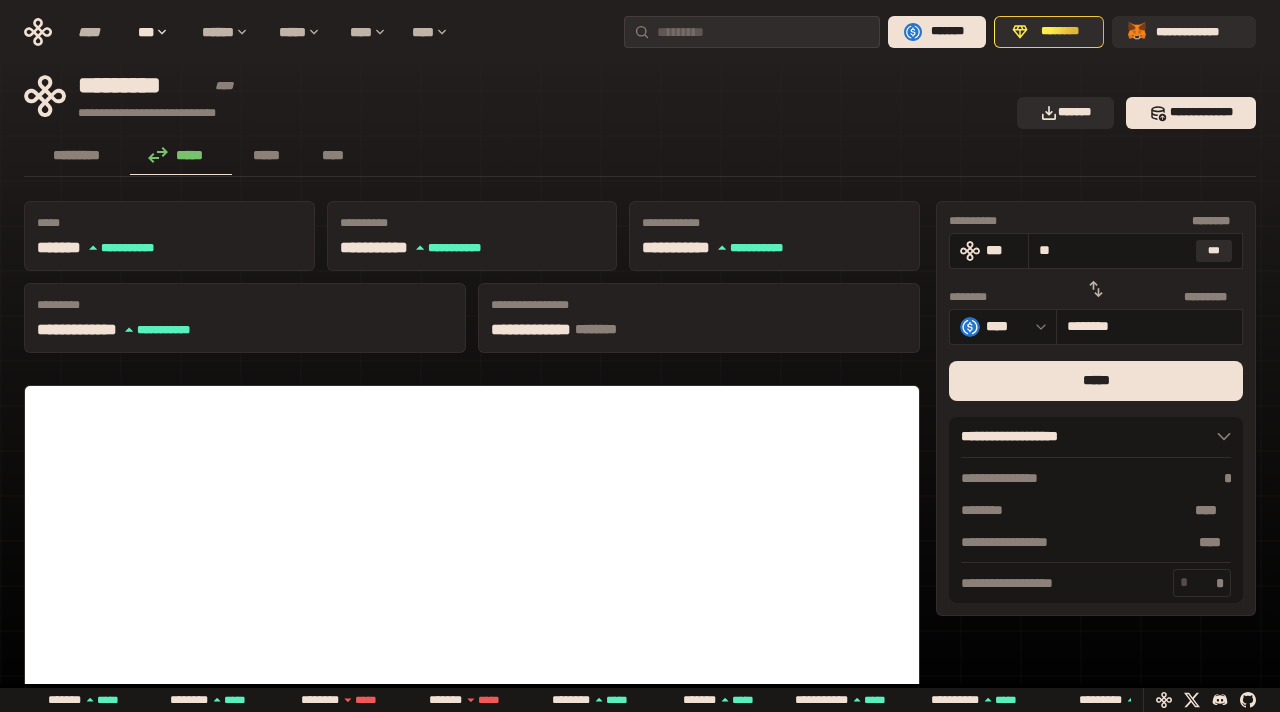 type on "********" 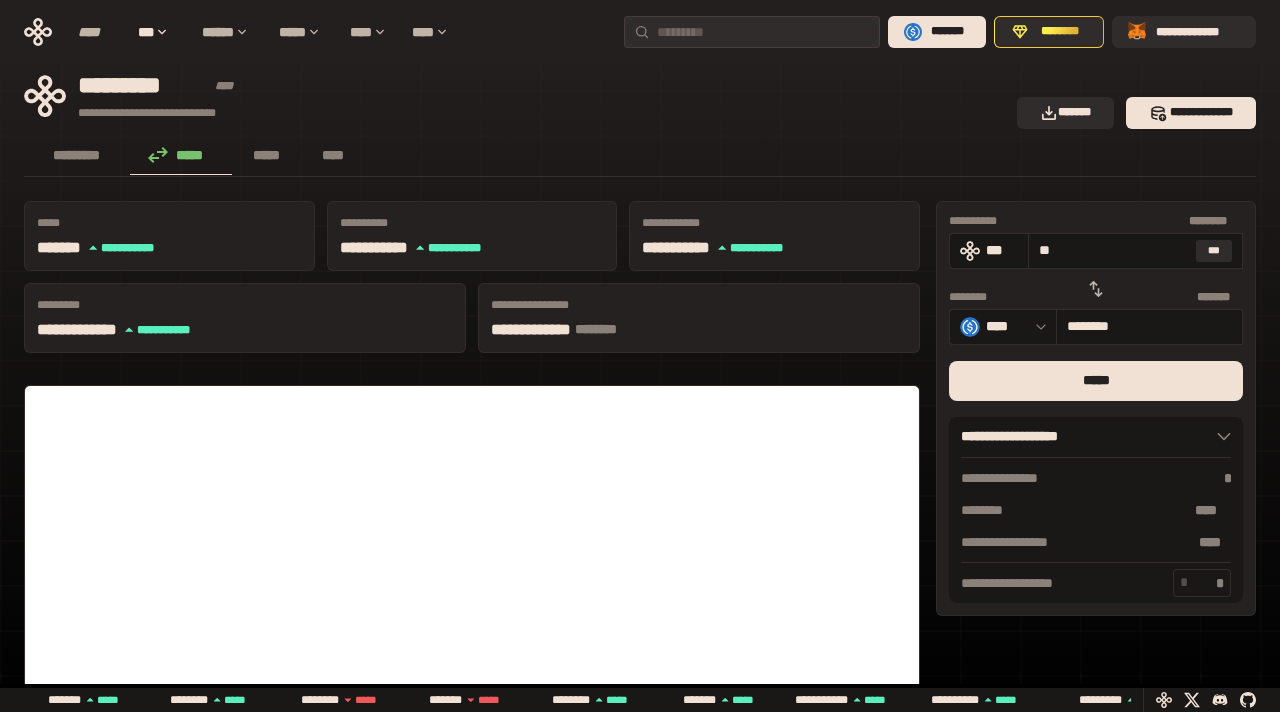 type on "***" 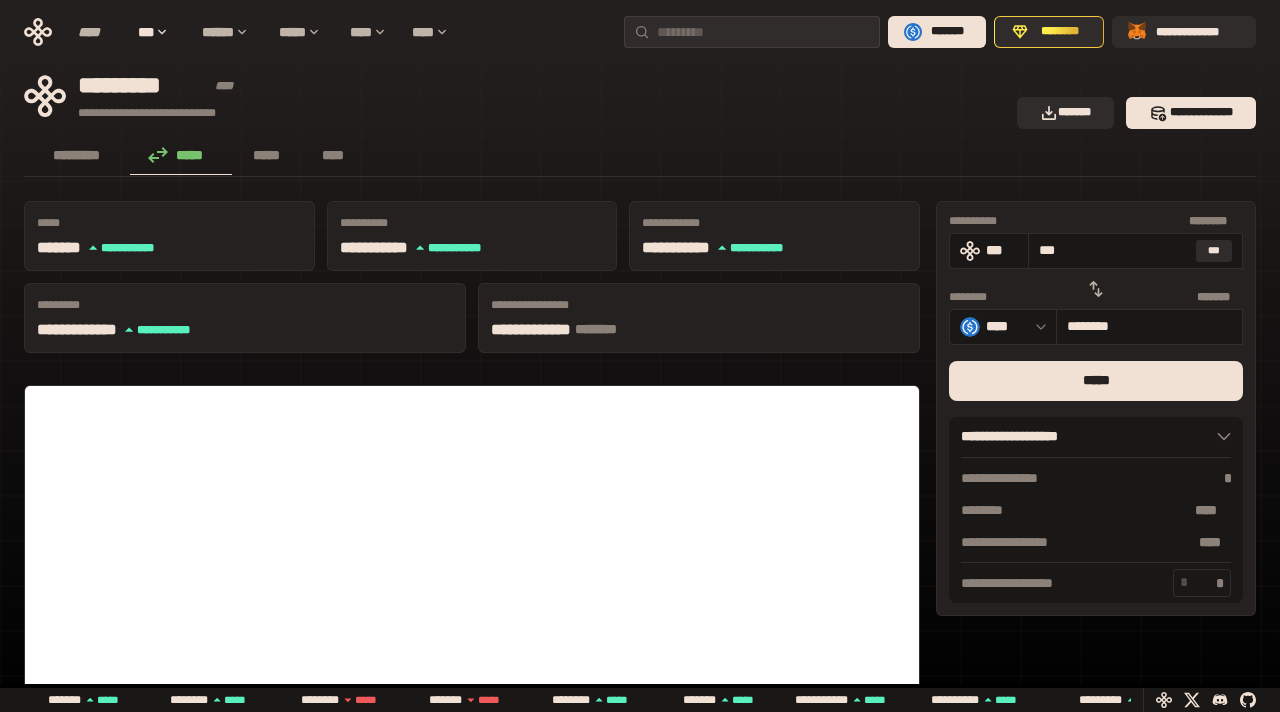 type on "*********" 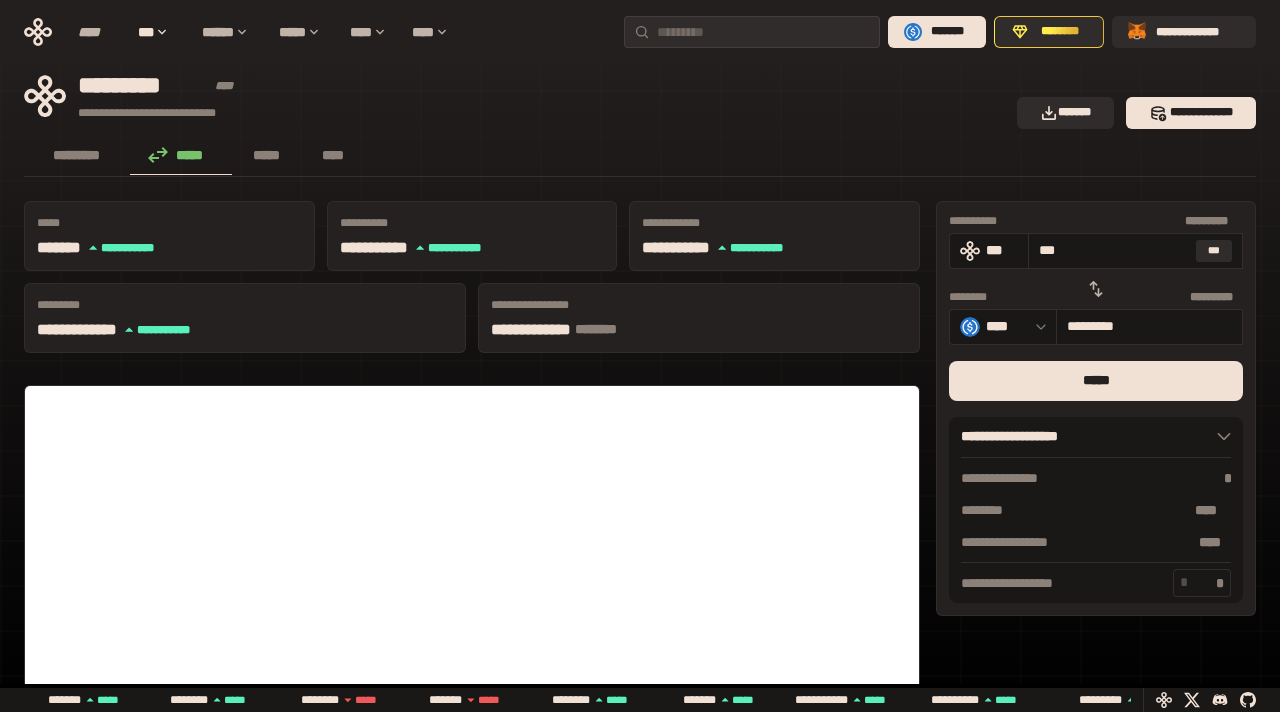 type on "****" 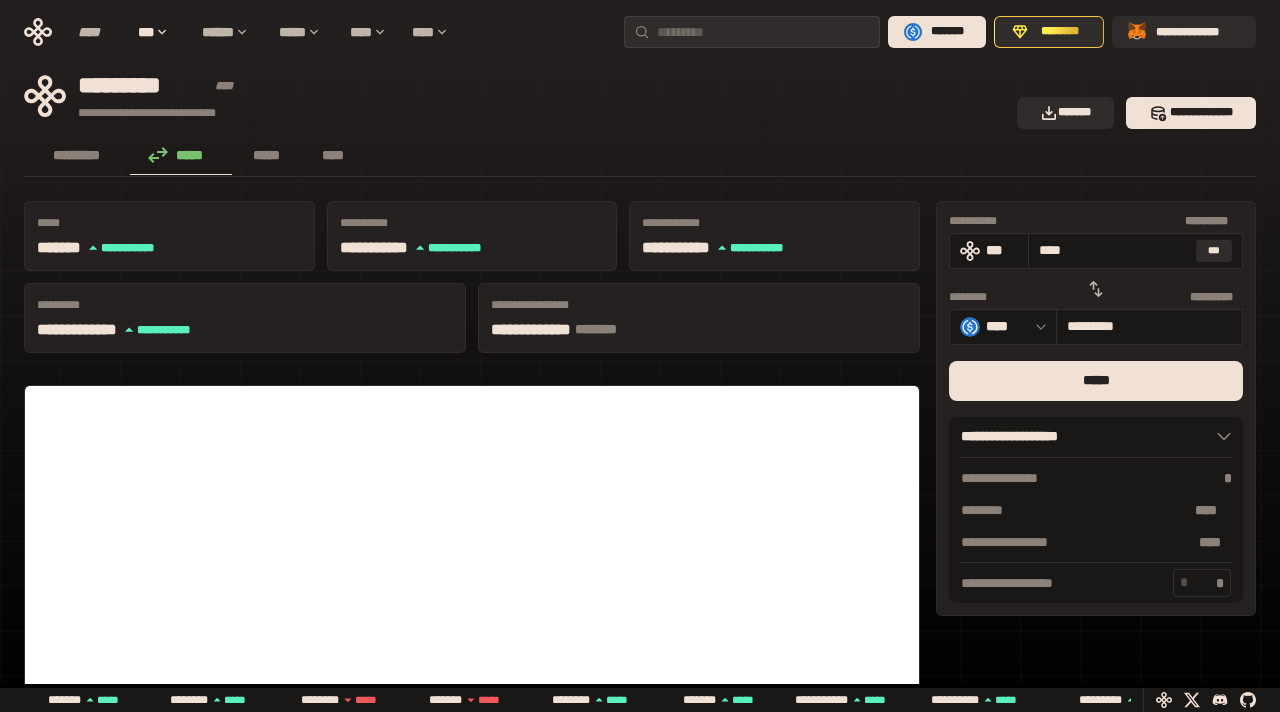 type on "**********" 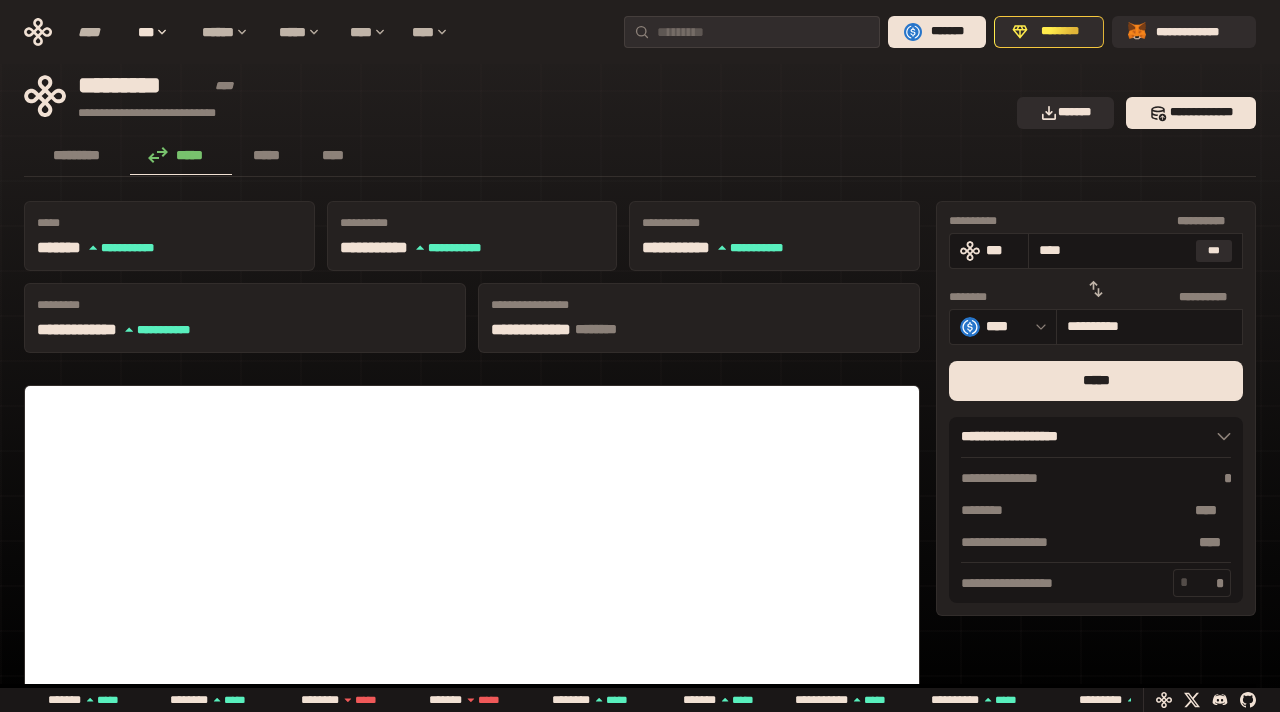 type on "***" 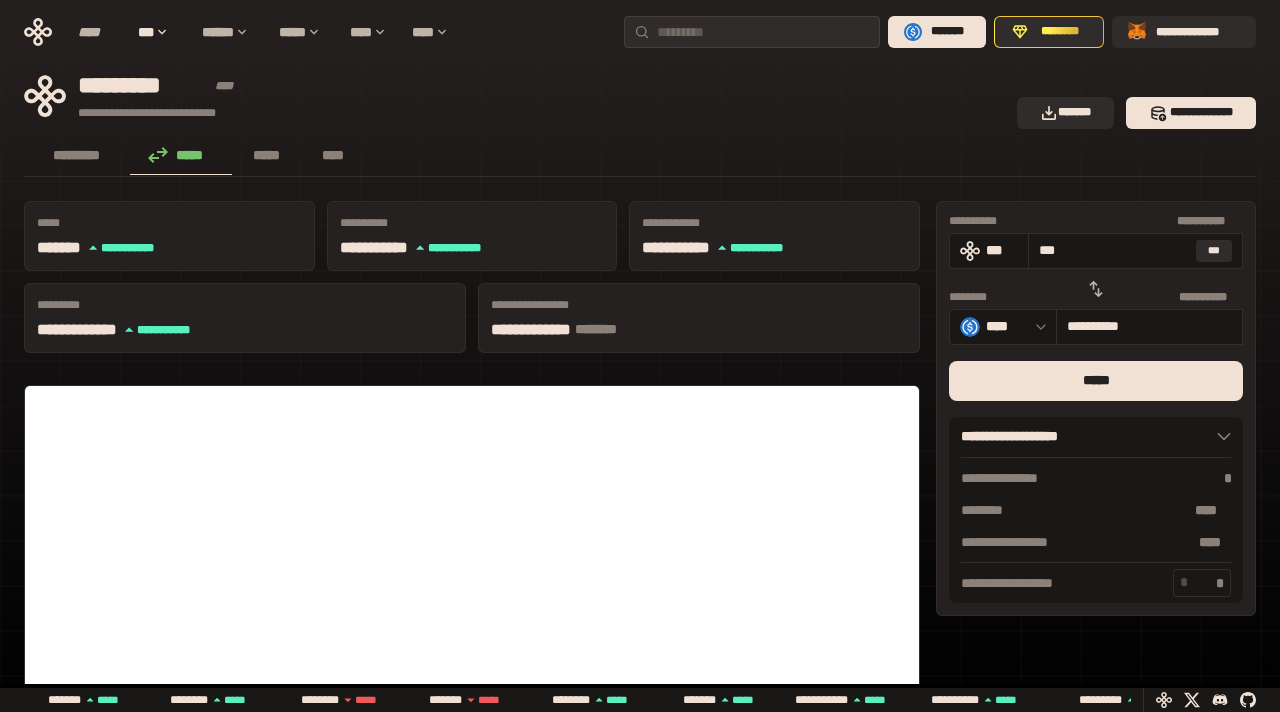 type on "*********" 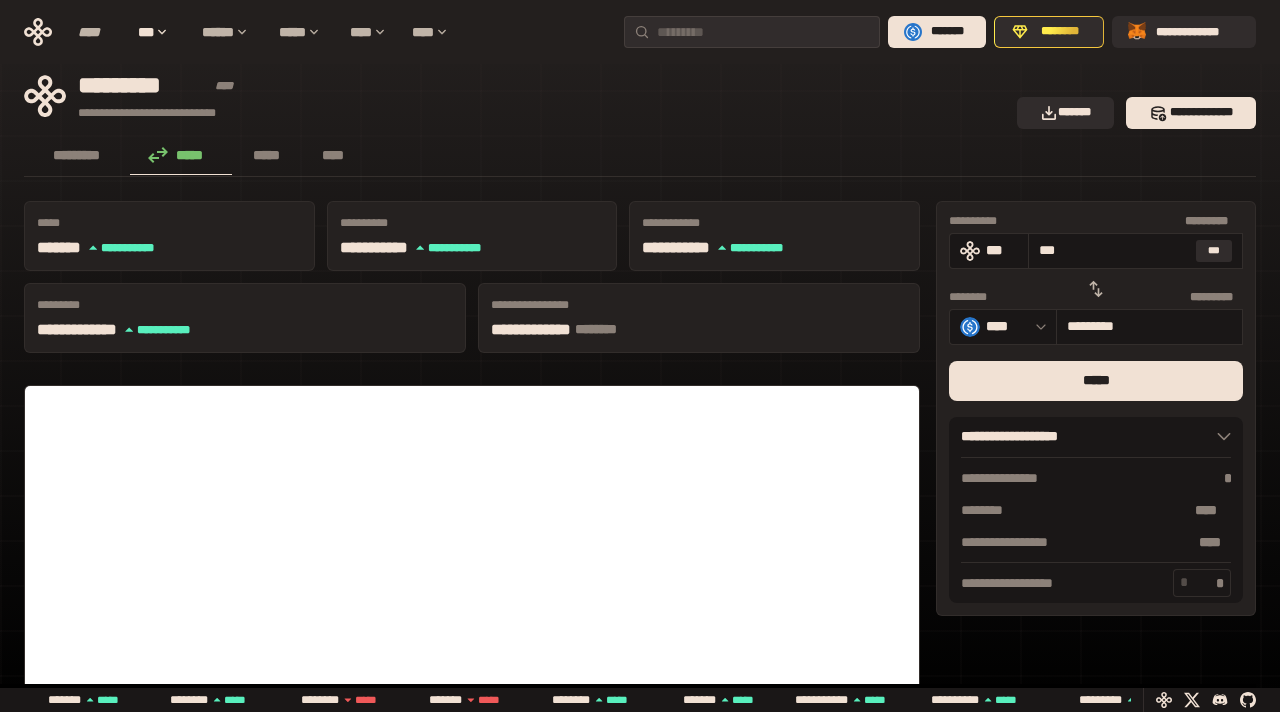 type on "****" 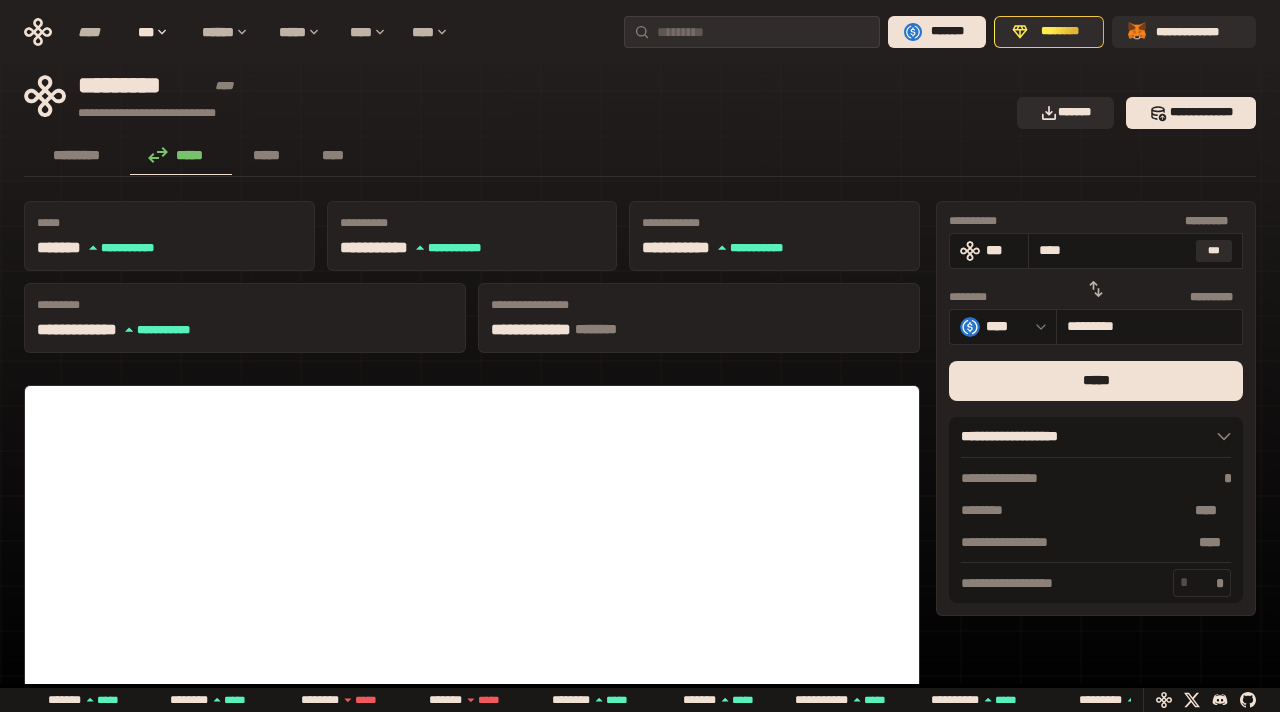type 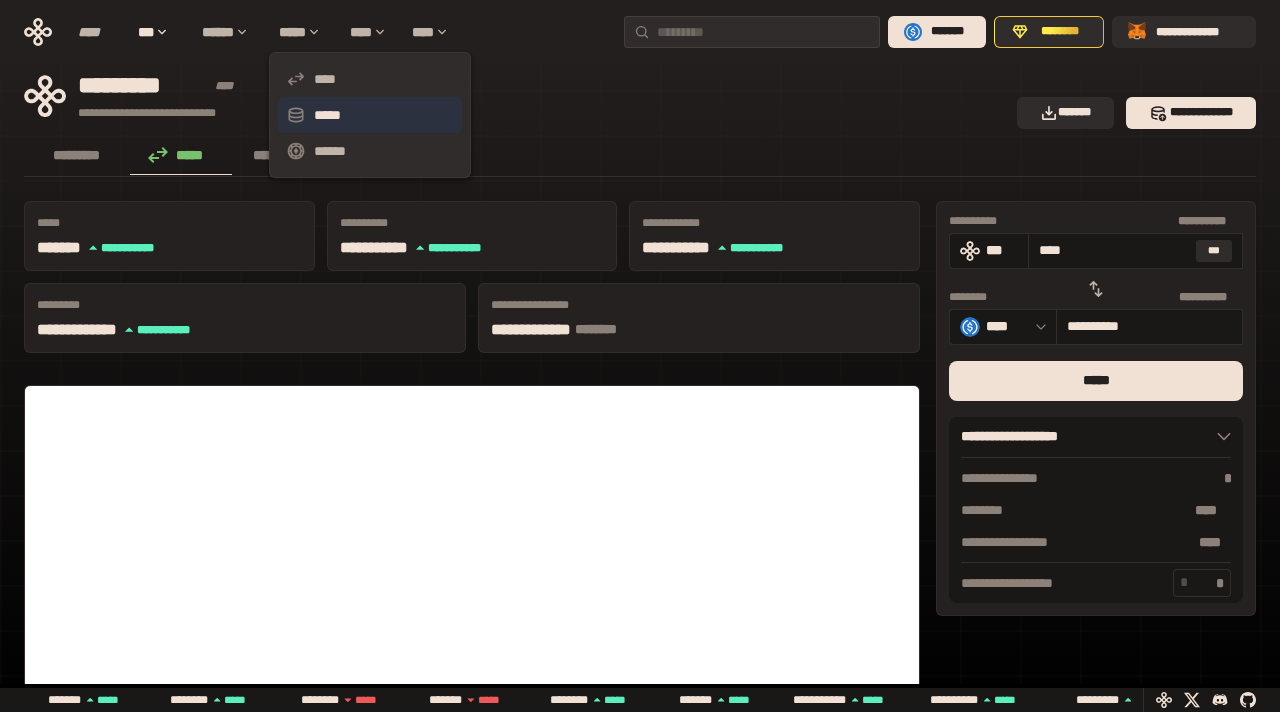 click on "*****" at bounding box center [370, 115] 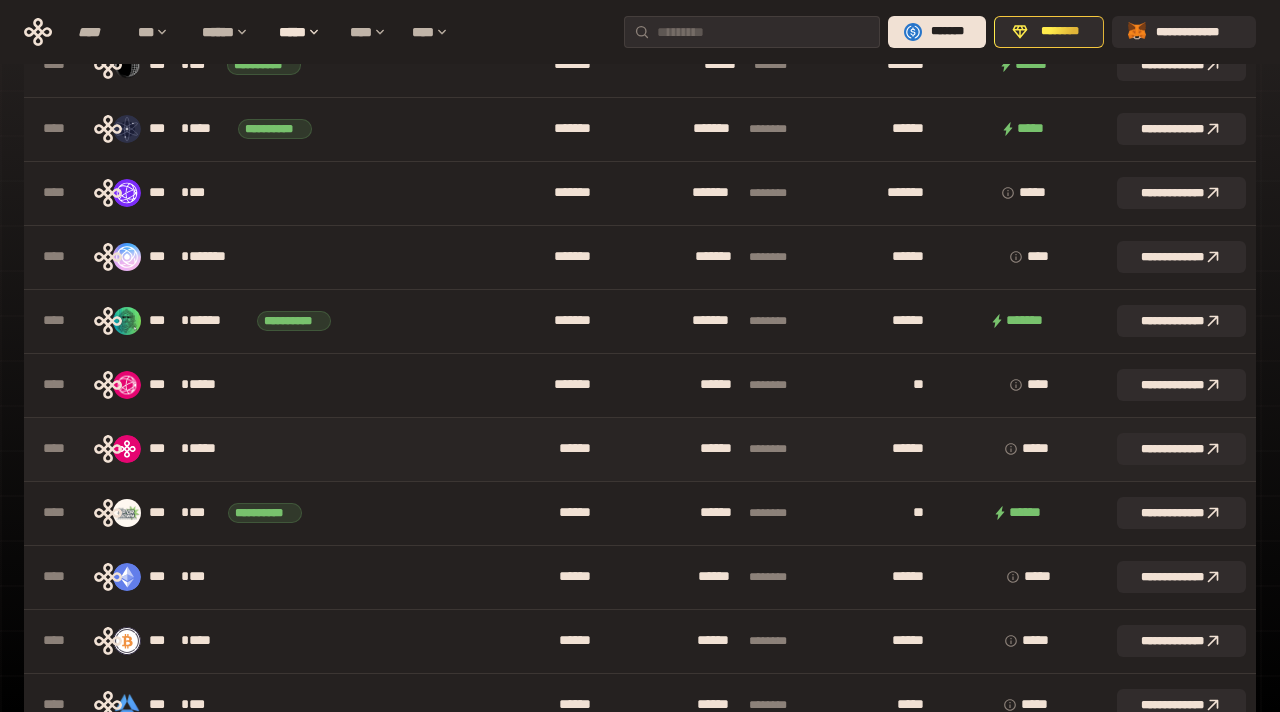 scroll, scrollTop: 0, scrollLeft: 0, axis: both 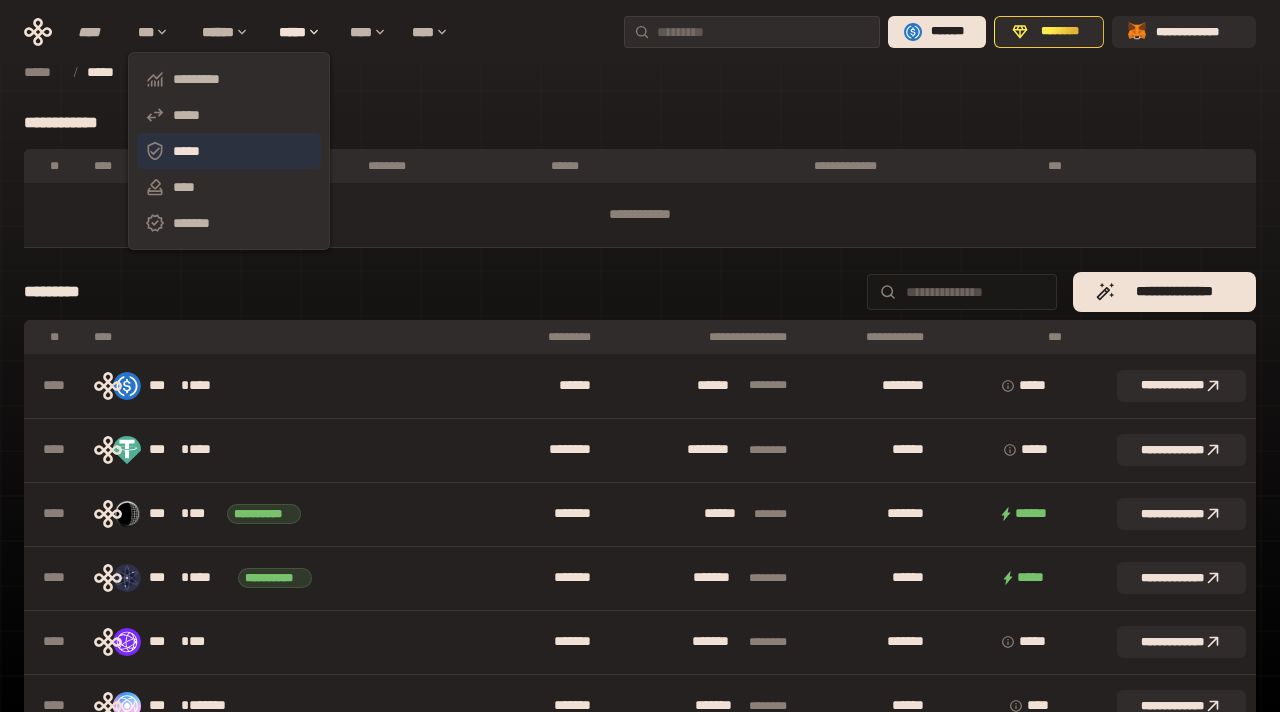 click on "*****" at bounding box center (229, 151) 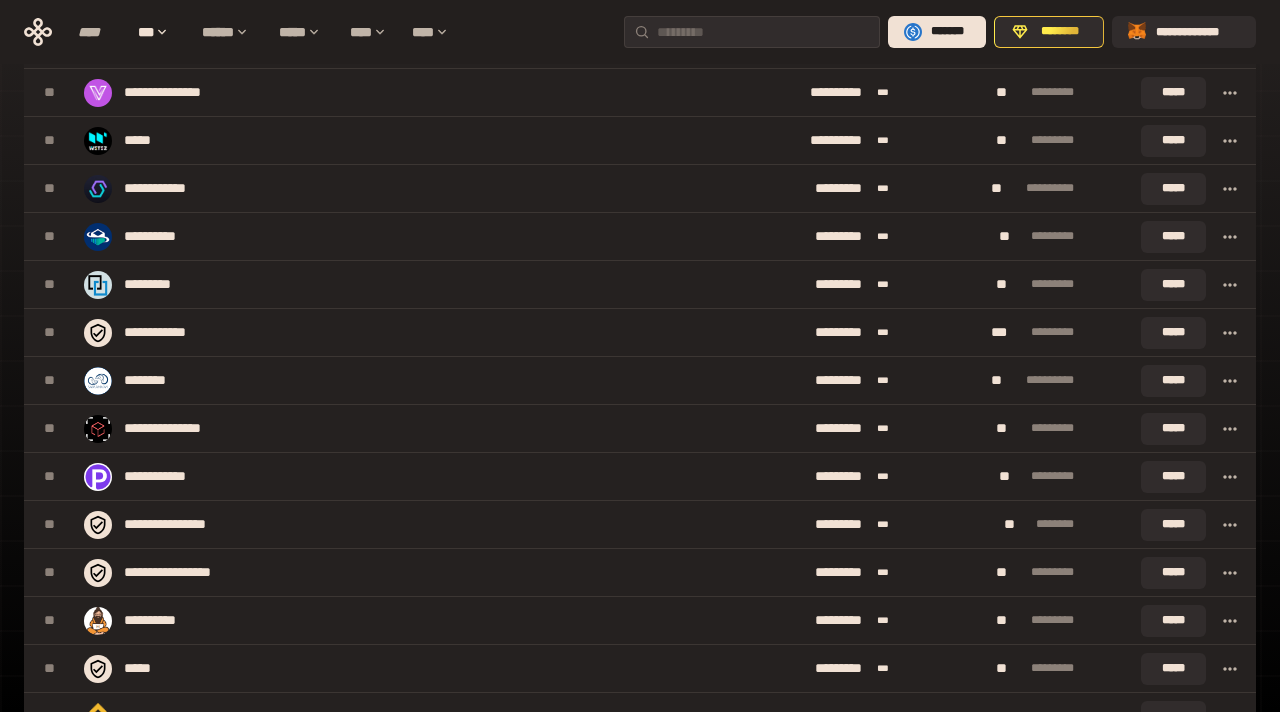 scroll, scrollTop: 1258, scrollLeft: 0, axis: vertical 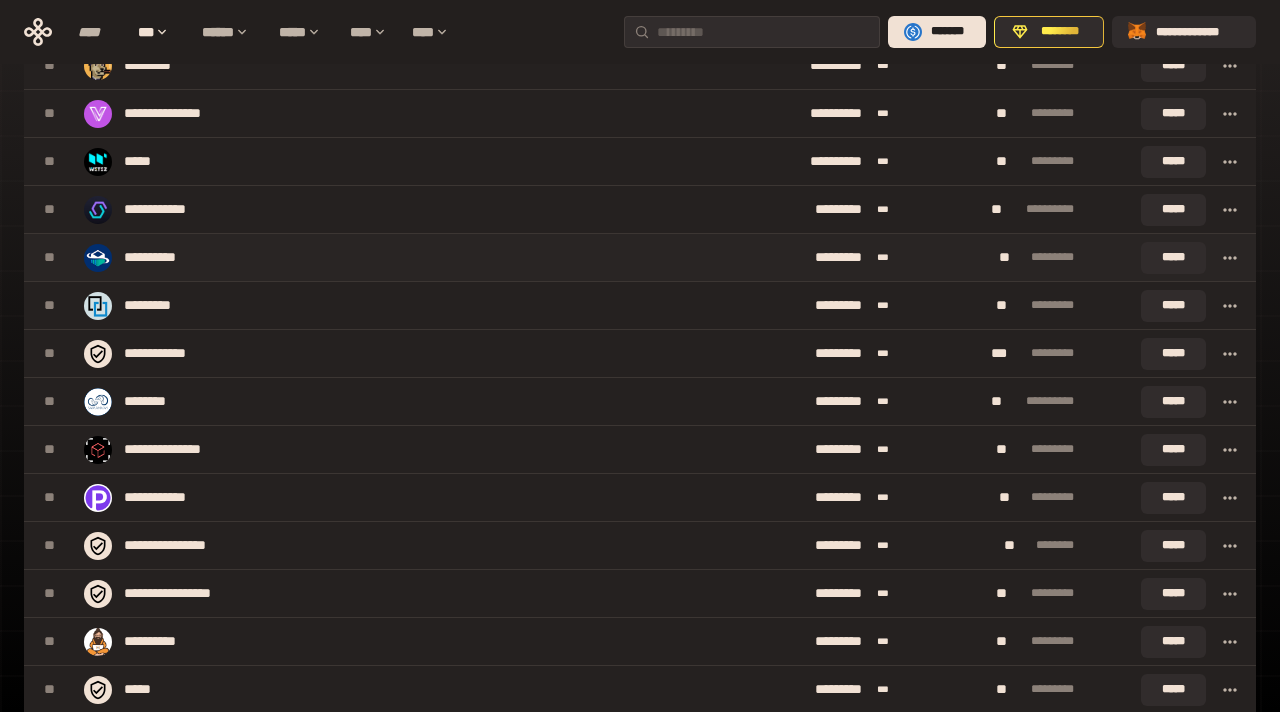 click 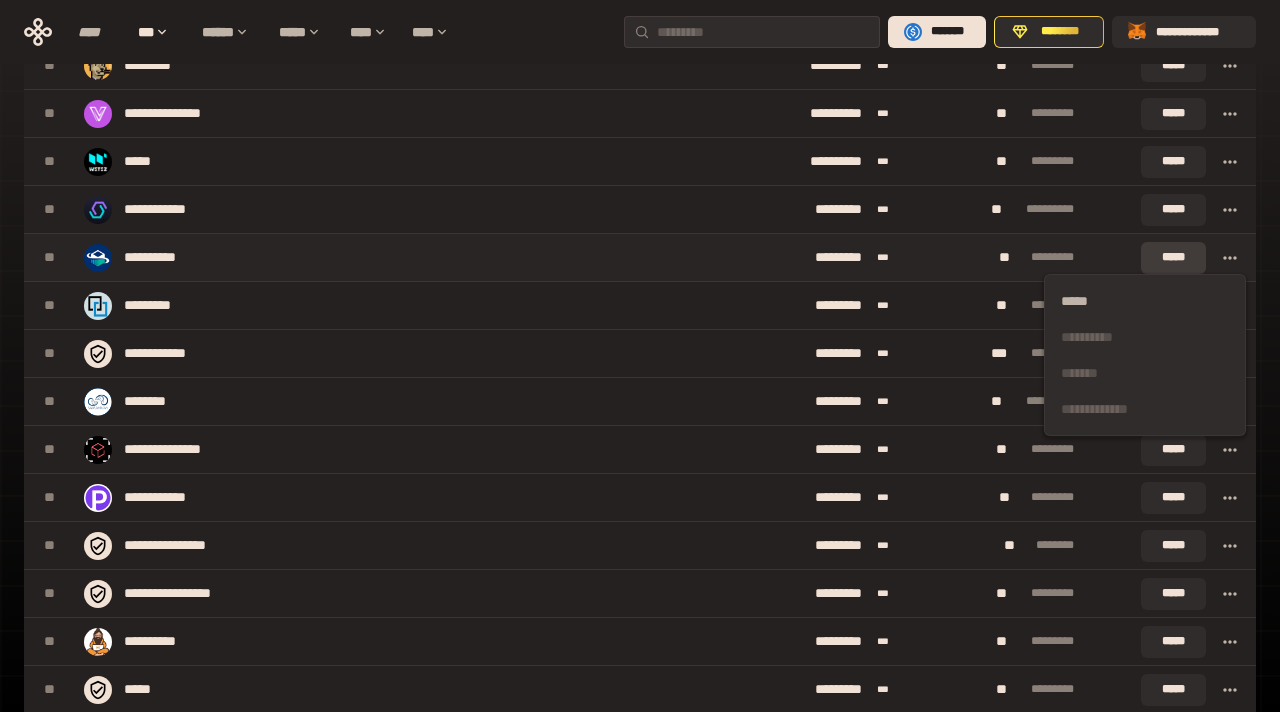 click on "*****" at bounding box center (1173, 258) 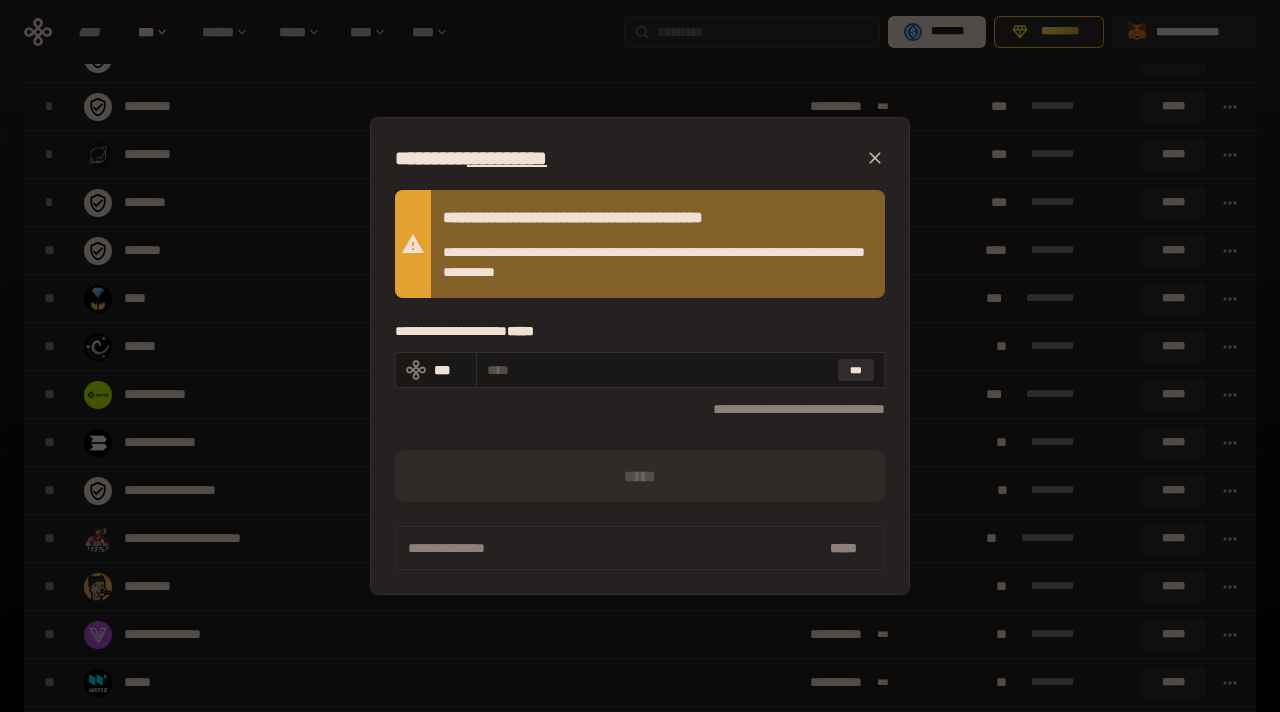 scroll, scrollTop: 684, scrollLeft: 0, axis: vertical 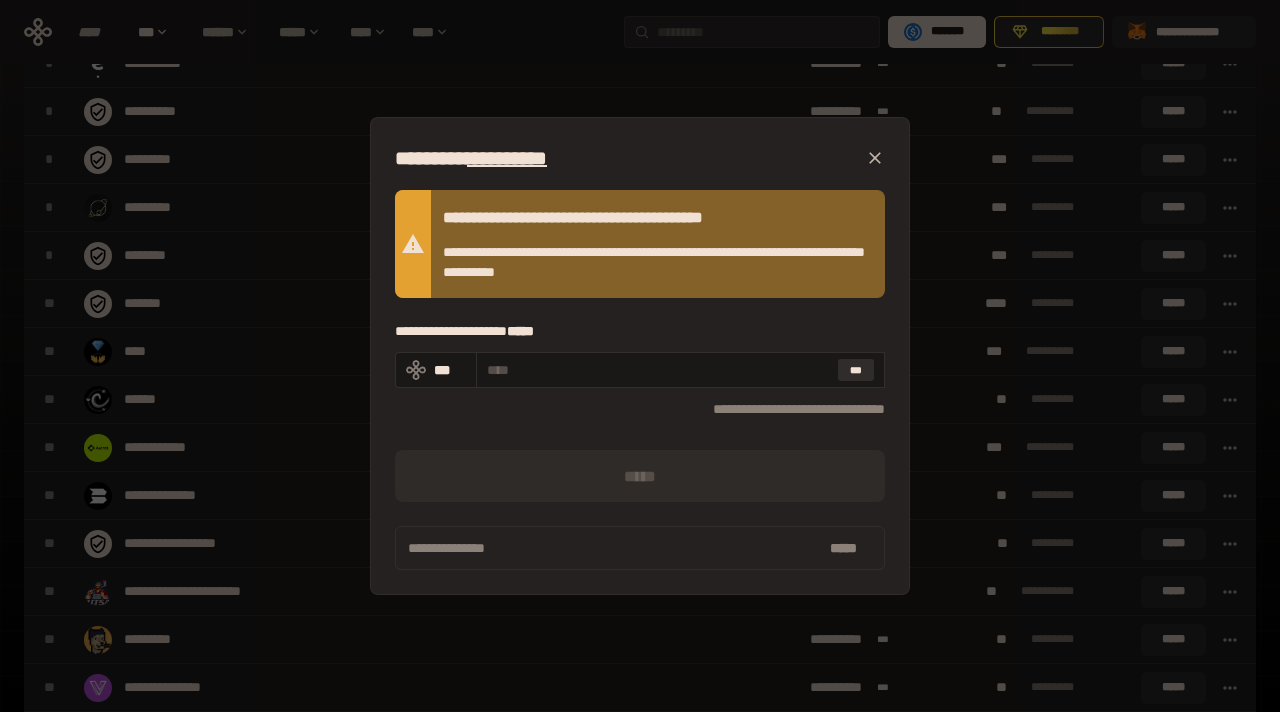 click on "[FIRST] [LAST] [ADDRESS] [CITY] [STATE] [ZIP] [COUNTRY] [PHONE] [EMAIL]" at bounding box center (640, 356) 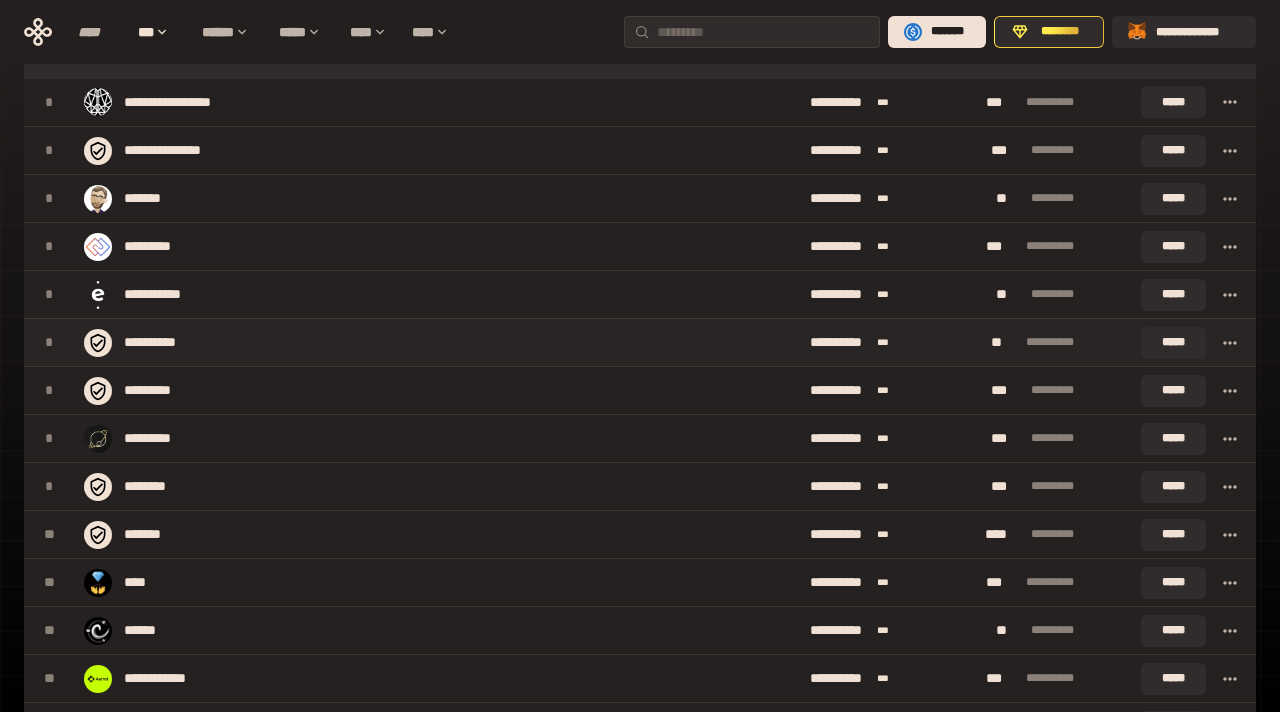 scroll, scrollTop: 0, scrollLeft: 0, axis: both 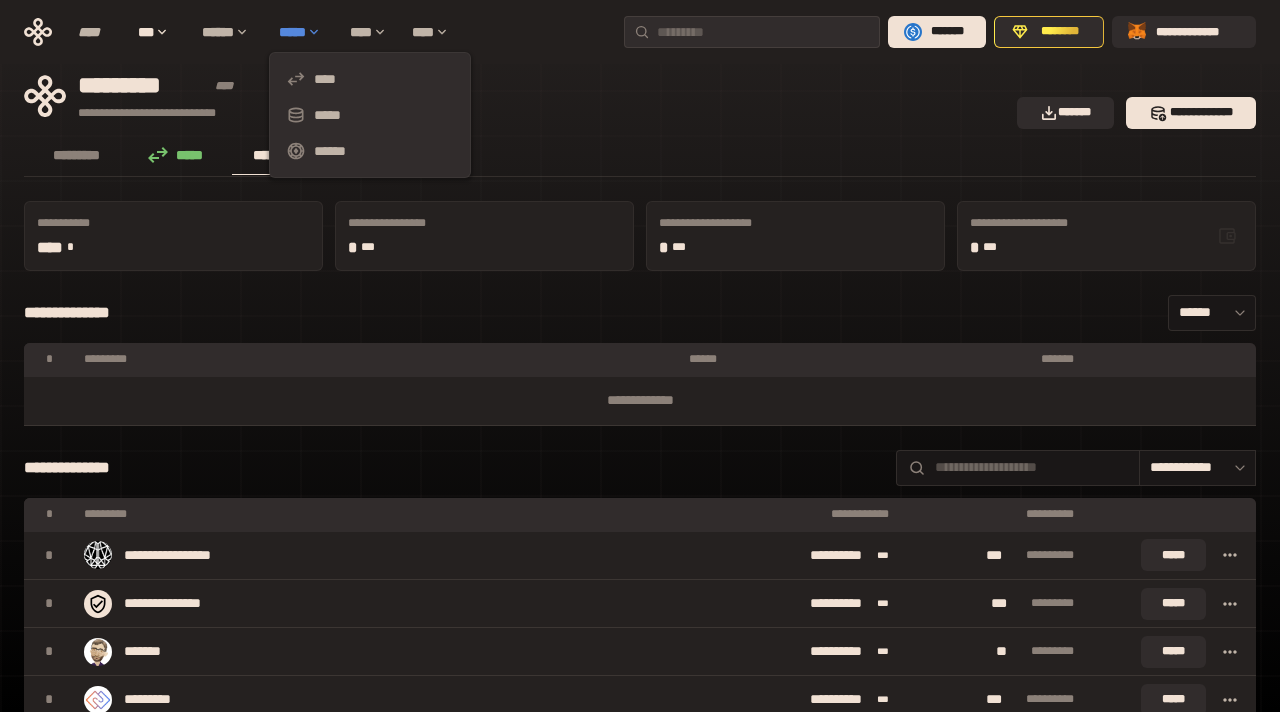 click on "*****" at bounding box center [304, 32] 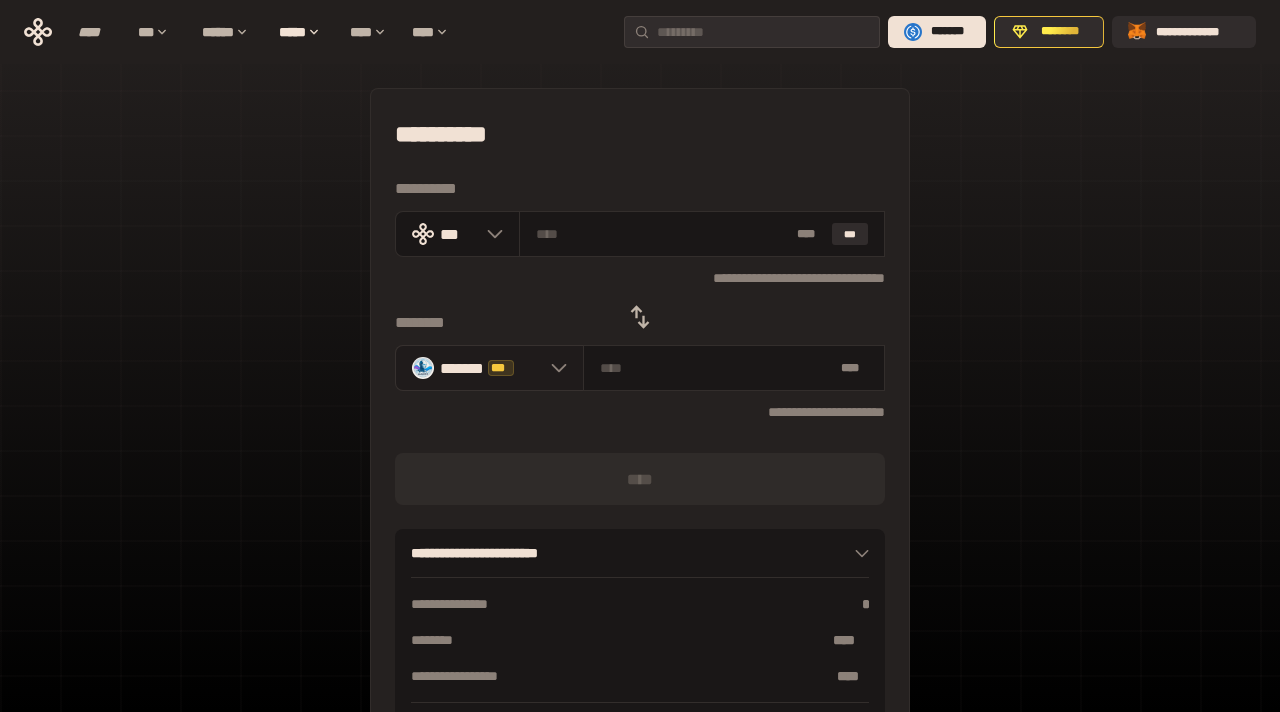 click on "*******   ***" at bounding box center (489, 368) 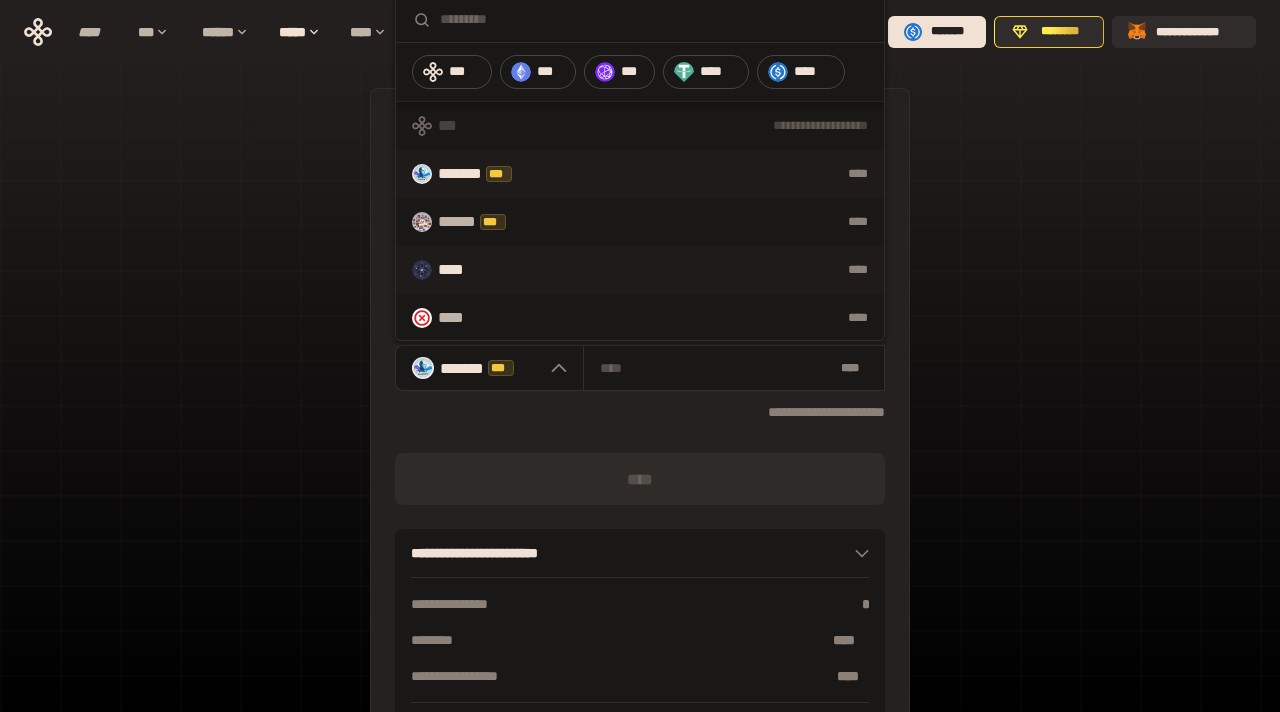click on "**** ****" at bounding box center [640, 270] 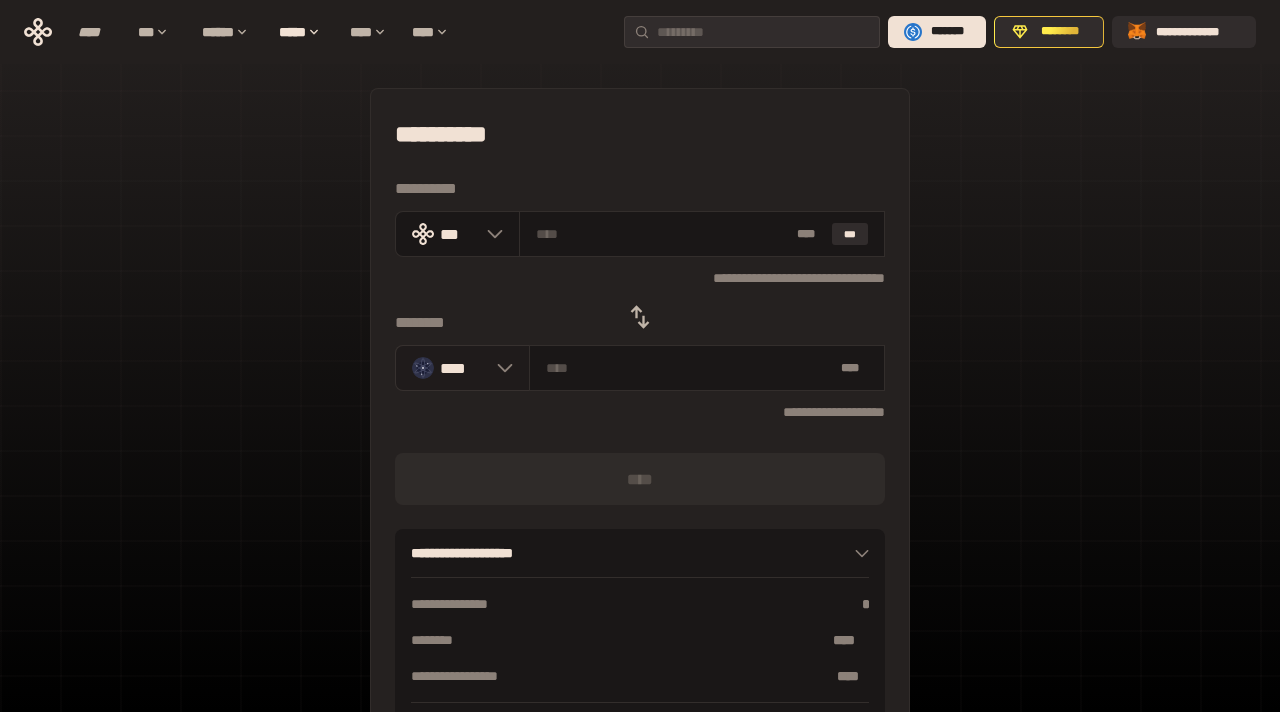 click at bounding box center [500, 368] 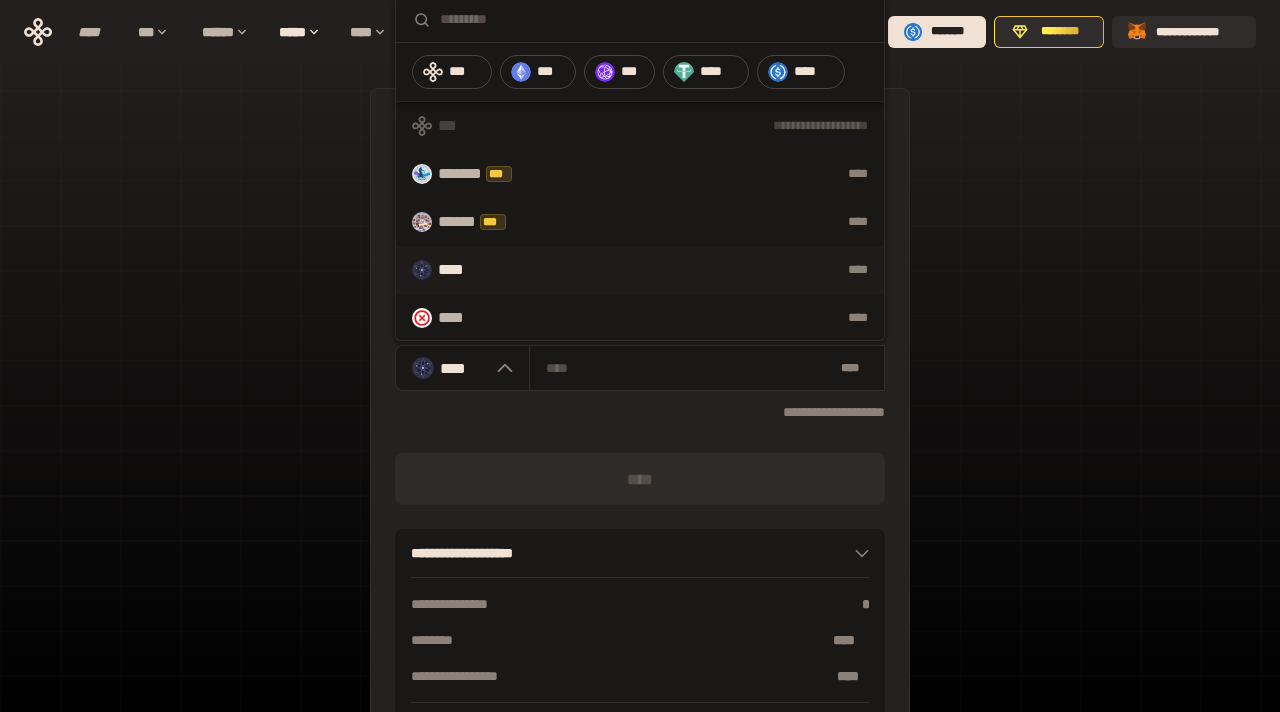 click on "[FIRST] [LAST] [ADDRESS] [CITY] [STATE] [ZIP] [COUNTRY] [PHONE] [EMAIL]" at bounding box center (640, 444) 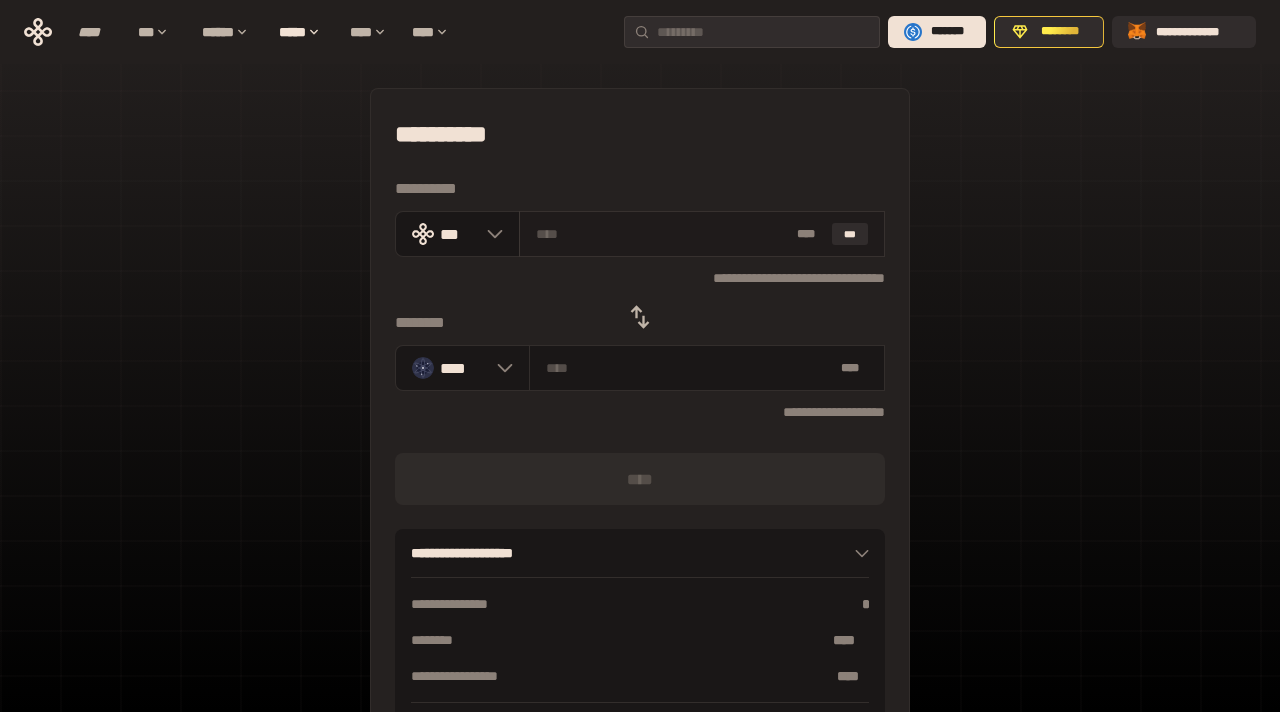 click at bounding box center (663, 234) 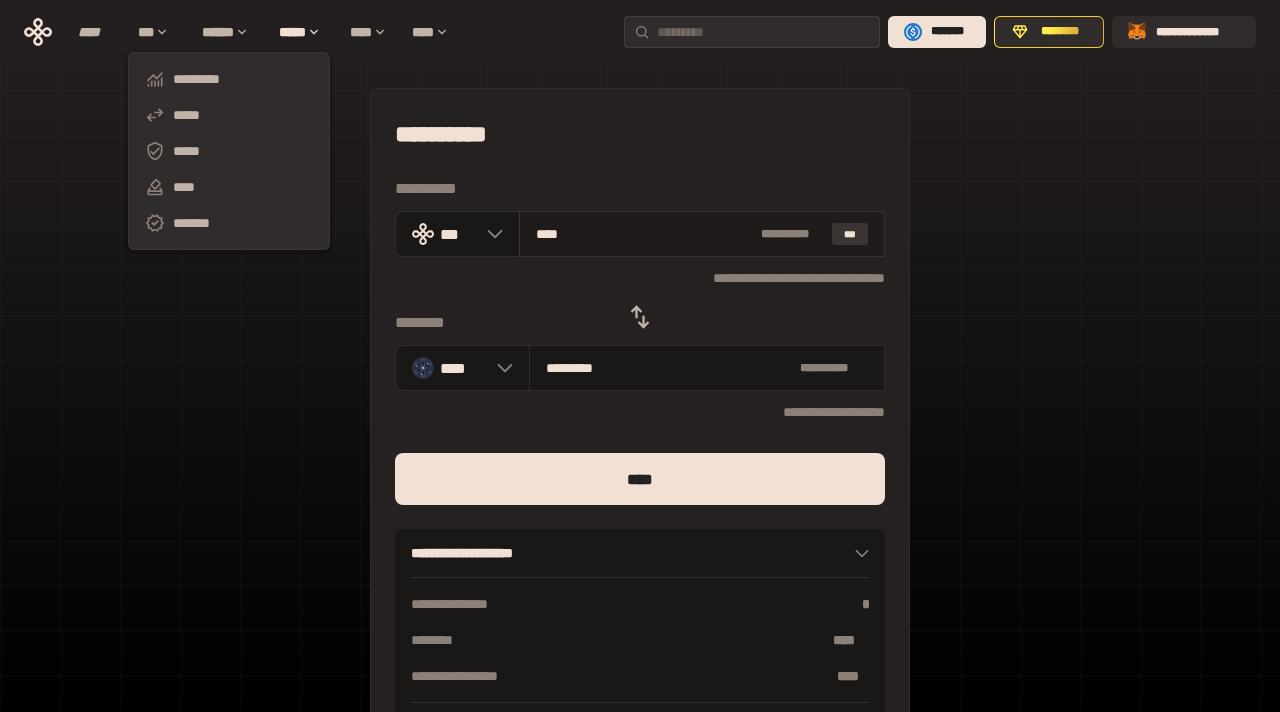 click on "***" at bounding box center [850, 234] 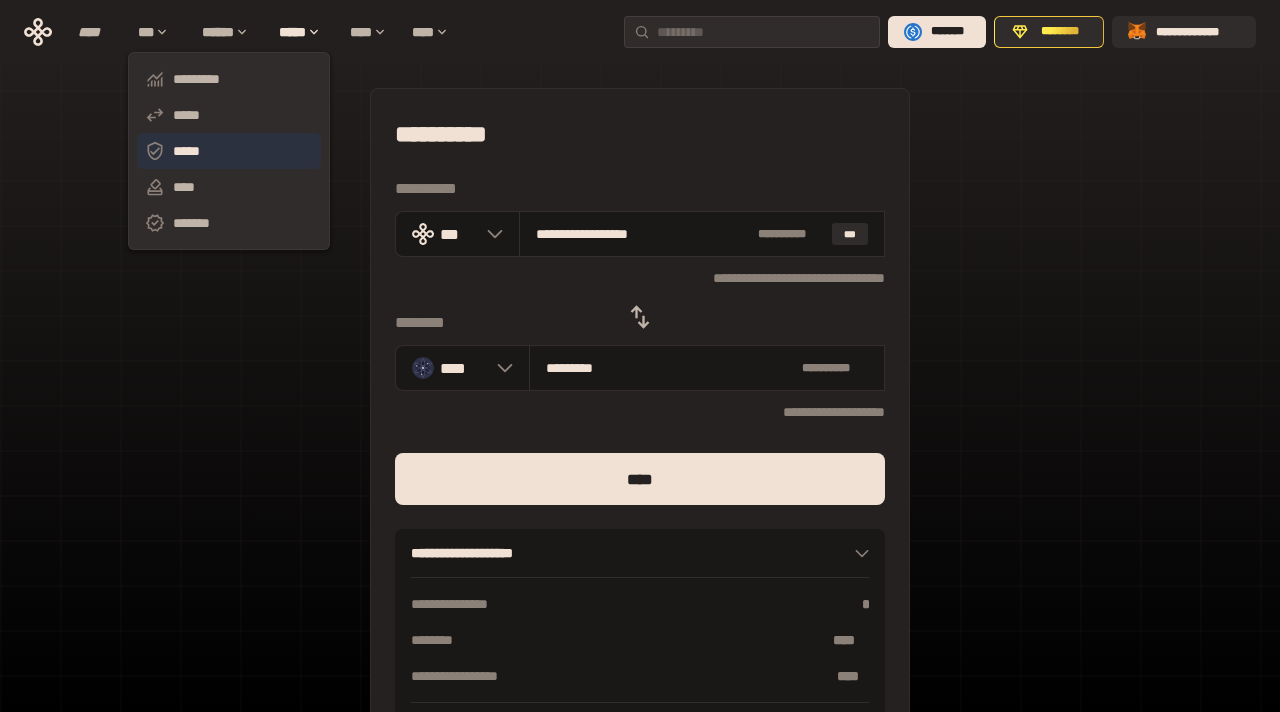 click on "*****" at bounding box center [229, 151] 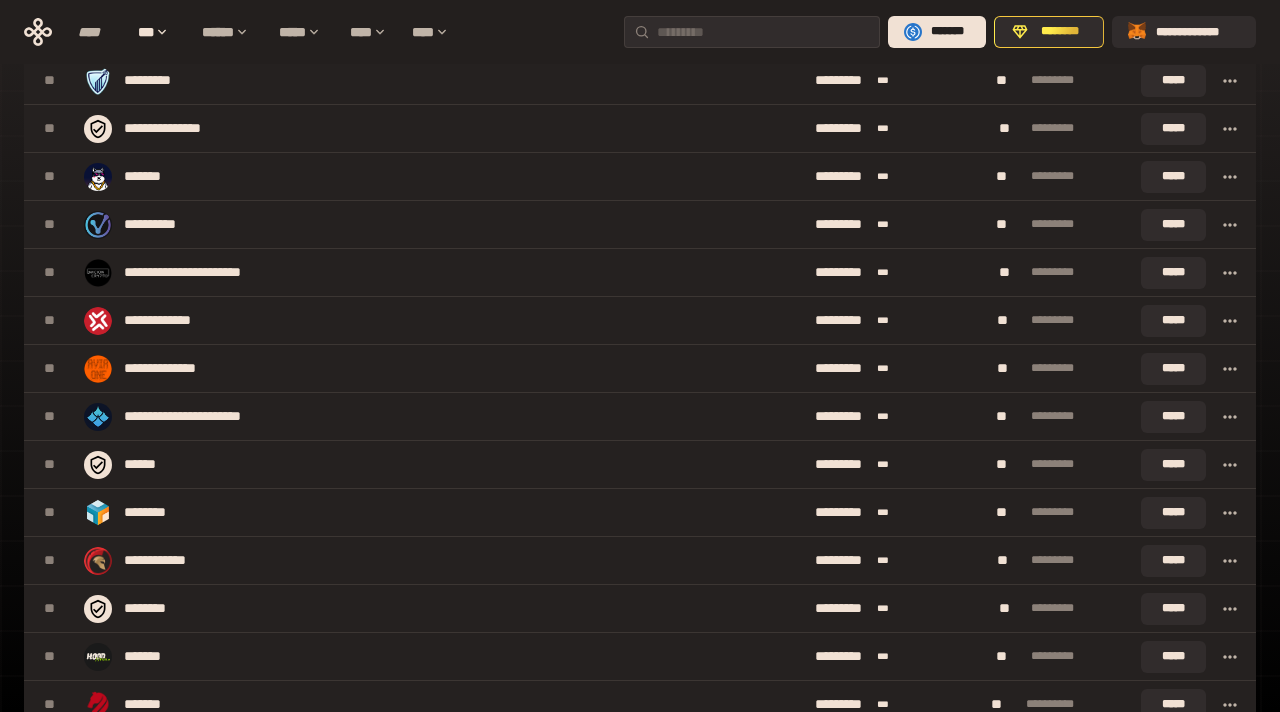 scroll, scrollTop: 1077, scrollLeft: 0, axis: vertical 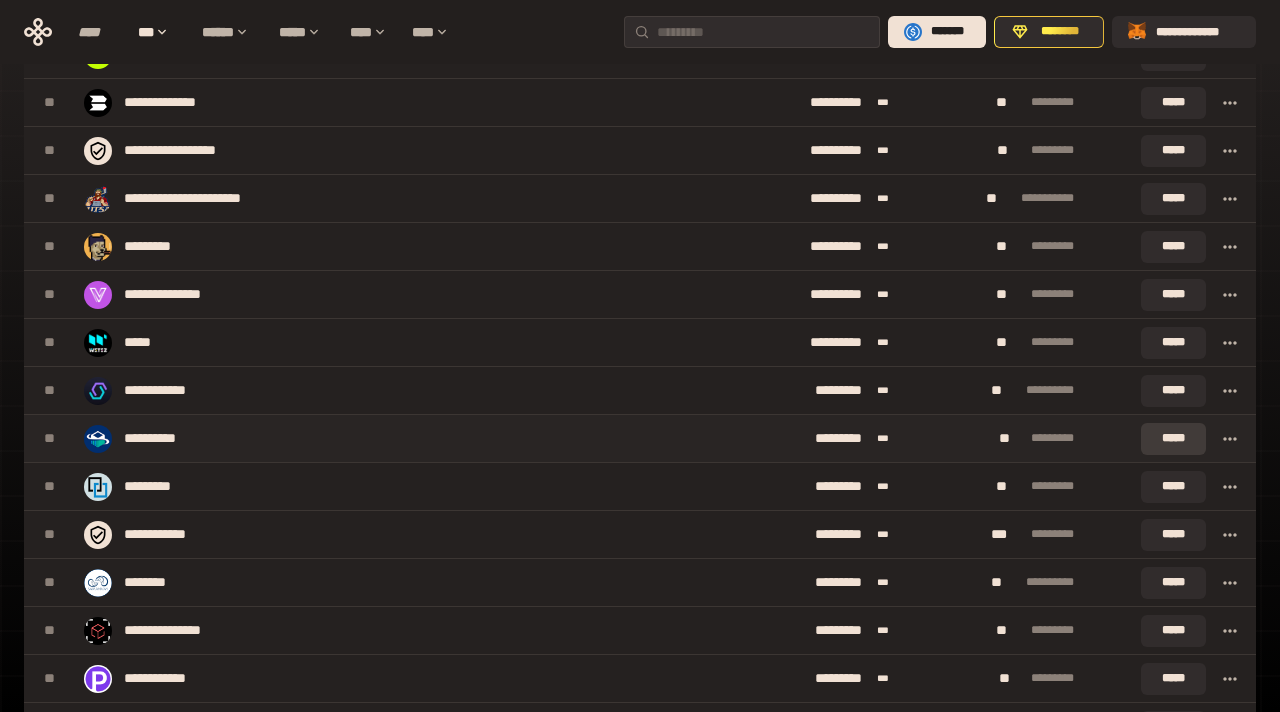 click on "*****" at bounding box center [1173, 439] 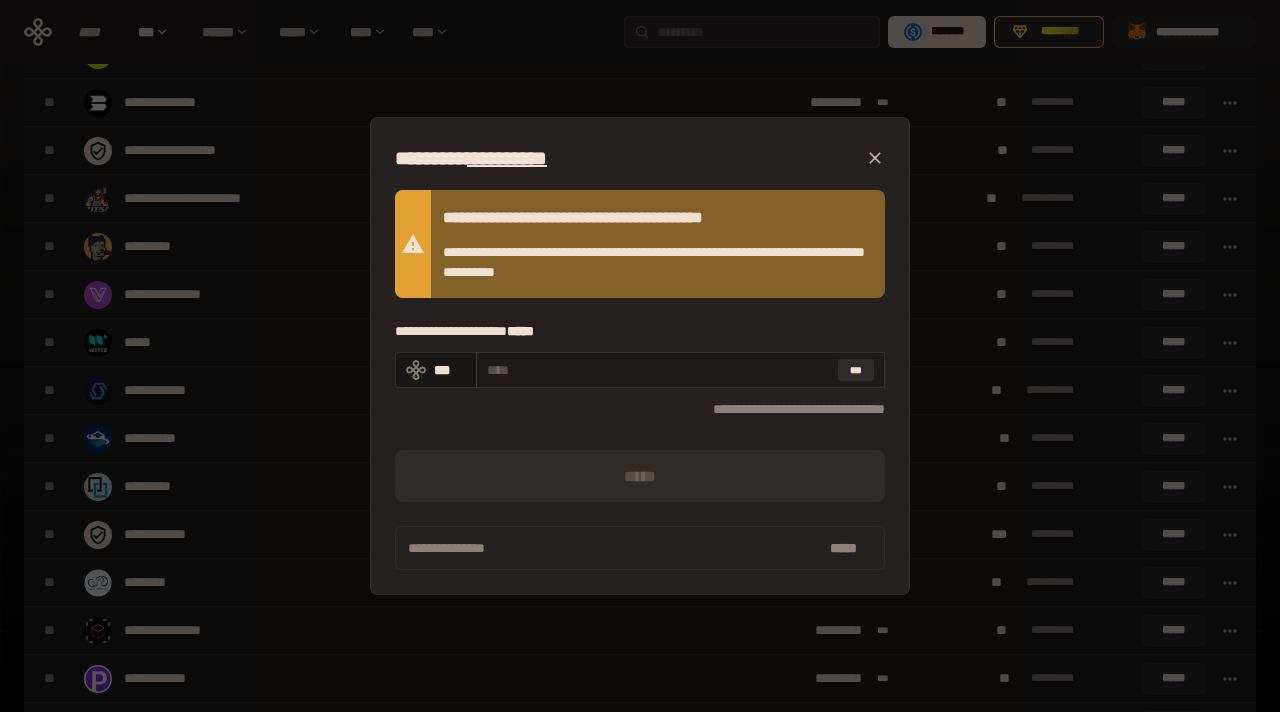 click at bounding box center (658, 370) 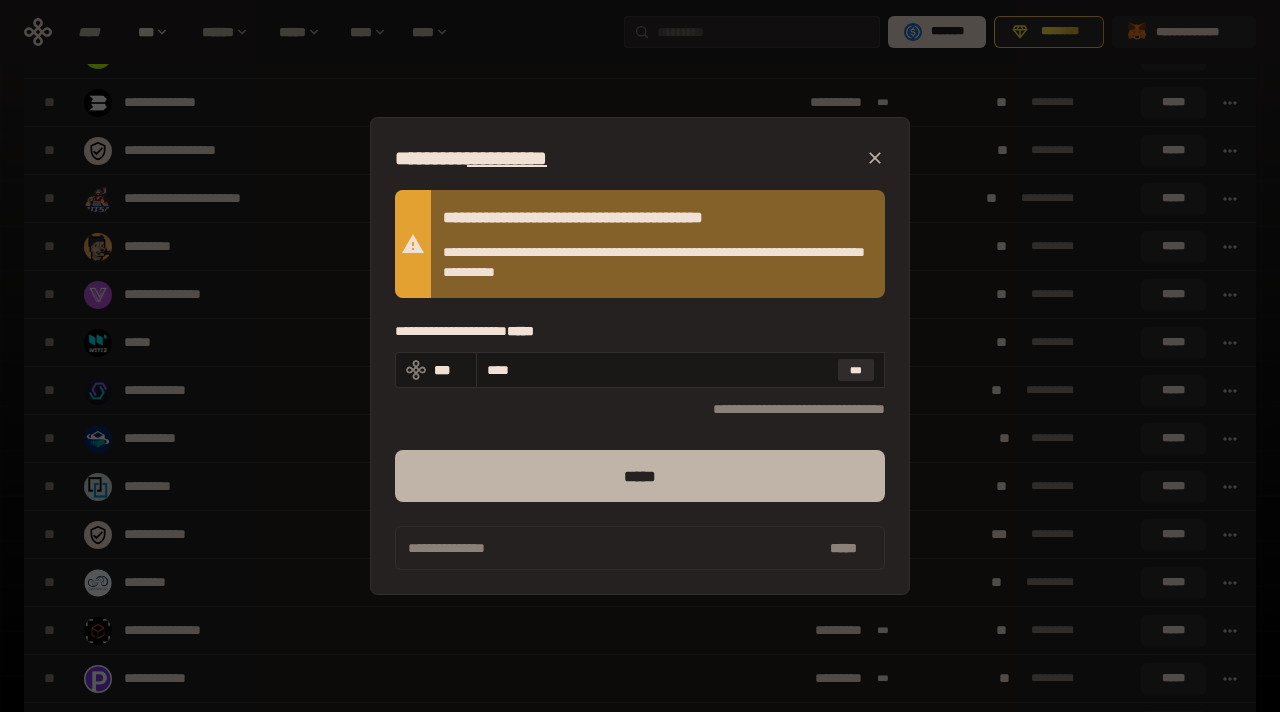 click on "*****" at bounding box center (640, 476) 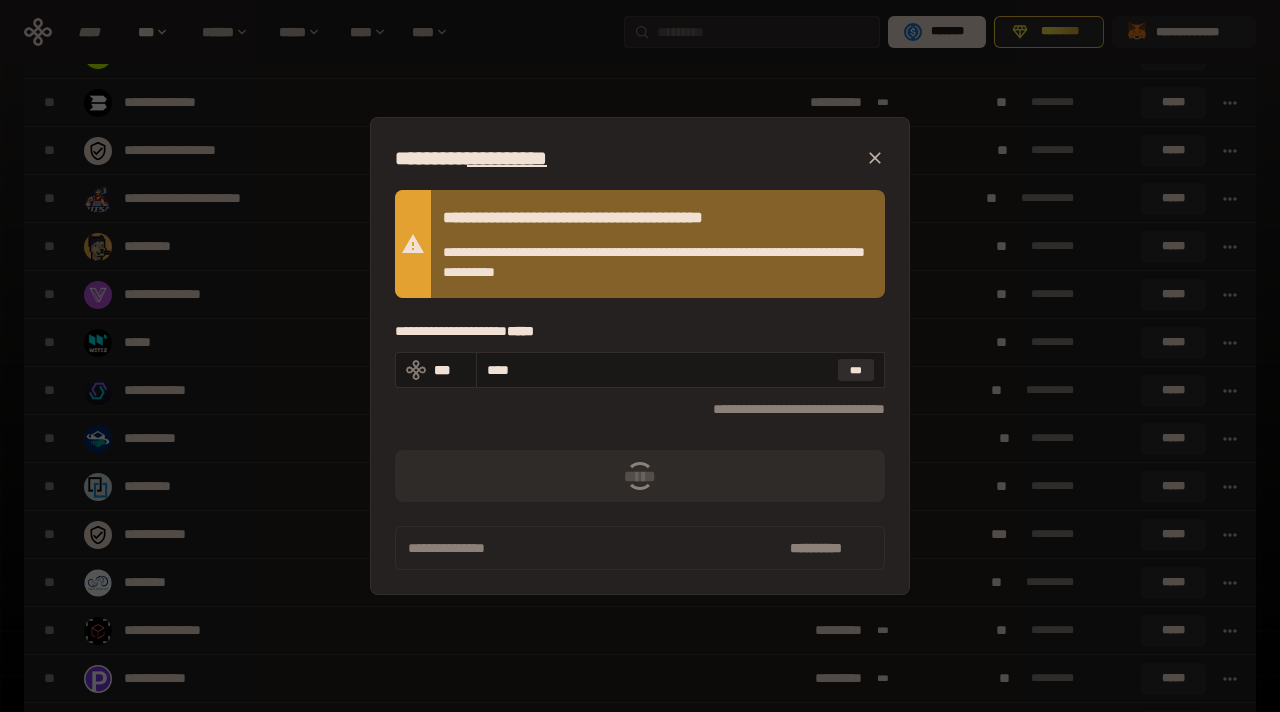 click on "**********" at bounding box center [640, 548] 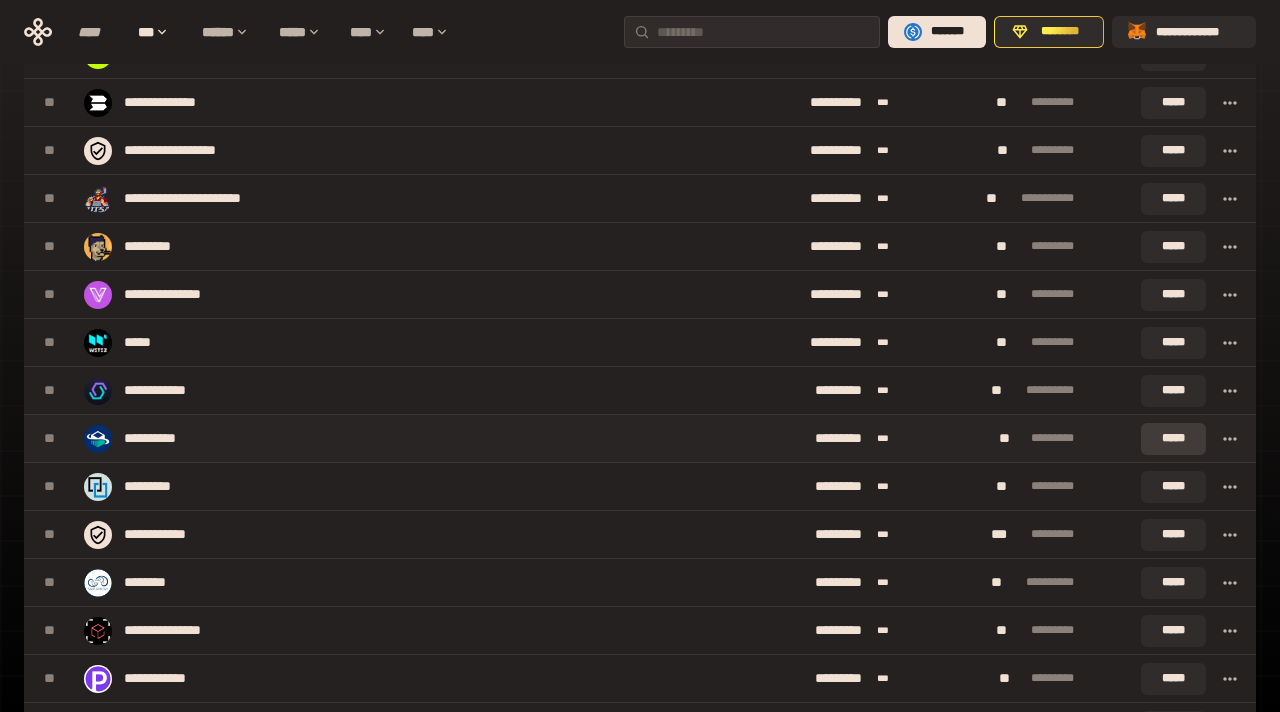 click on "*****" at bounding box center [1173, 439] 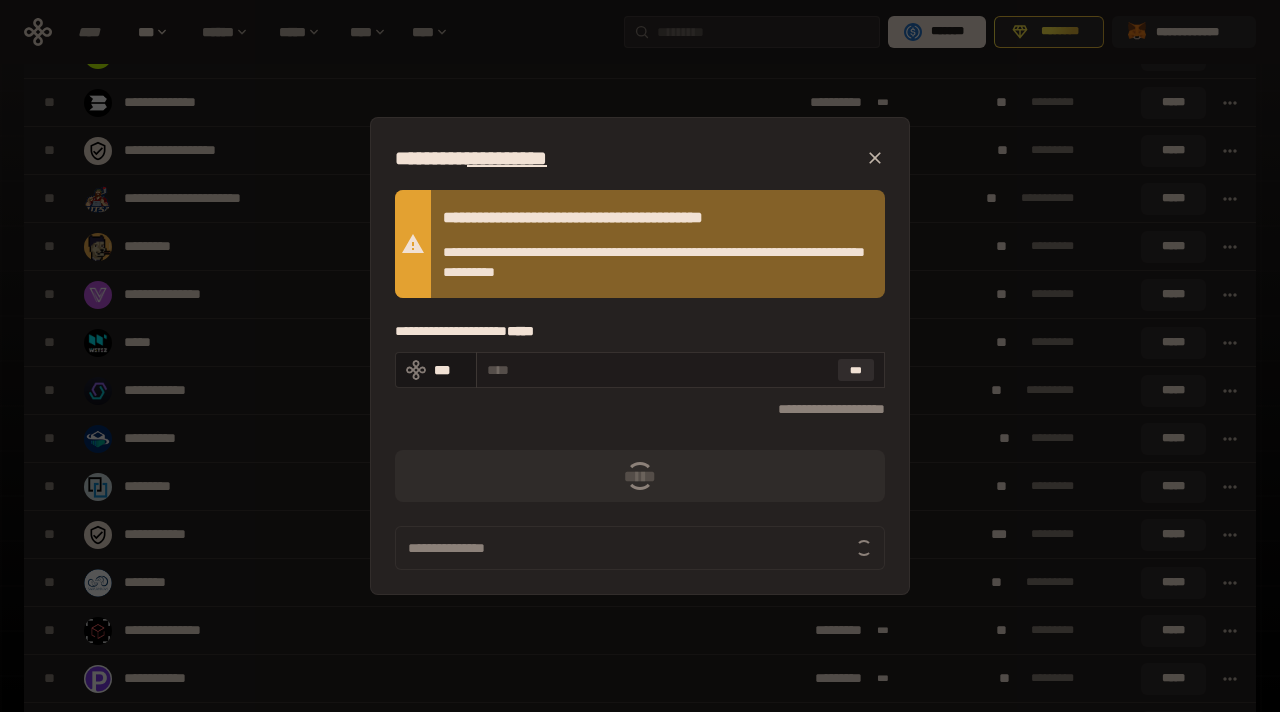 click at bounding box center (658, 370) 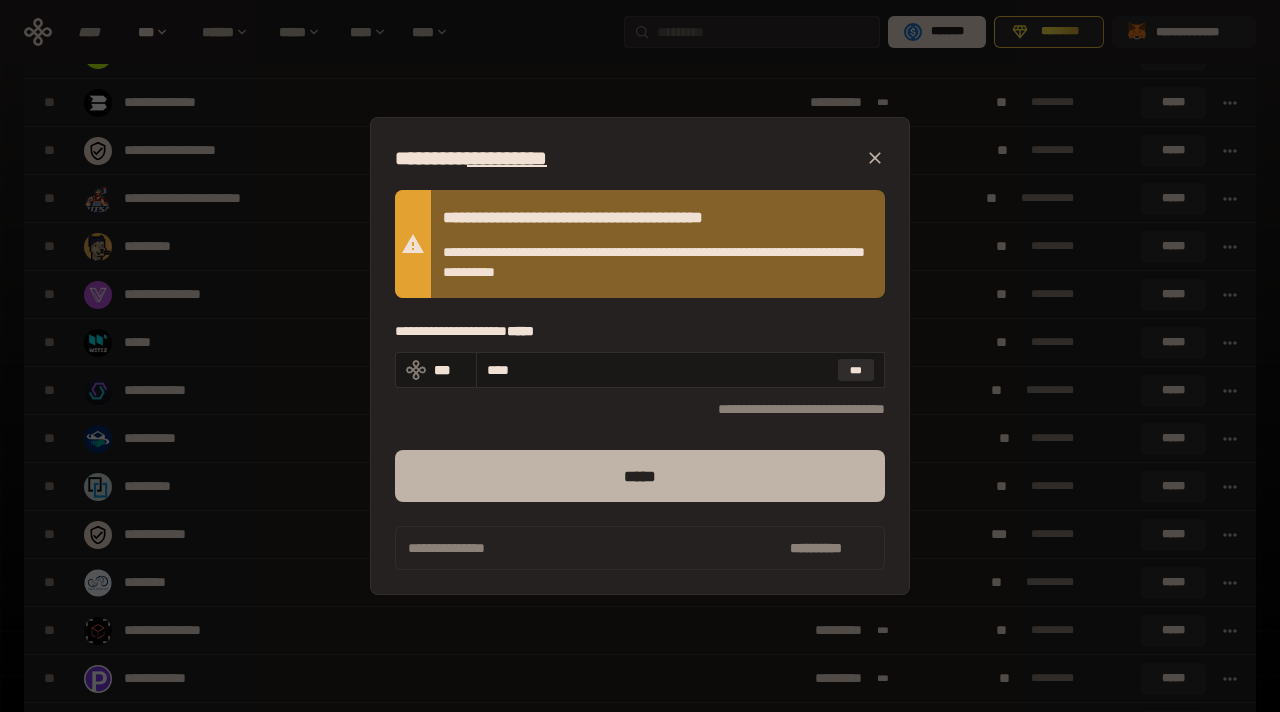 click on "*****" at bounding box center (640, 476) 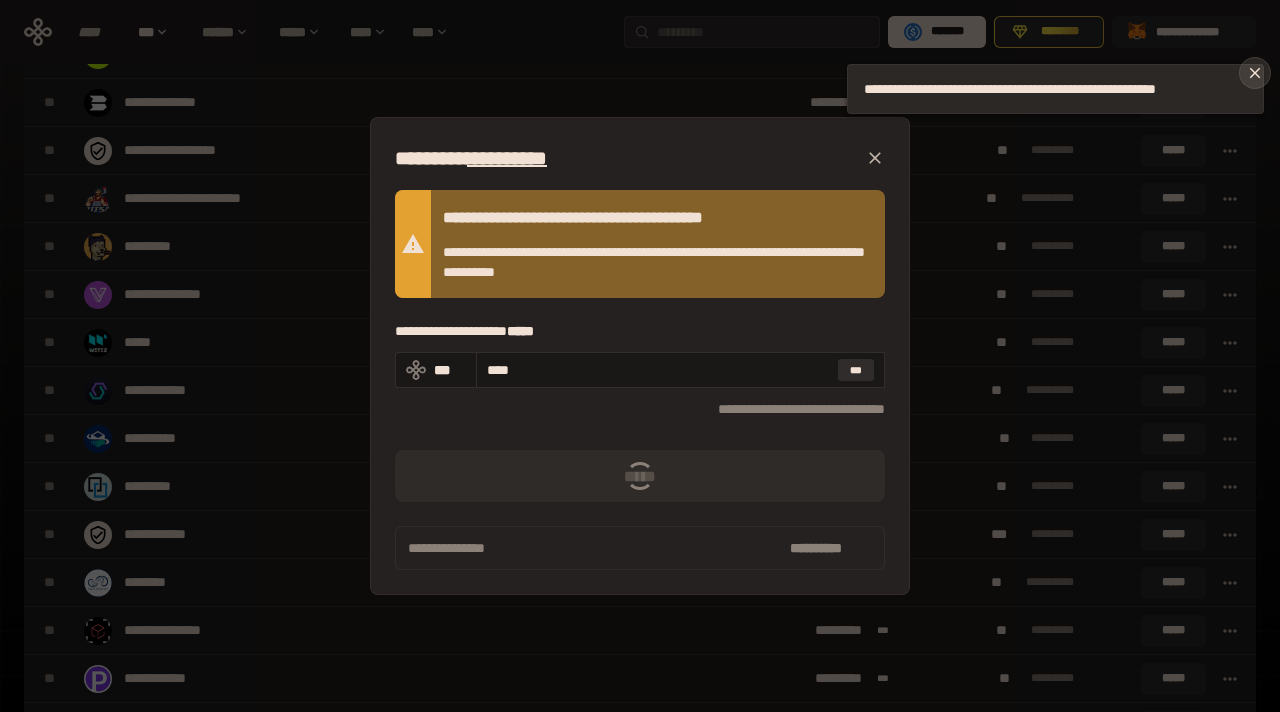 click 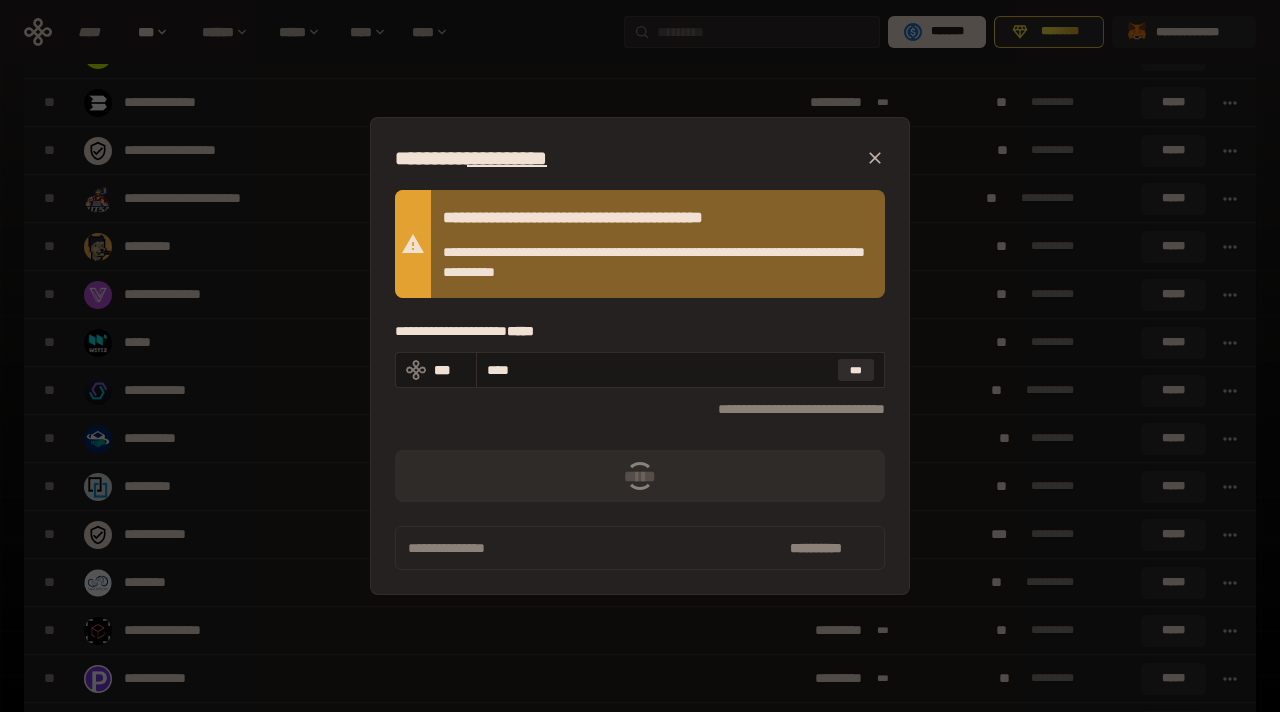 click on "[FIRST] [LAST] [ADDRESS] [CITY] [STATE] [ZIP] [COUNTRY] [PHONE] [EMAIL]" at bounding box center (640, 356) 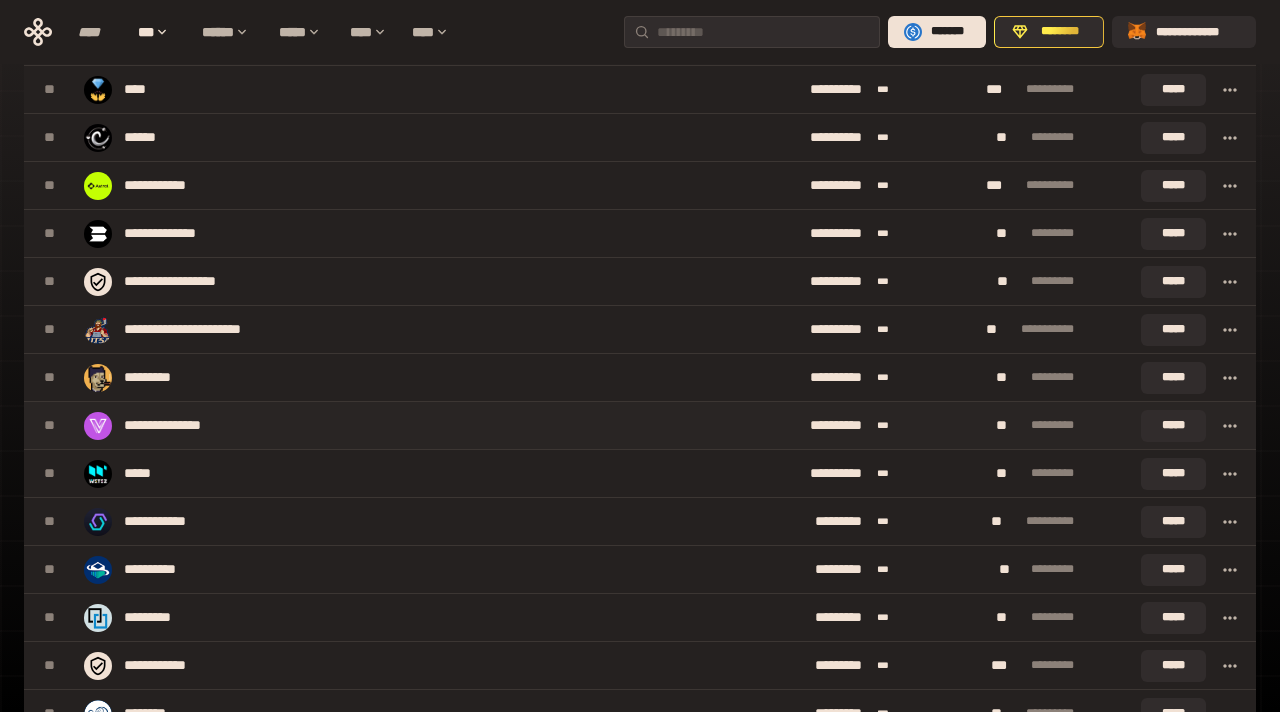 scroll, scrollTop: 964, scrollLeft: 0, axis: vertical 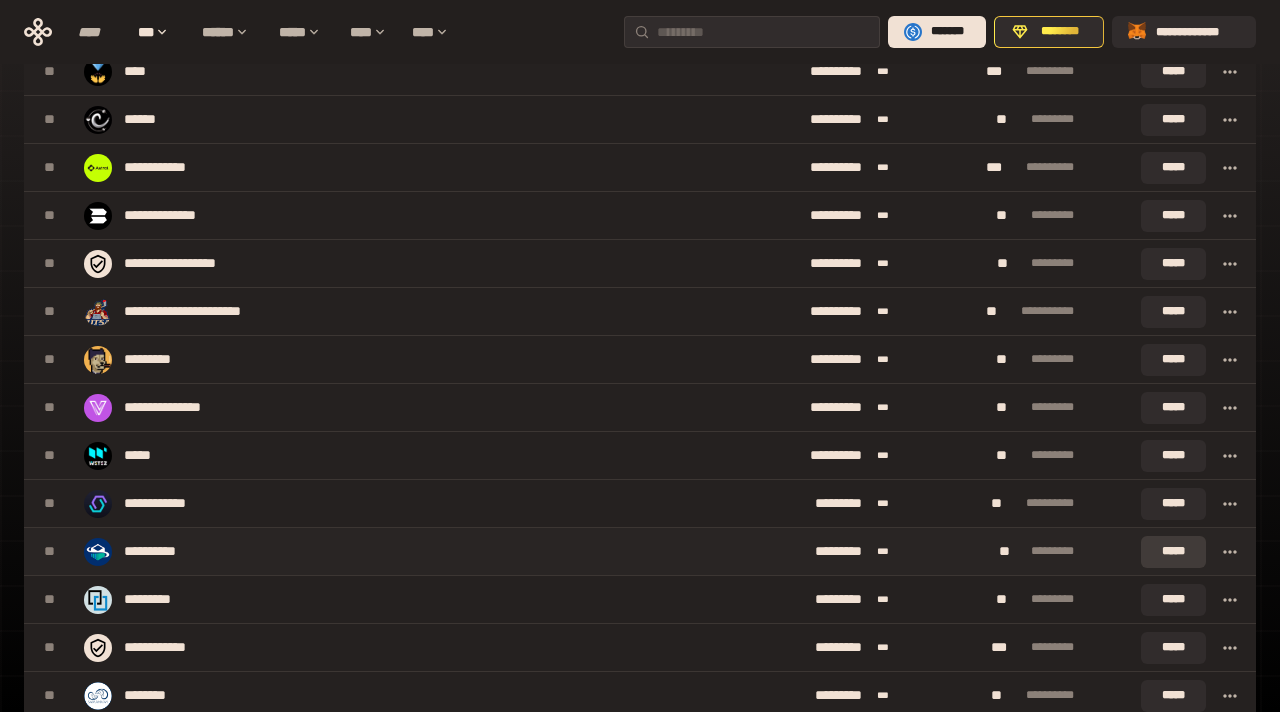 click on "*****" at bounding box center (1173, 552) 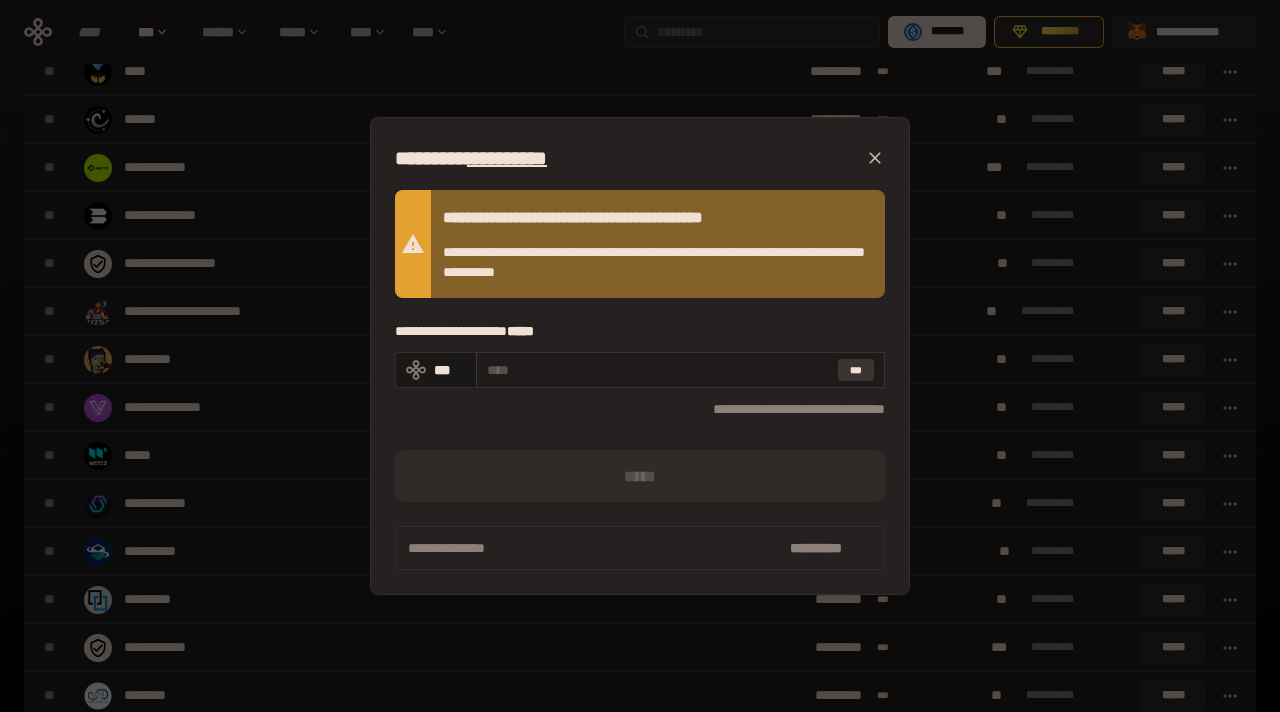 click on "***" at bounding box center [856, 370] 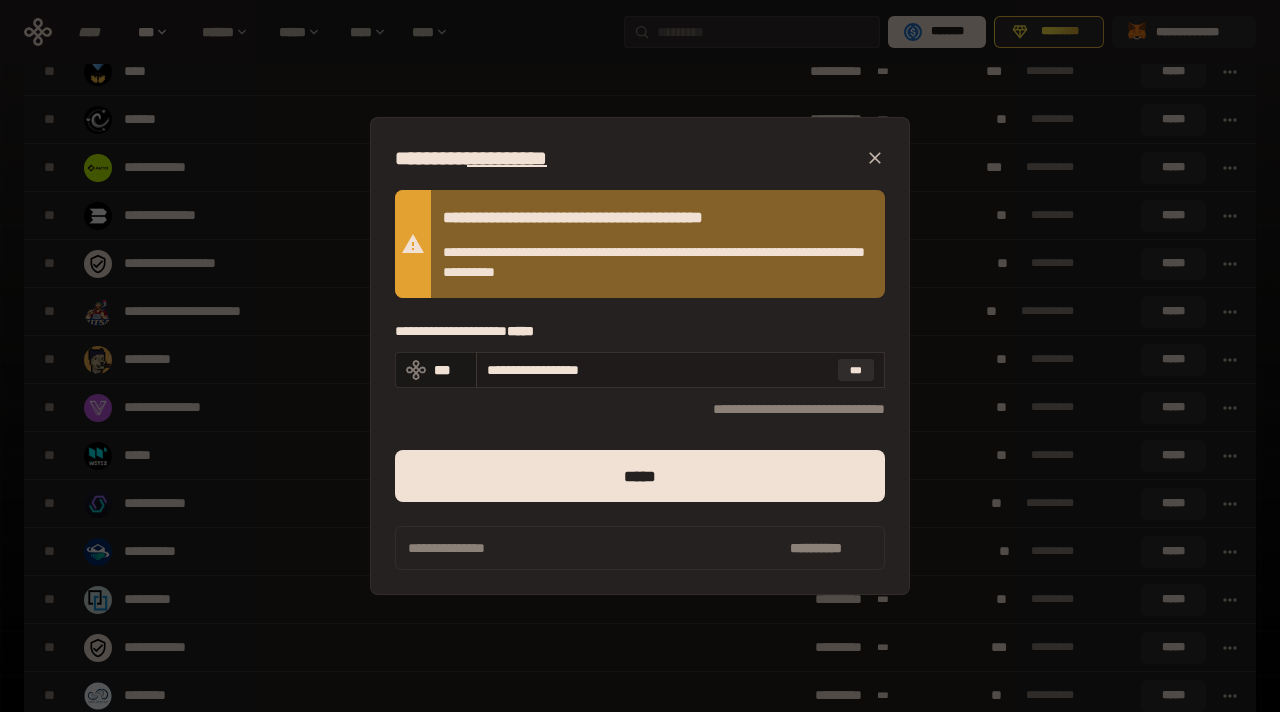 click on "**********" at bounding box center [658, 370] 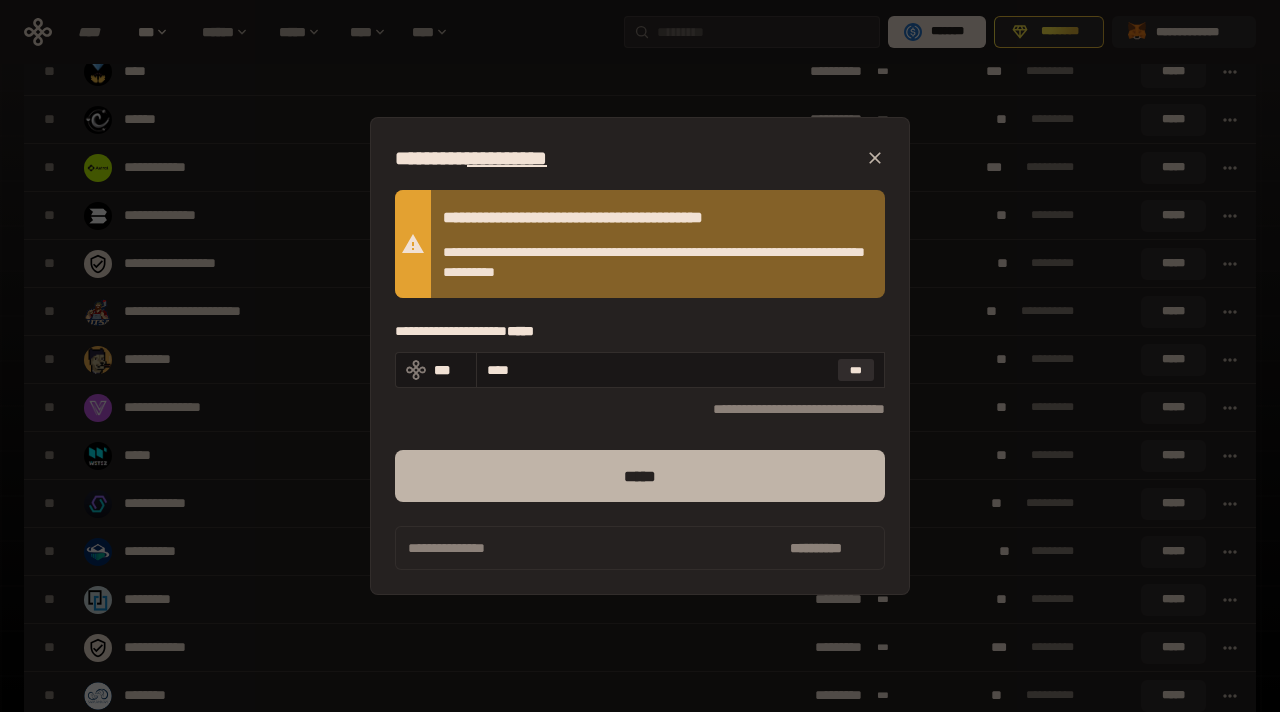 click on "*****" at bounding box center [640, 476] 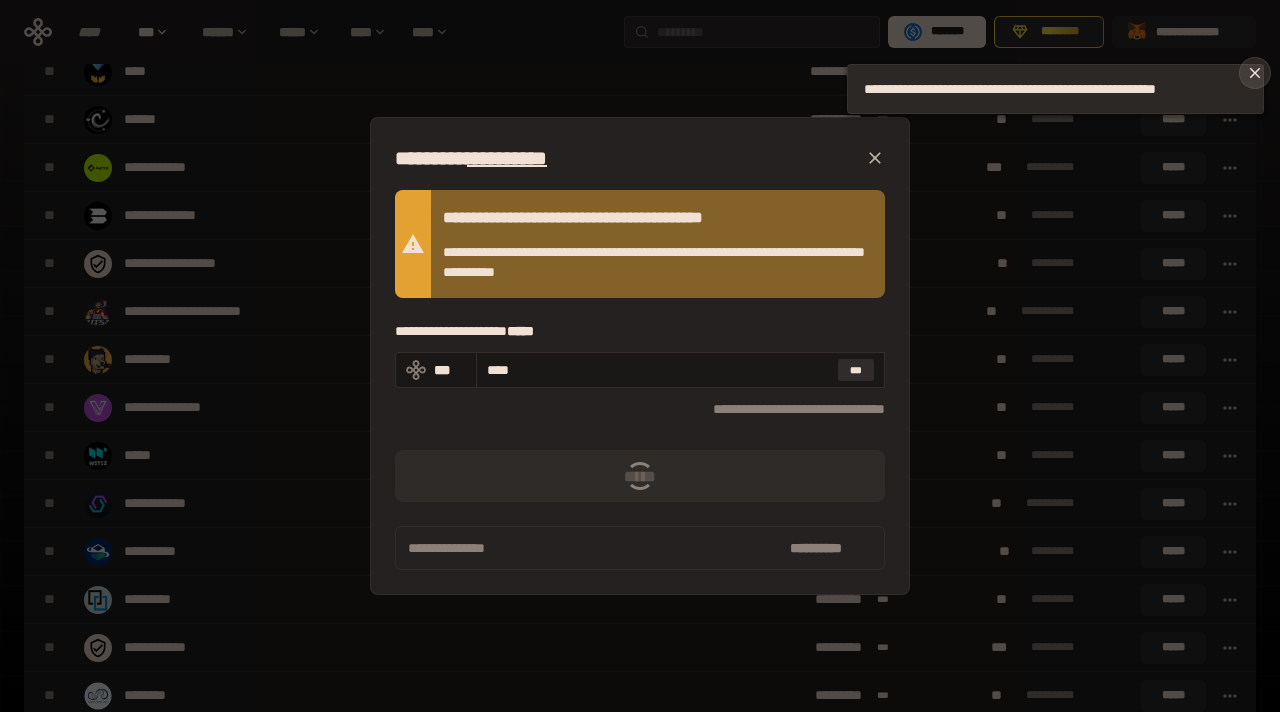 click 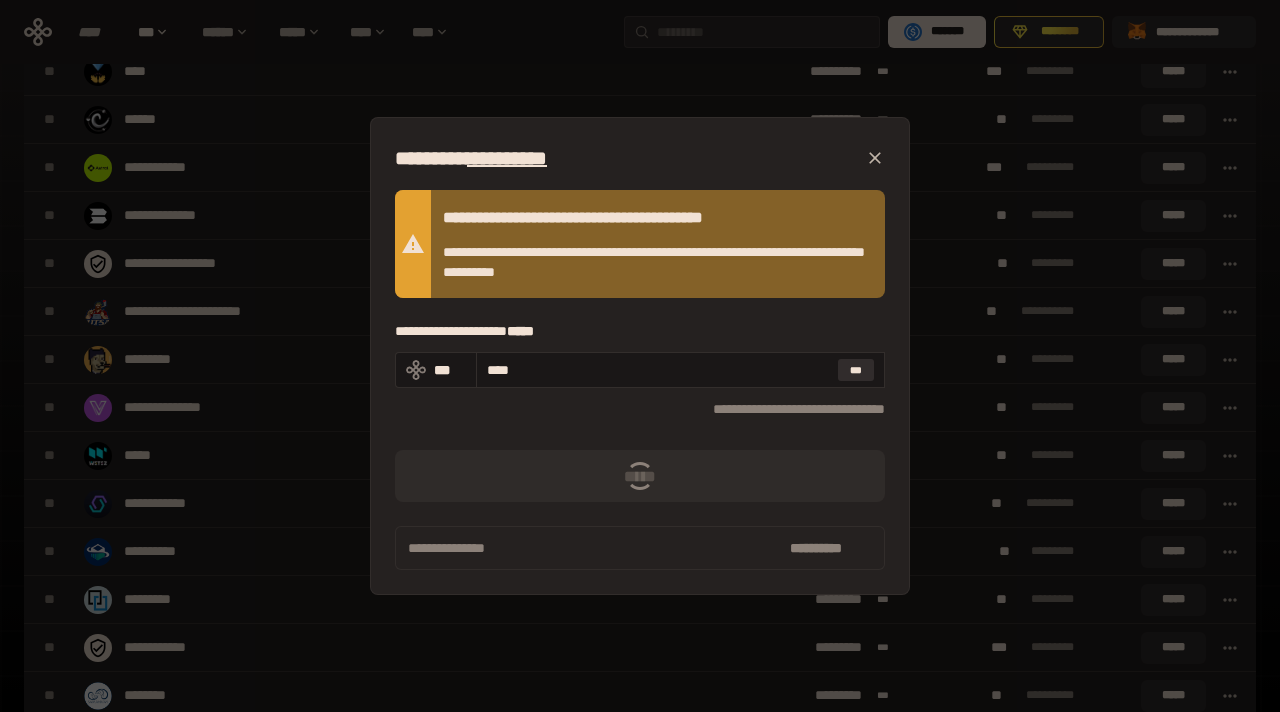 click on "[FIRST] [LAST] [ADDRESS] [CITY] [STATE] [ZIP] [COUNTRY] [PHONE] [EMAIL]" at bounding box center (640, 356) 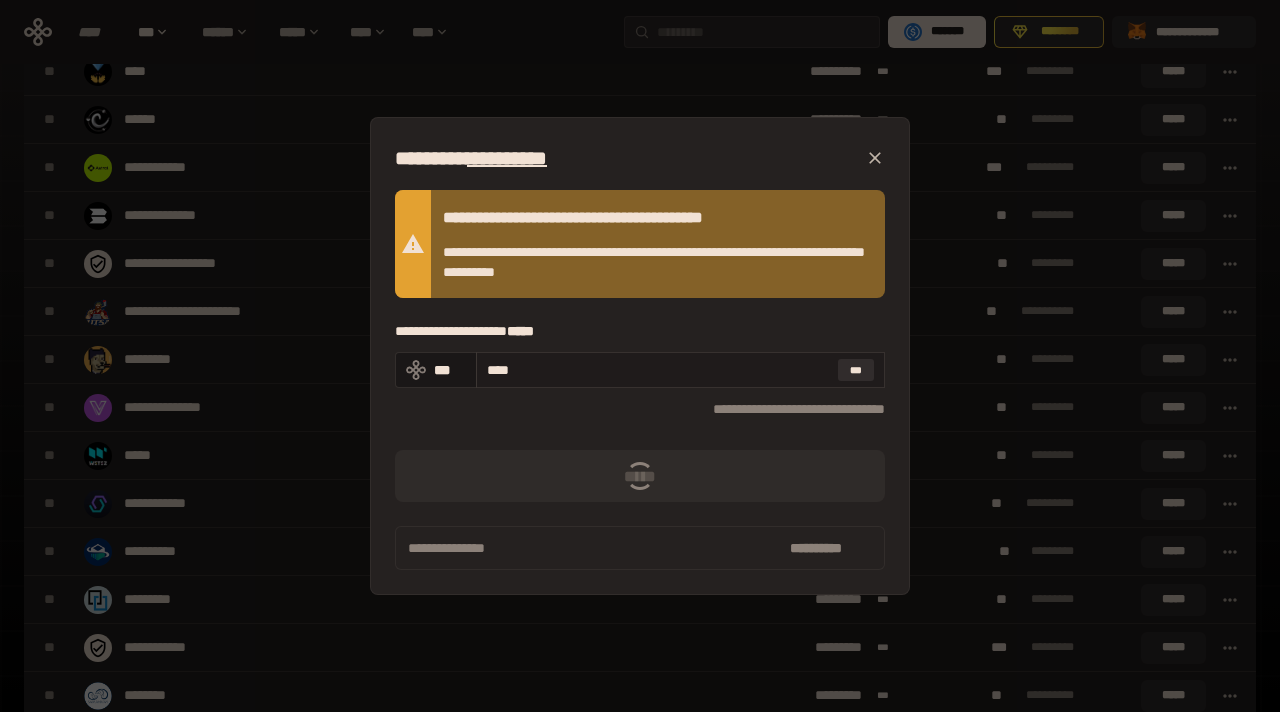 click on "**** ***" at bounding box center (680, 370) 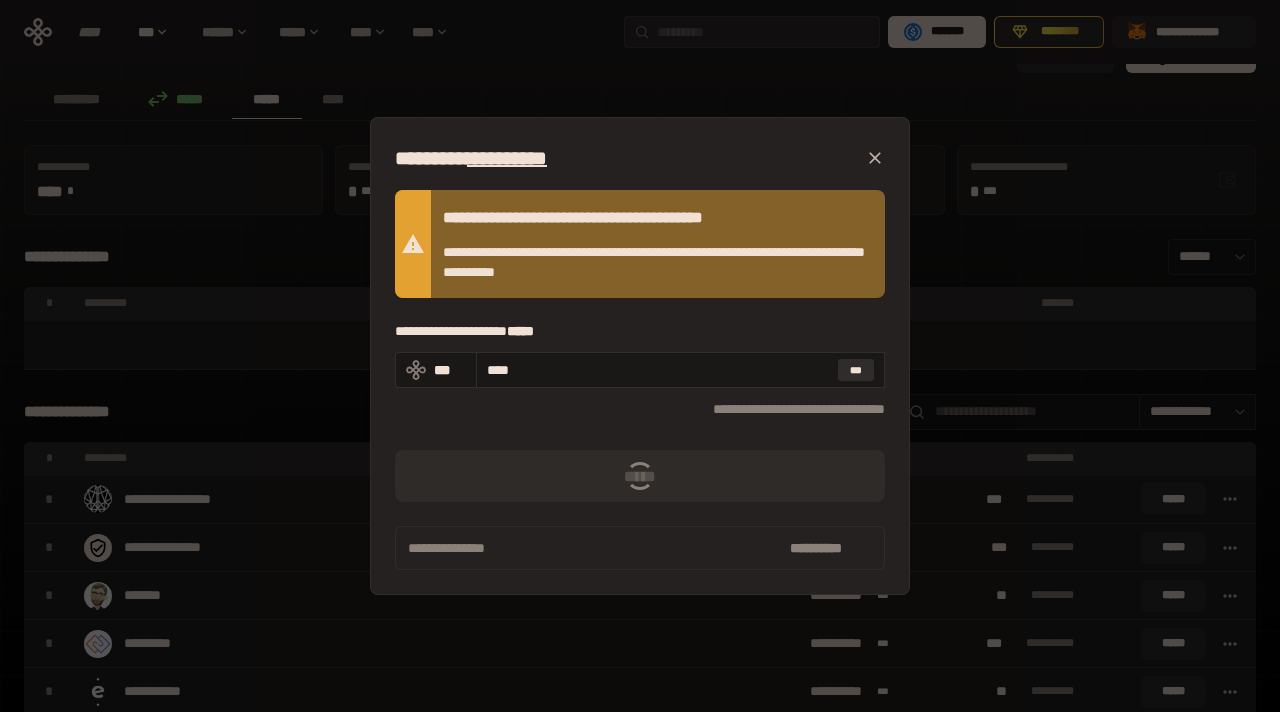 scroll, scrollTop: 0, scrollLeft: 0, axis: both 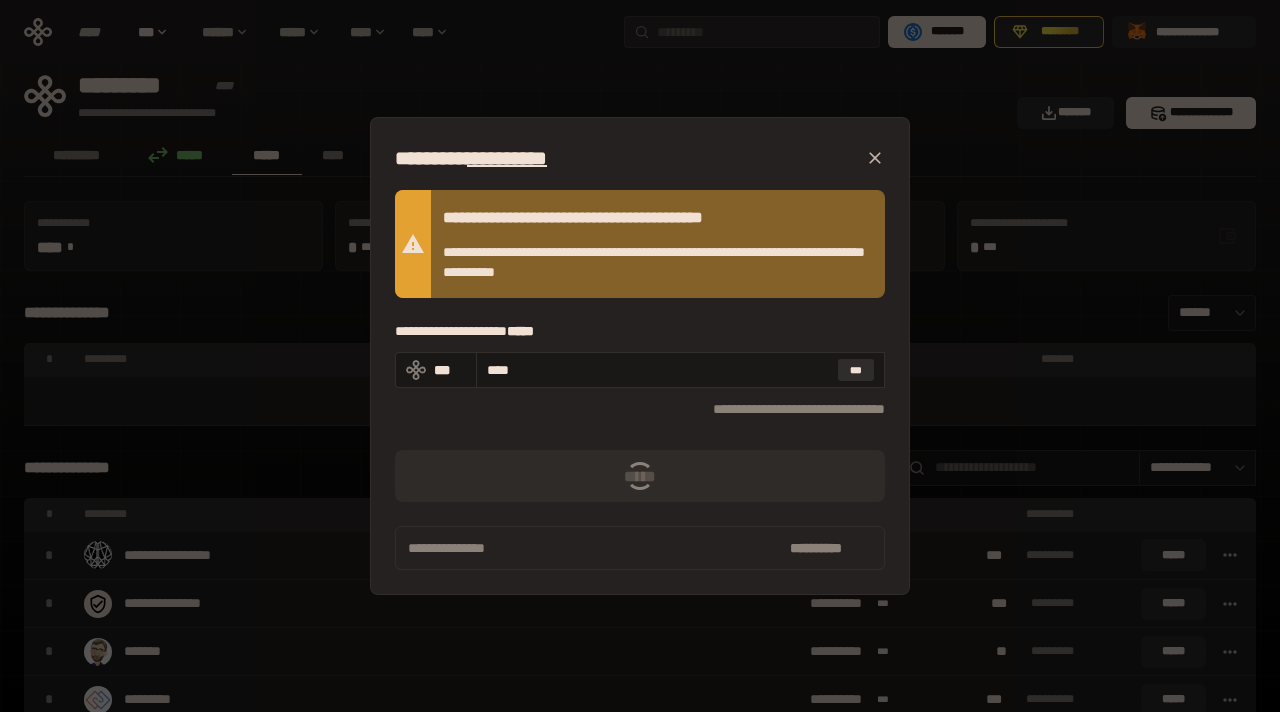 click 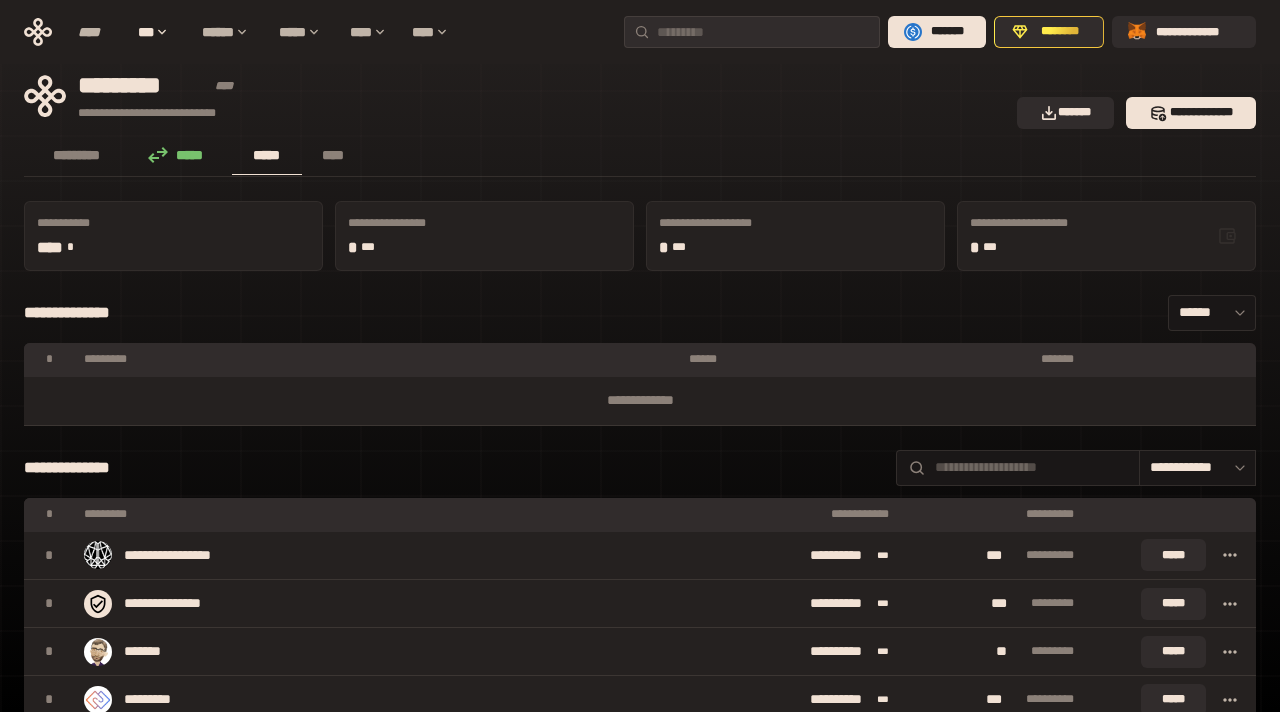 click on "**********" at bounding box center (484, 236) 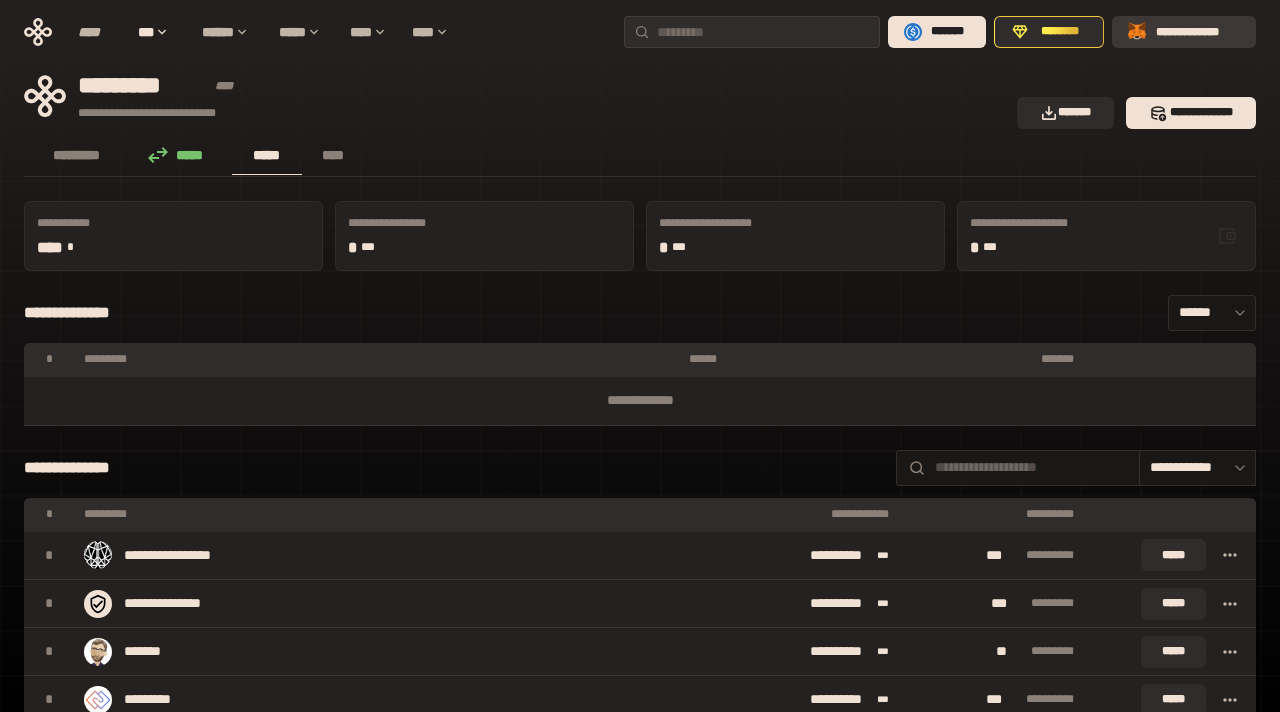 click on "**********" at bounding box center [1198, 32] 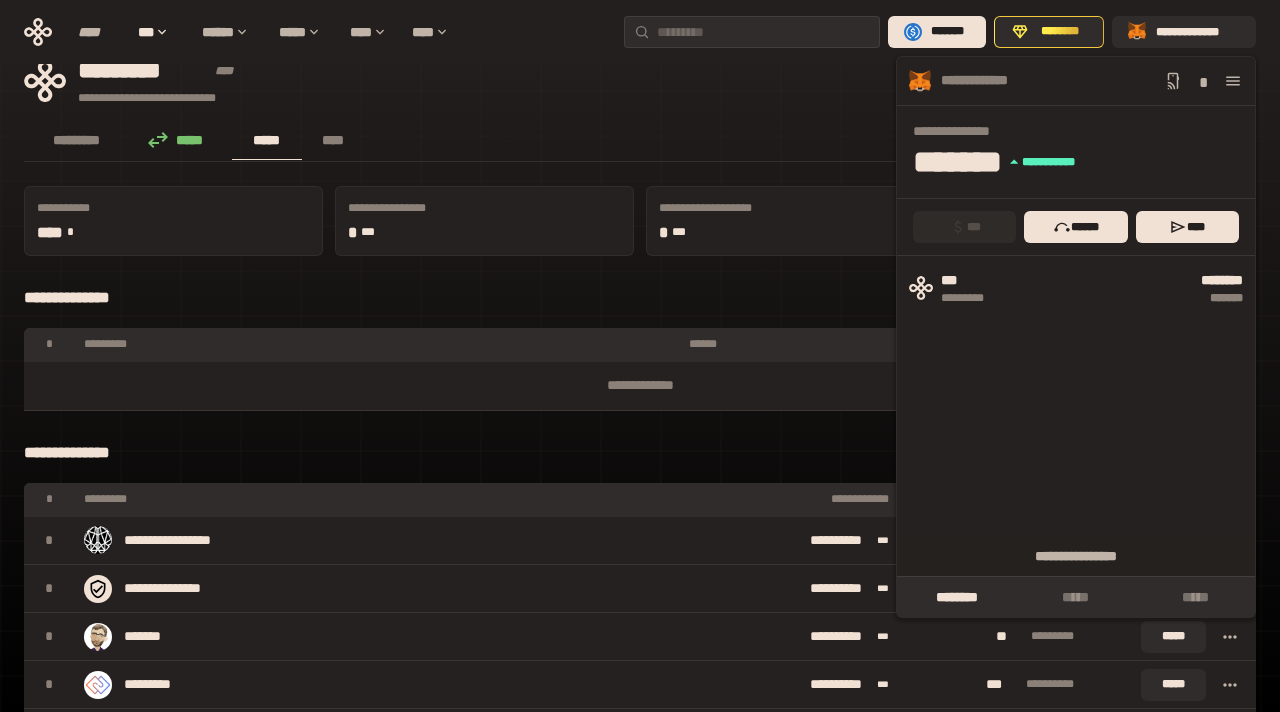 scroll, scrollTop: 0, scrollLeft: 0, axis: both 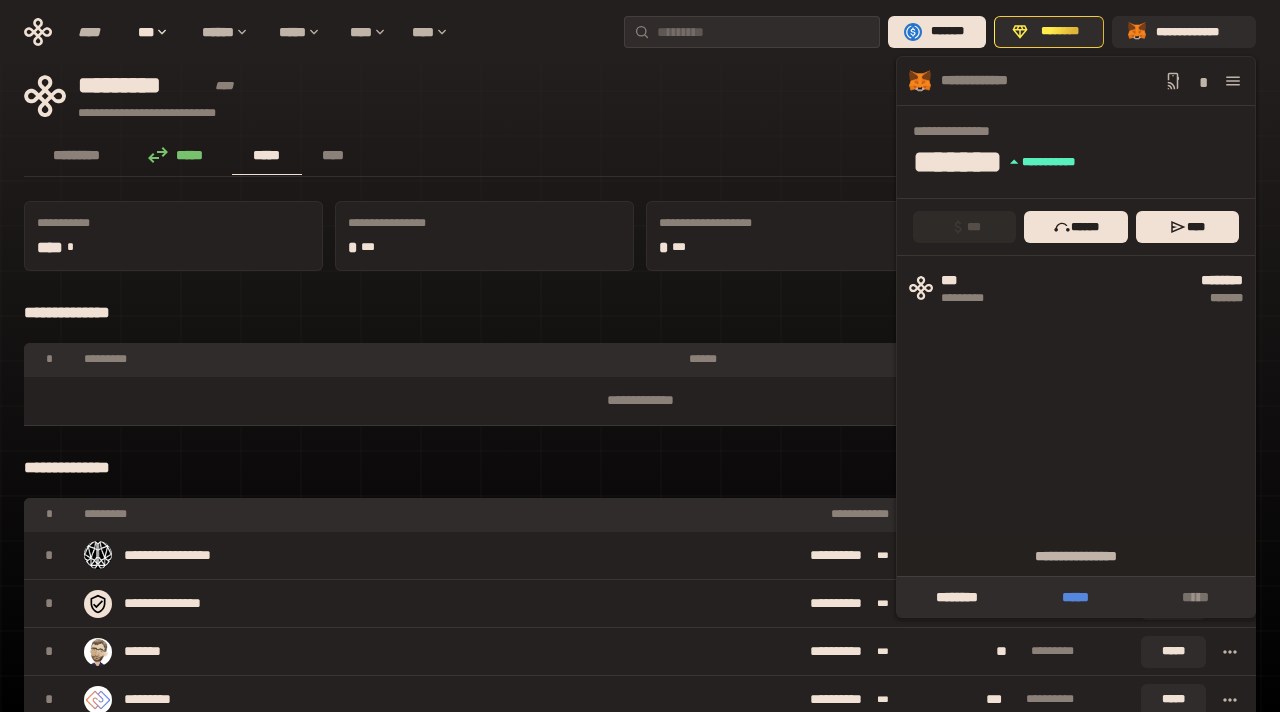 click on "*****" at bounding box center (1075, 597) 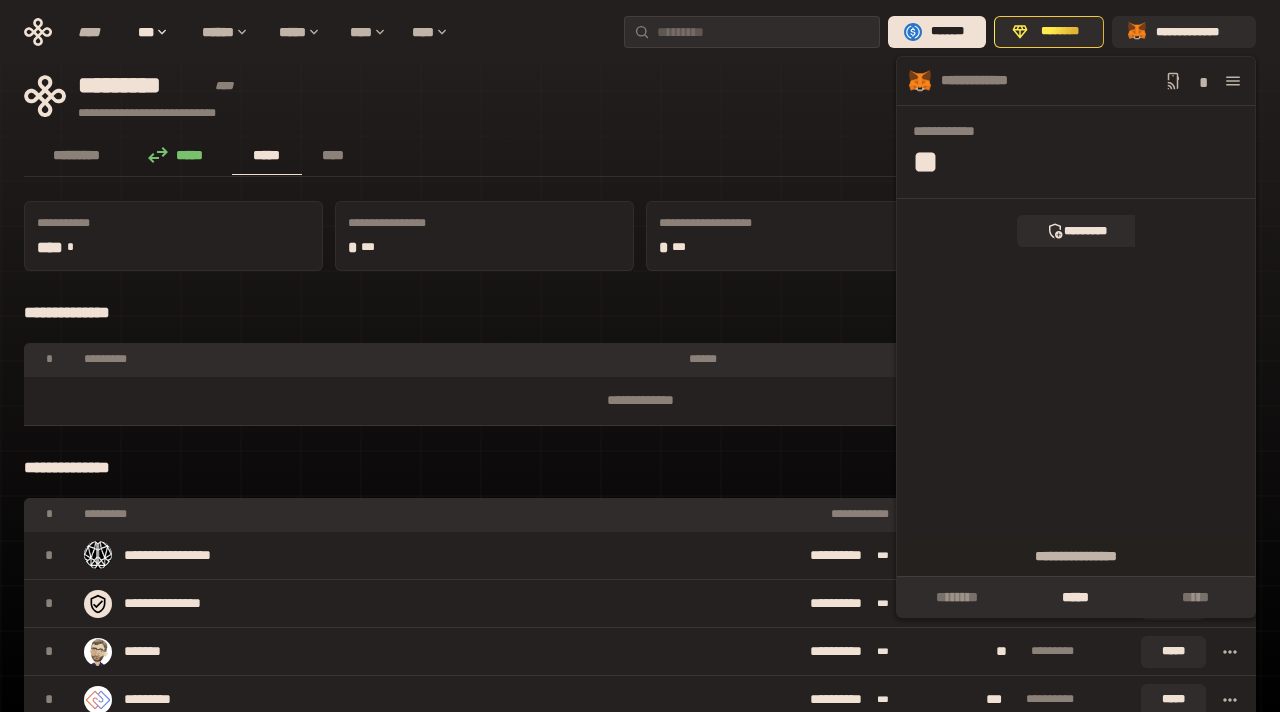 click on "**" at bounding box center (1082, 161) 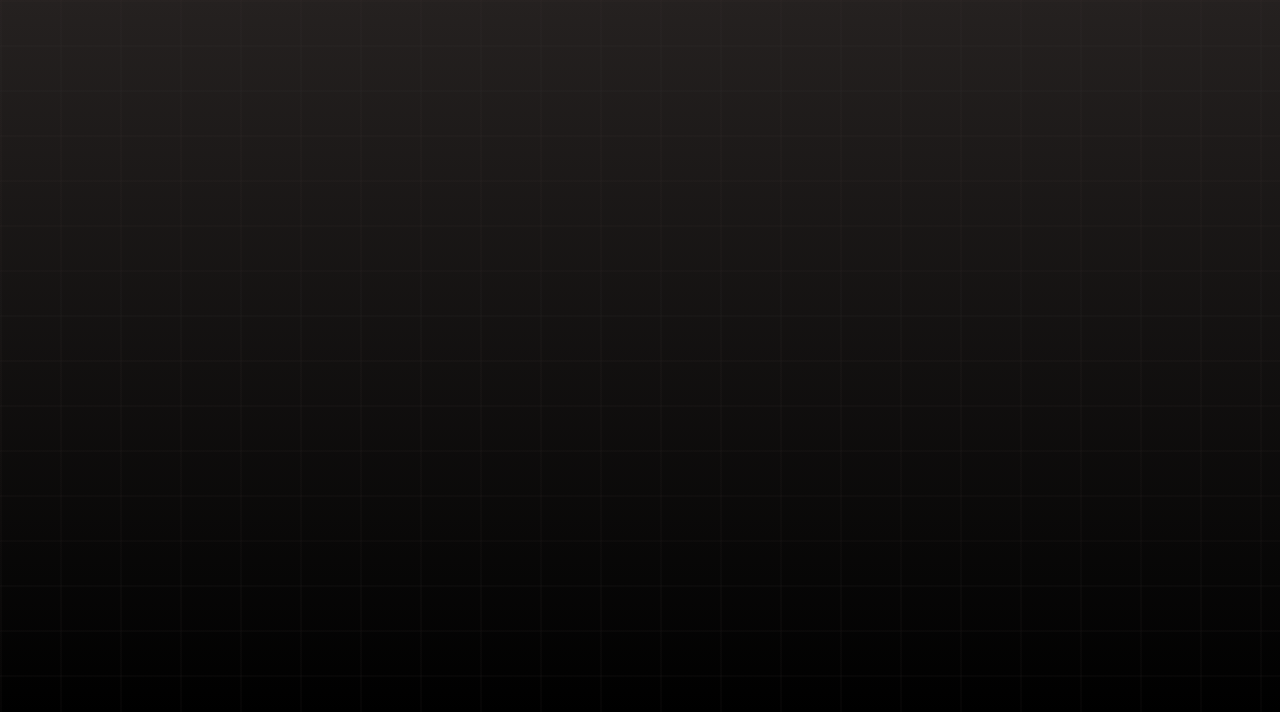 scroll, scrollTop: 0, scrollLeft: 0, axis: both 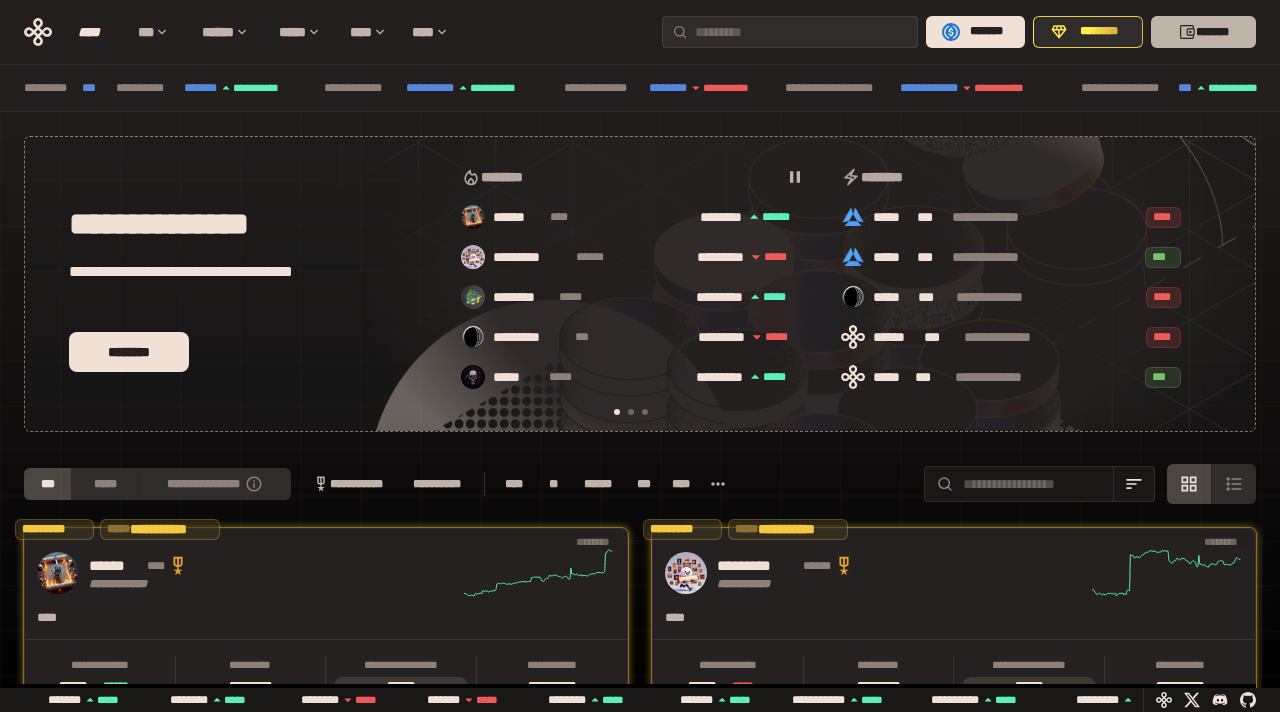click on "*******" at bounding box center [1203, 32] 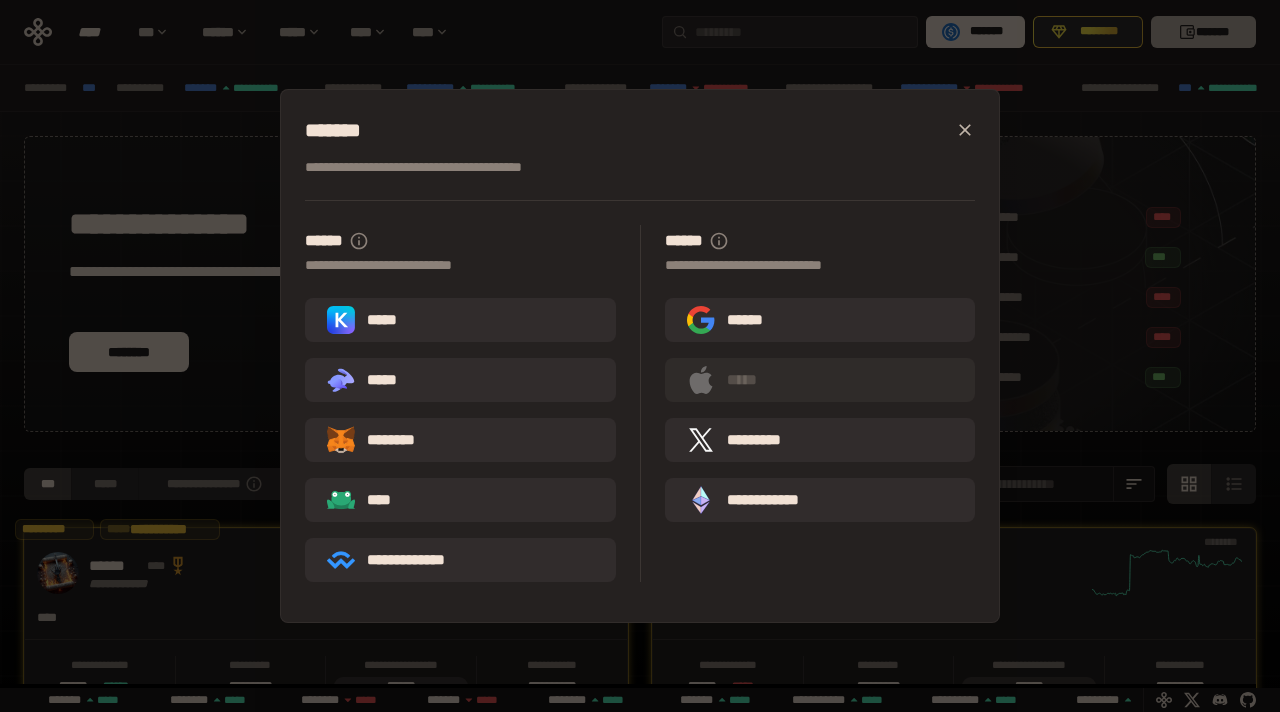 scroll, scrollTop: 0, scrollLeft: 396, axis: horizontal 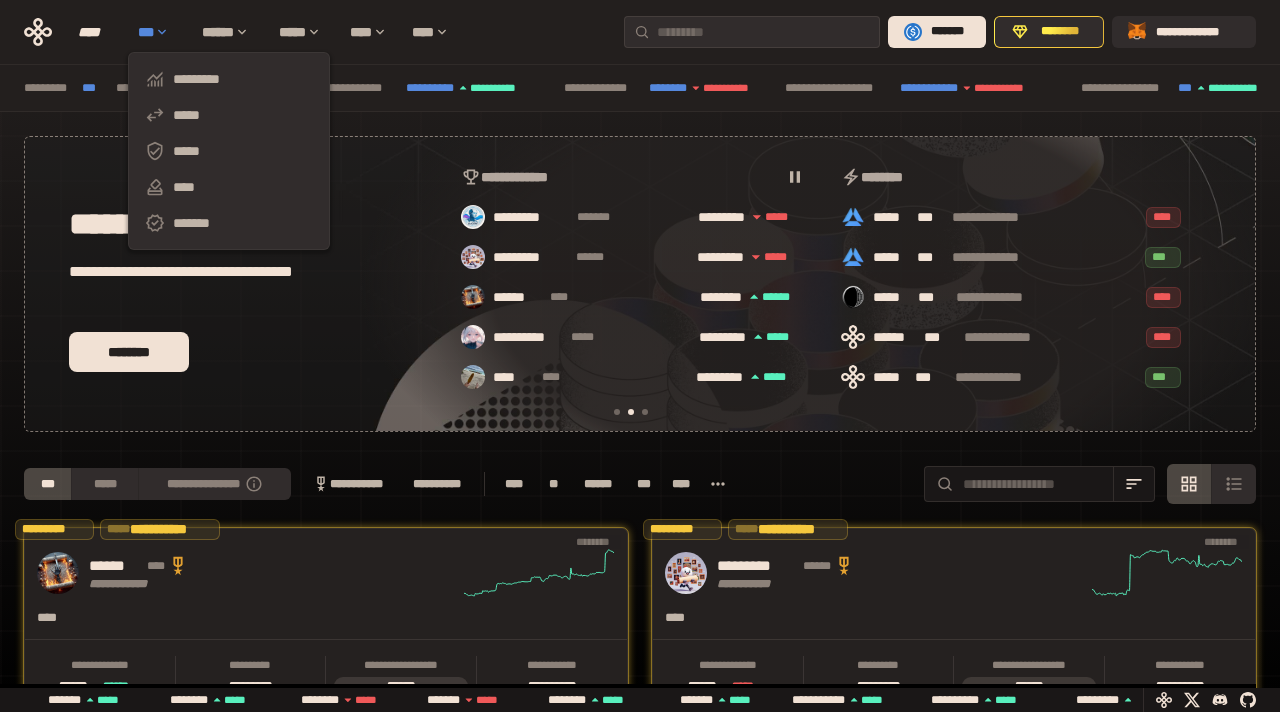 click on "***" at bounding box center [160, 32] 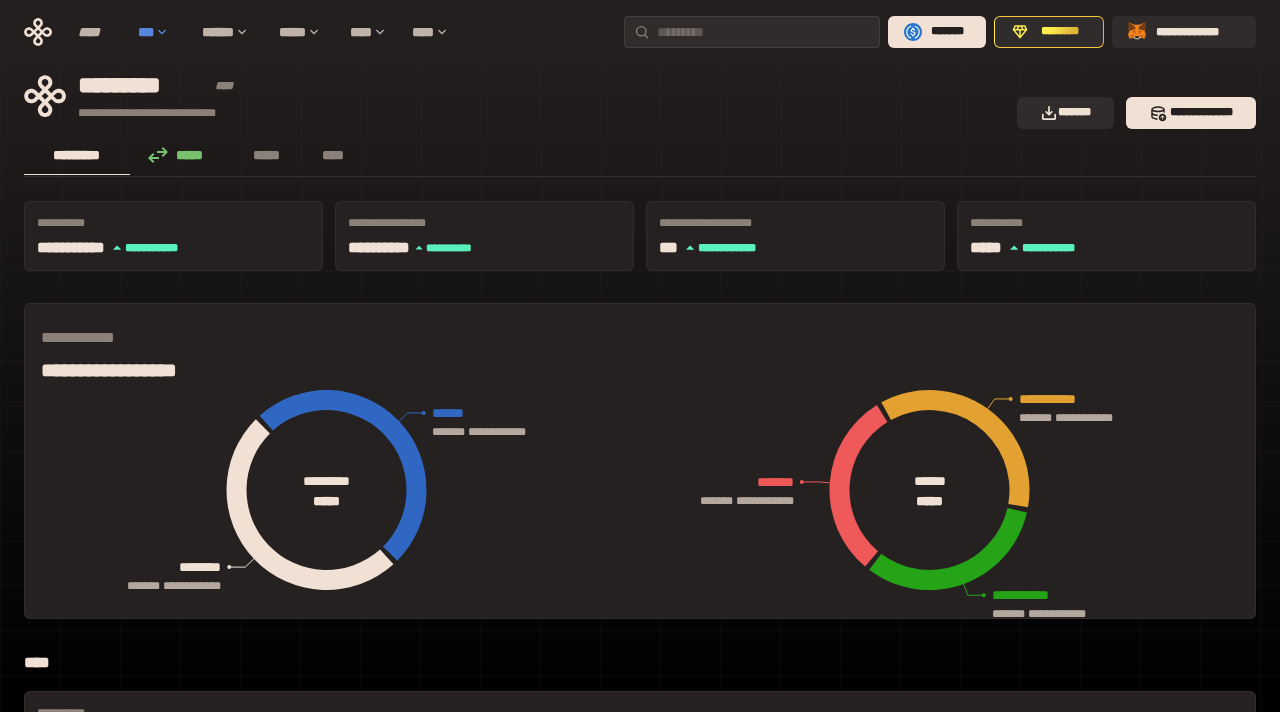 click on "***" at bounding box center [160, 32] 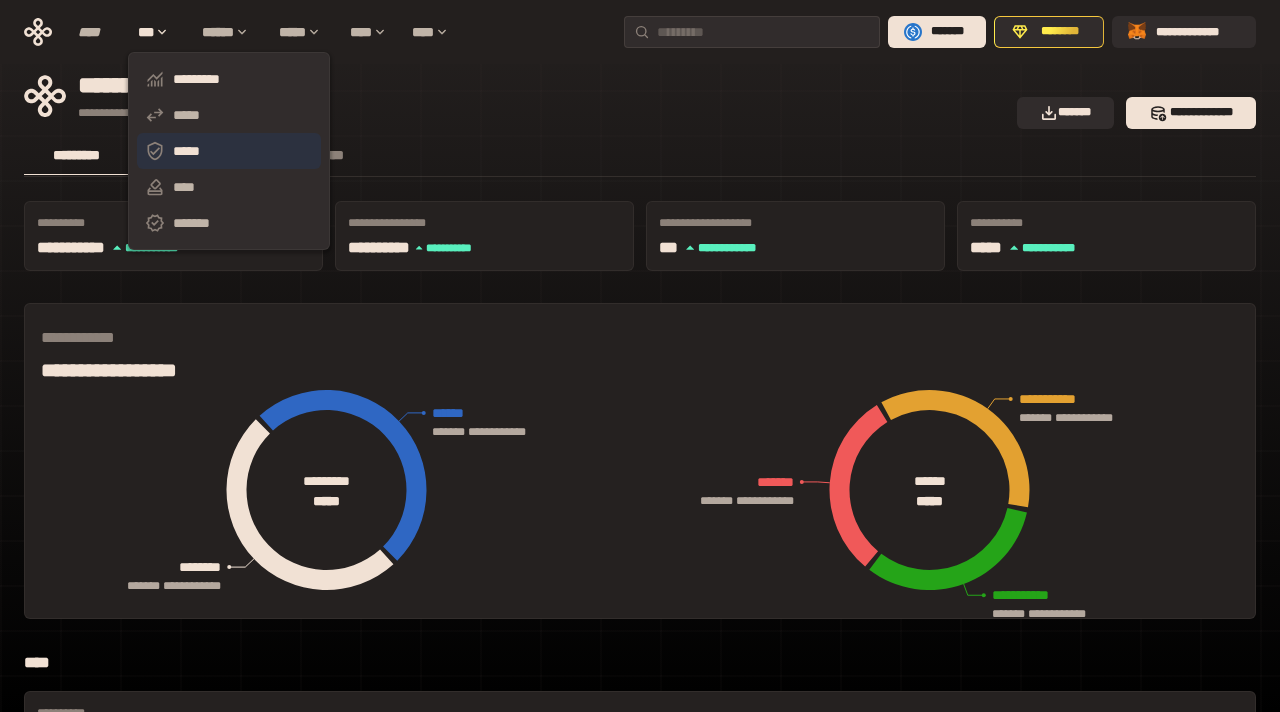 click on "*****" at bounding box center [229, 151] 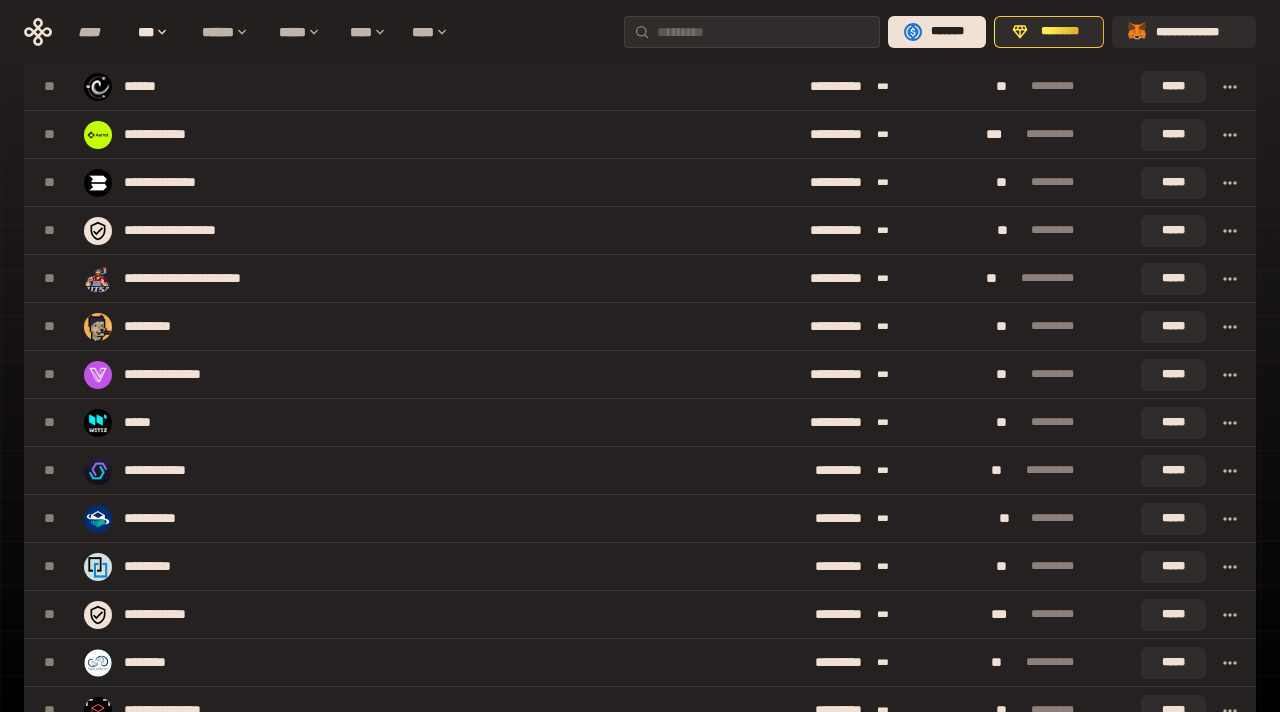 scroll, scrollTop: 1016, scrollLeft: 0, axis: vertical 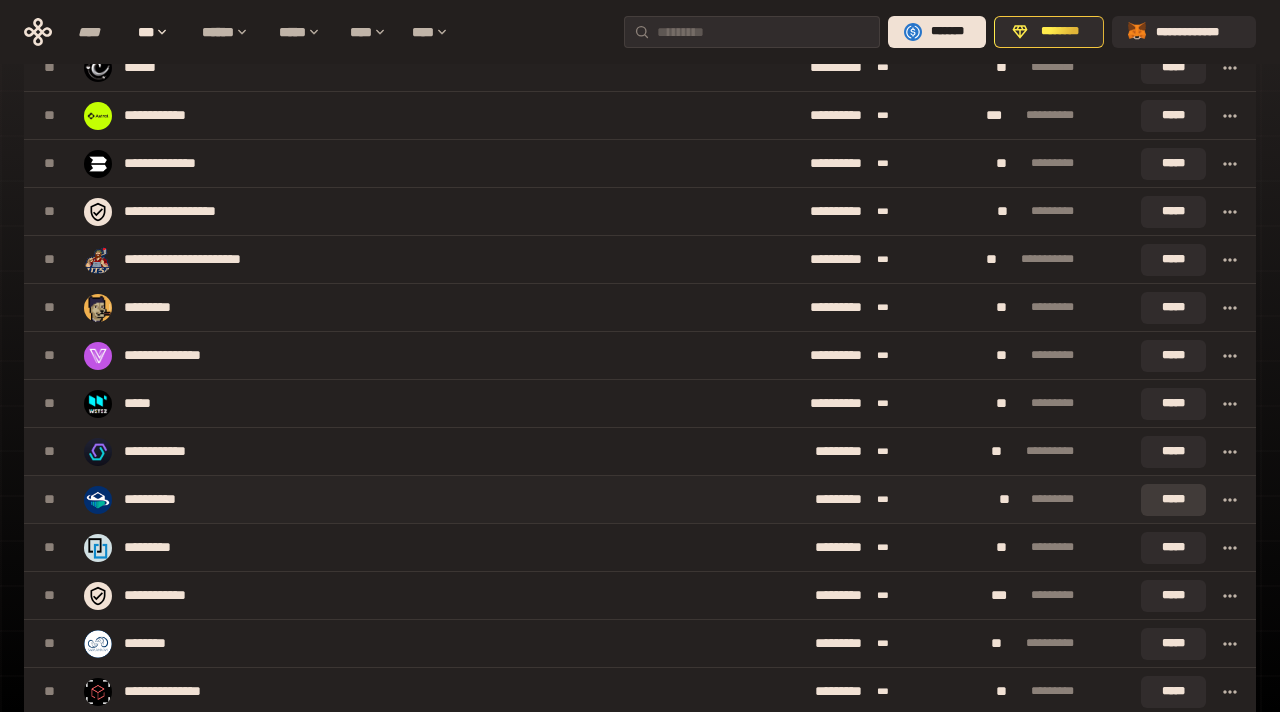 click on "*****" at bounding box center (1173, 500) 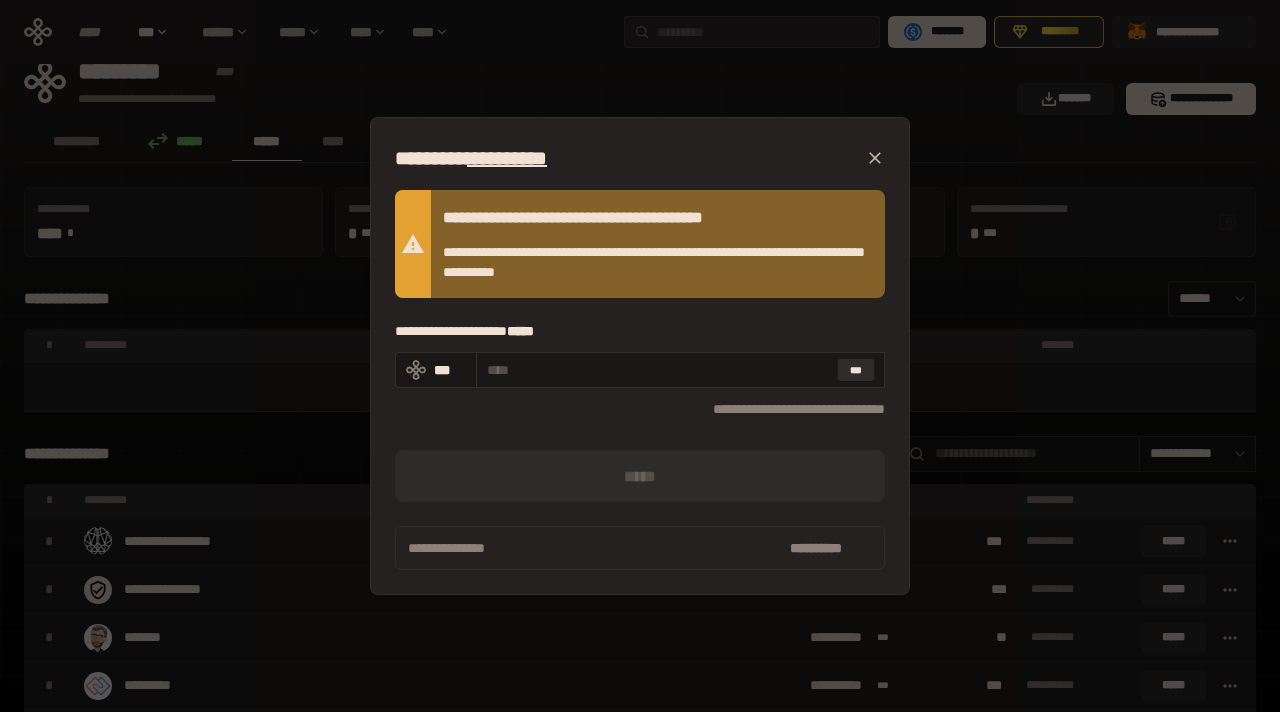 scroll, scrollTop: 0, scrollLeft: 0, axis: both 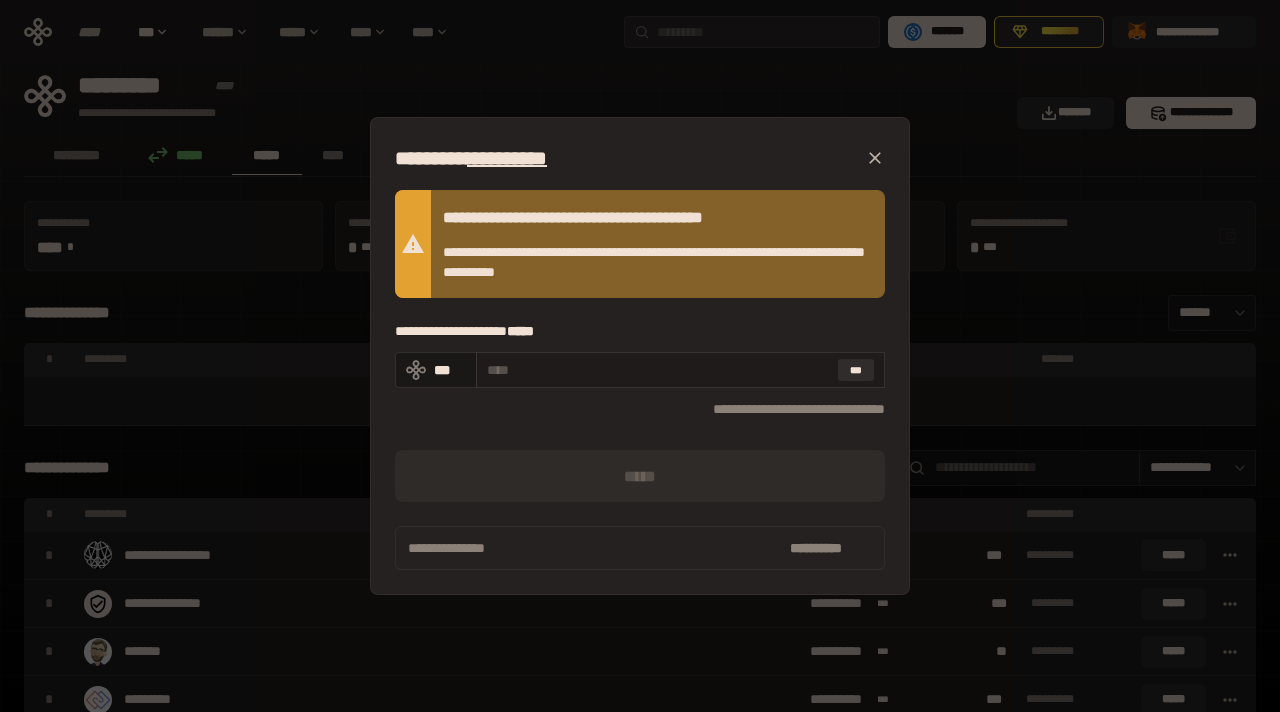 click at bounding box center [658, 370] 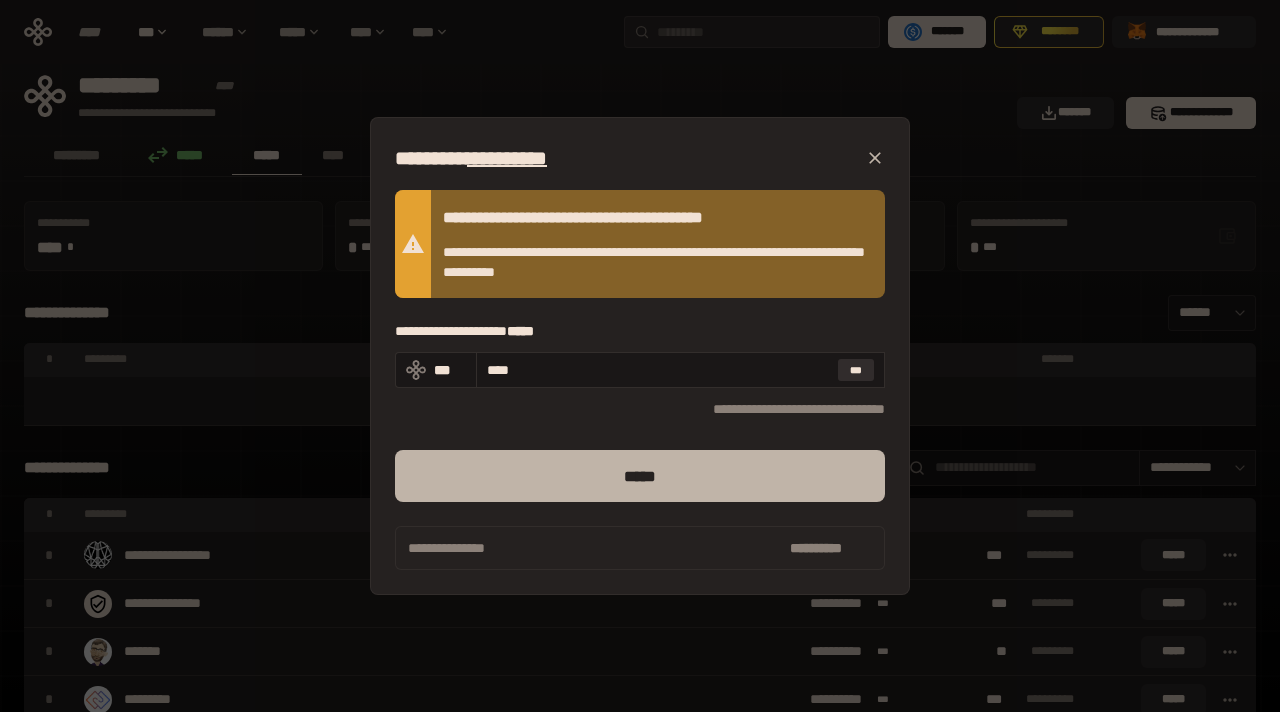 type on "****" 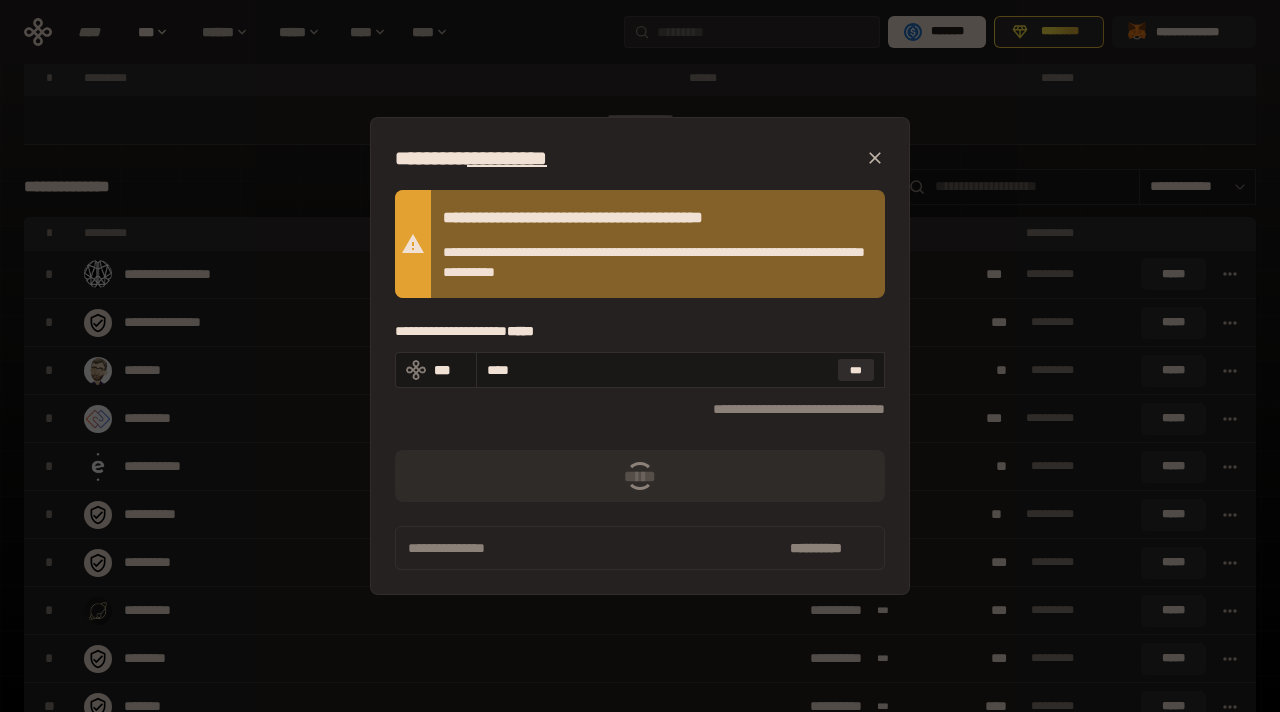 scroll, scrollTop: 238, scrollLeft: 0, axis: vertical 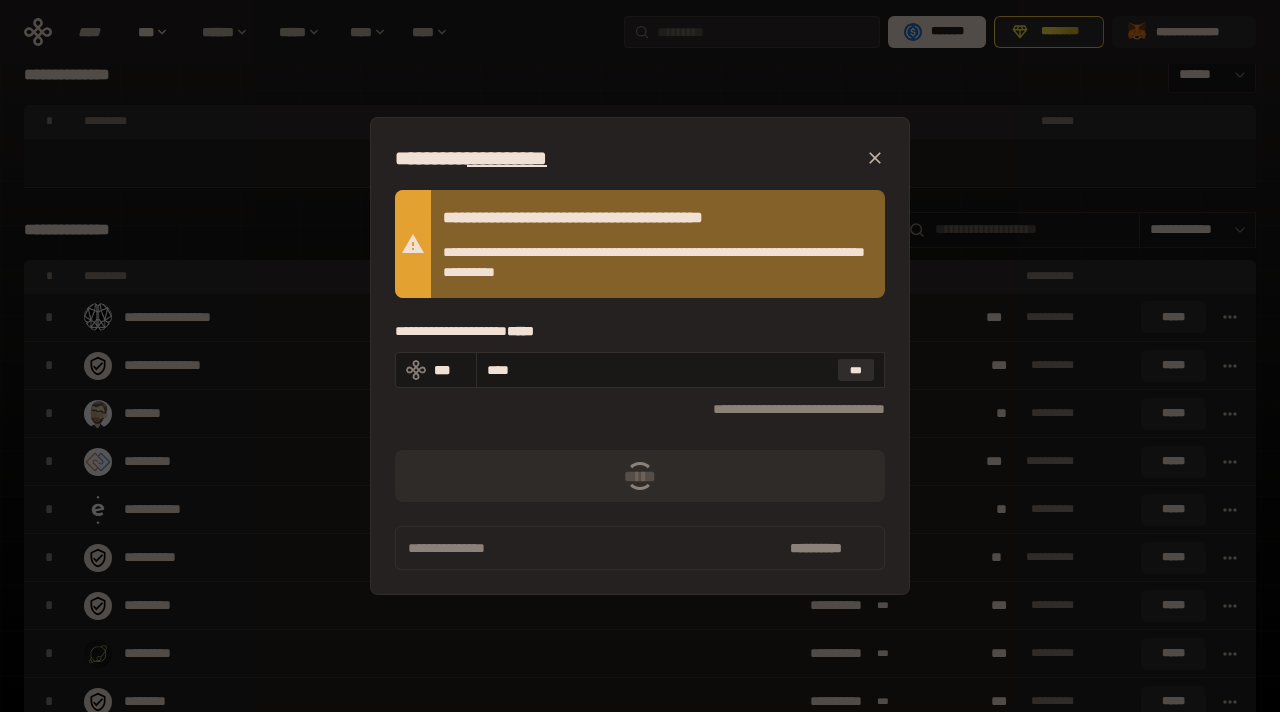 click 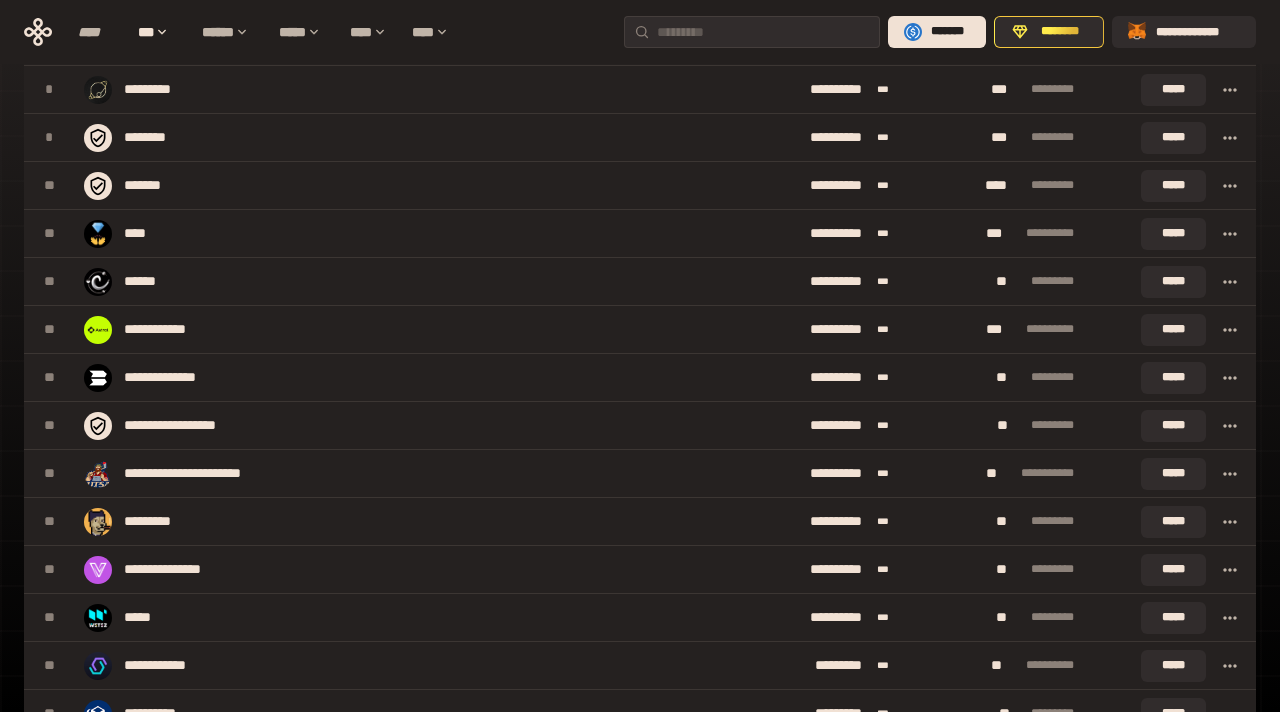 scroll, scrollTop: 815, scrollLeft: 0, axis: vertical 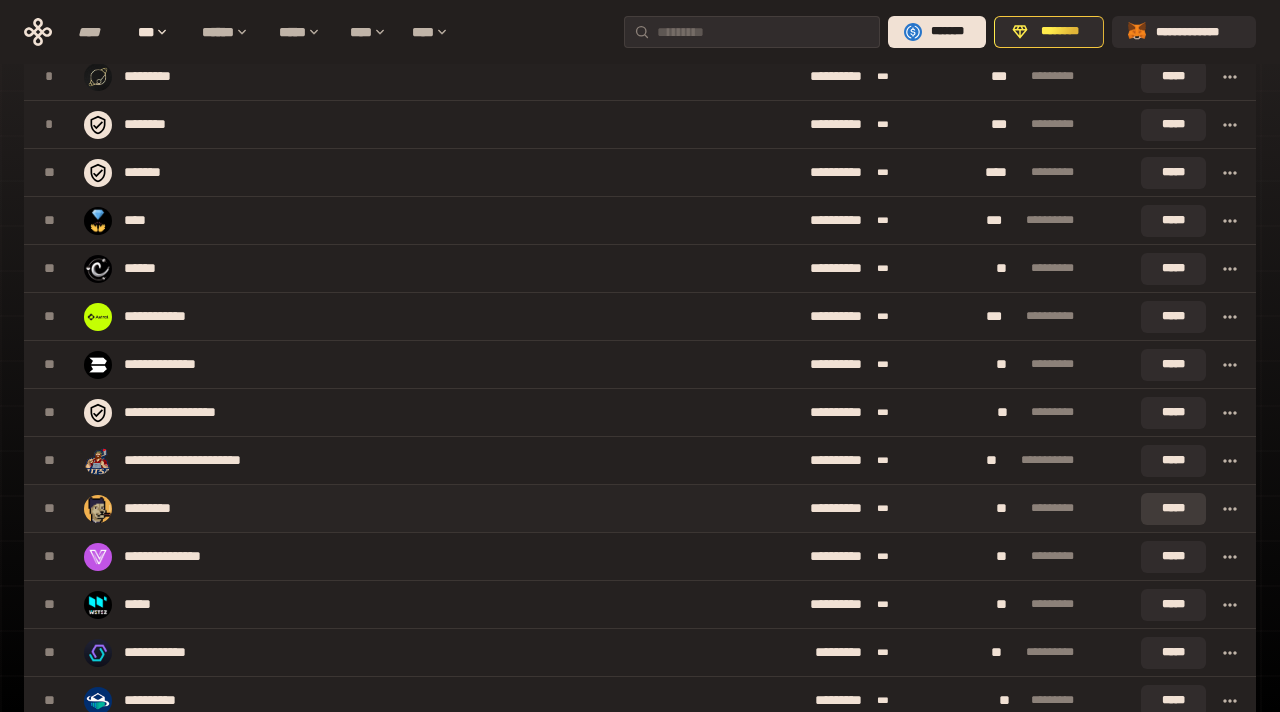 click on "*****" at bounding box center (1173, 509) 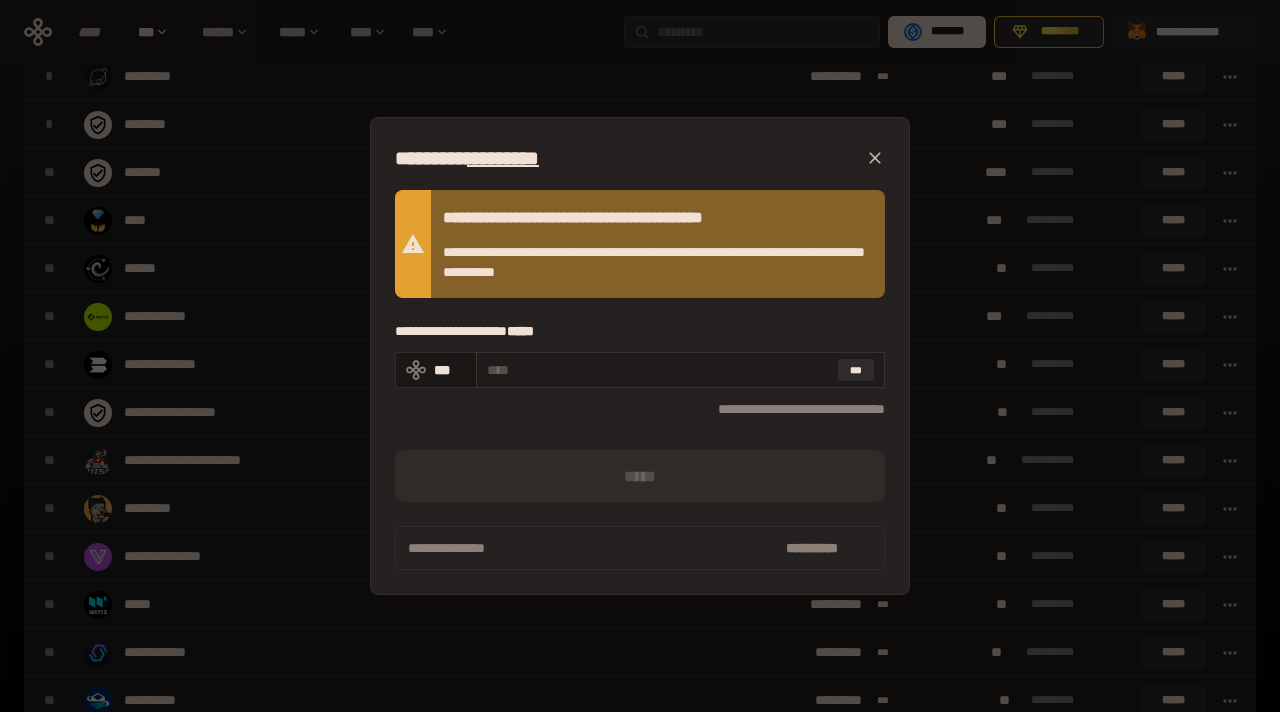 click at bounding box center (658, 370) 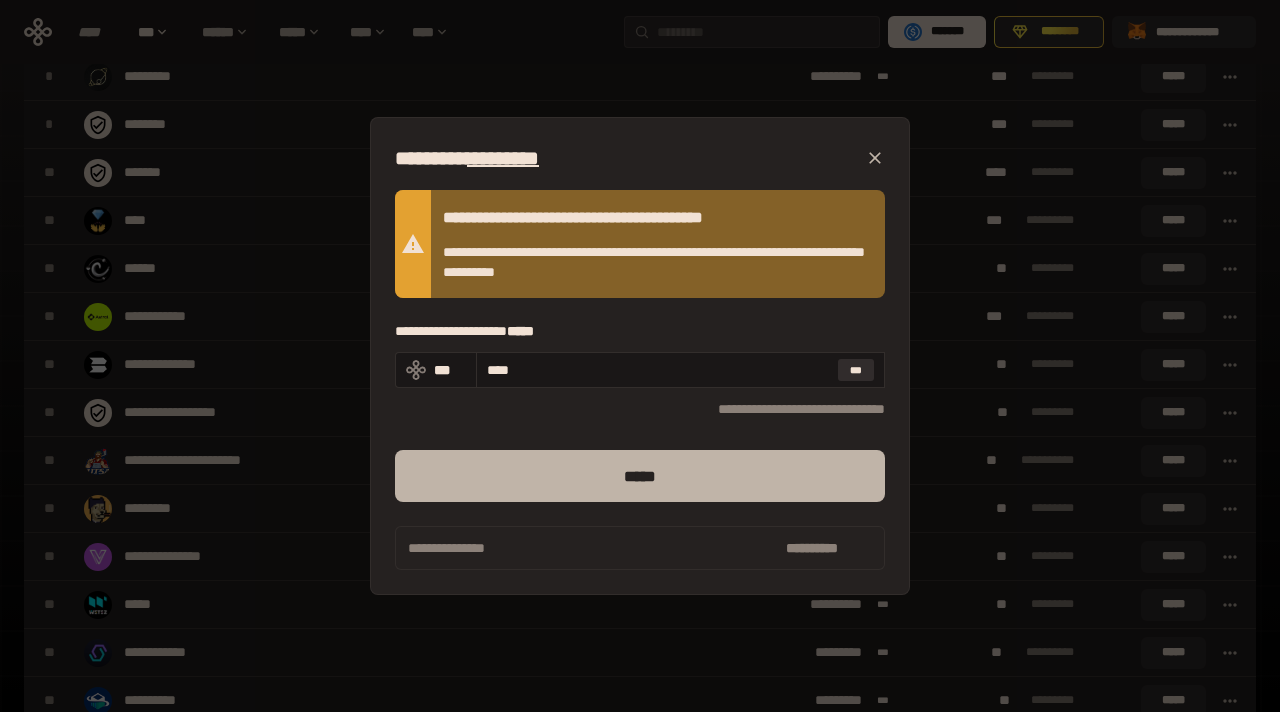 type on "****" 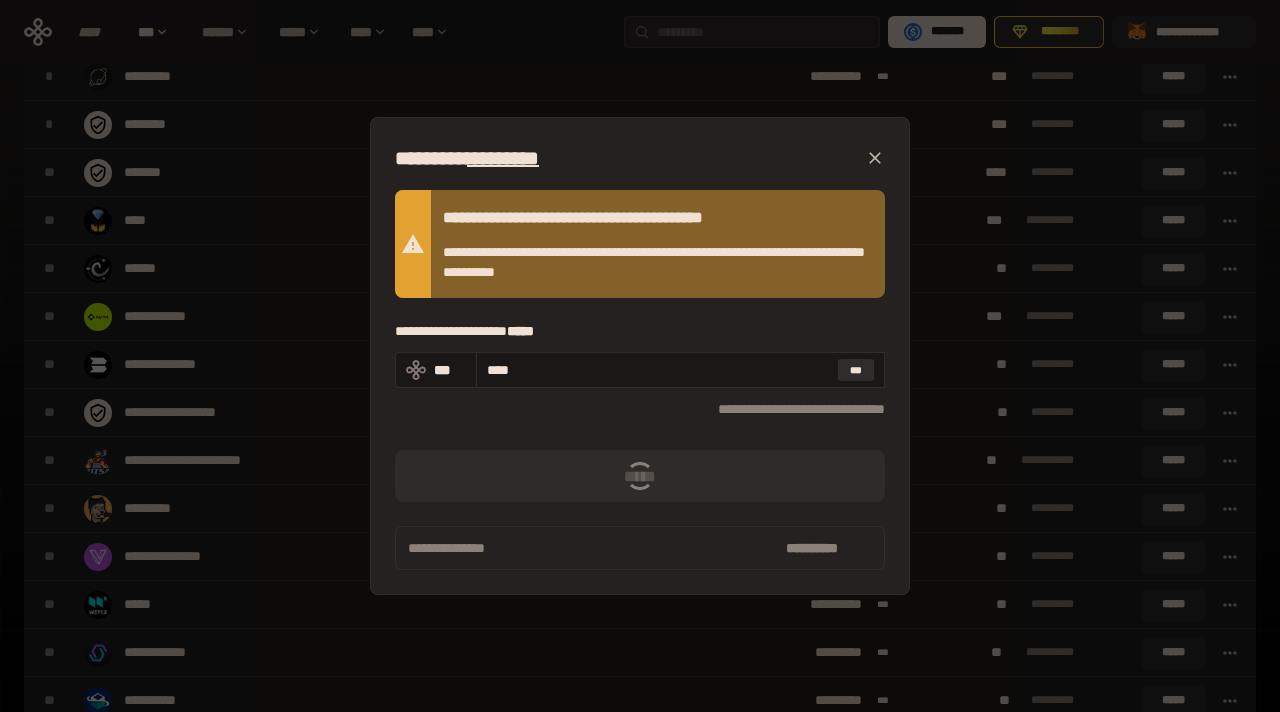 click 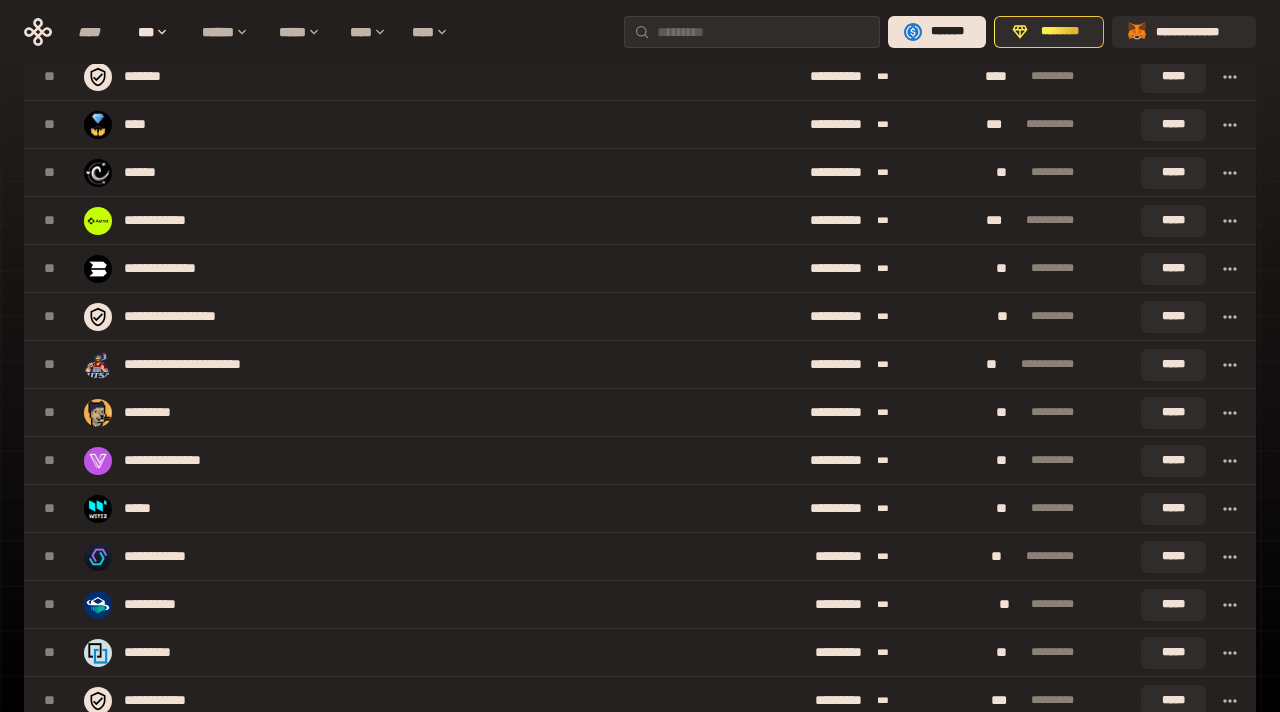 scroll, scrollTop: 907, scrollLeft: 0, axis: vertical 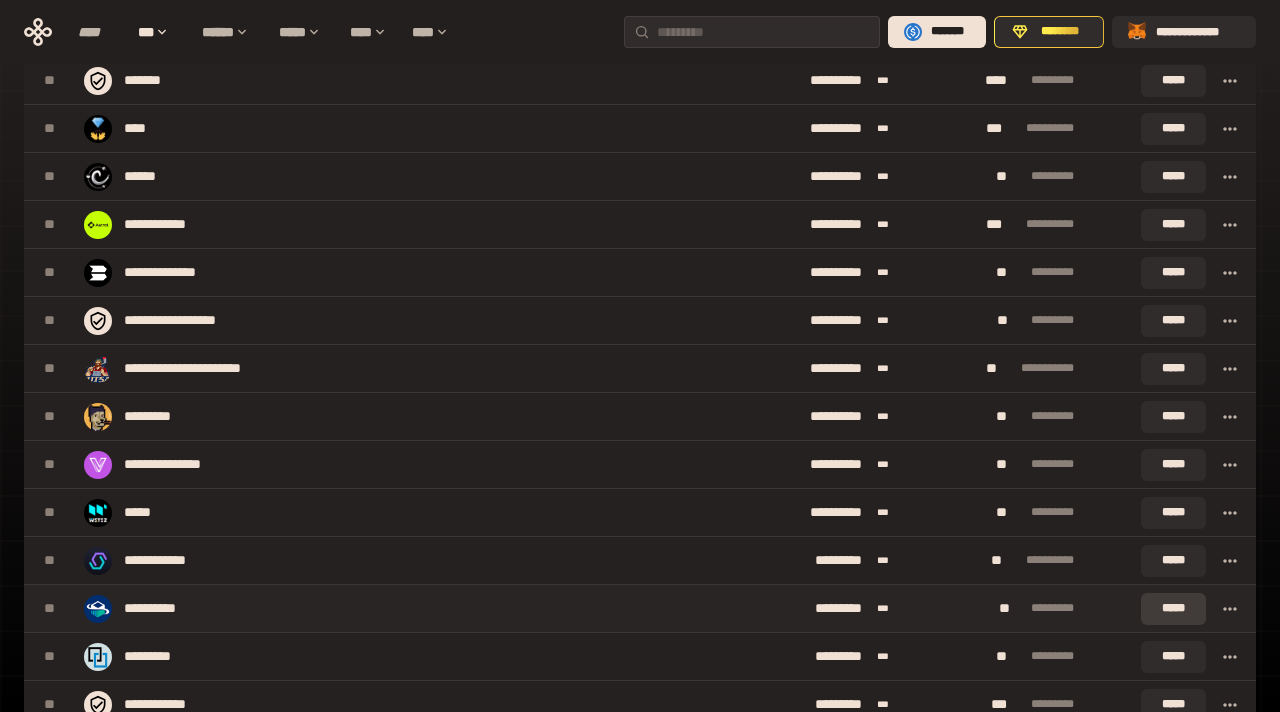 click on "*****" at bounding box center [1173, 609] 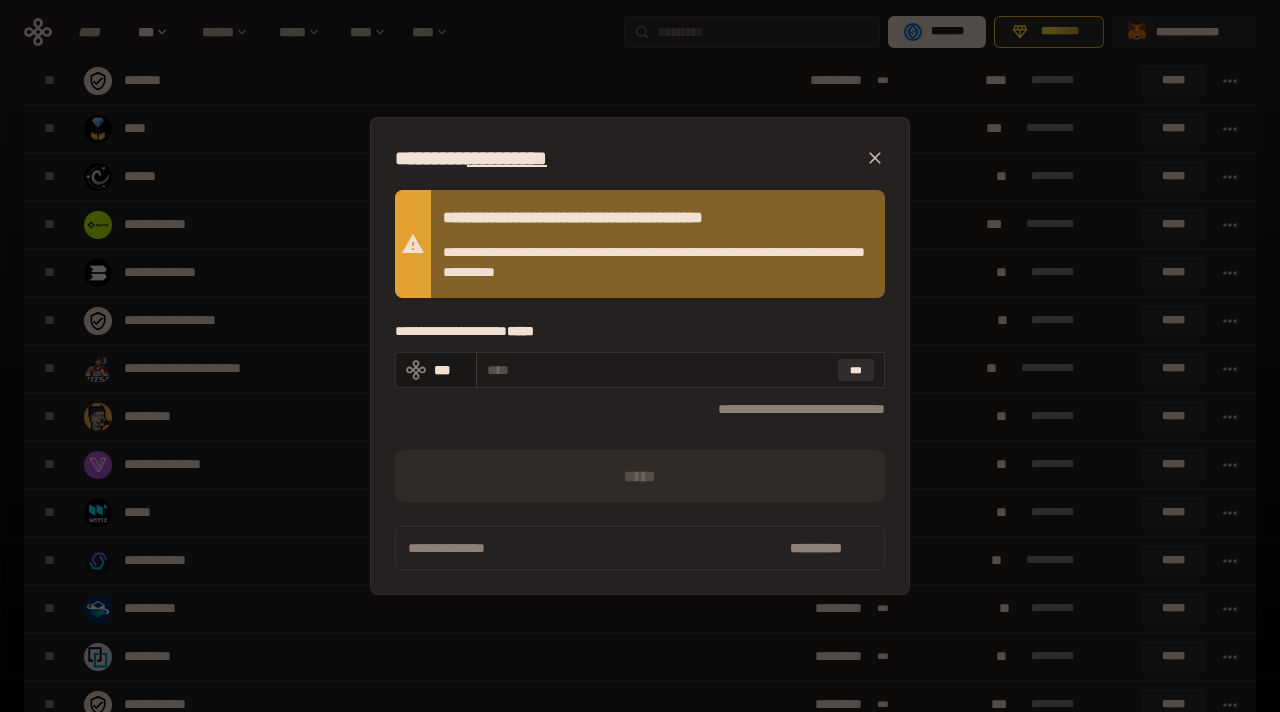 click at bounding box center (658, 370) 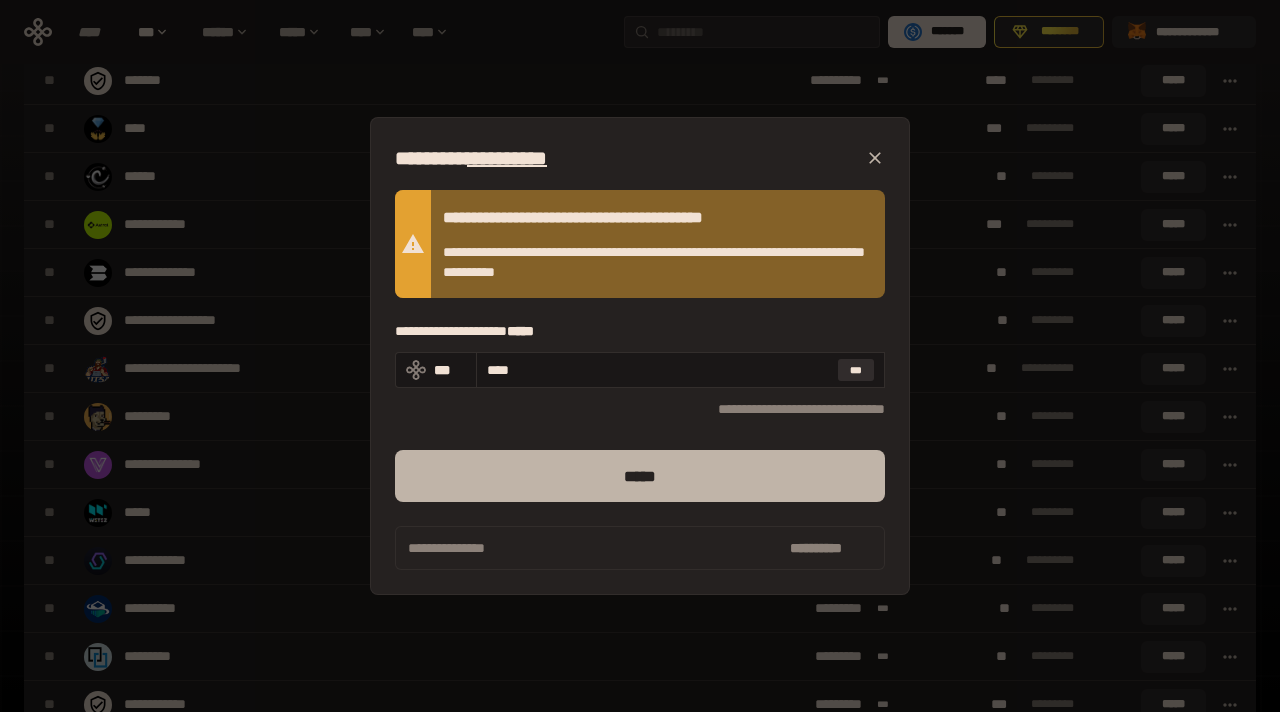 type on "****" 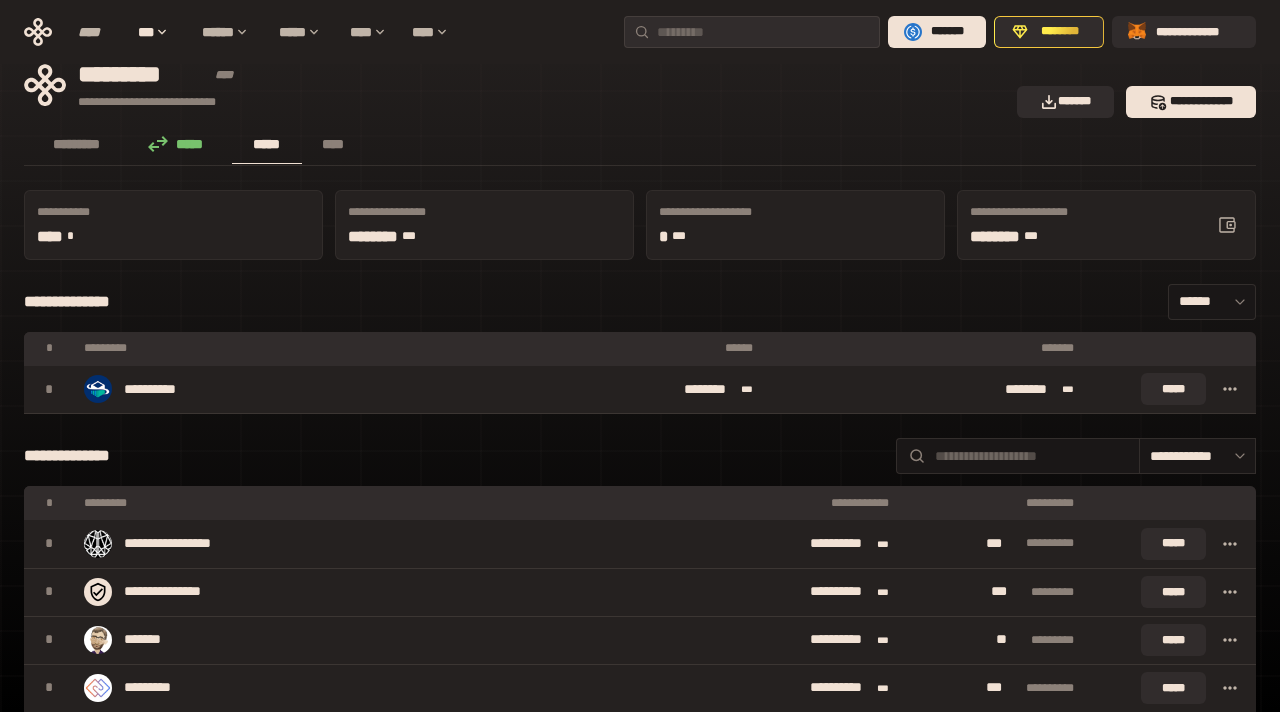 scroll, scrollTop: 0, scrollLeft: 0, axis: both 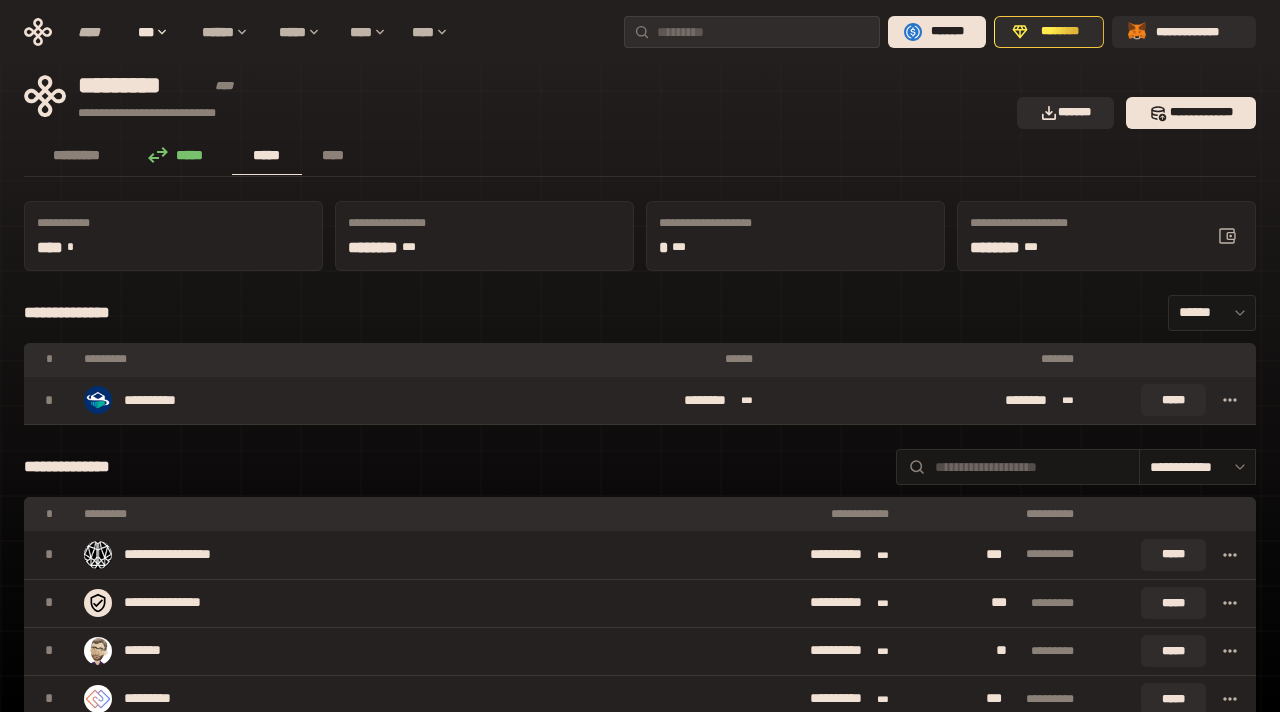 click 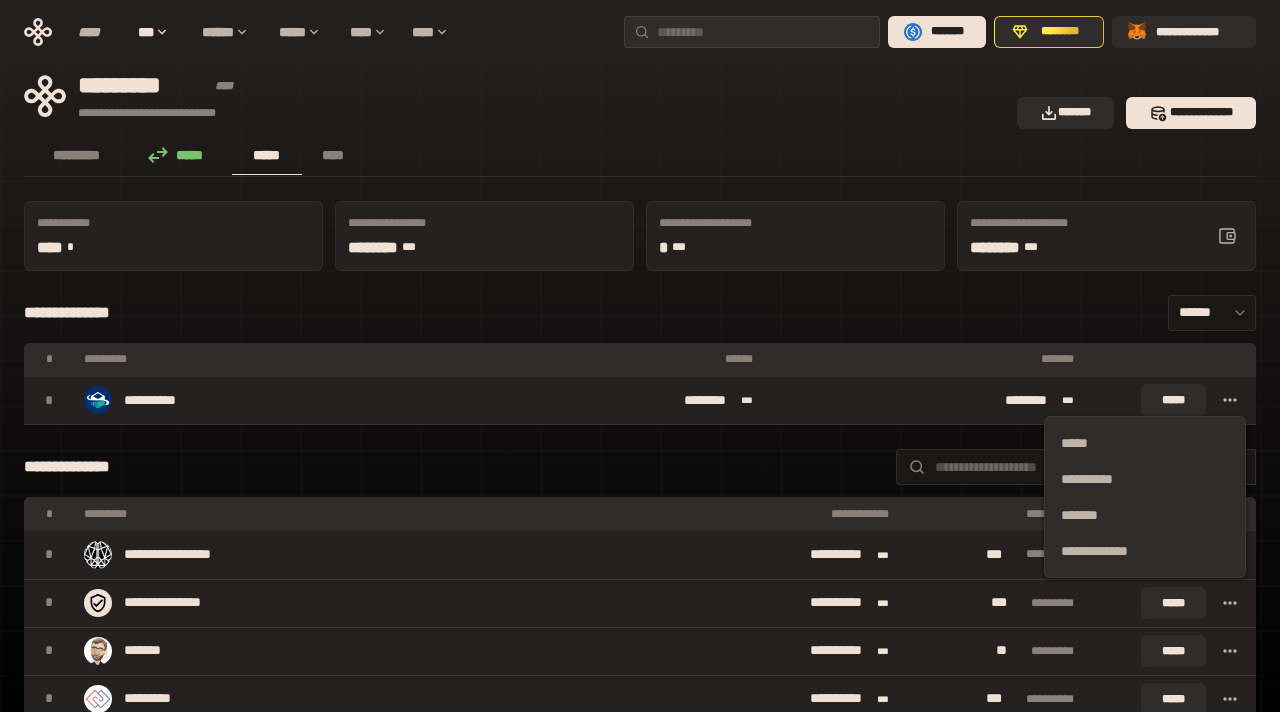 click on "**********" at bounding box center (640, 313) 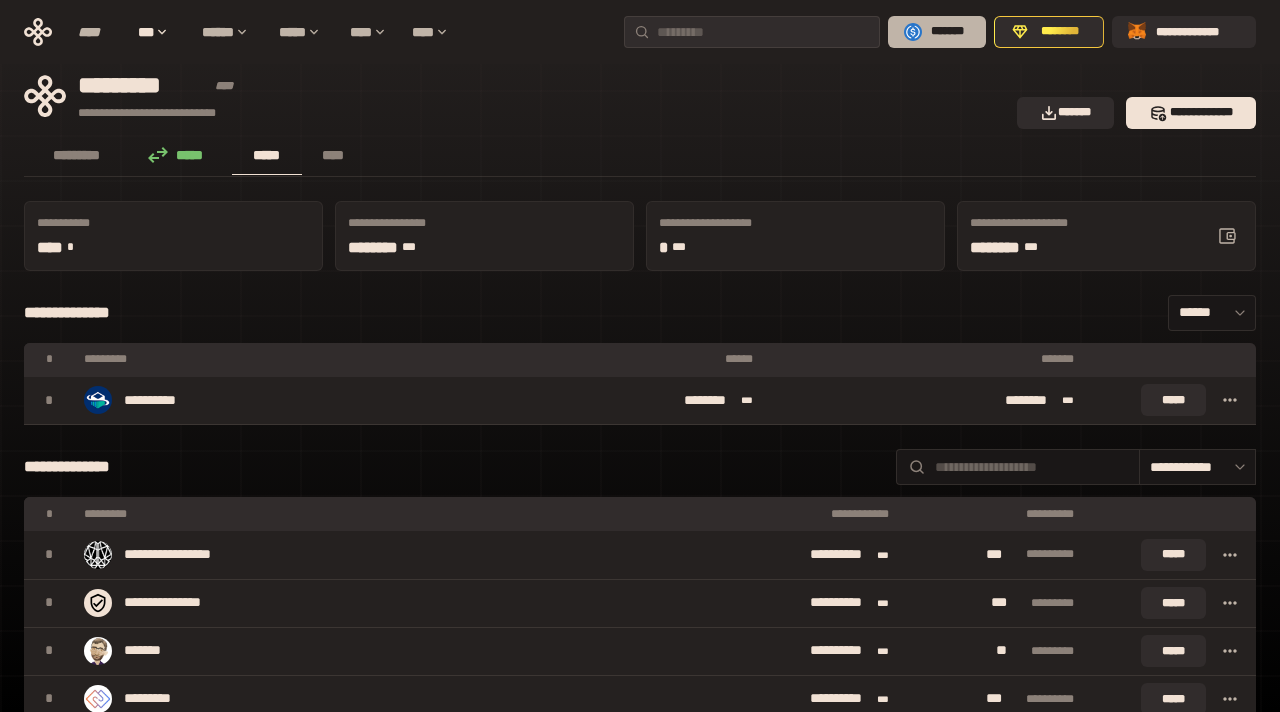 click on "*******" at bounding box center (948, 32) 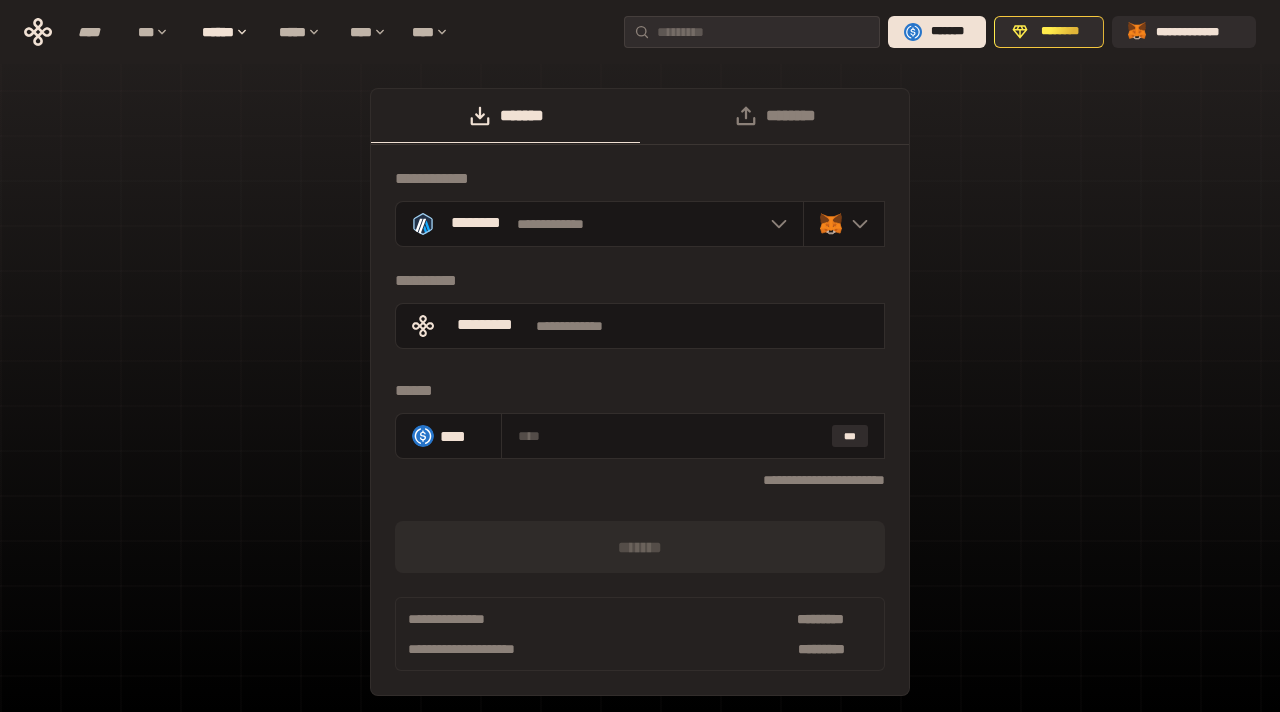 click on "**********" at bounding box center (640, 402) 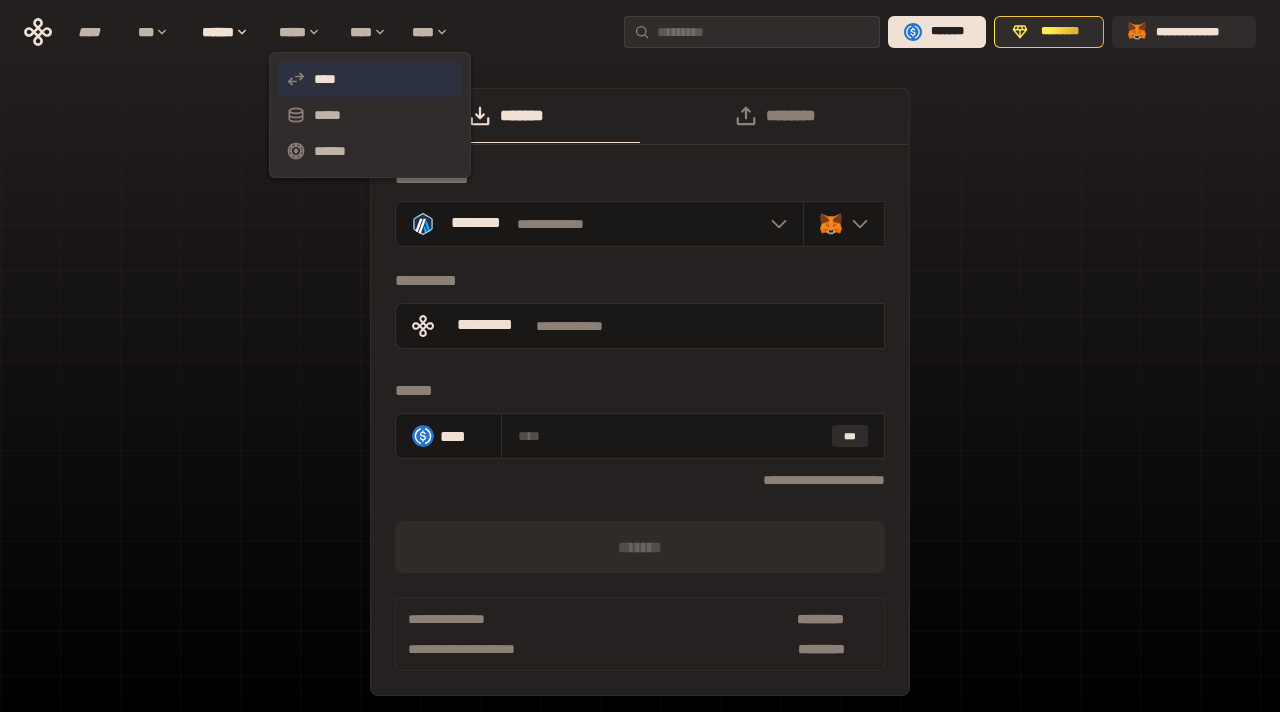 click on "****" at bounding box center (370, 79) 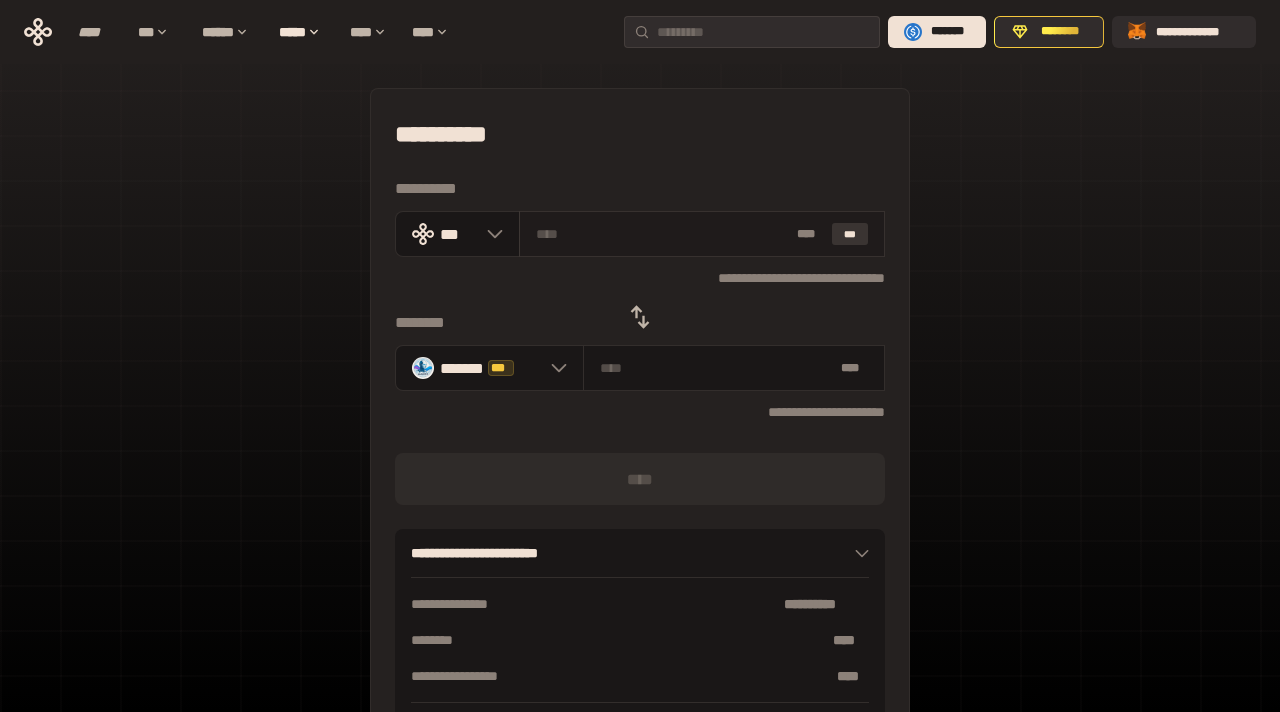click on "***" at bounding box center (850, 234) 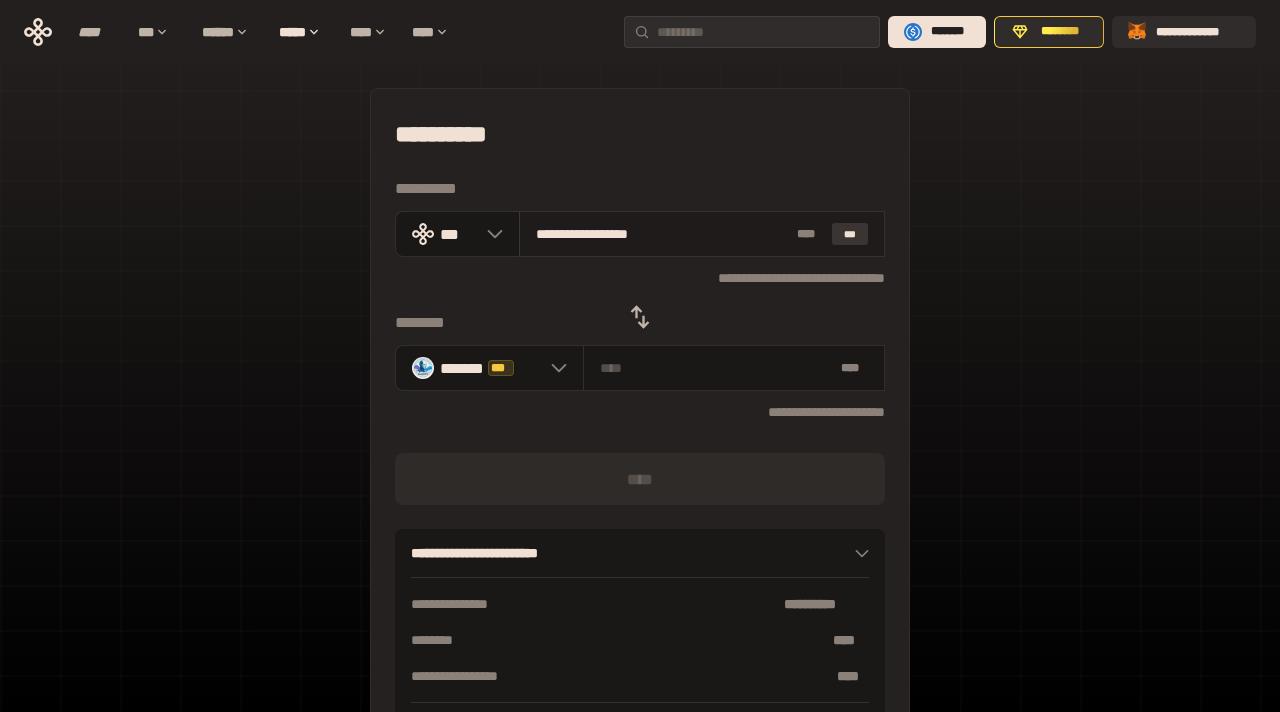 type on "**********" 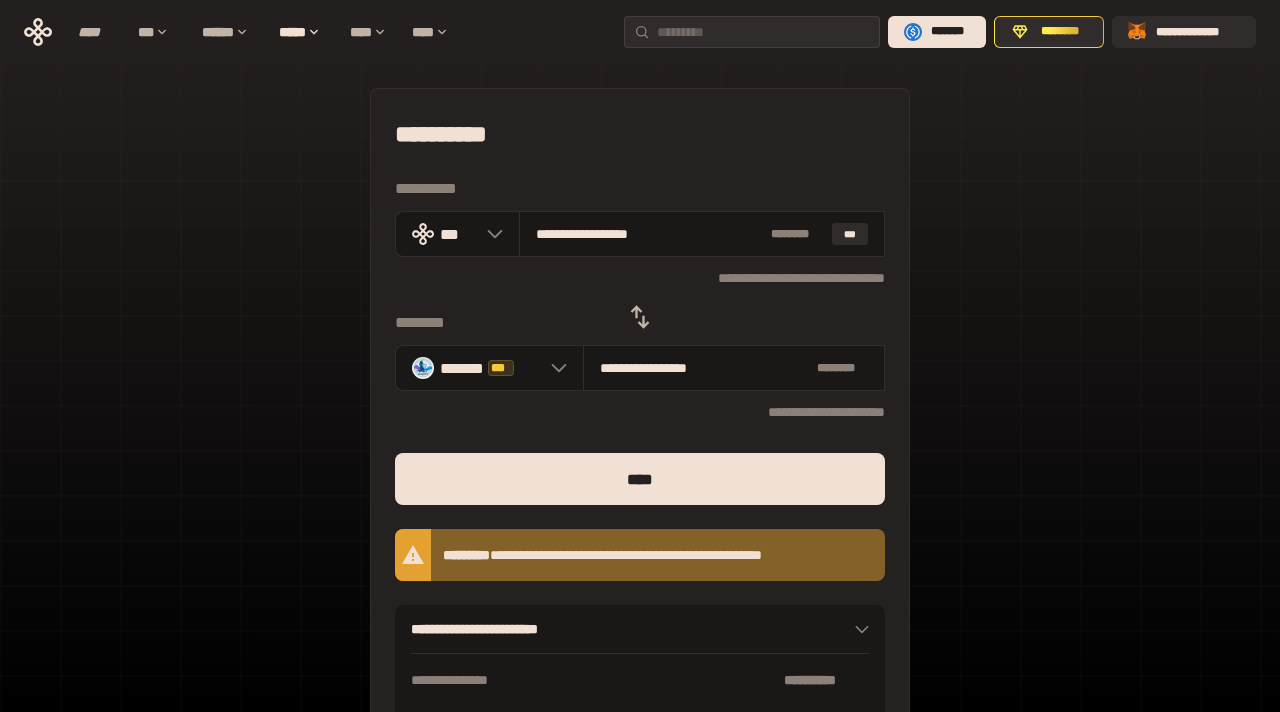 click on "**********" at bounding box center [640, 482] 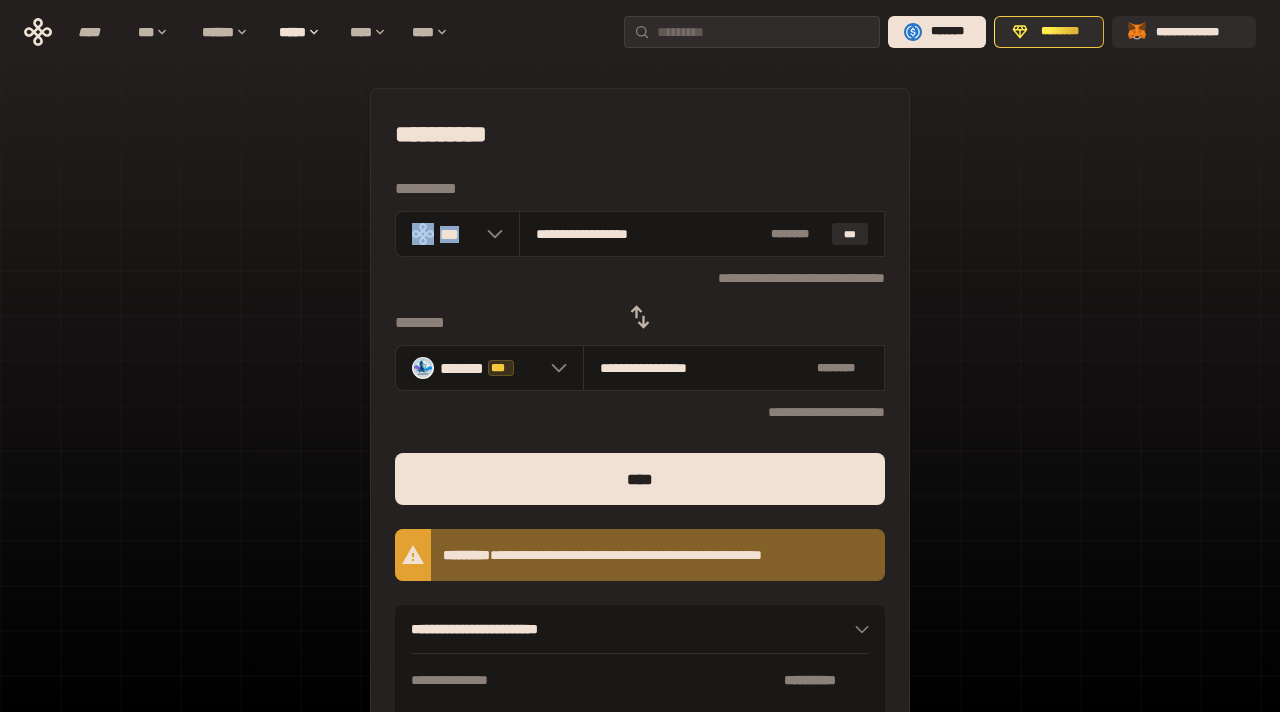 click on "**********" at bounding box center [640, 482] 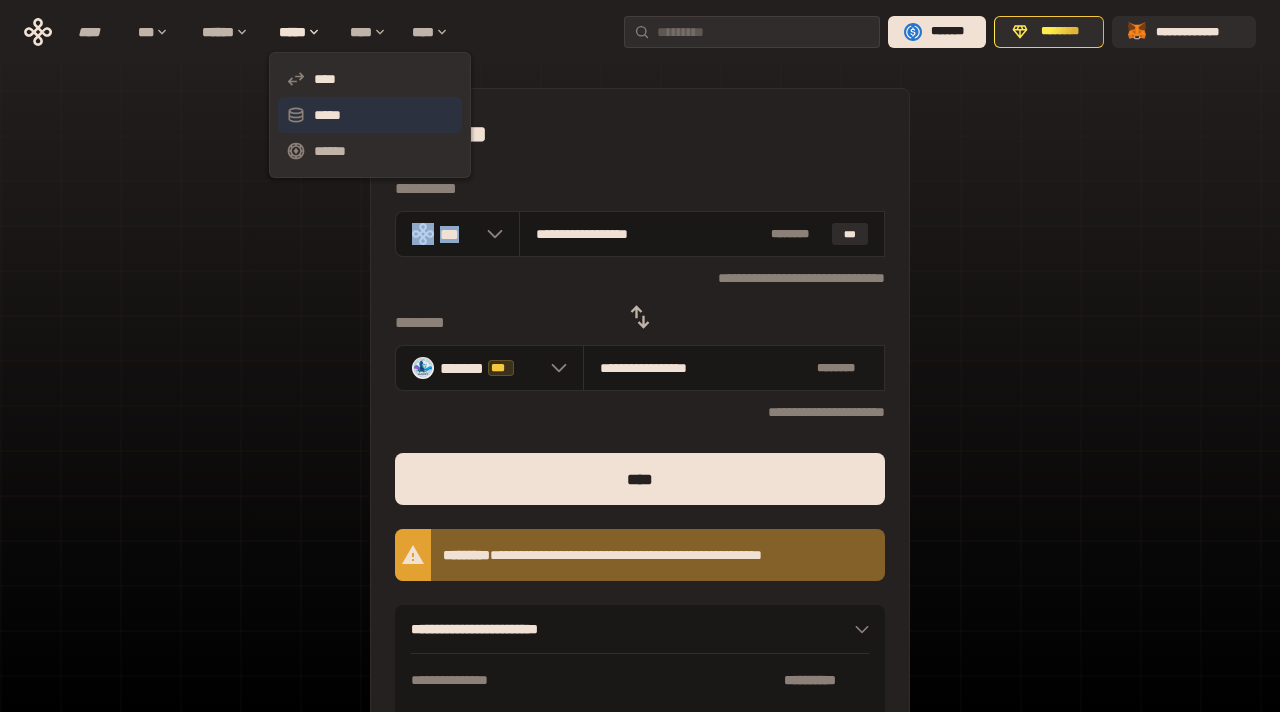 click on "*****" at bounding box center (370, 115) 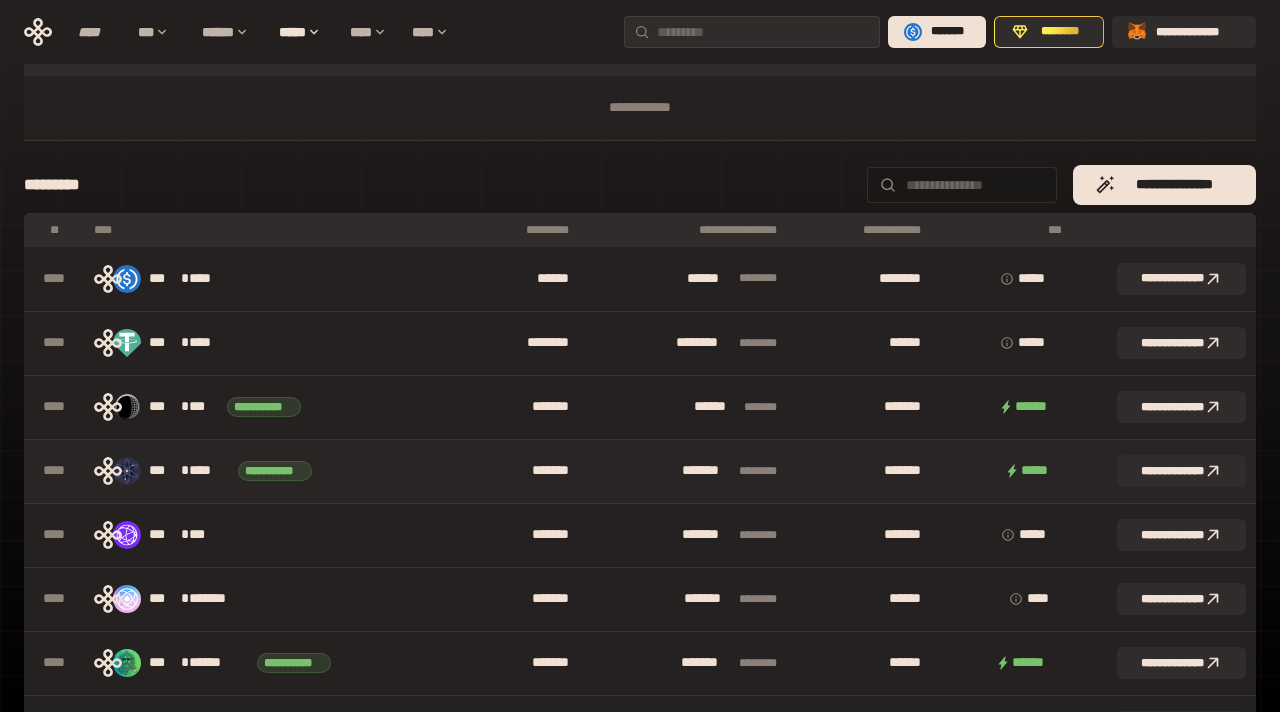 scroll, scrollTop: 113, scrollLeft: 0, axis: vertical 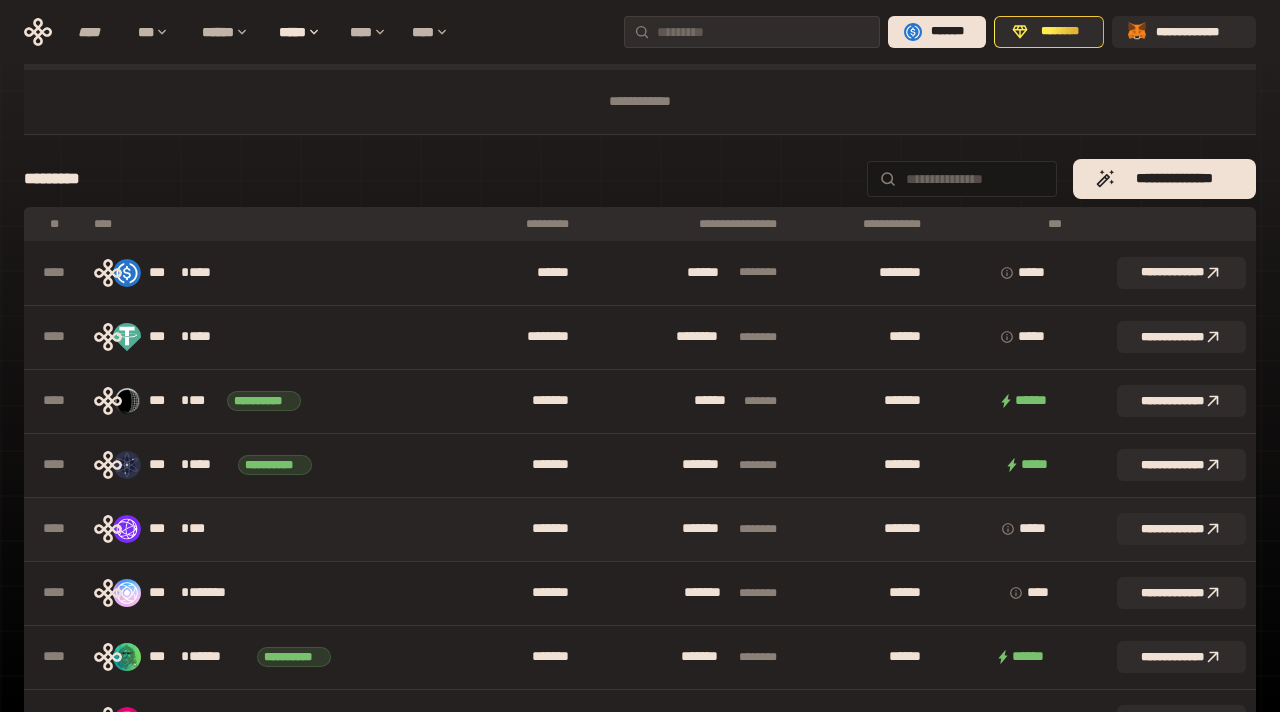 click on "*** * ***" at bounding box center (270, 529) 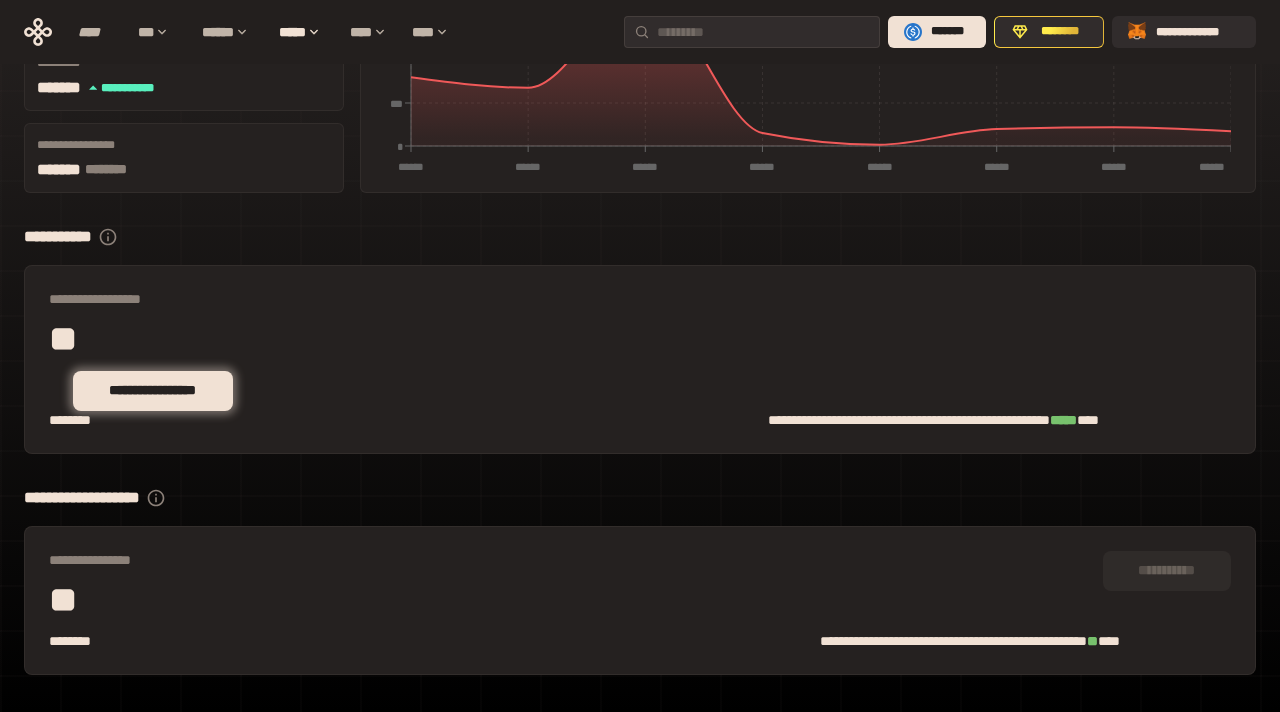 scroll, scrollTop: 303, scrollLeft: 0, axis: vertical 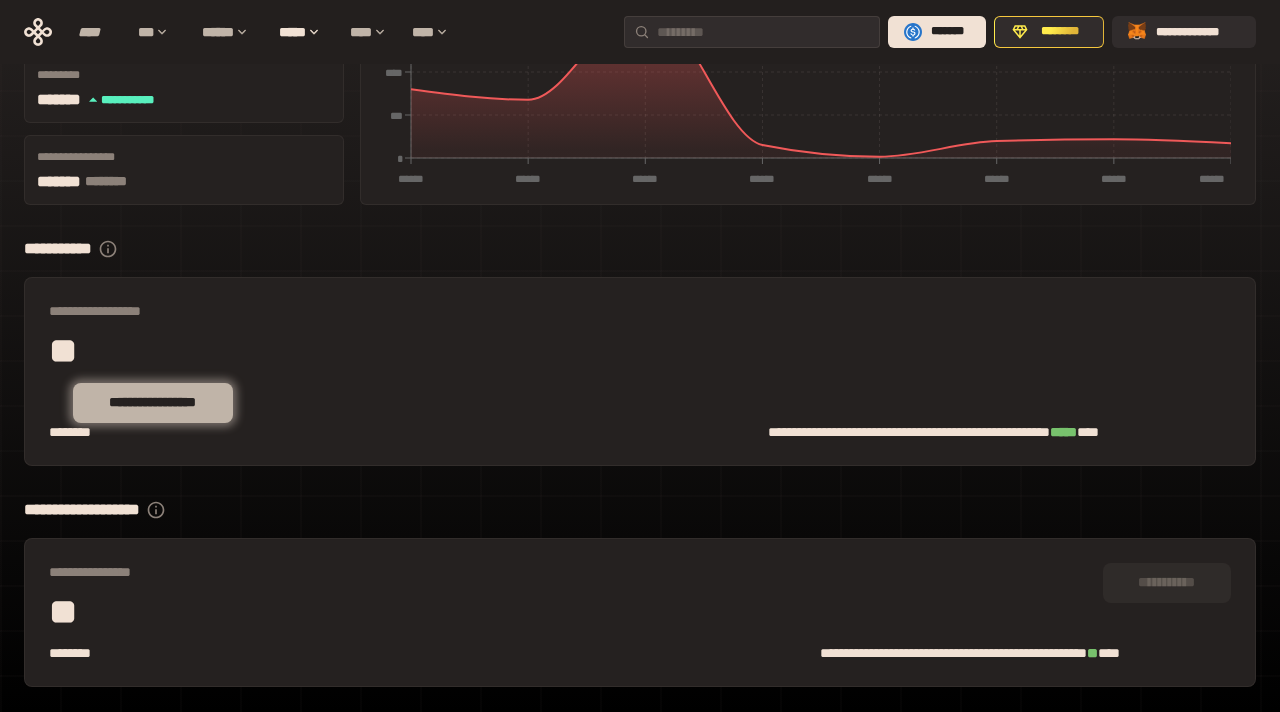 click on "**********" at bounding box center (153, 403) 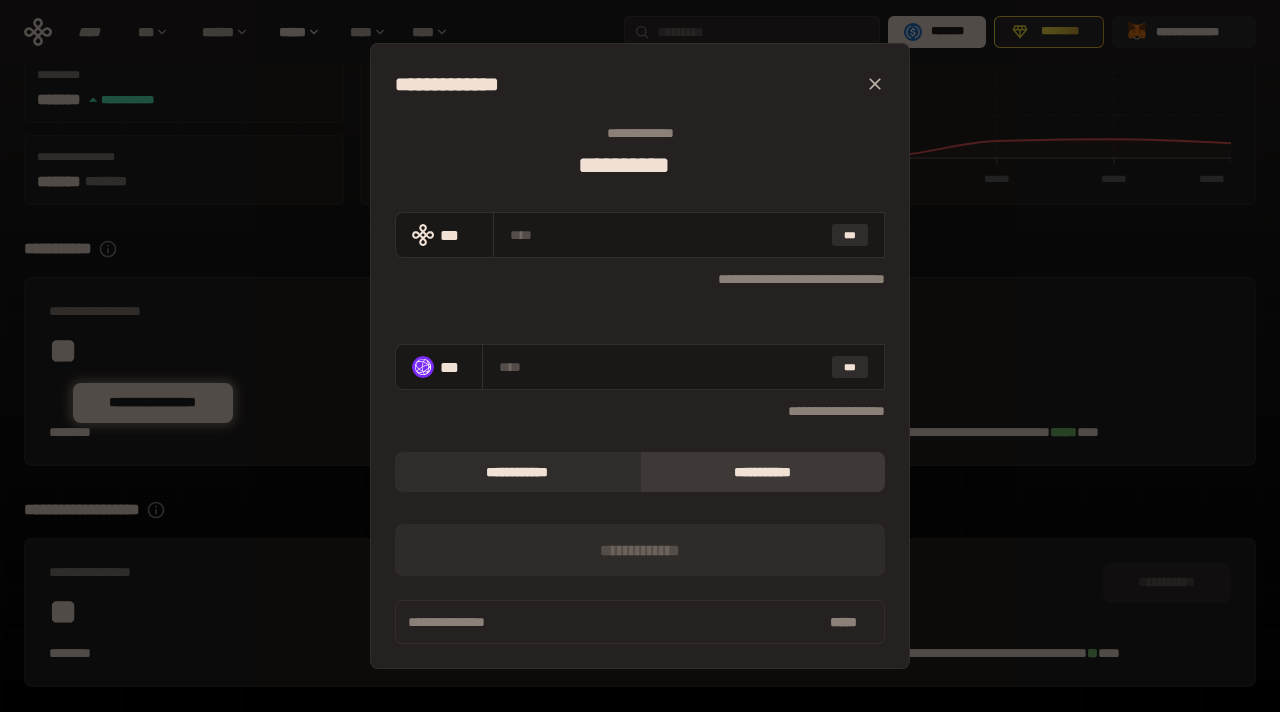 click on "**********" at bounding box center (763, 472) 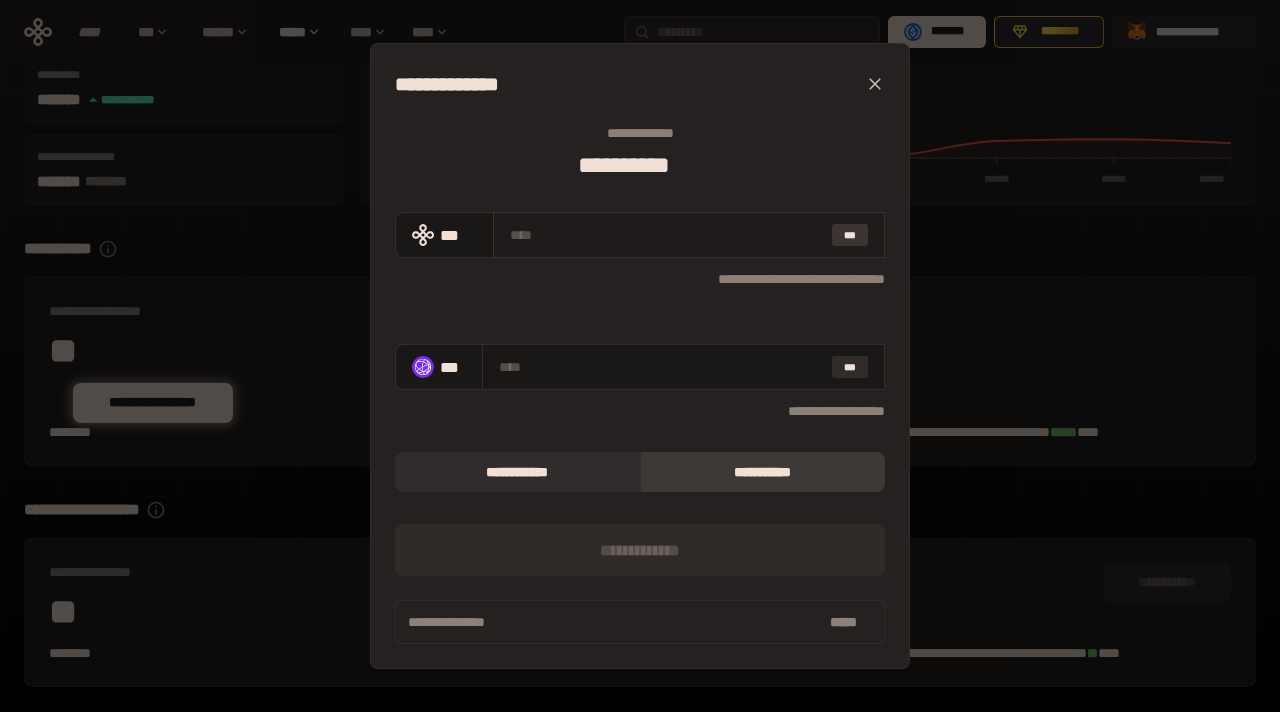 click on "***" at bounding box center (850, 235) 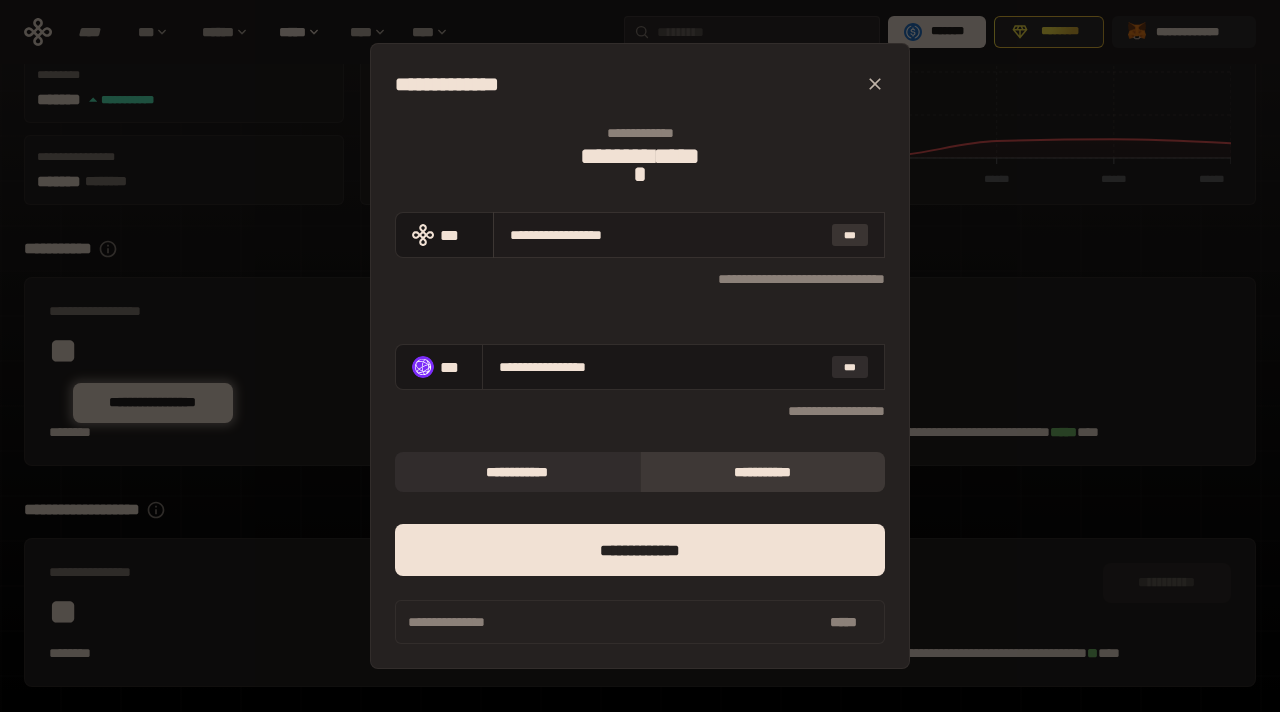 type on "**********" 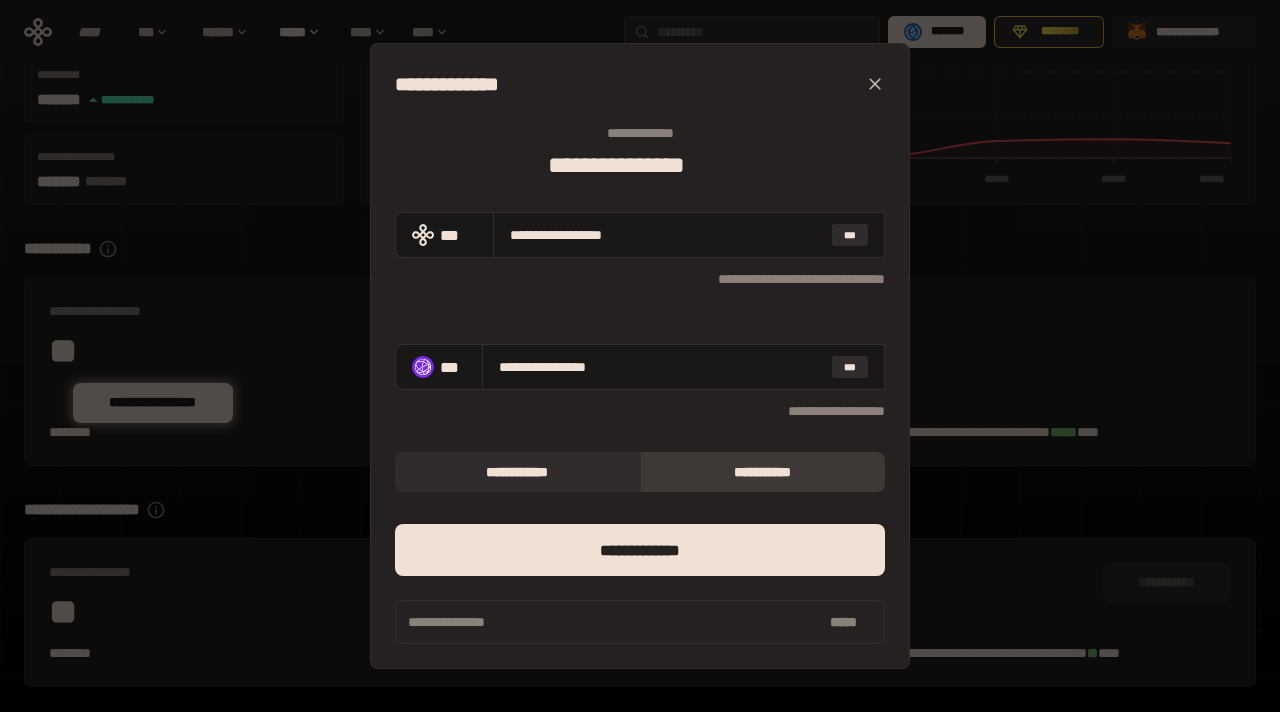 click on "**********" at bounding box center [763, 472] 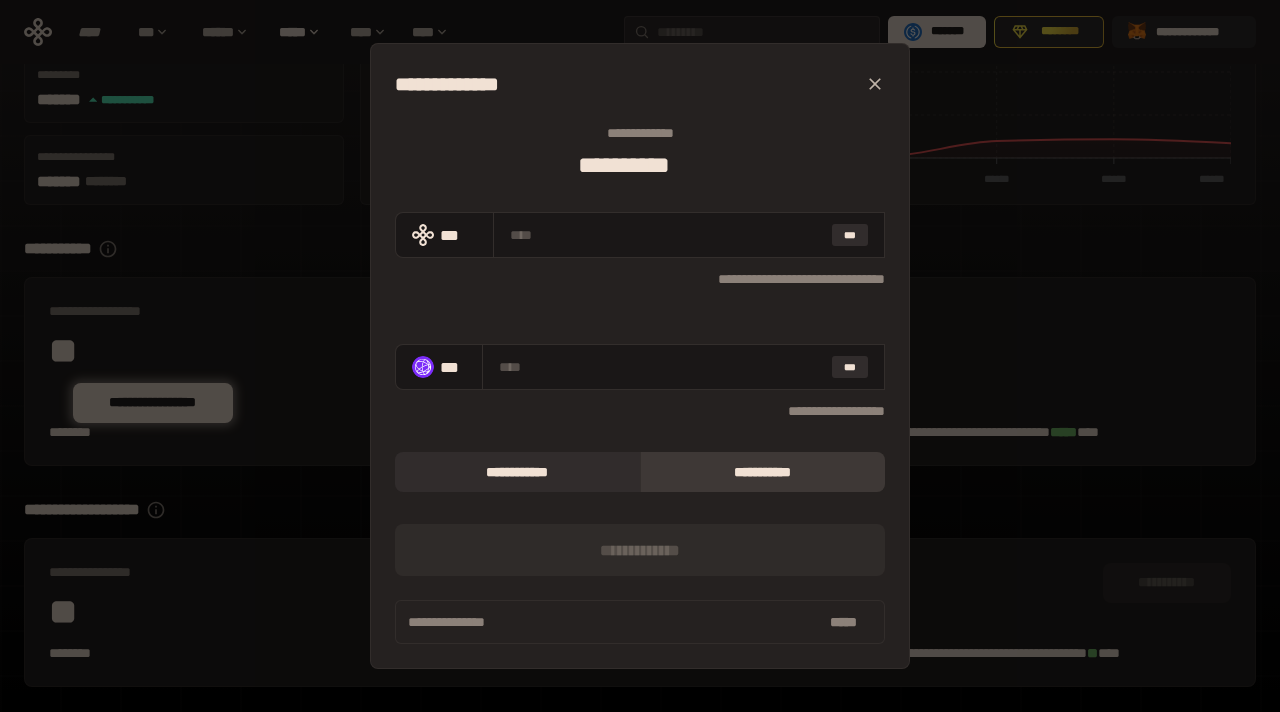 click on "**********" at bounding box center [763, 472] 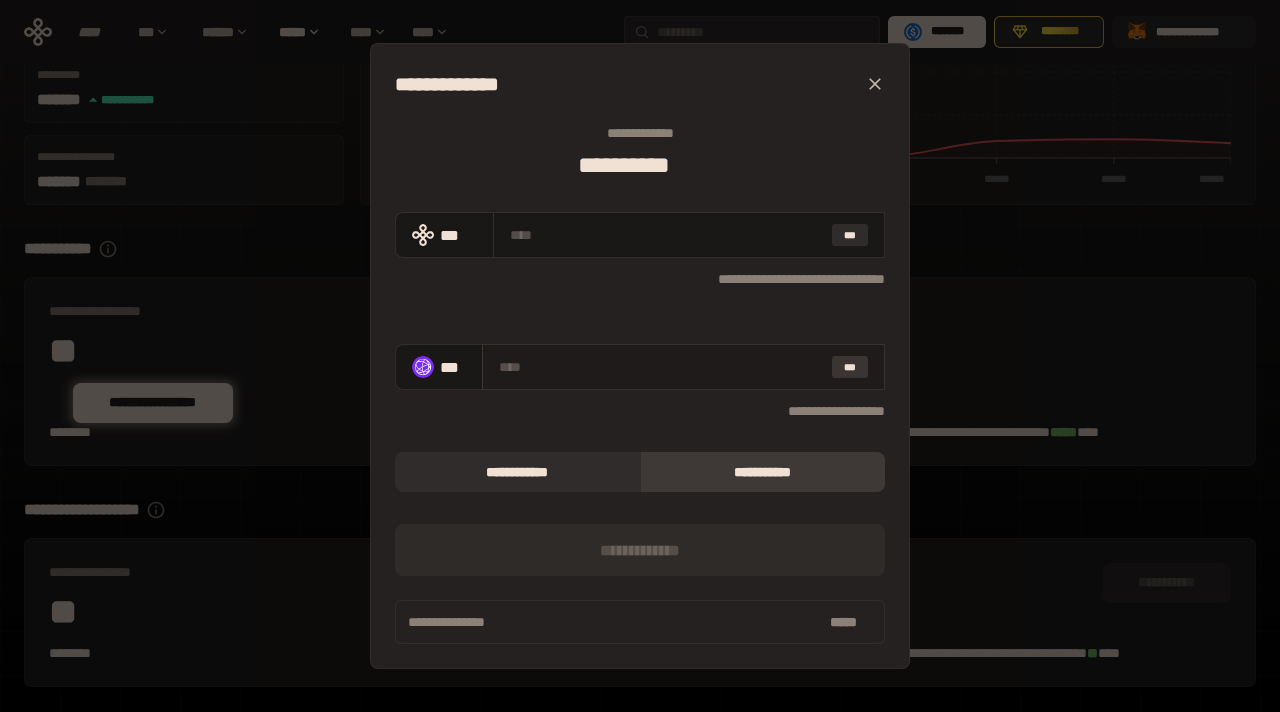 click on "***" at bounding box center [850, 367] 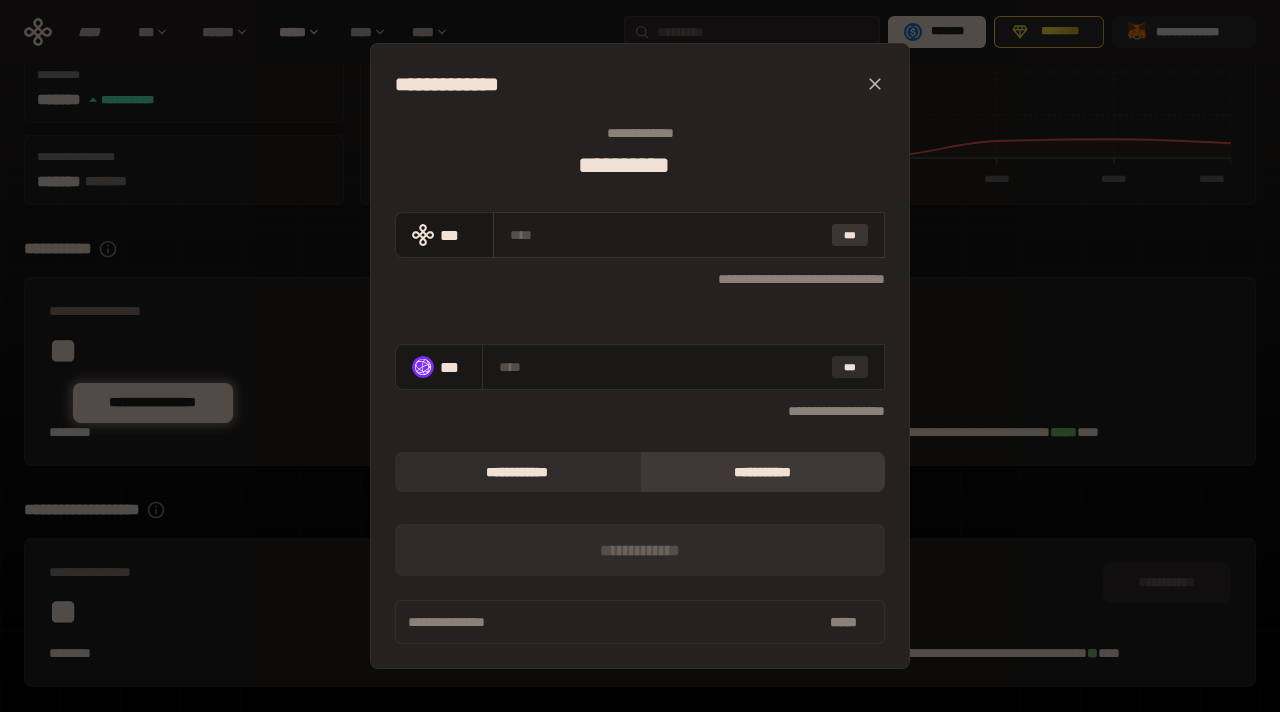 click on "***" at bounding box center (850, 235) 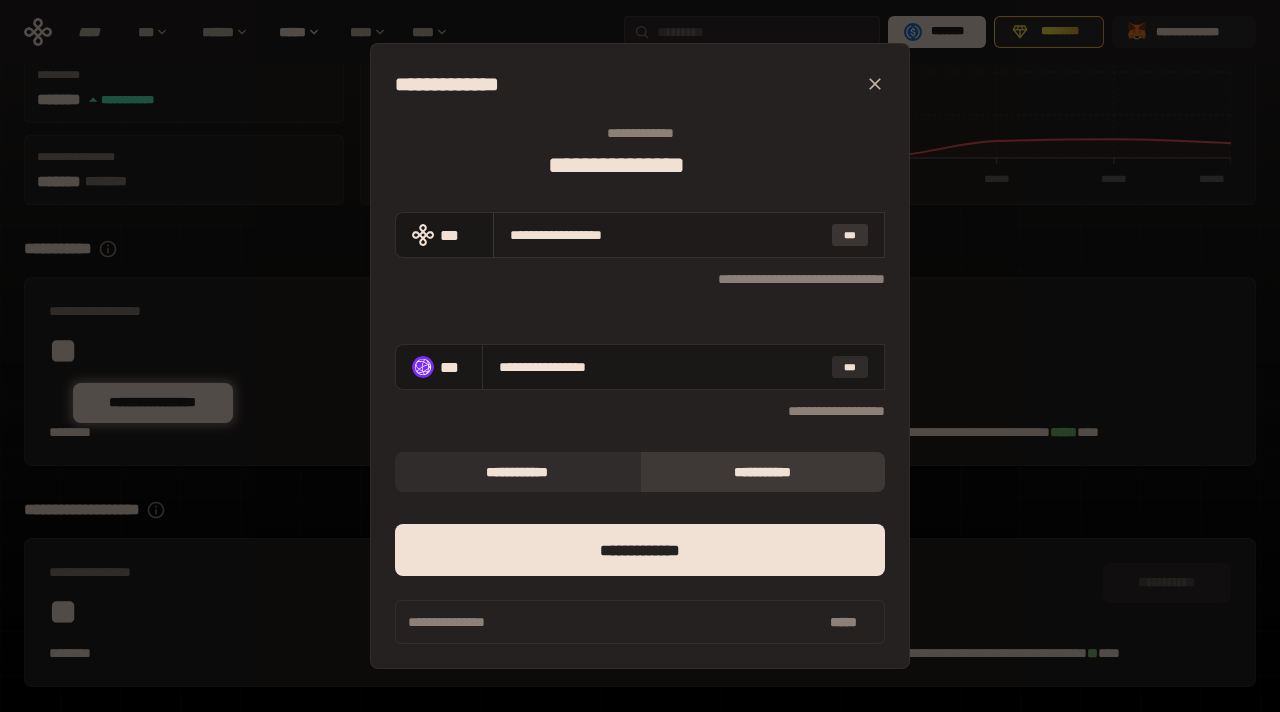 scroll, scrollTop: 329, scrollLeft: 0, axis: vertical 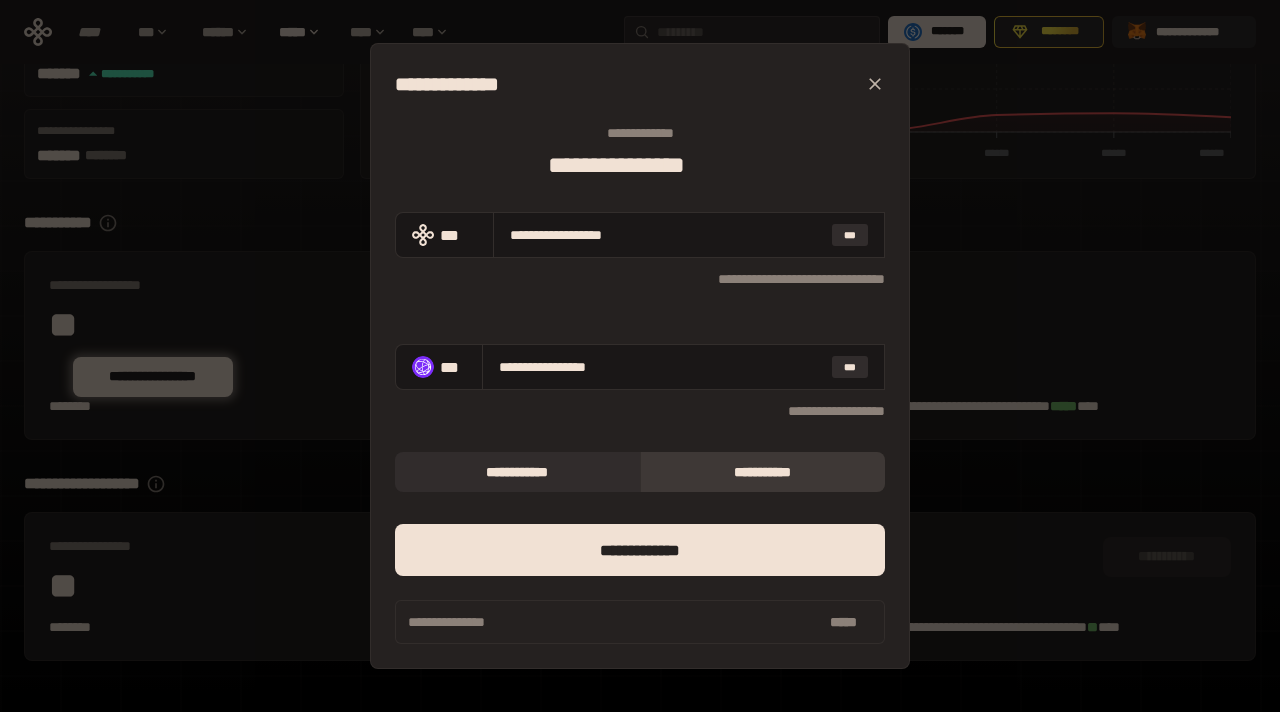 click 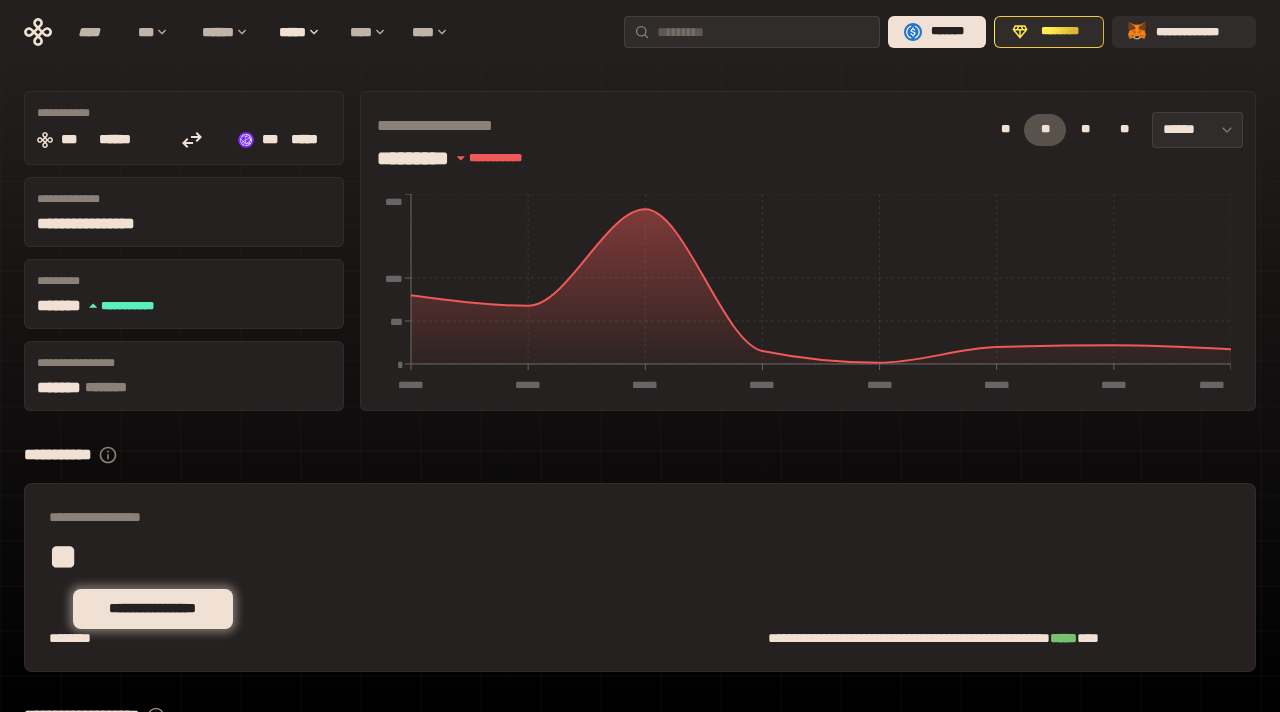 scroll, scrollTop: 0, scrollLeft: 0, axis: both 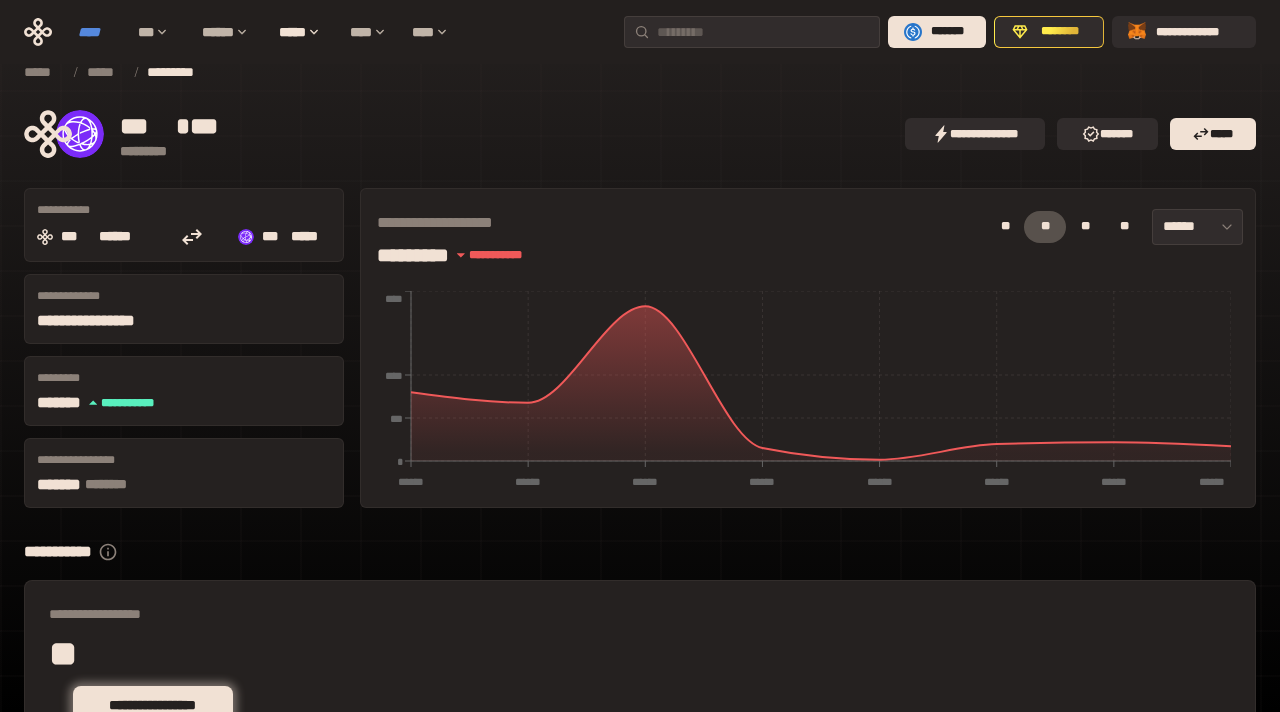 click on "****" at bounding box center (98, 32) 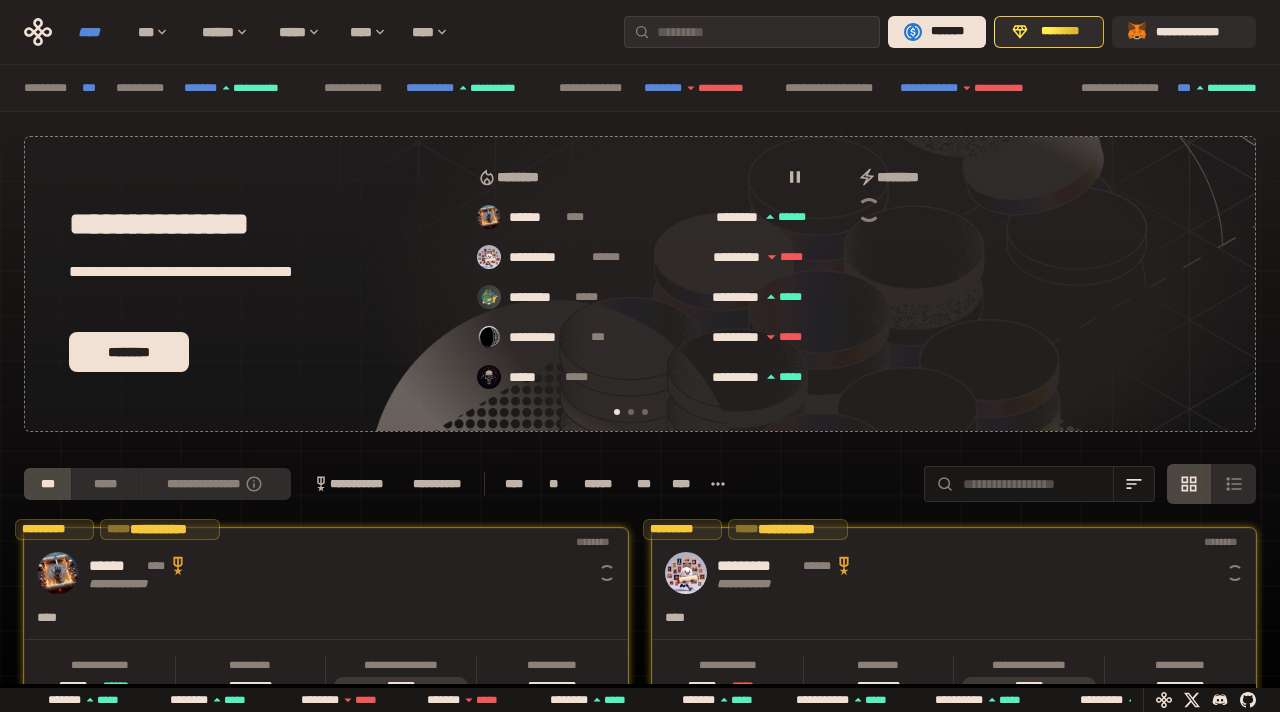 scroll, scrollTop: 0, scrollLeft: 16, axis: horizontal 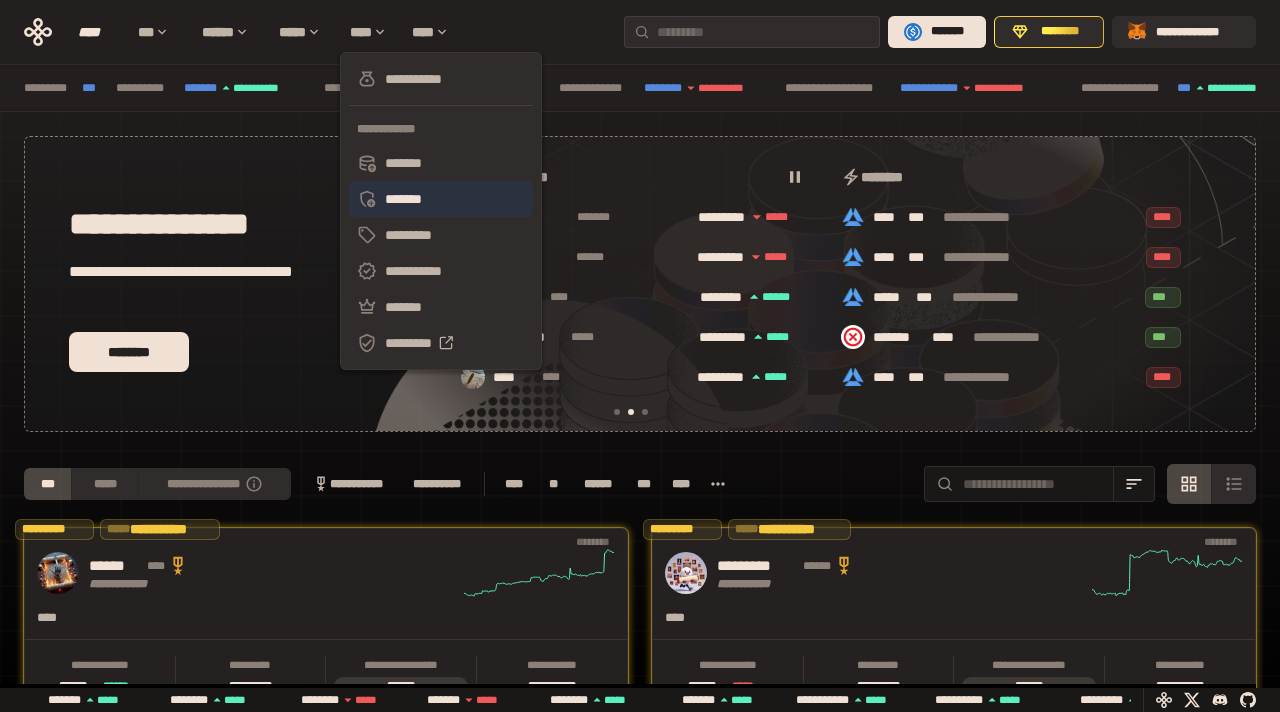 click on "*******" at bounding box center [441, 199] 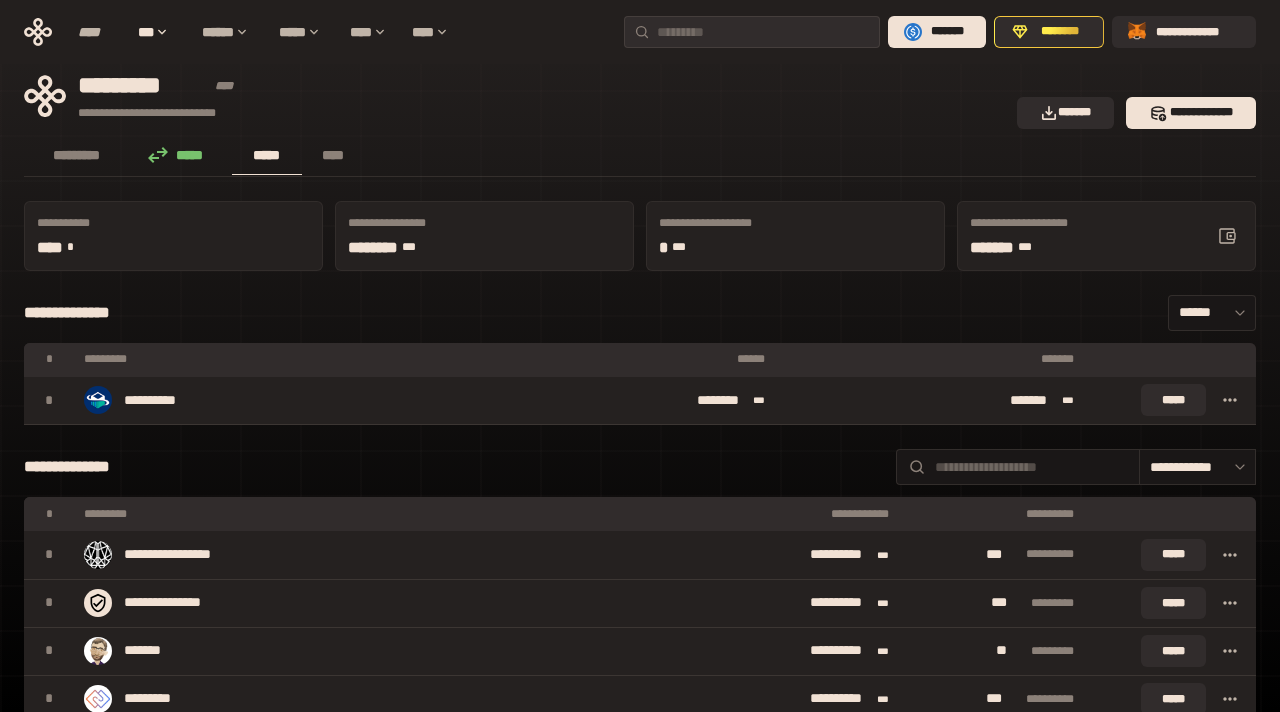 click on "**********" at bounding box center (514, 96) 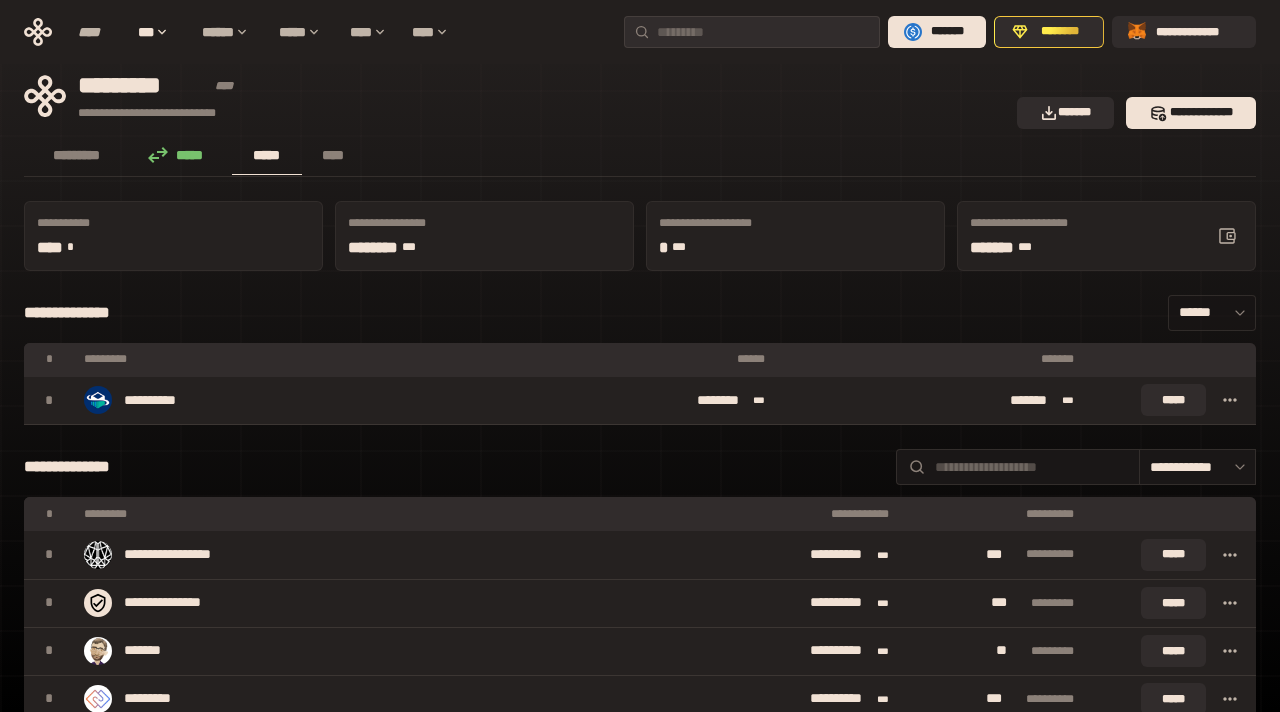 click on "******" at bounding box center (1212, 313) 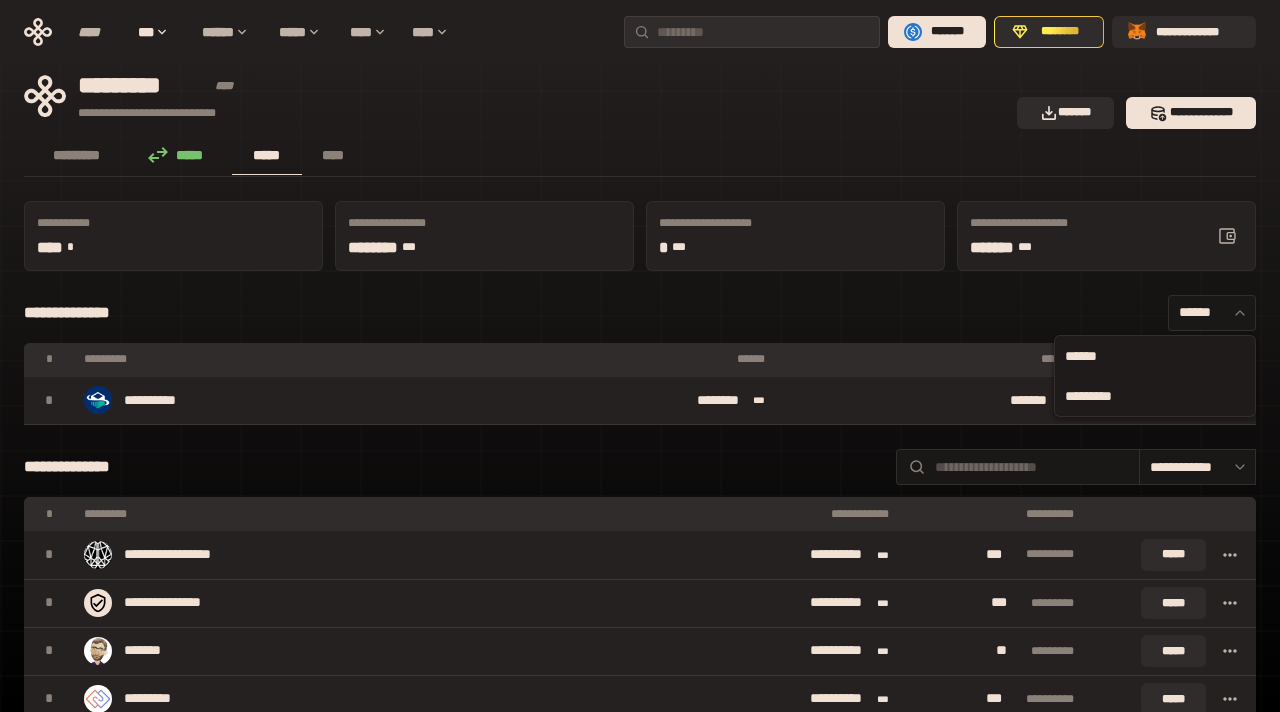 click on "*********" at bounding box center [1155, 396] 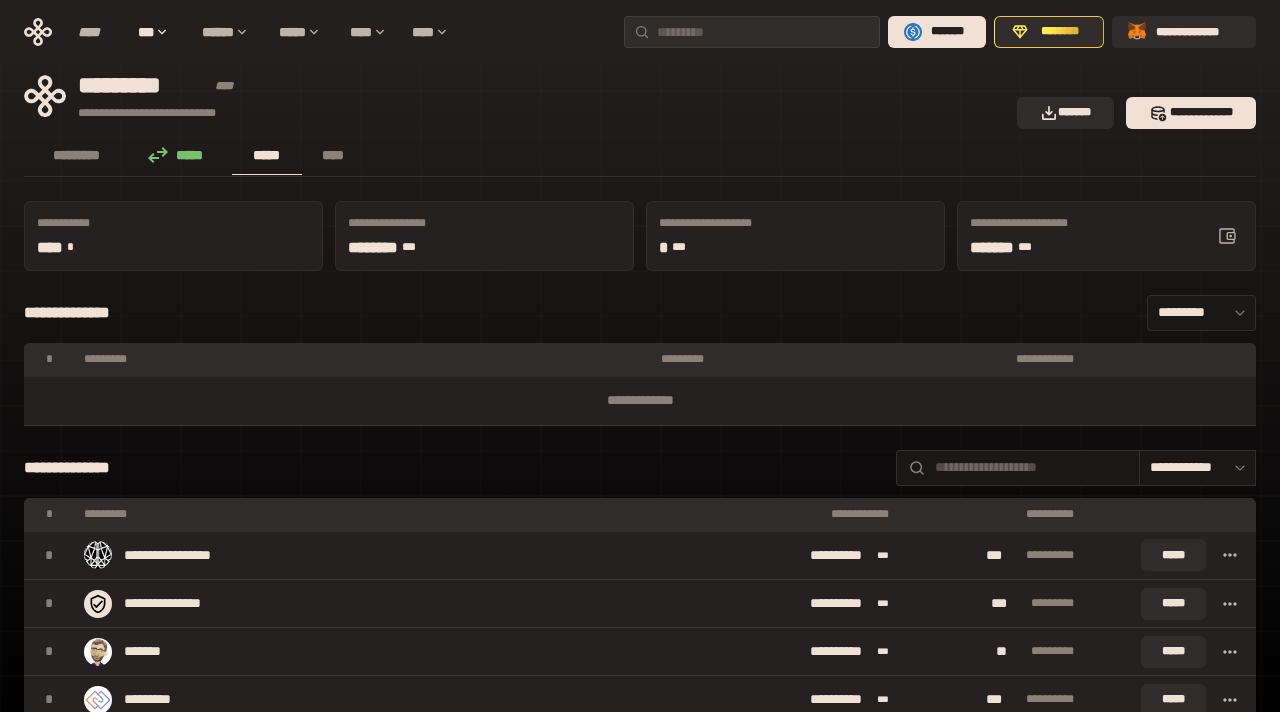 click on "**********" at bounding box center (640, 313) 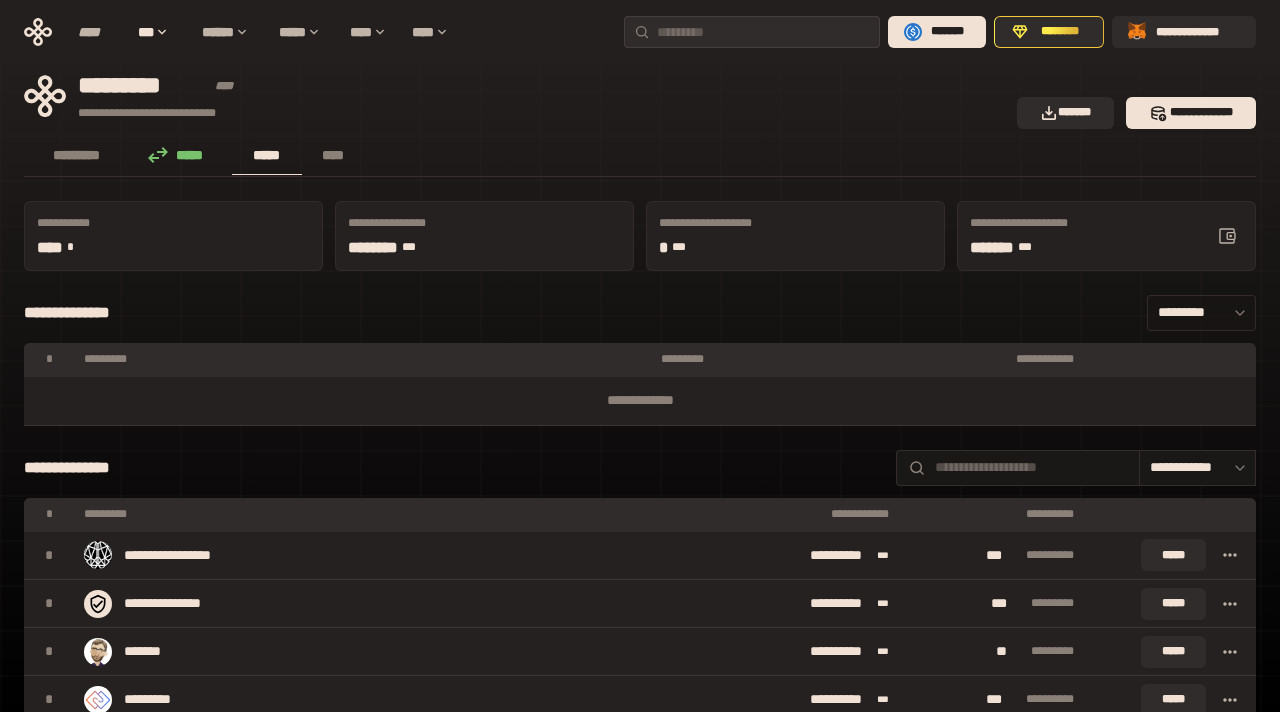 click on "*********" at bounding box center [1201, 313] 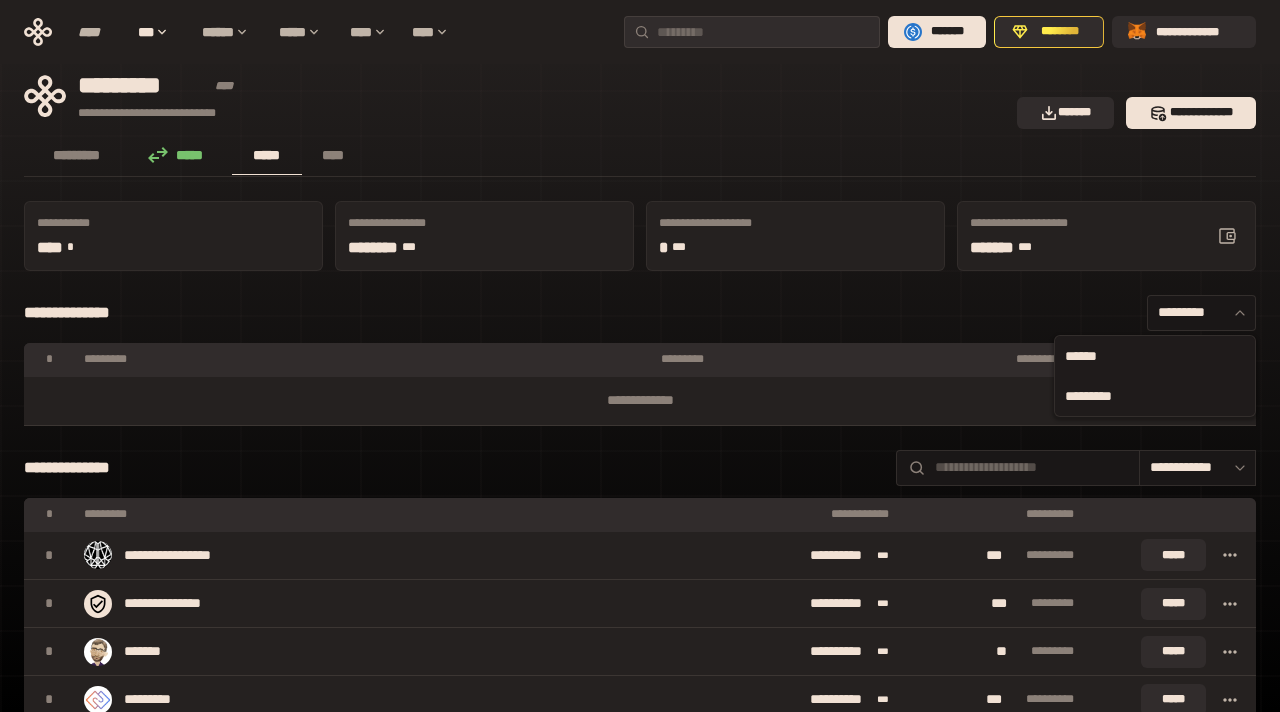 click on "******" at bounding box center [1155, 356] 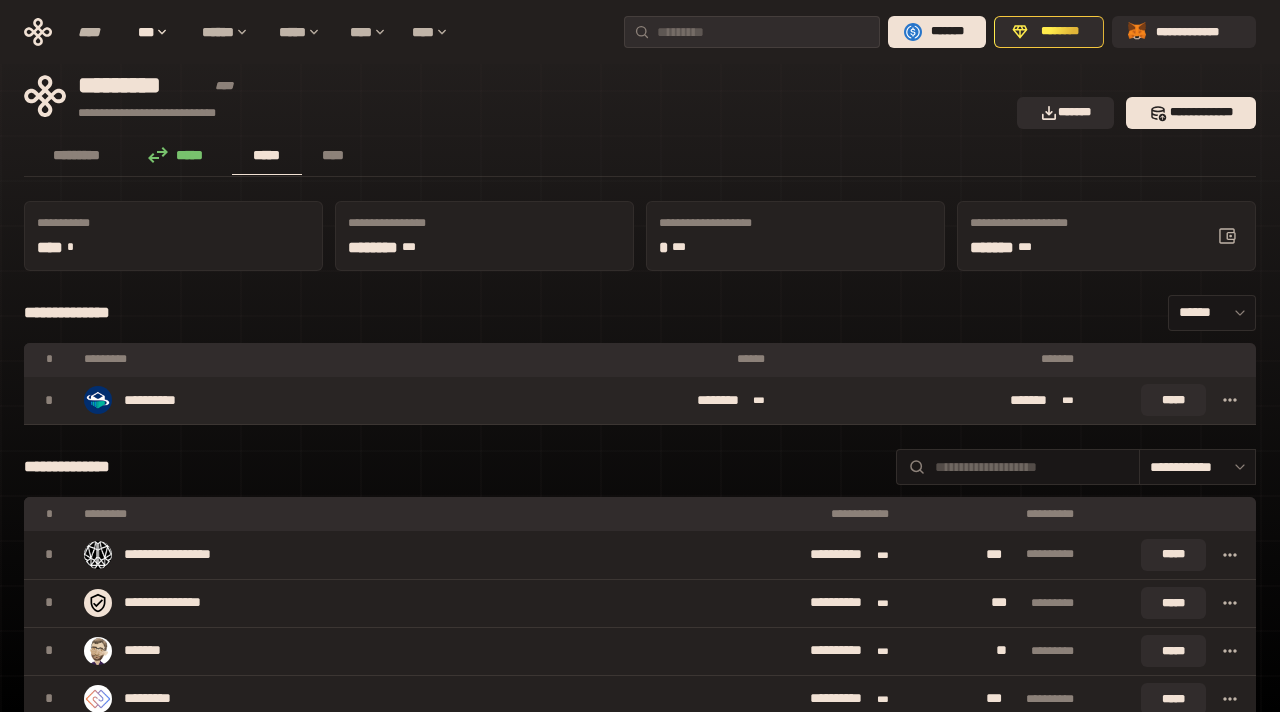 click on "******** ***" at bounding box center [619, 401] 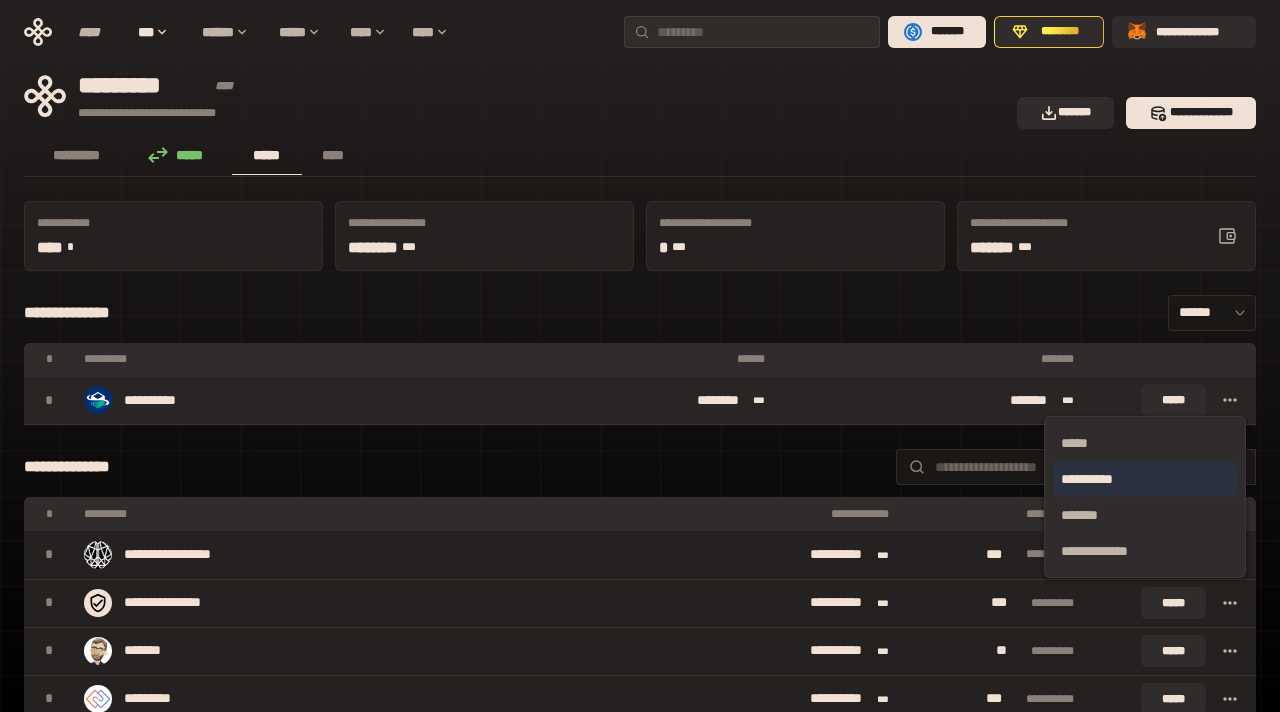 click on "**********" at bounding box center [1145, 479] 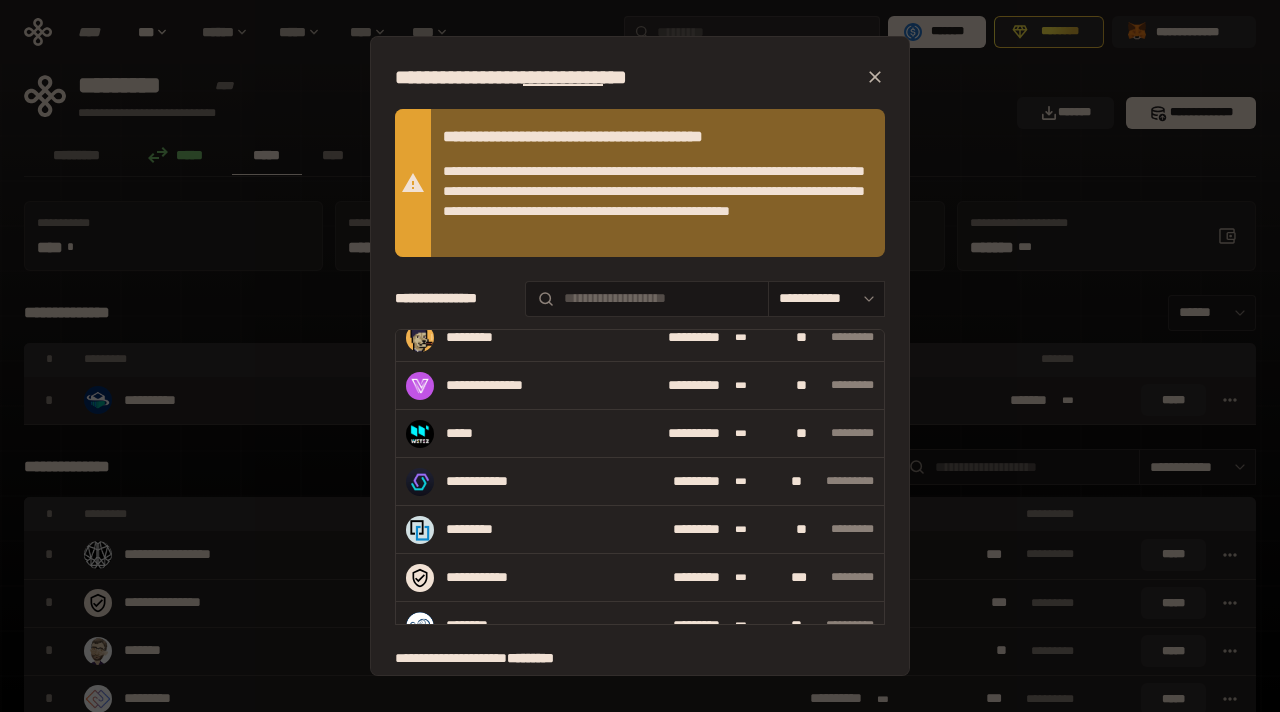 scroll, scrollTop: 0, scrollLeft: 0, axis: both 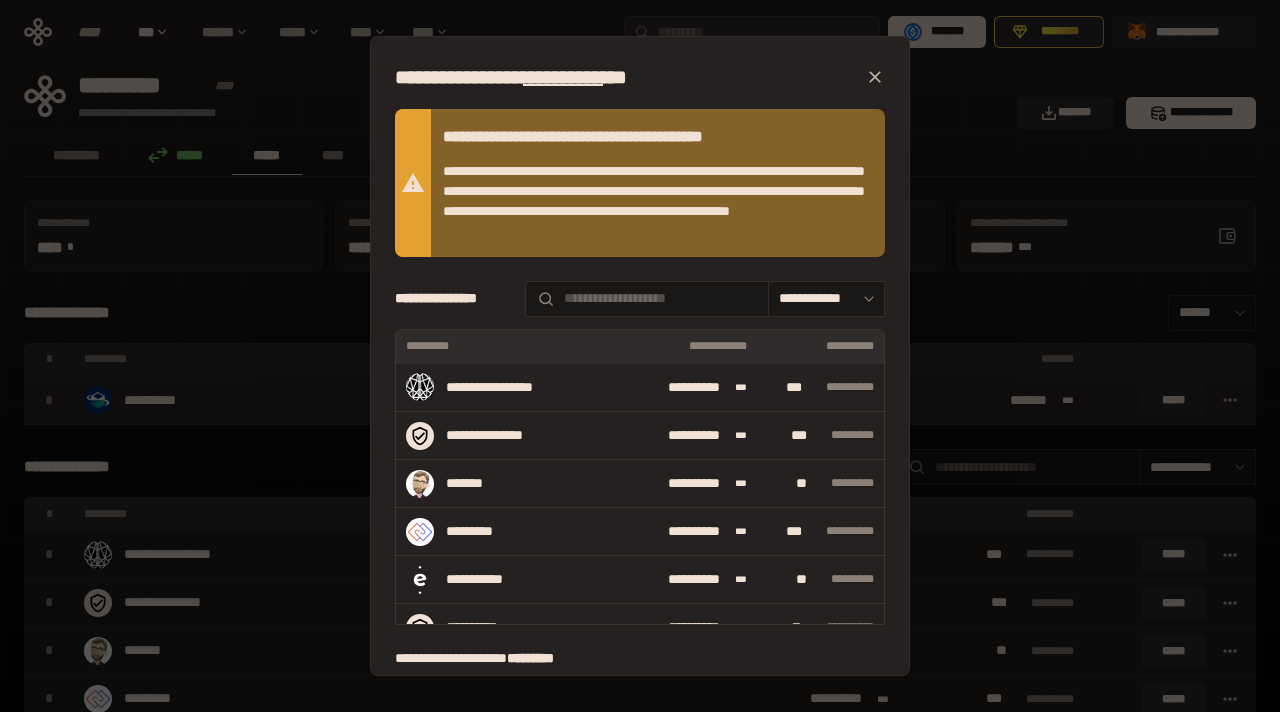 click 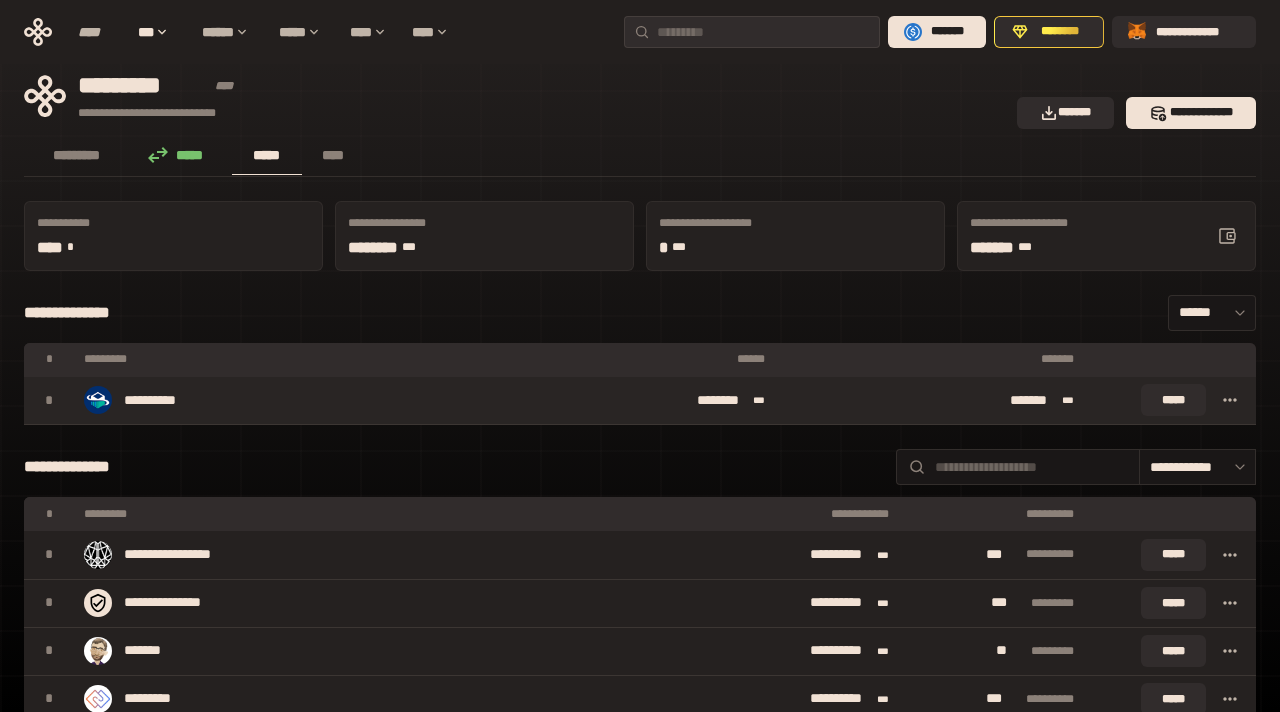 click on "**********" at bounding box center [514, 96] 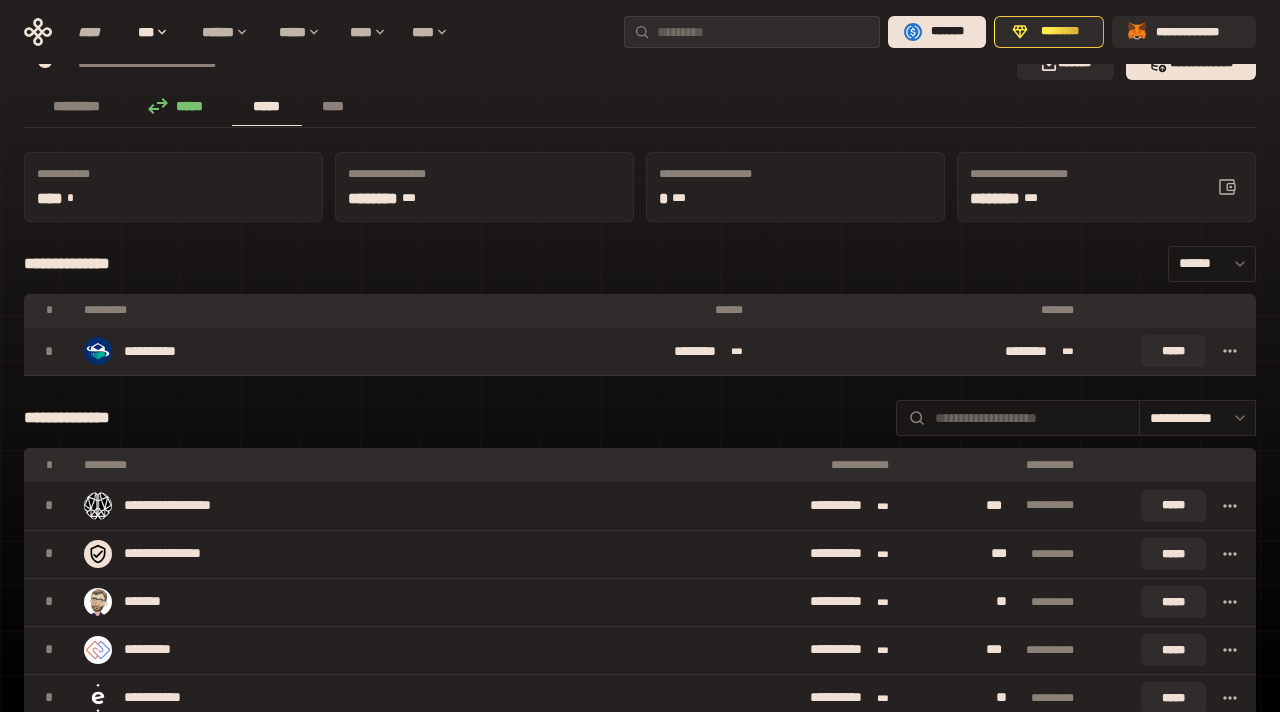 scroll, scrollTop: 0, scrollLeft: 0, axis: both 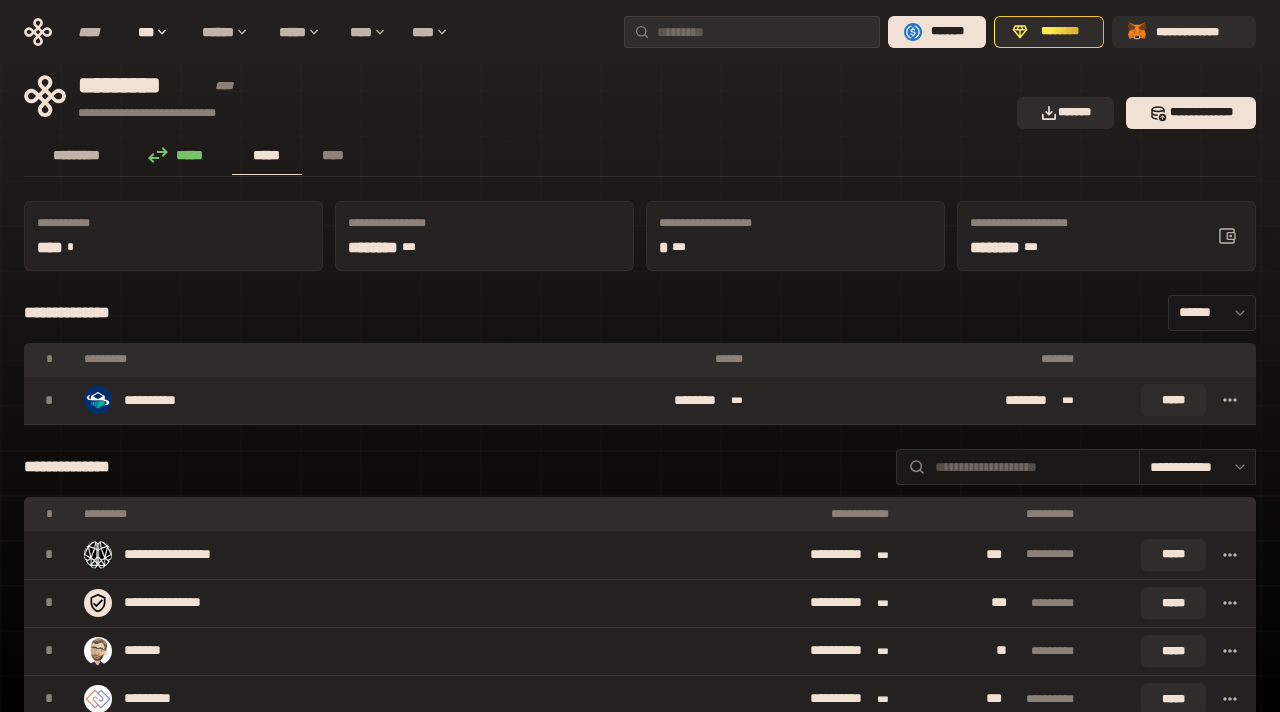 click on "*********" at bounding box center (77, 155) 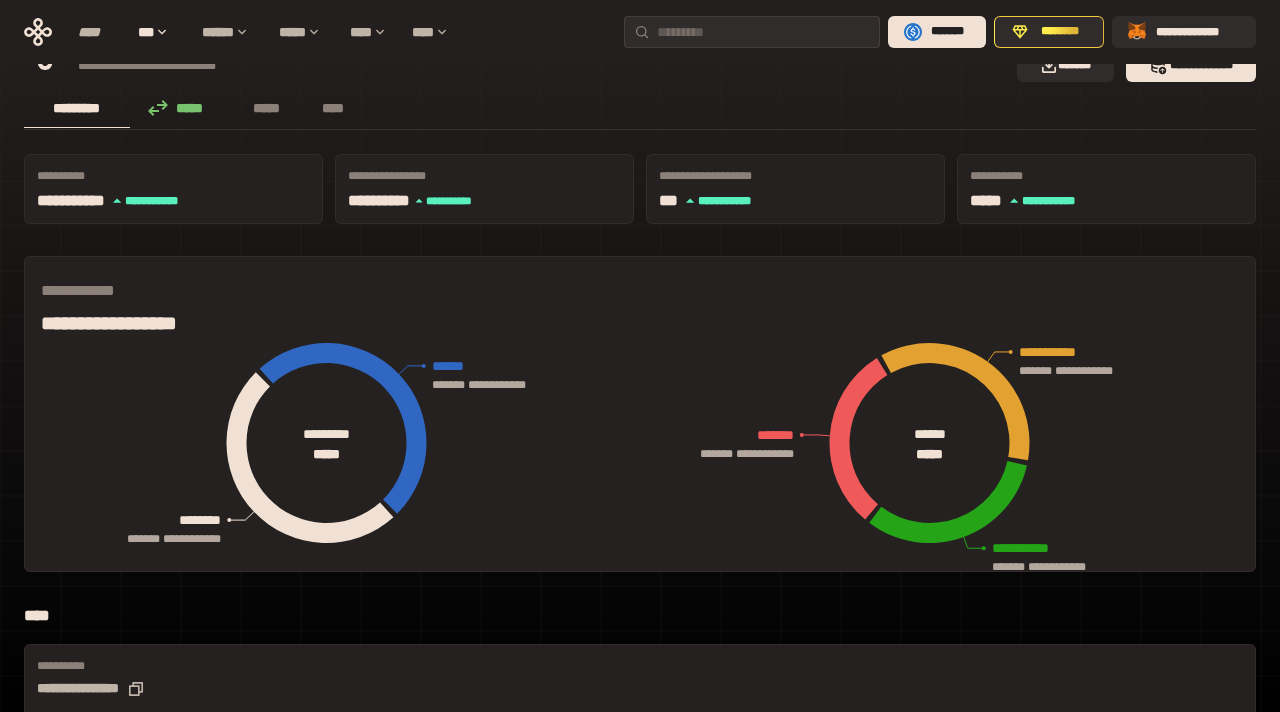 scroll, scrollTop: 0, scrollLeft: 0, axis: both 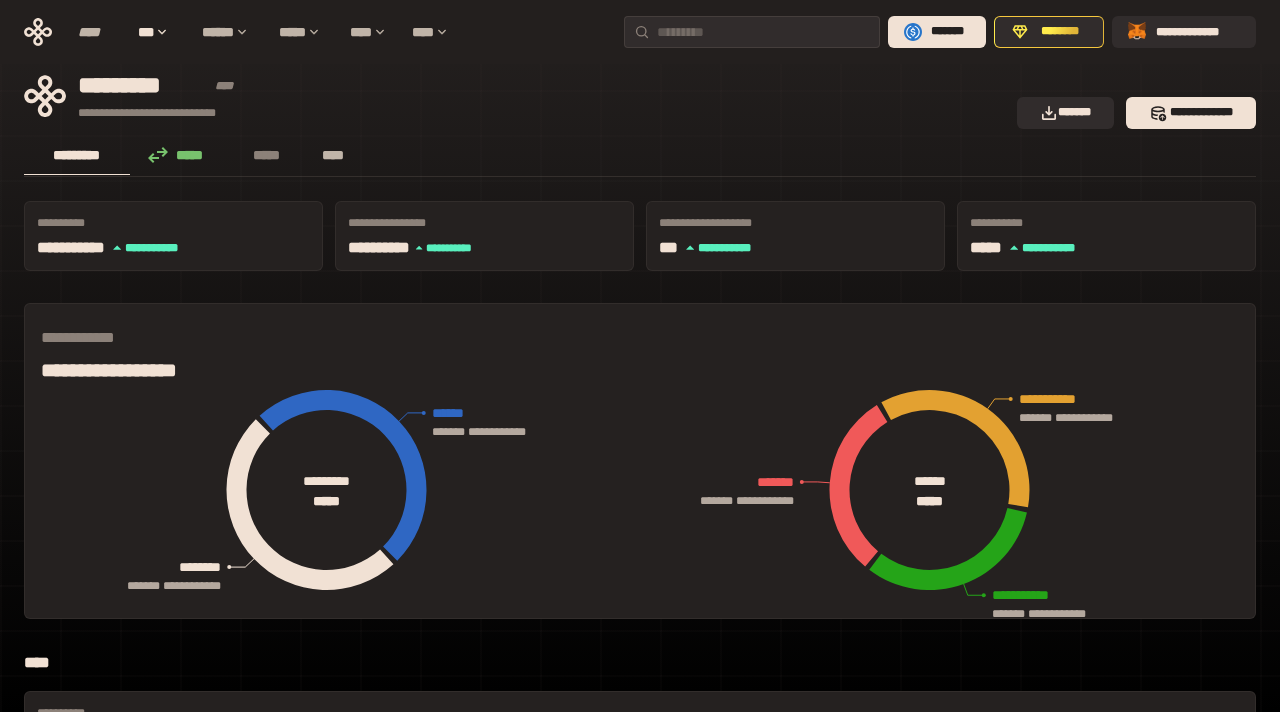 click on "****" at bounding box center [333, 155] 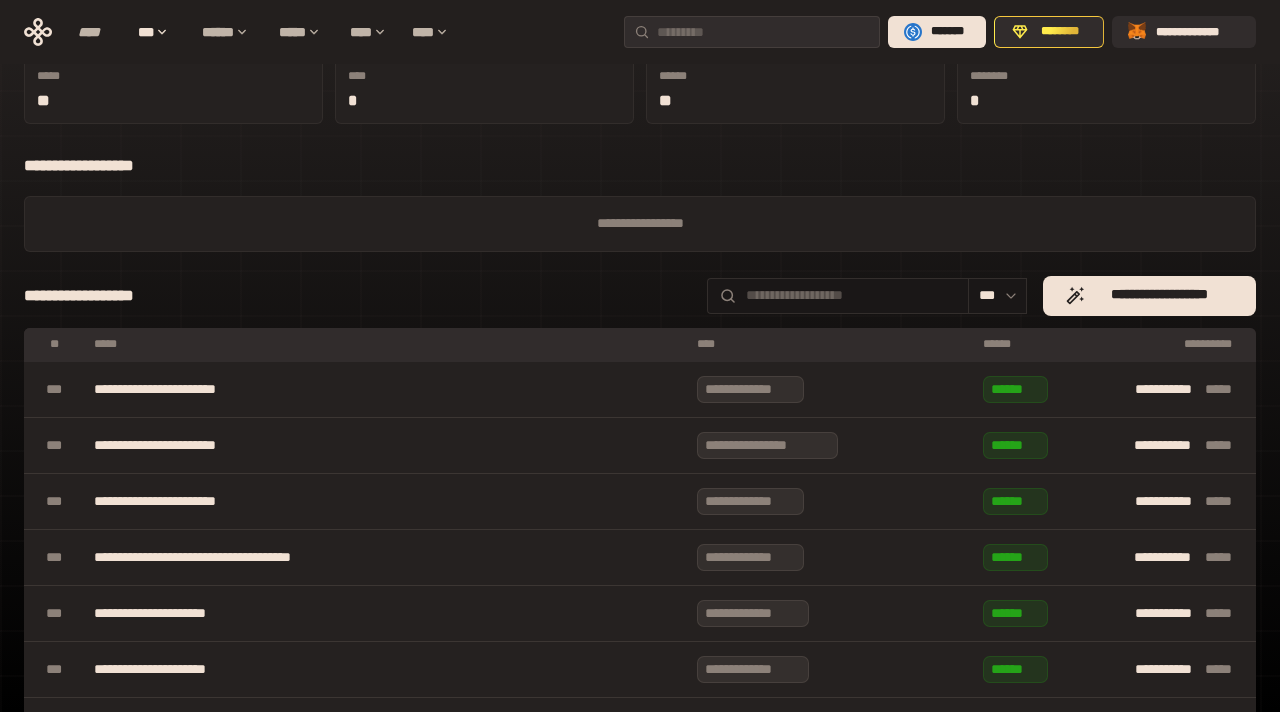 scroll, scrollTop: 150, scrollLeft: 0, axis: vertical 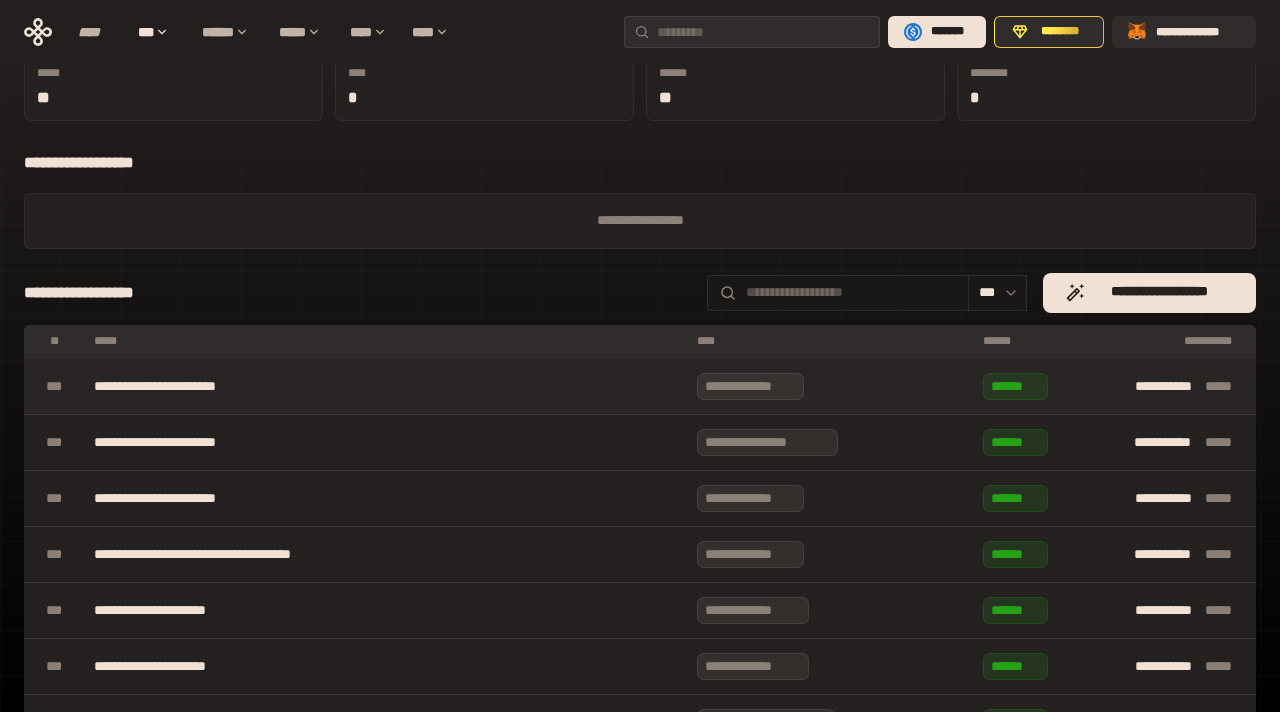 click on "******" at bounding box center [1015, 386] 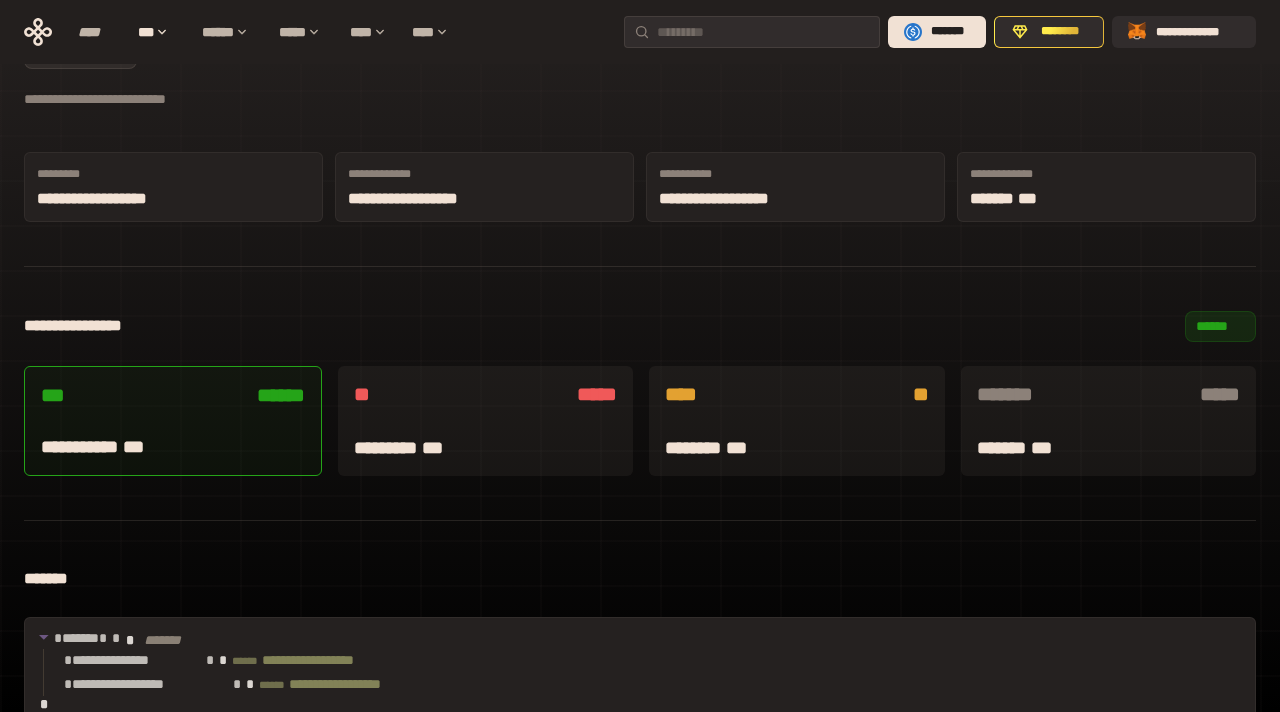 scroll, scrollTop: 116, scrollLeft: 0, axis: vertical 